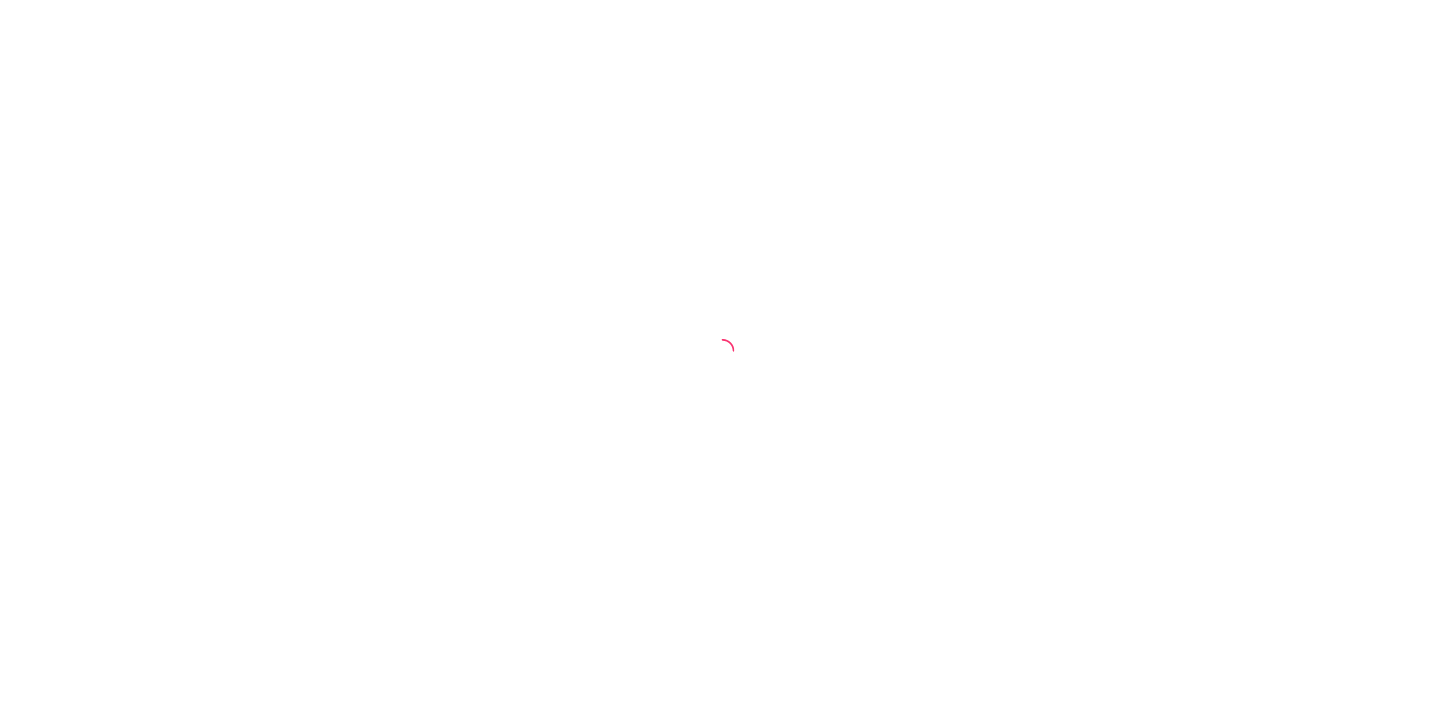 scroll, scrollTop: 0, scrollLeft: 0, axis: both 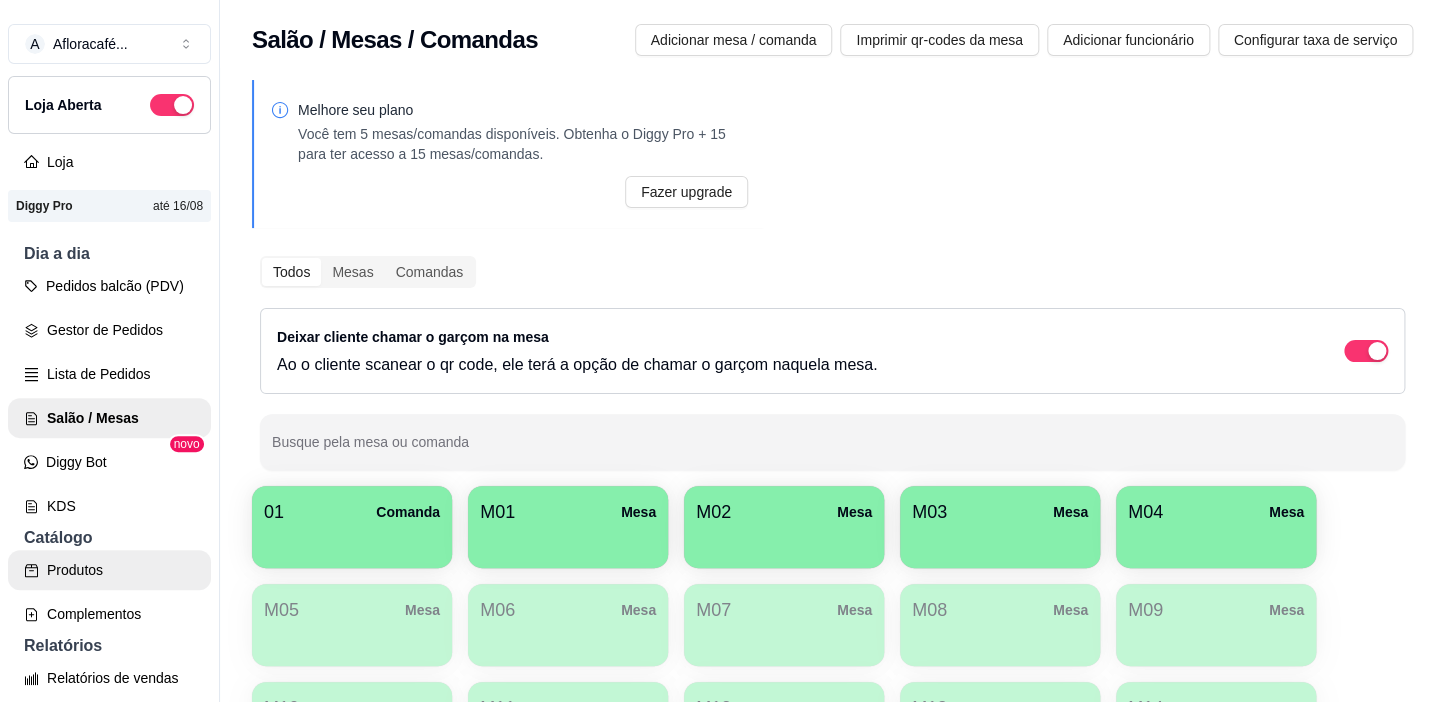 click on "Produtos" at bounding box center (109, 570) 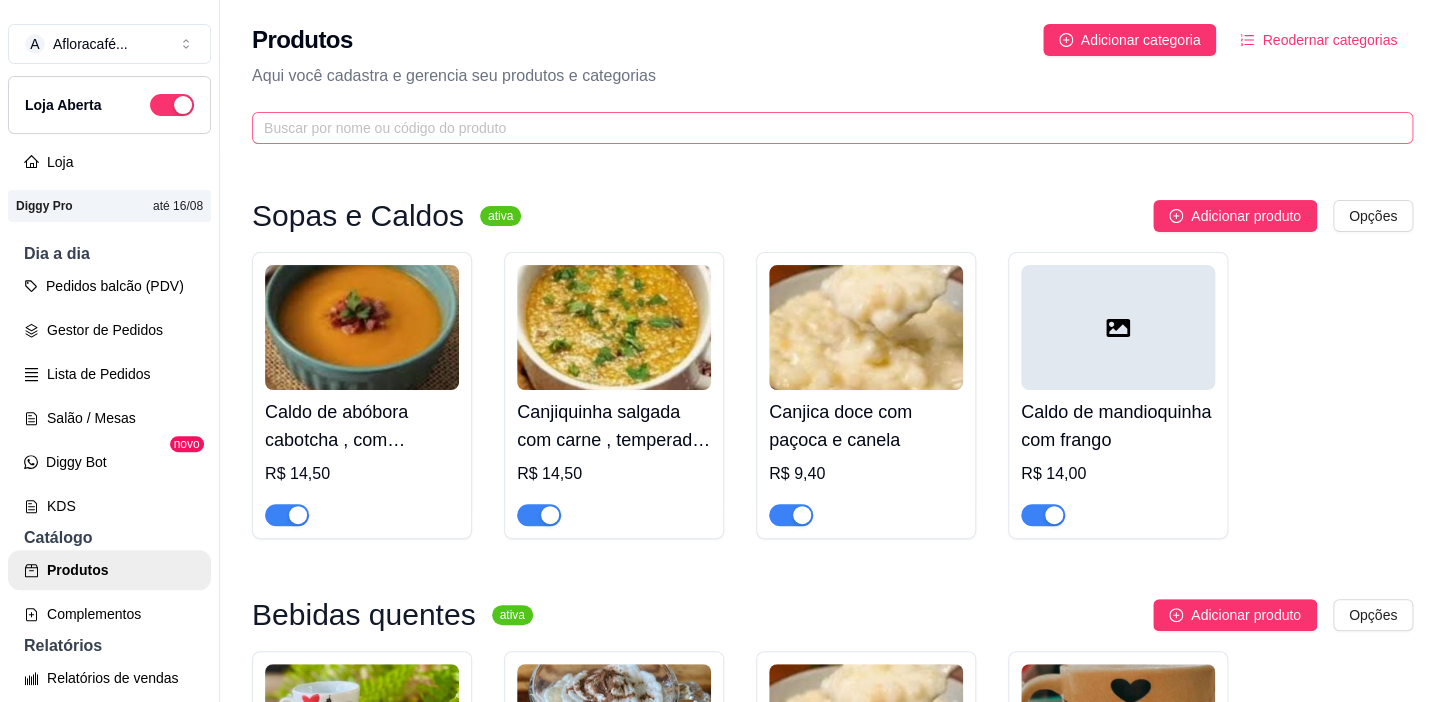 drag, startPoint x: 475, startPoint y: 93, endPoint x: 486, endPoint y: 127, distance: 35.735138 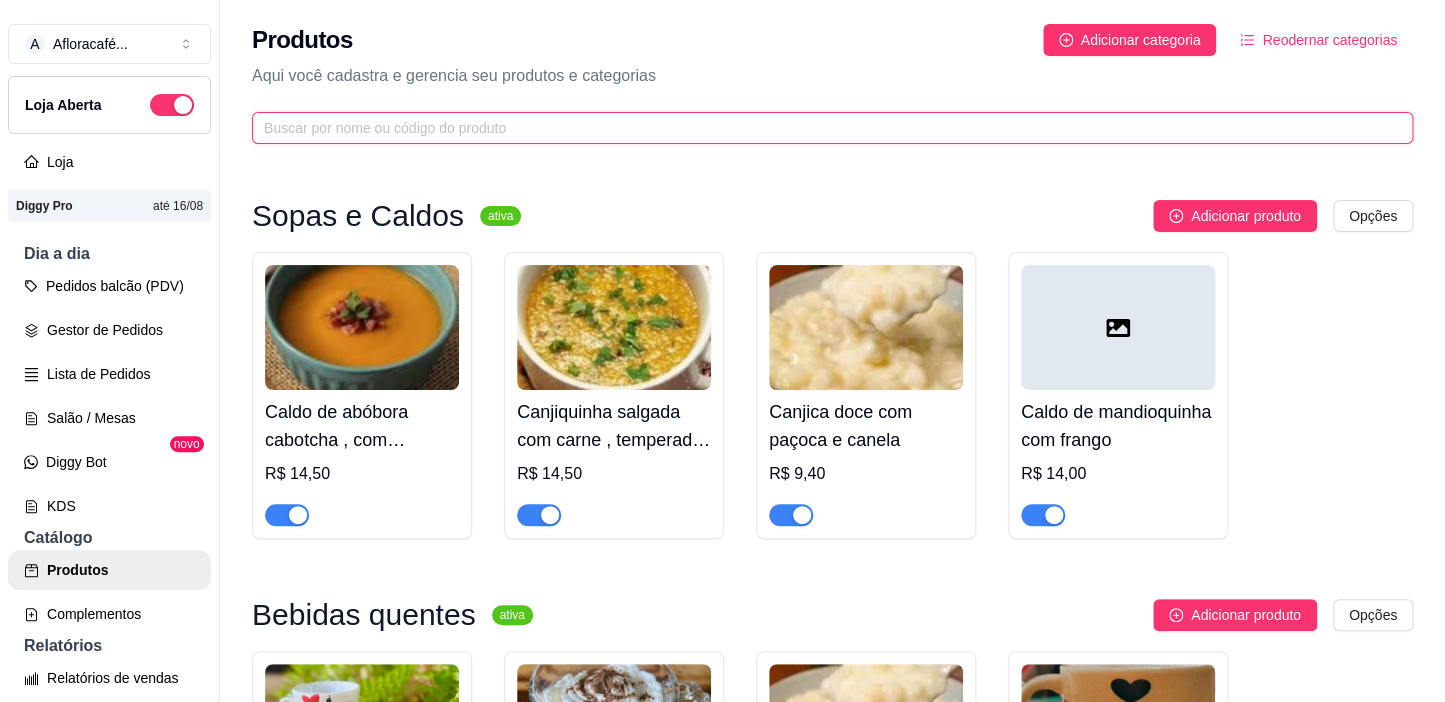 click at bounding box center [824, 128] 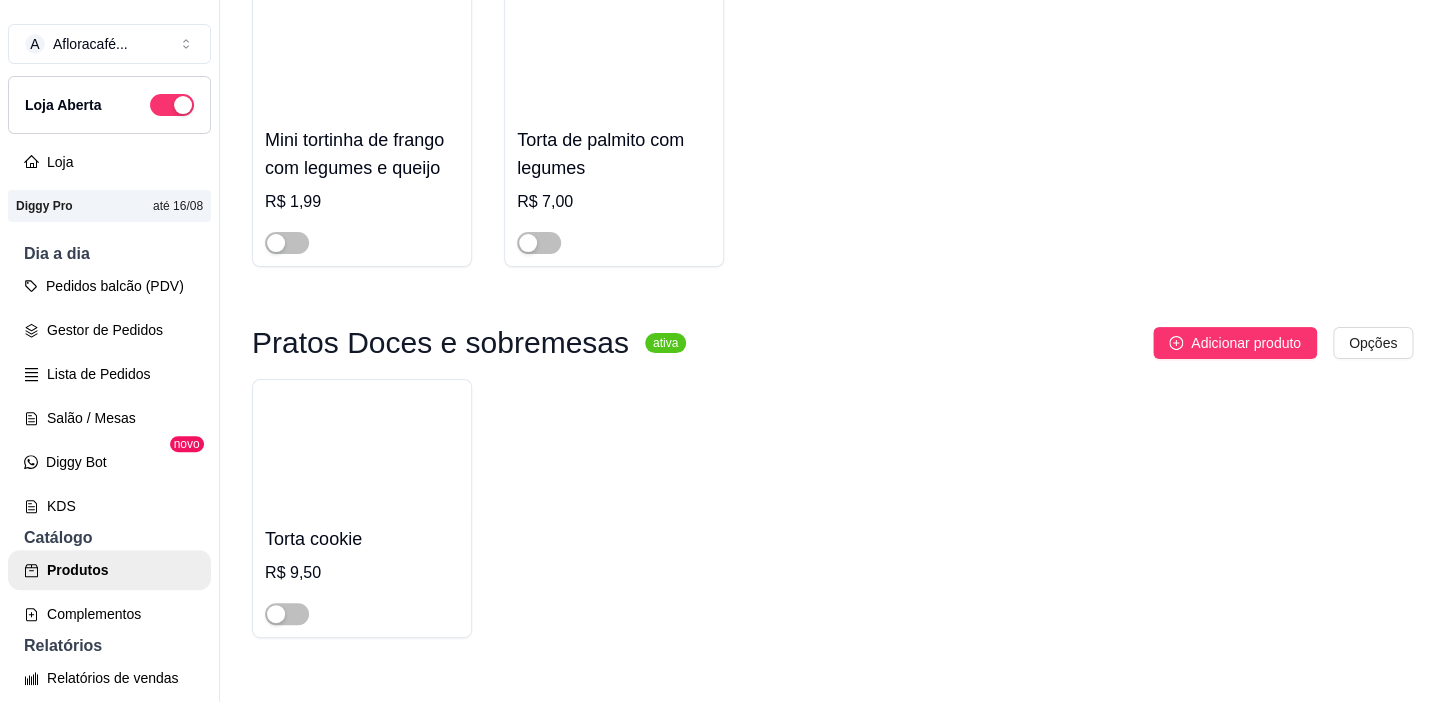 scroll, scrollTop: 323, scrollLeft: 0, axis: vertical 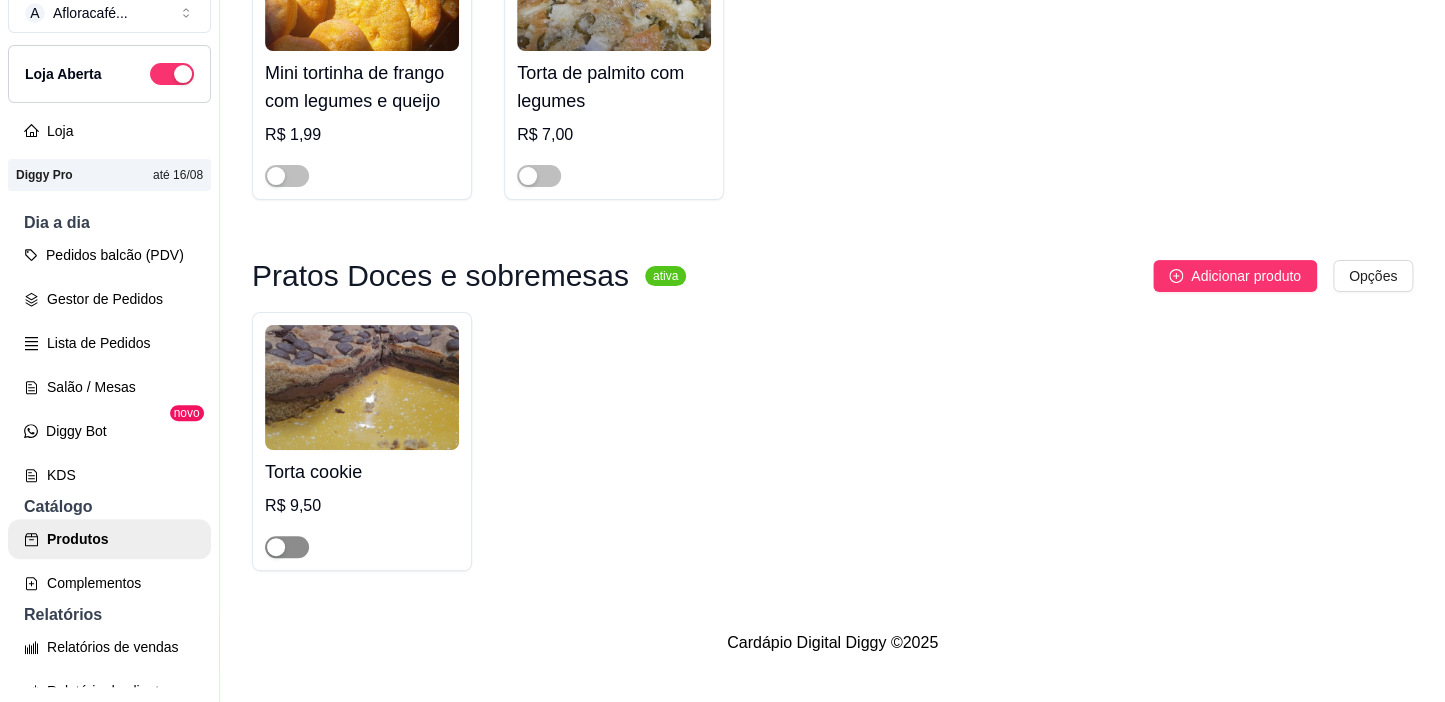click at bounding box center (287, 547) 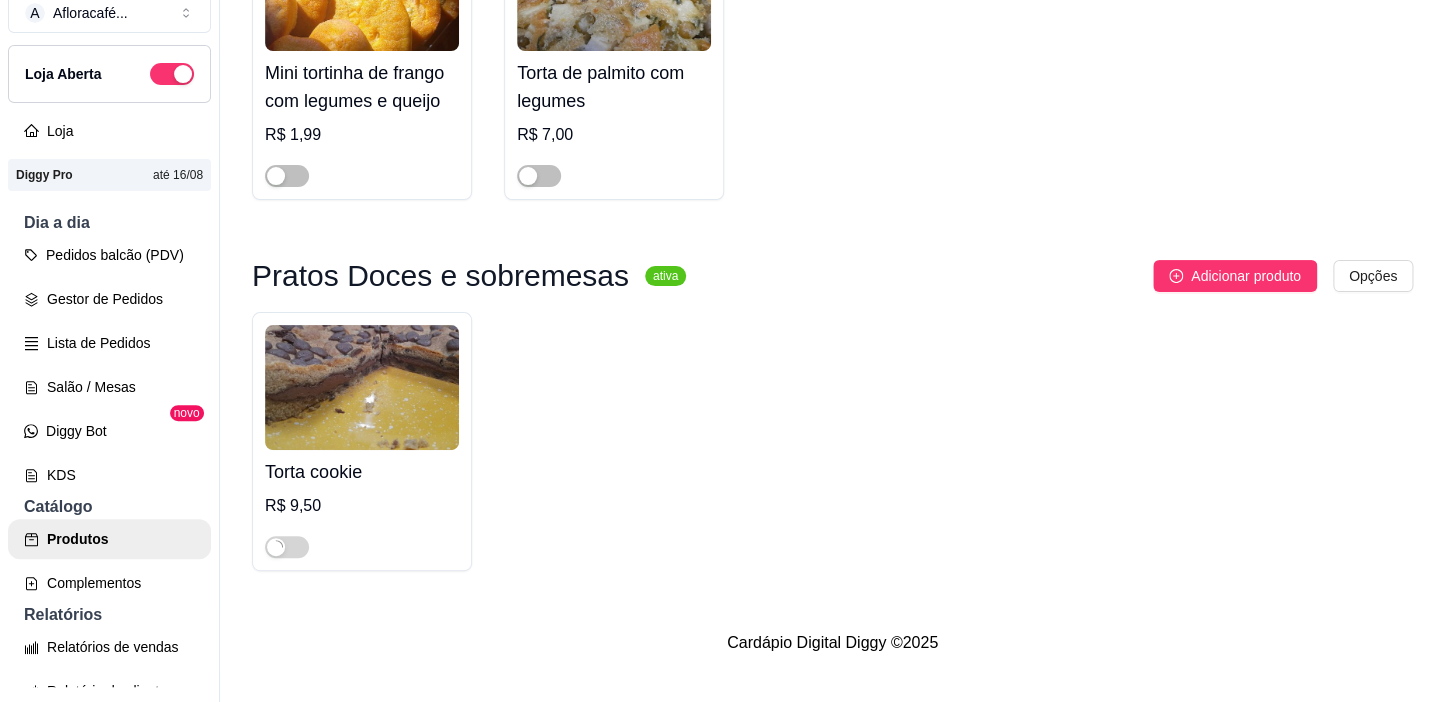 scroll, scrollTop: 0, scrollLeft: 0, axis: both 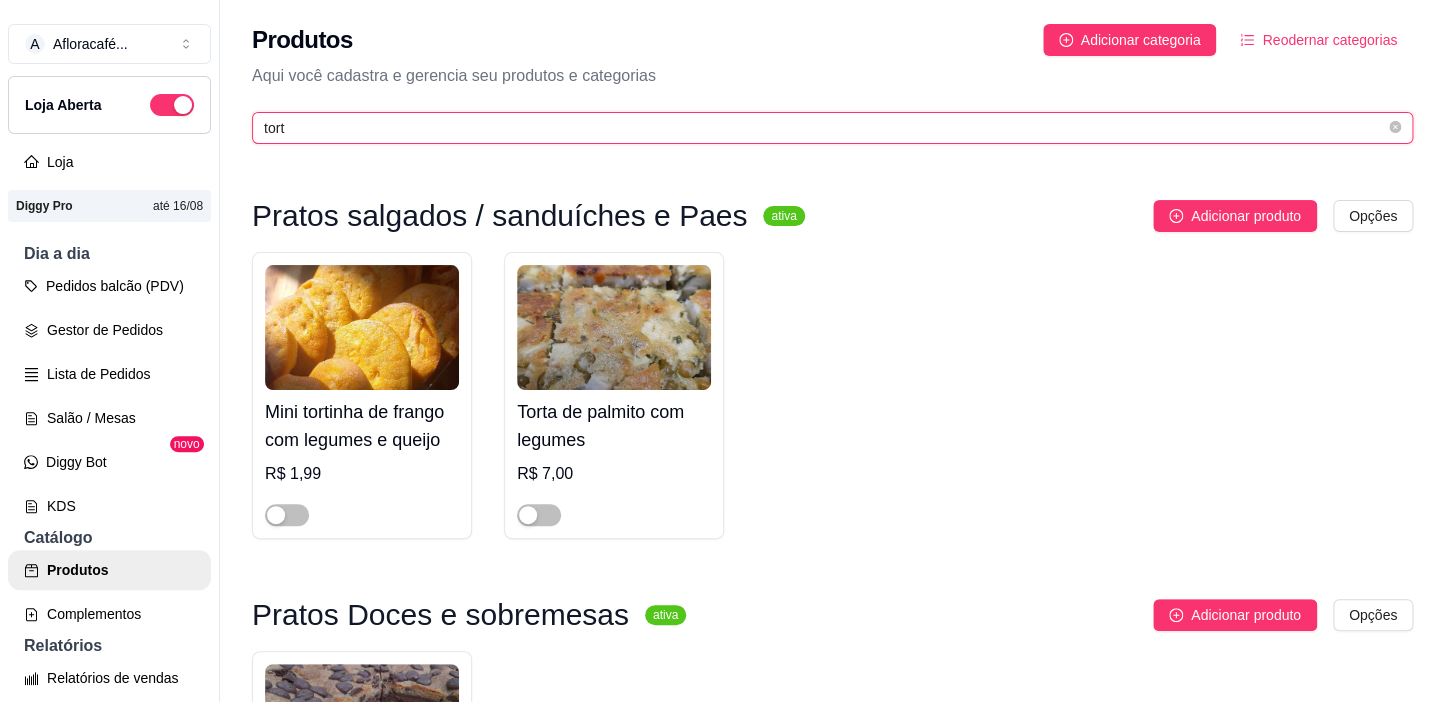 click on "tort" at bounding box center (824, 128) 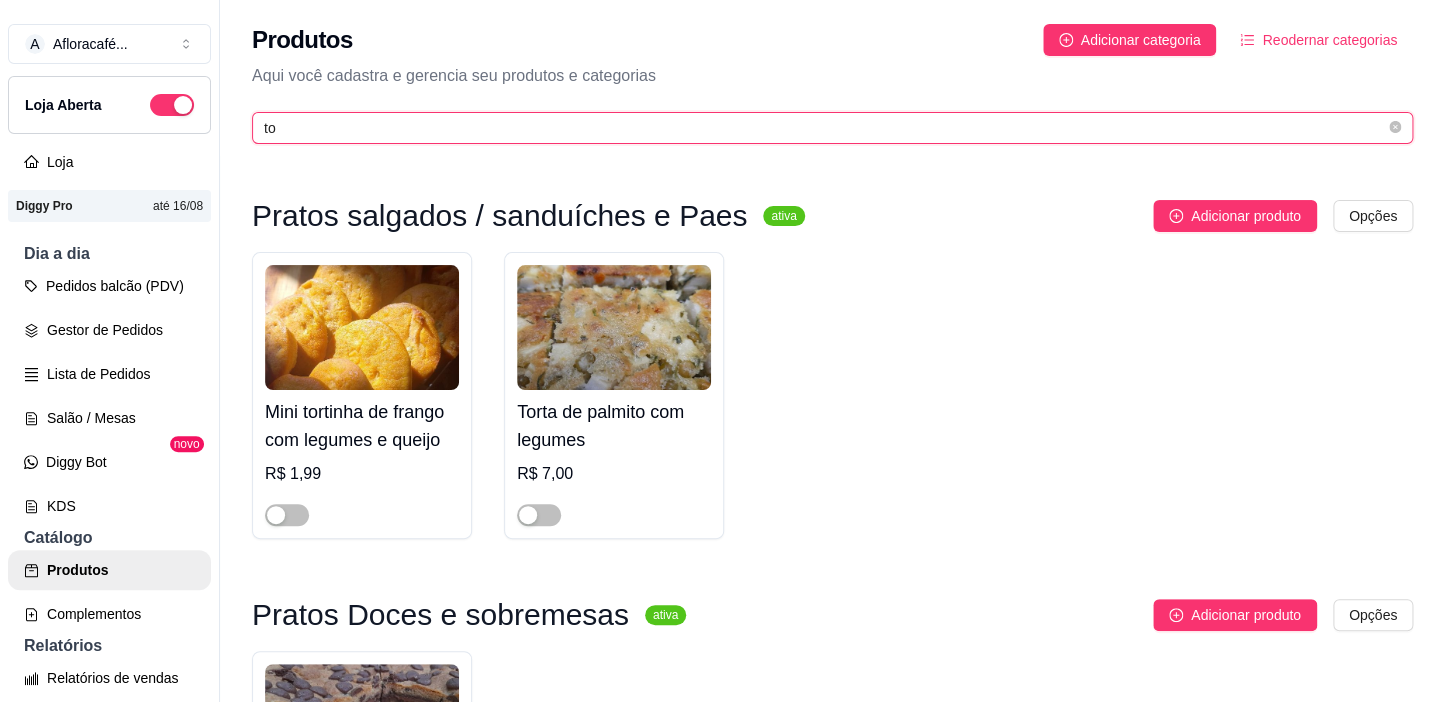 type on "t" 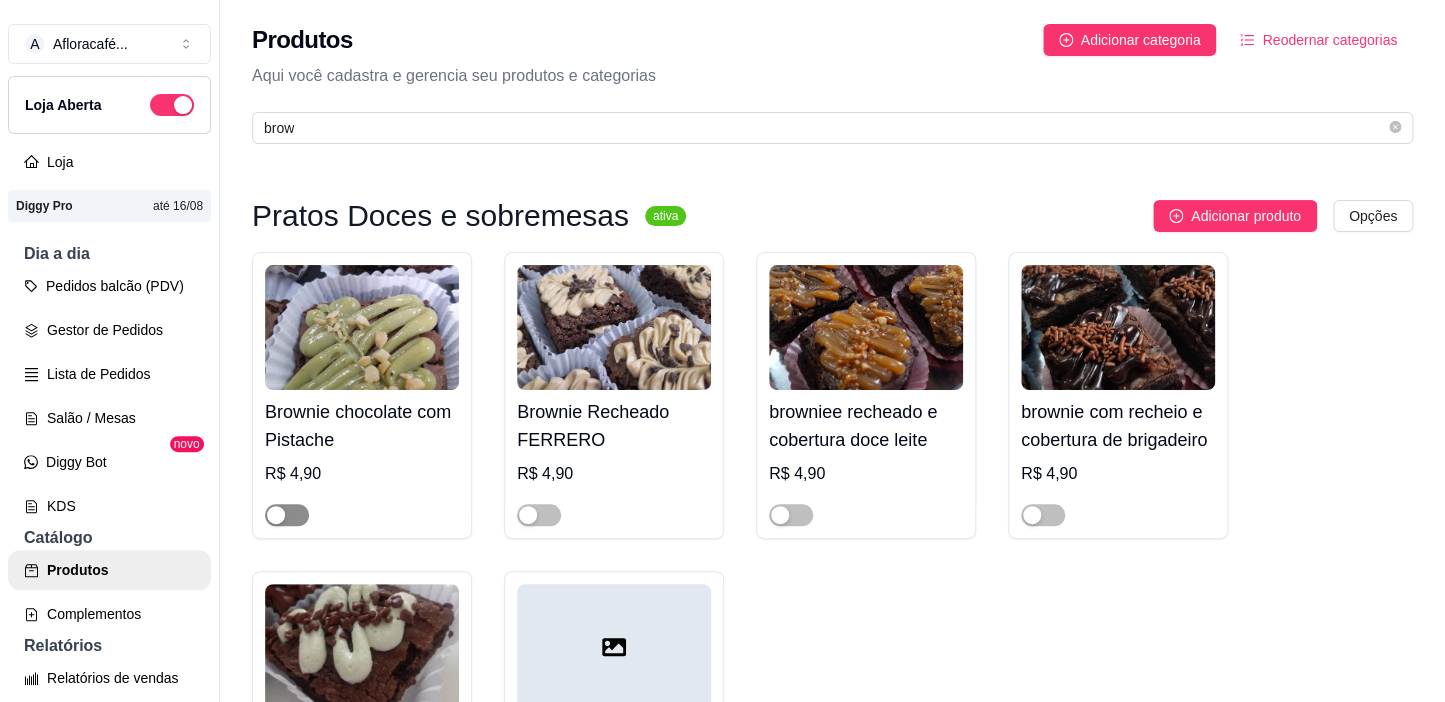 click at bounding box center (287, 515) 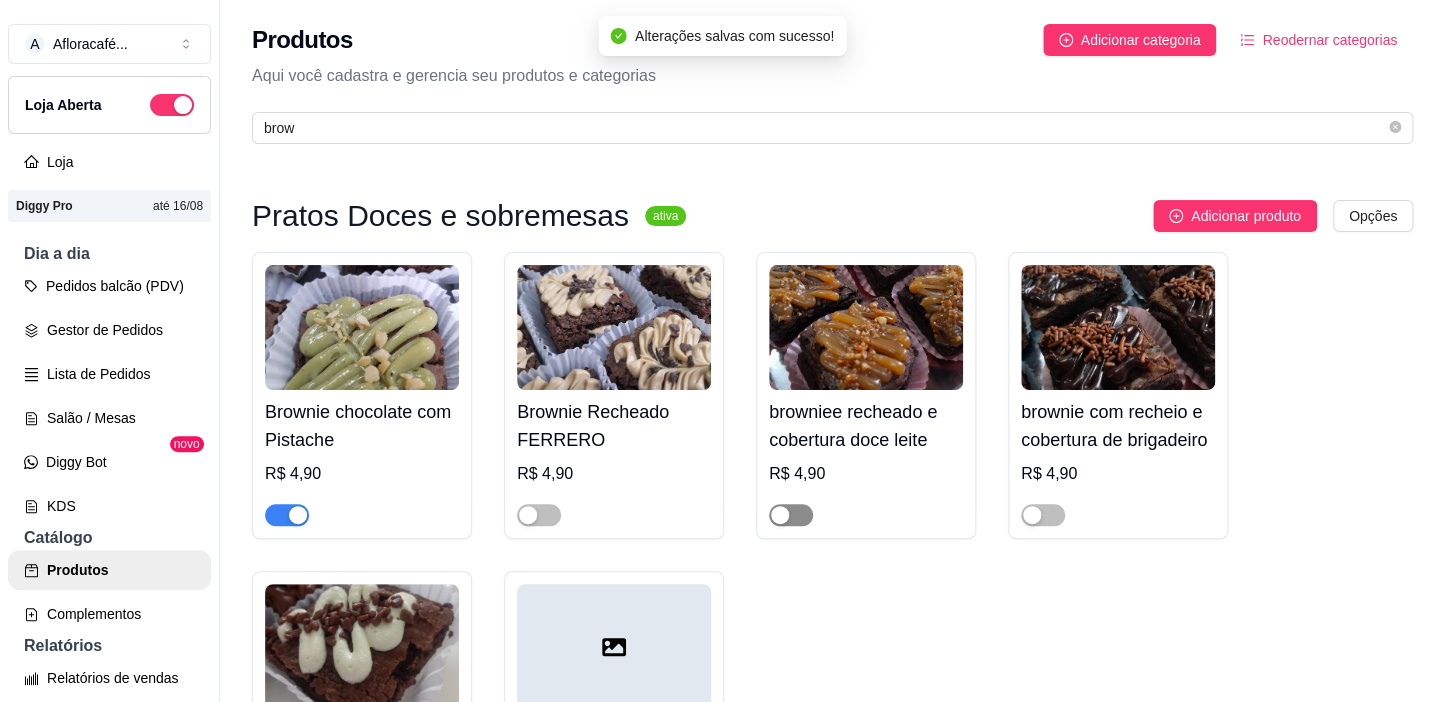 click at bounding box center [791, 515] 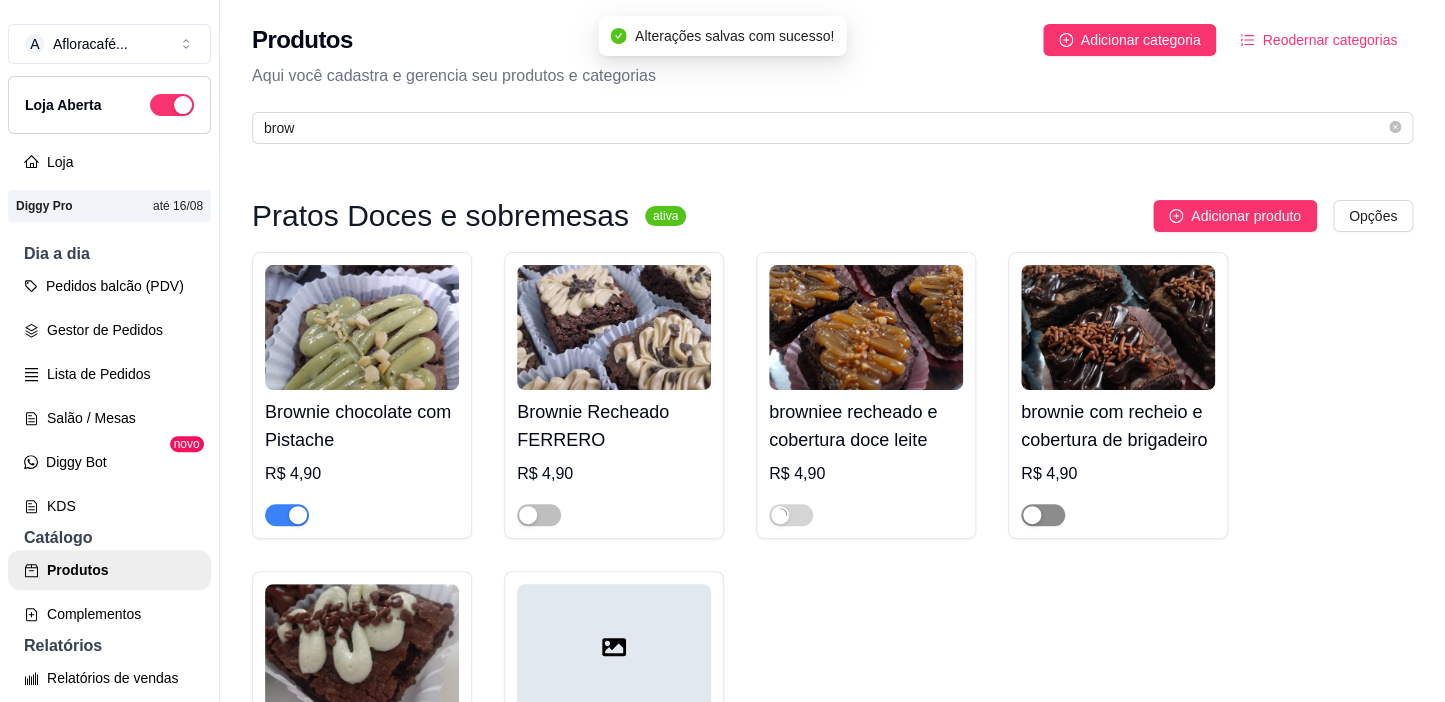 click at bounding box center (1043, 515) 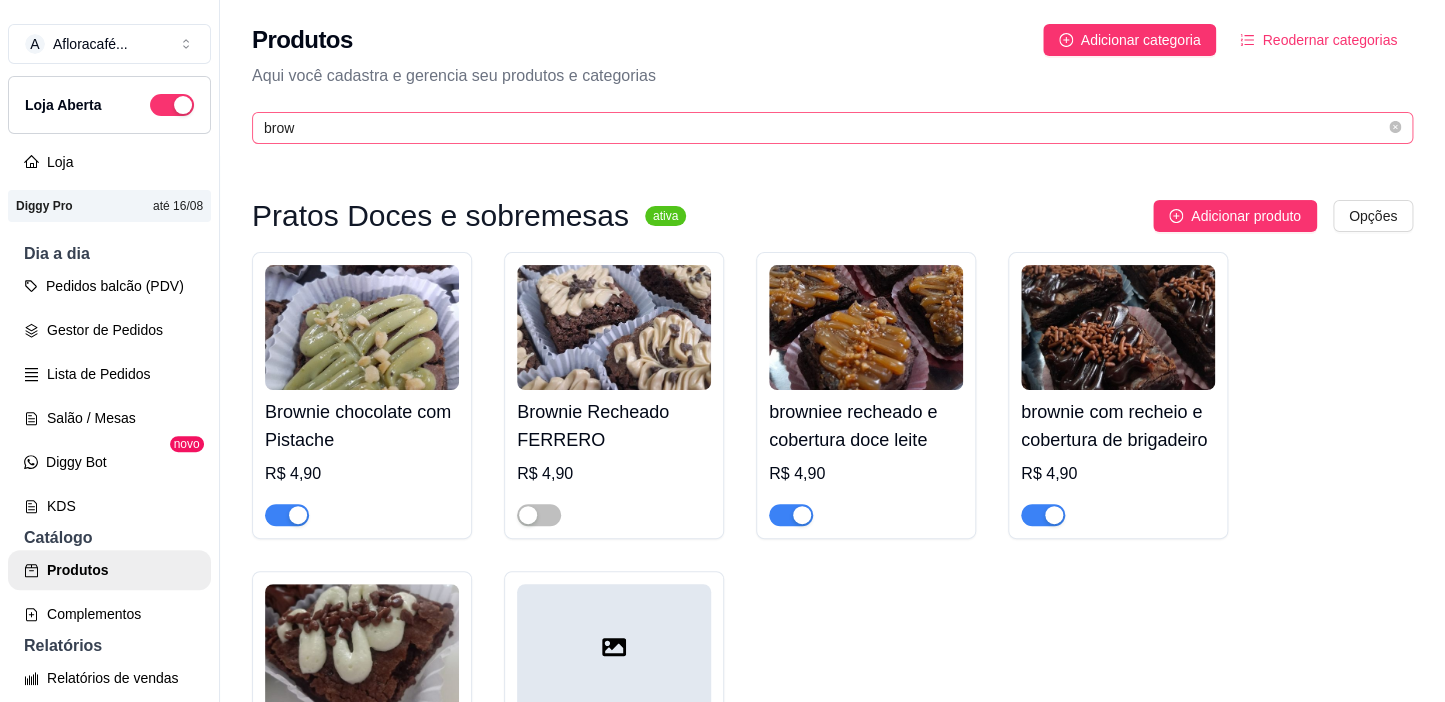 click on "brow" at bounding box center (832, 128) 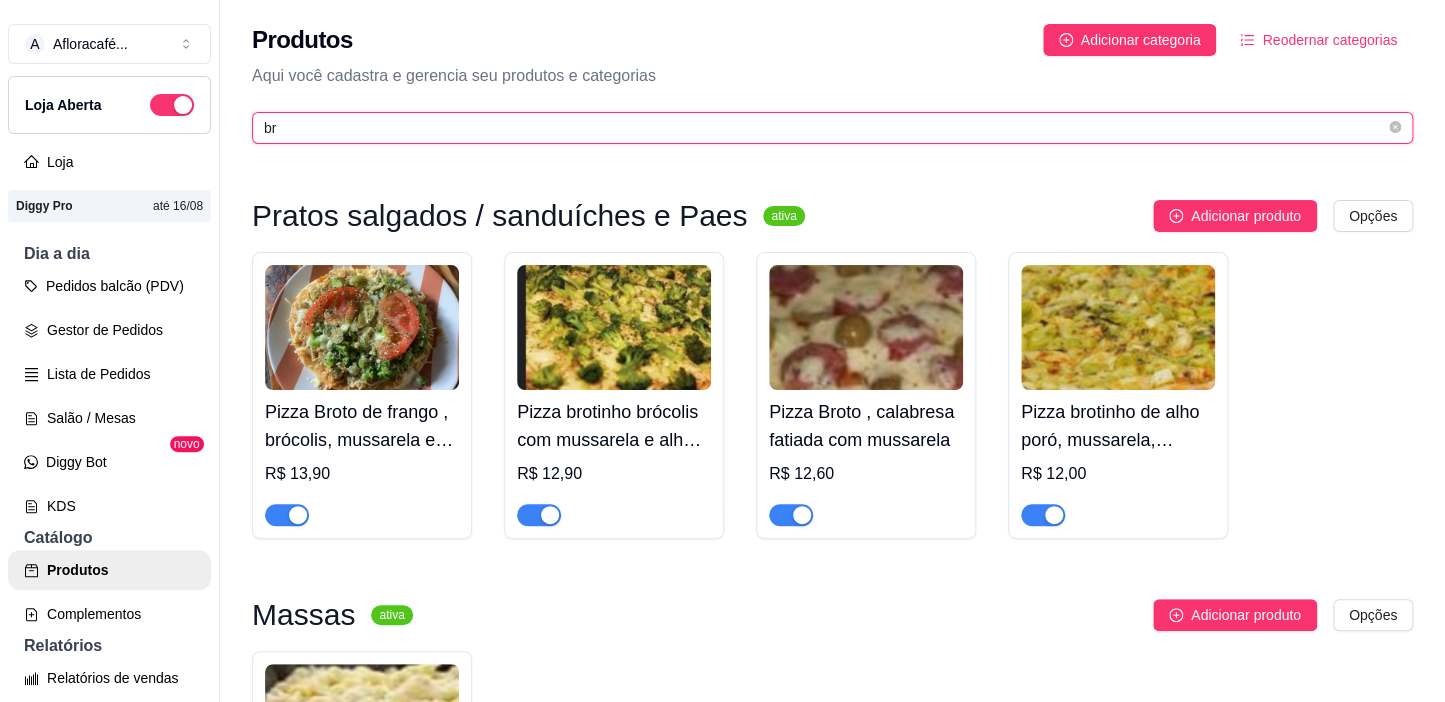 type on "b" 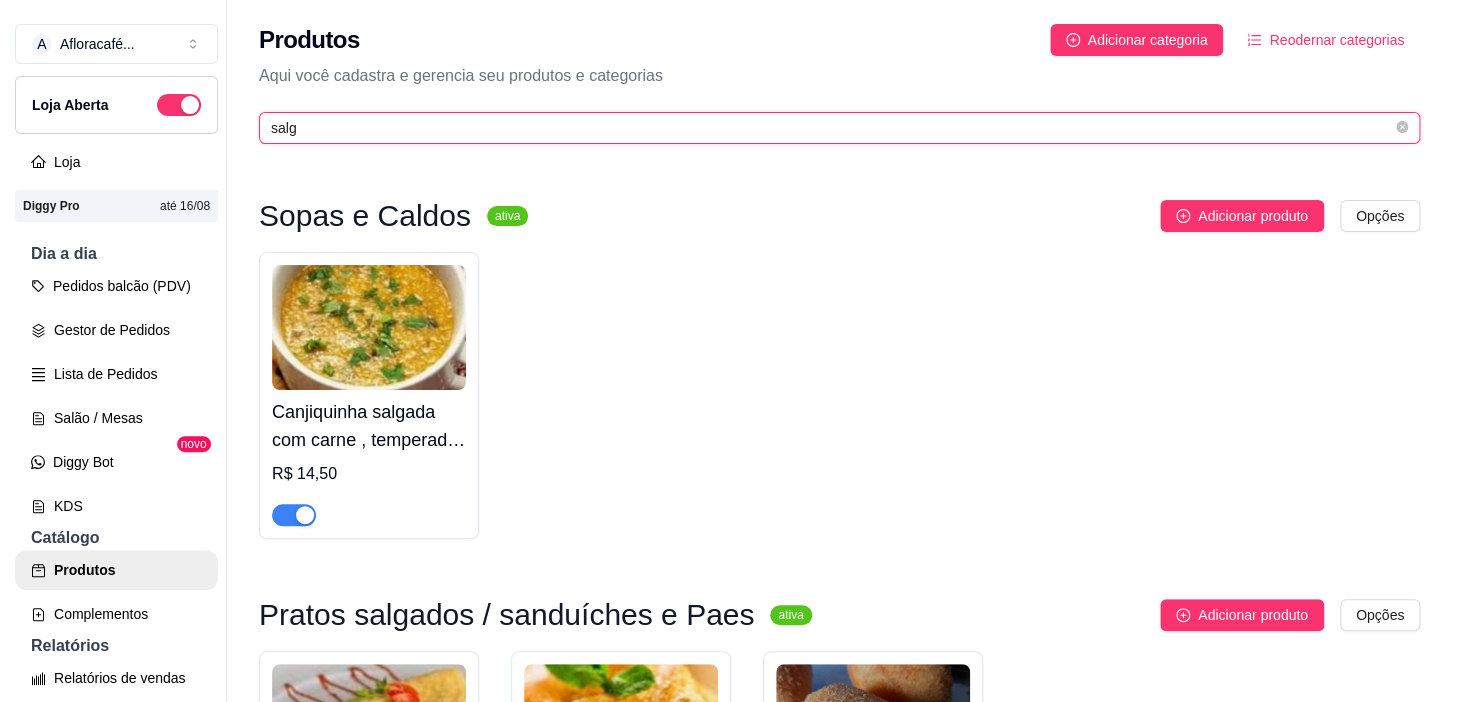 scroll, scrollTop: 323, scrollLeft: 0, axis: vertical 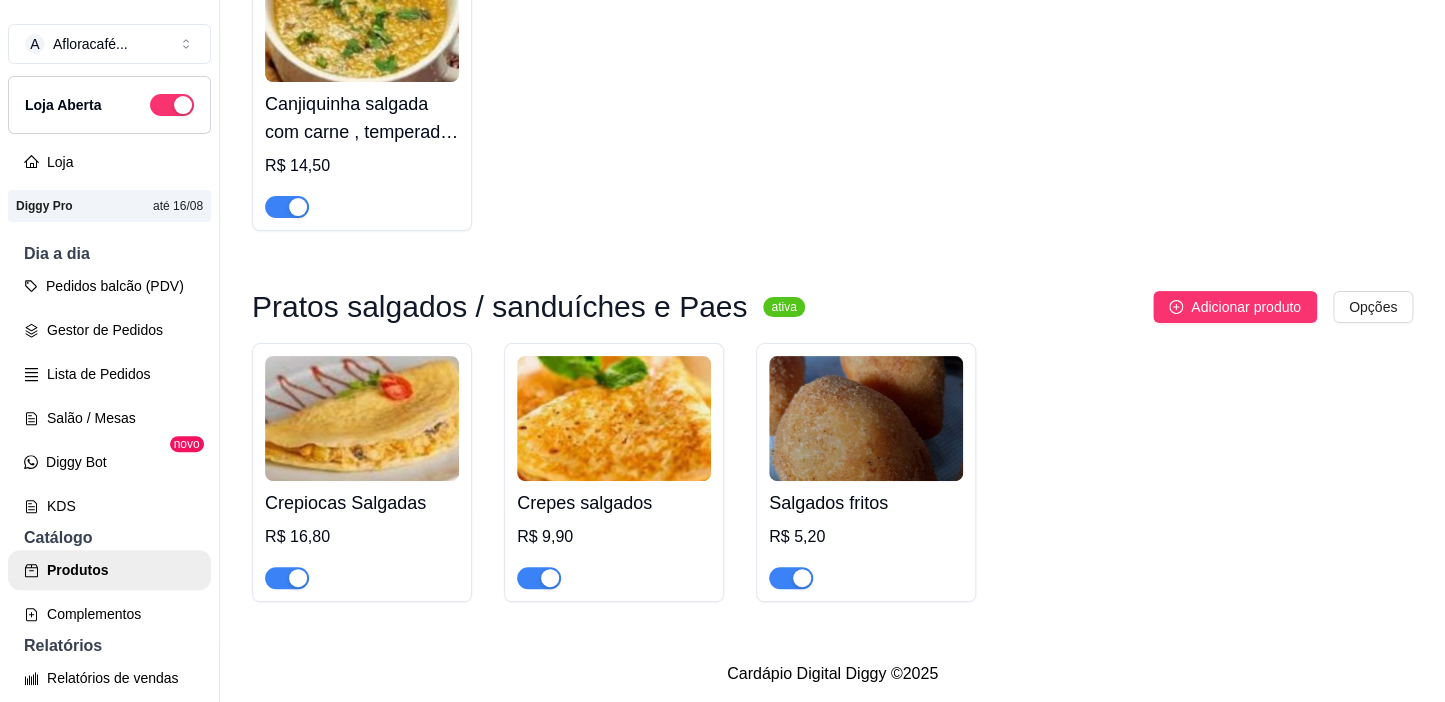 type on "salg" 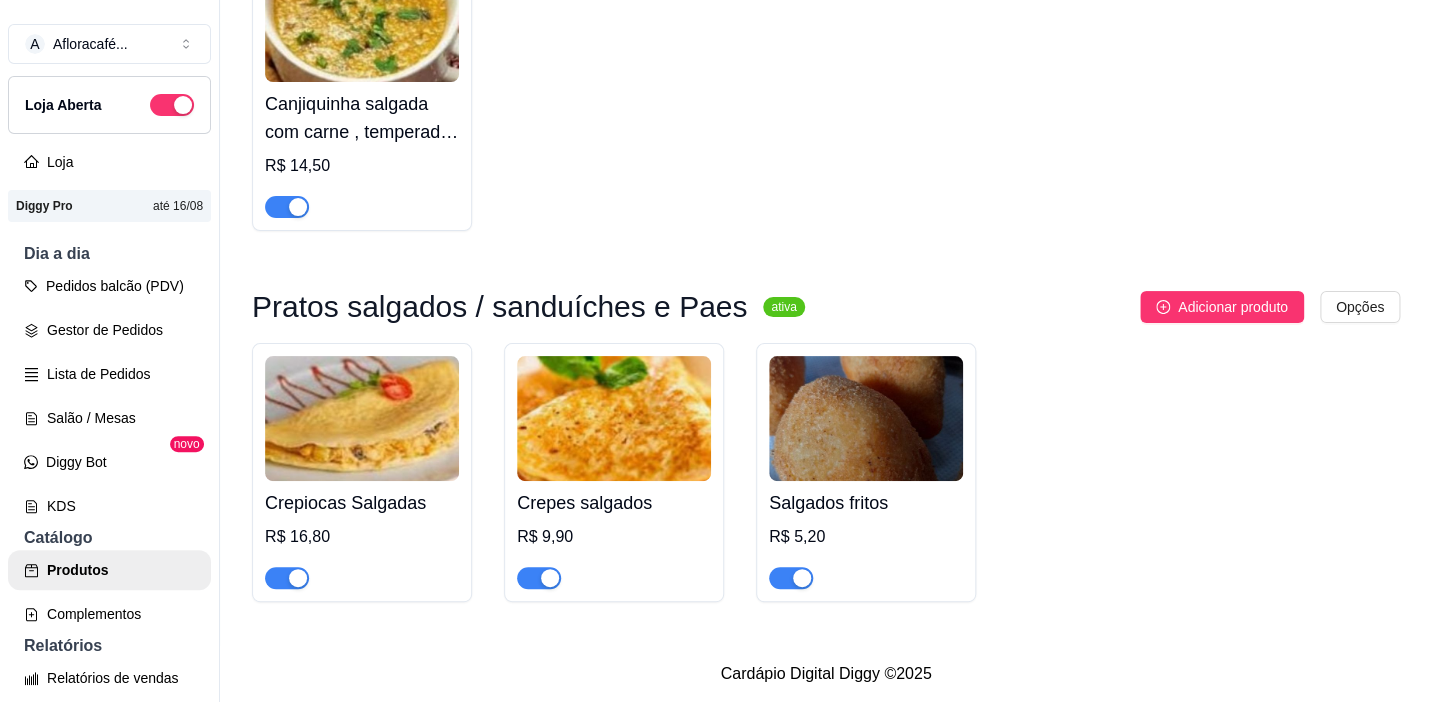 type 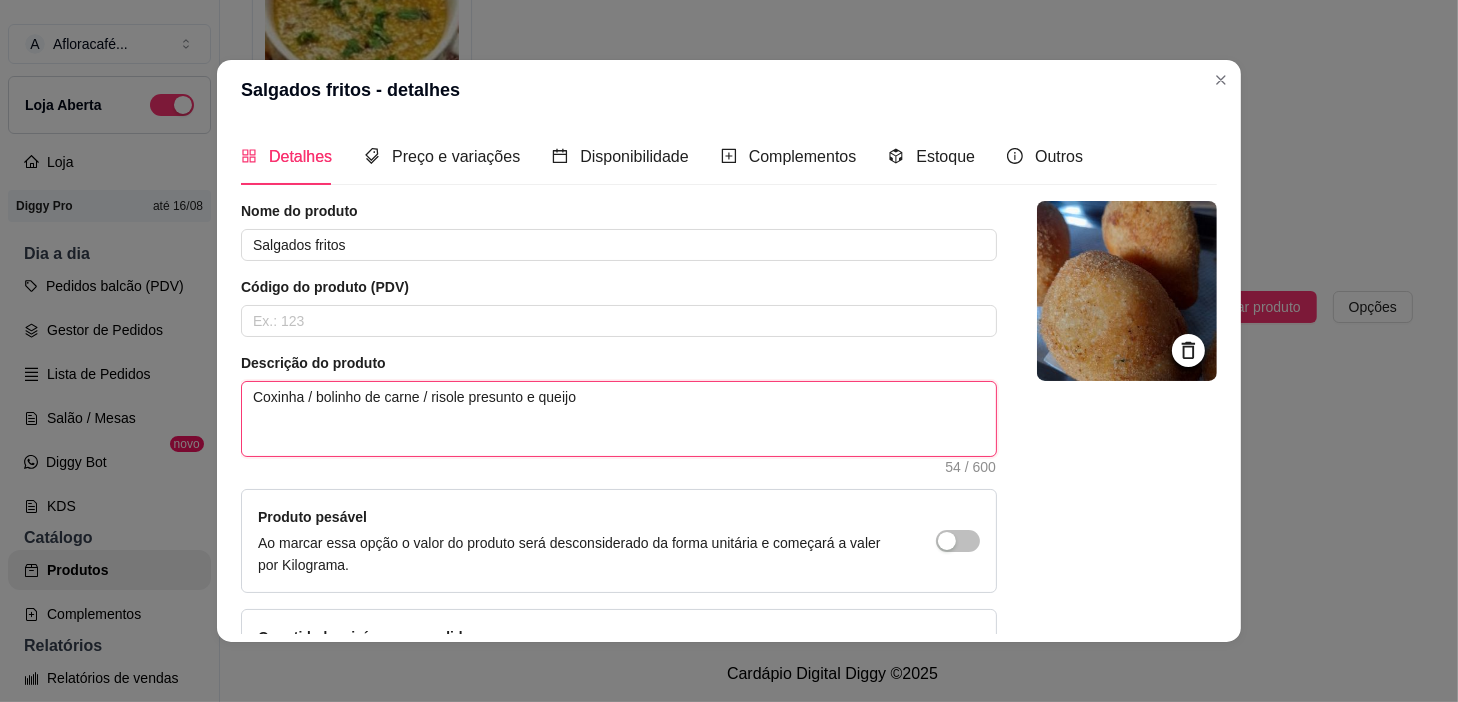 click on "Coxinha / bolinho de carne / risole presunto e queijo" at bounding box center (619, 419) 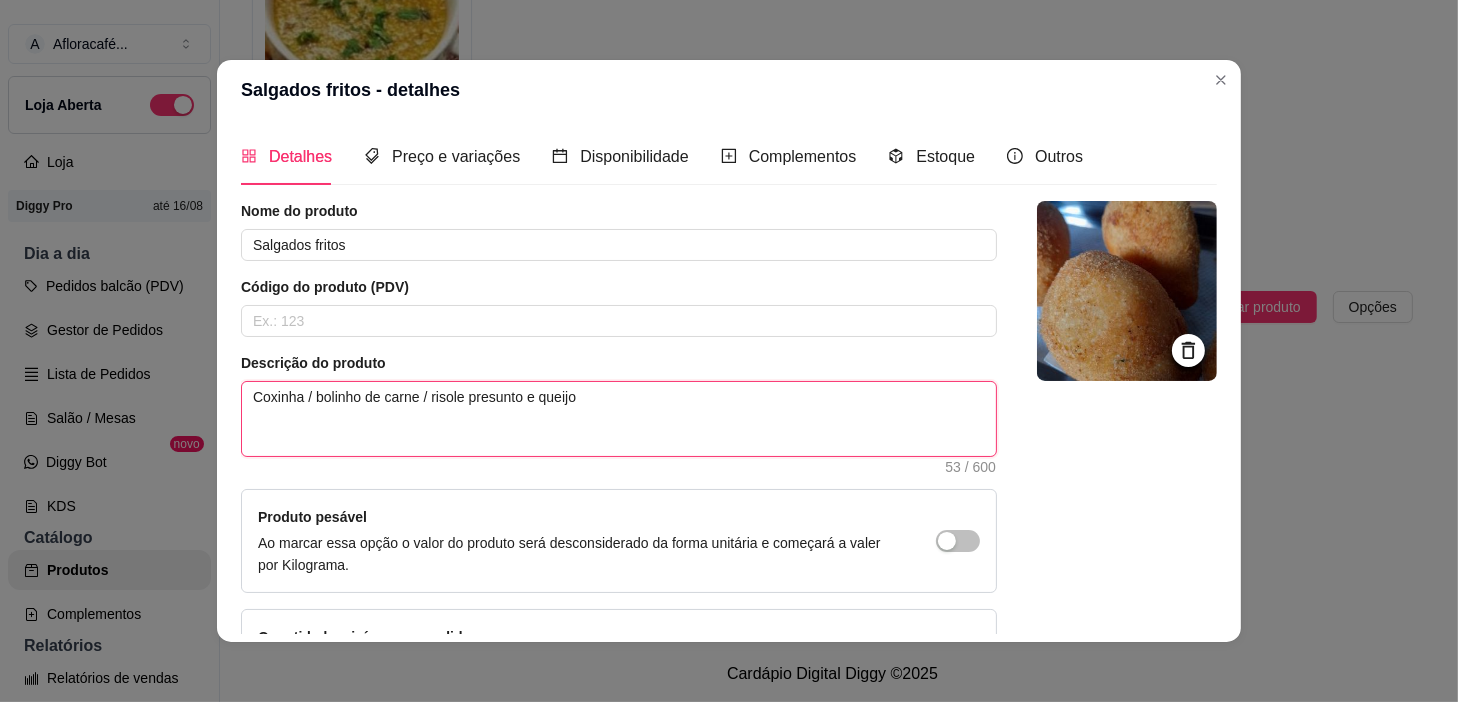 type on "Coxinha / bolinho de carne / risole presunto e queij" 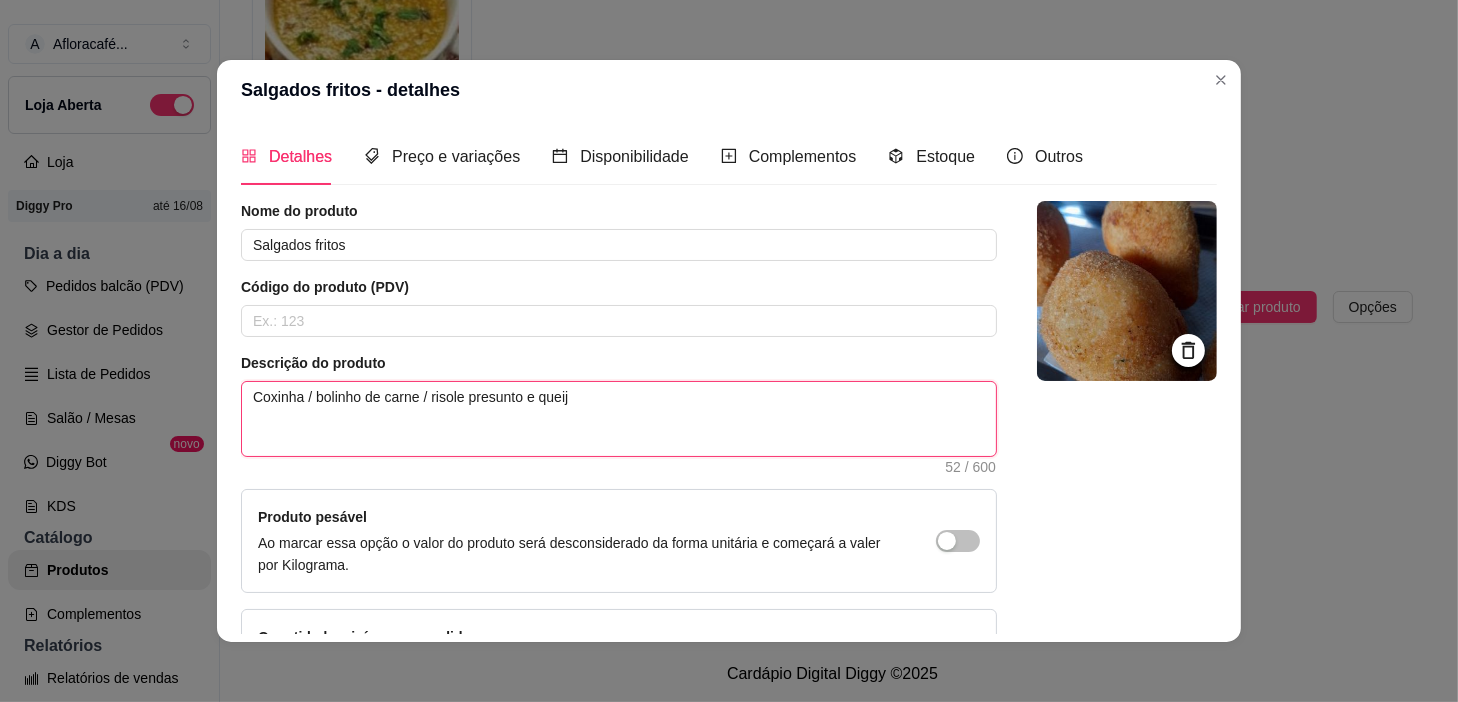 type on "Coxinha / bolinho de carne / risole presunto e quei" 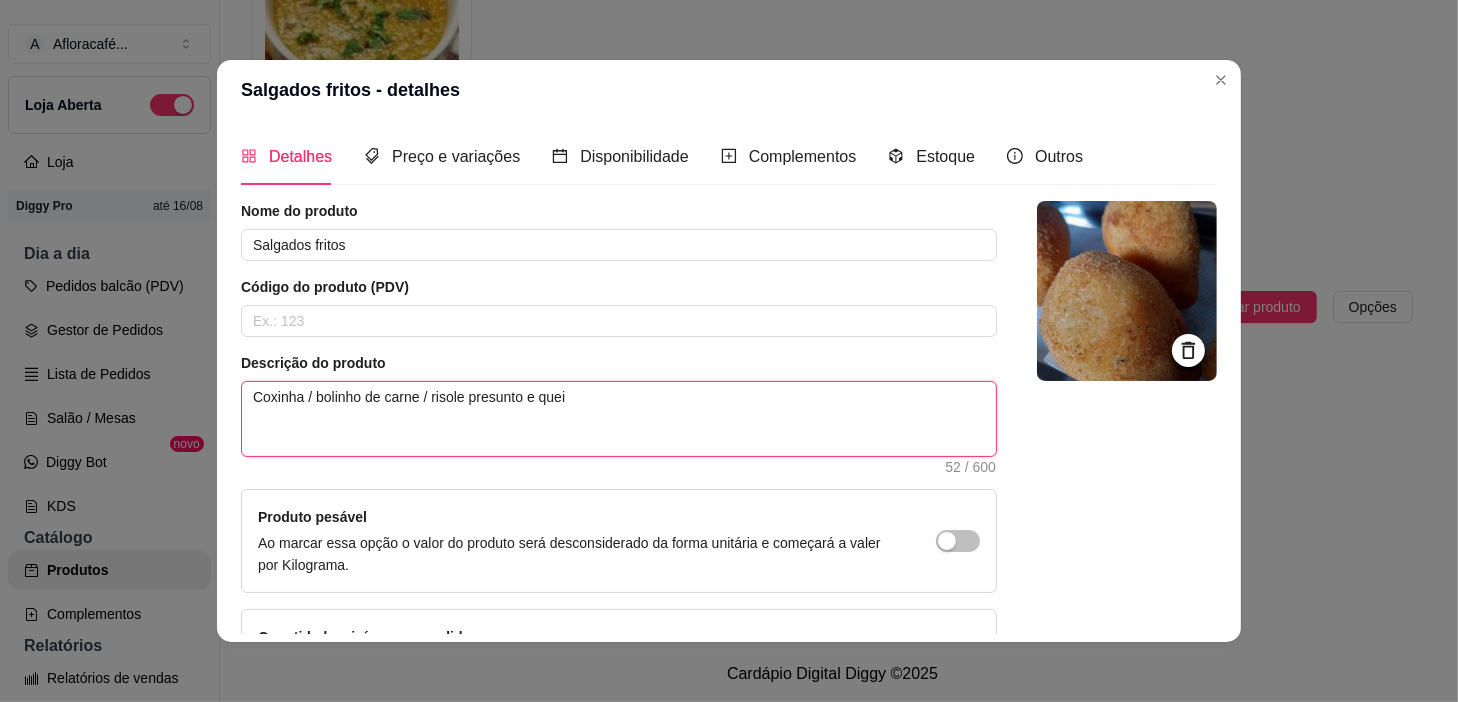 type on "Coxinha / bolinho de carne / risole presunto e que" 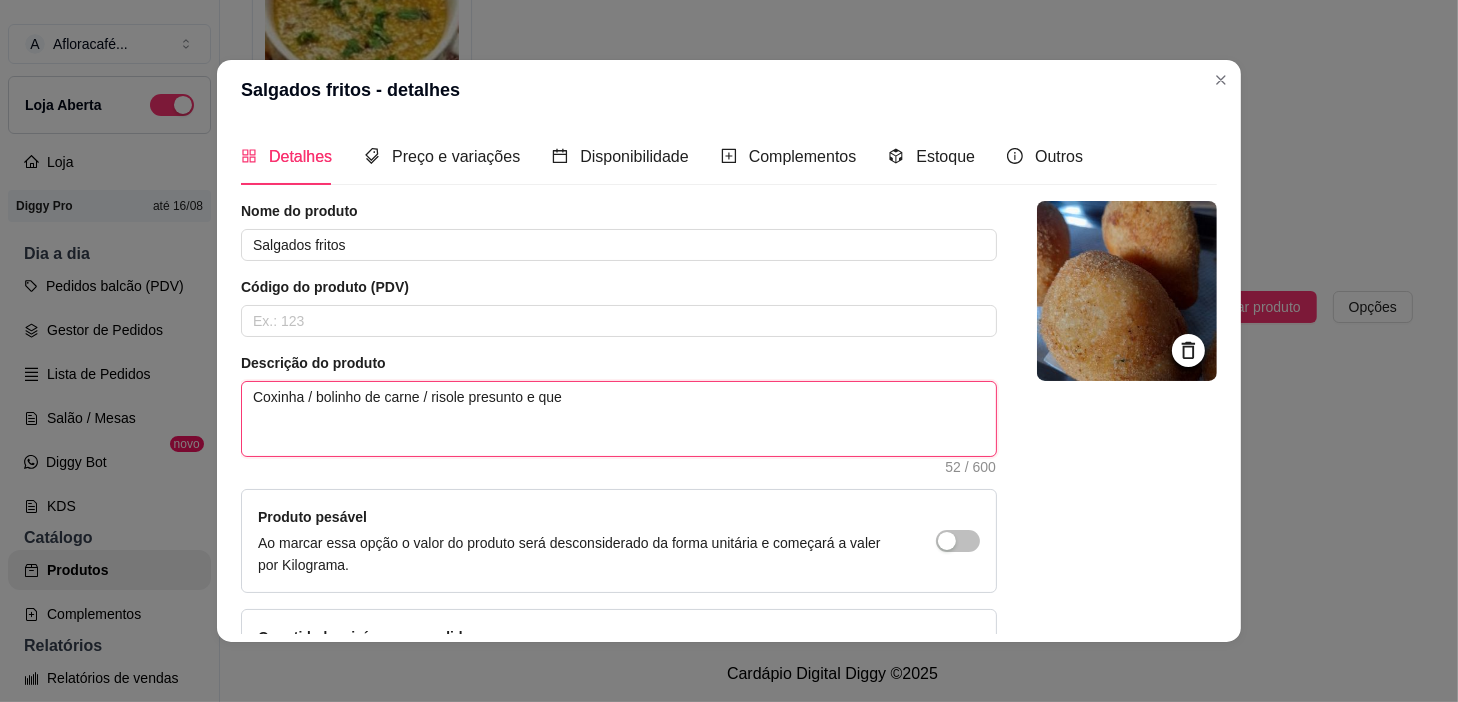 type on "Coxinha / bolinho de carne / risole presunto e qu" 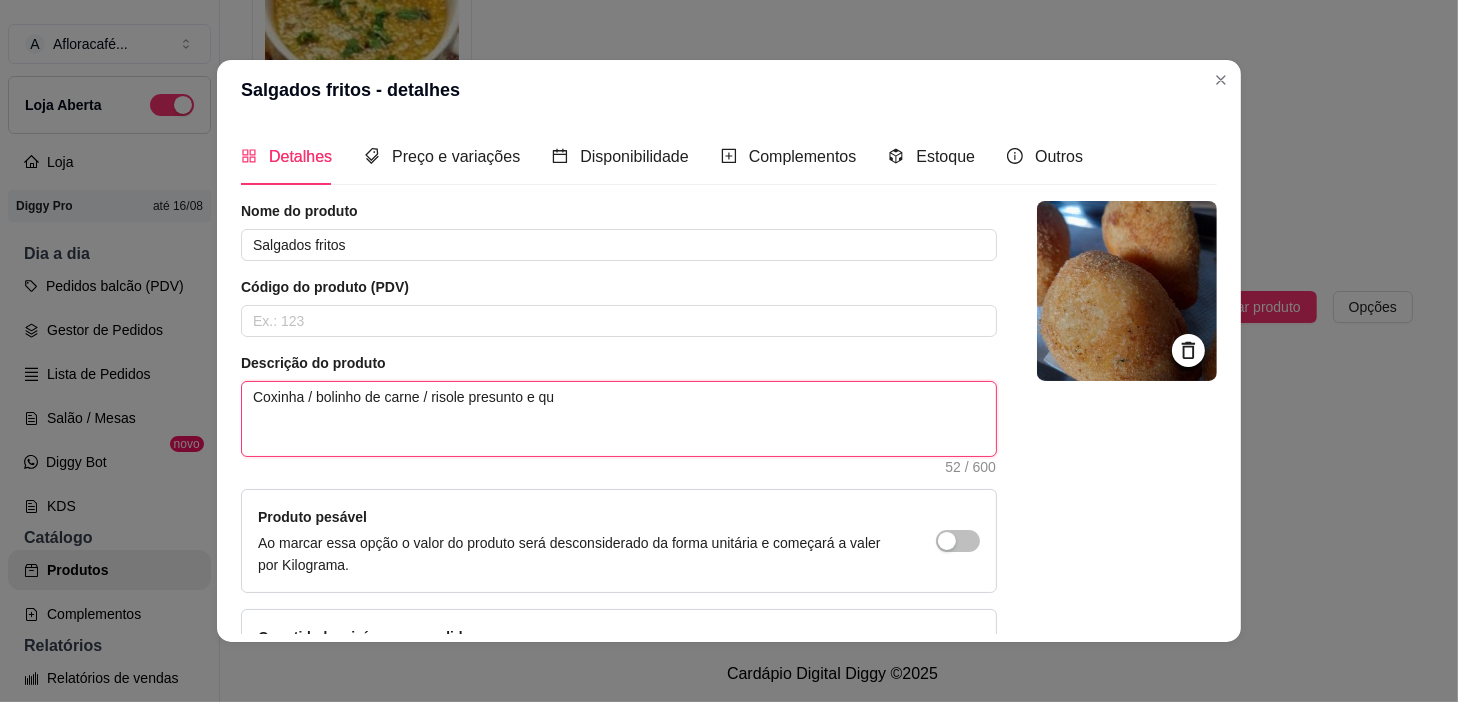 type on "Coxinha / bolinho de carne / risole presunto e q" 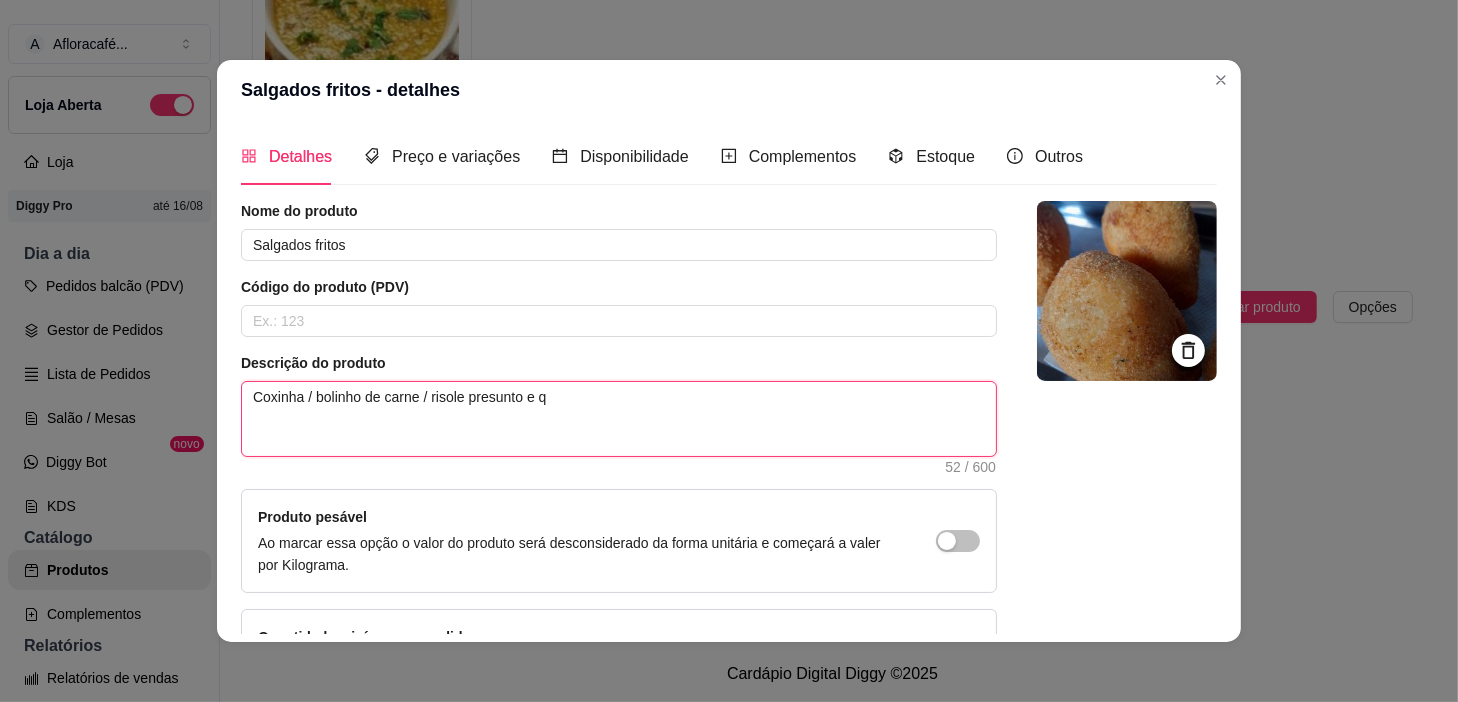 type on "Coxinha / bolinho de carne / risole presunto e" 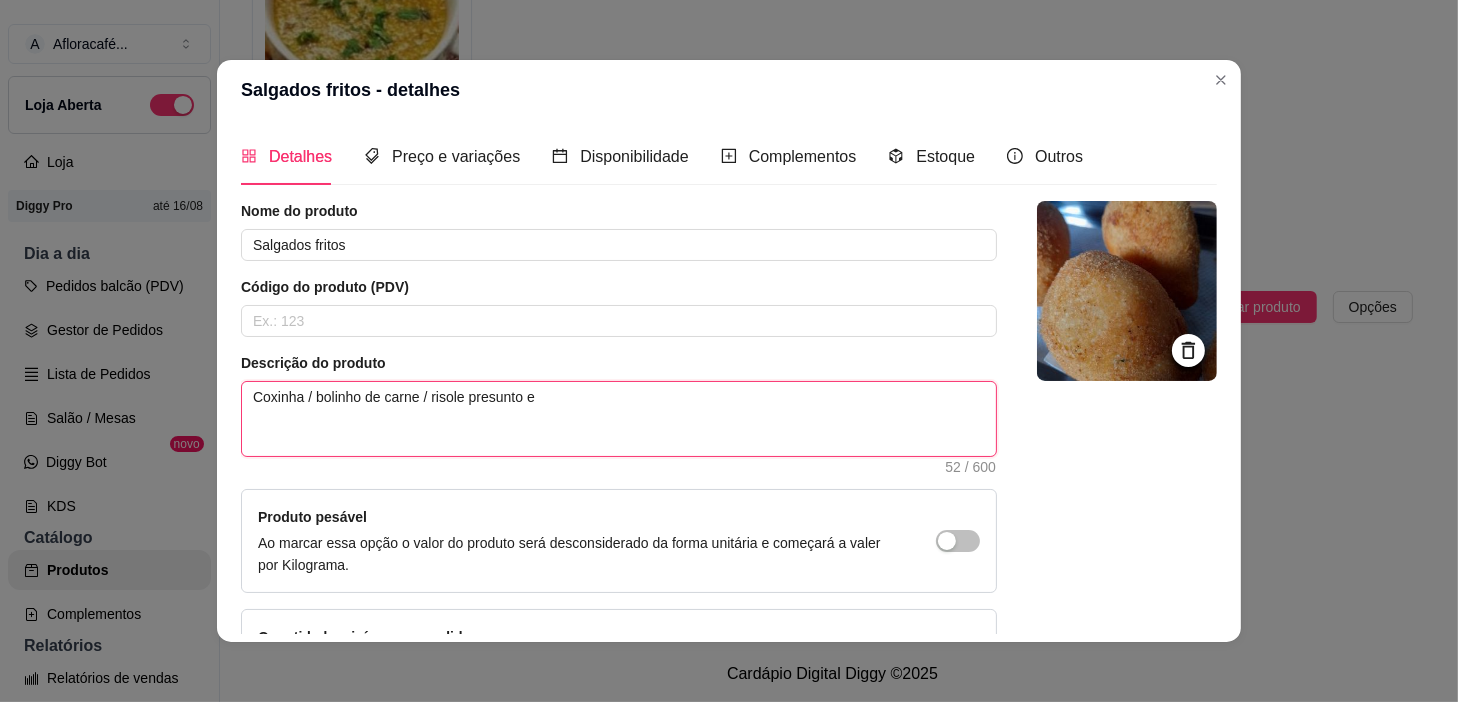 type on "Coxinha / bolinho de carne / risole presunto e" 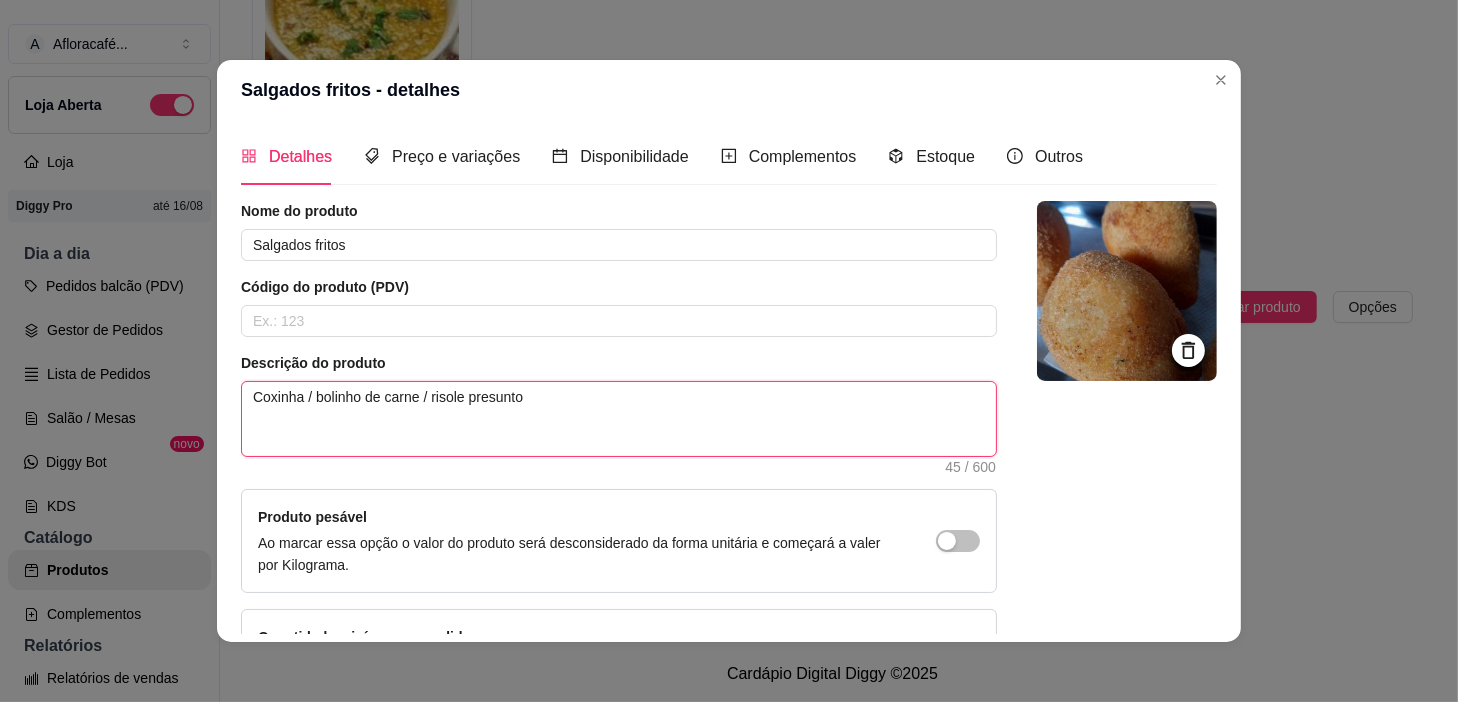 type on "Coxinha / bolinho de carne / risole presunto" 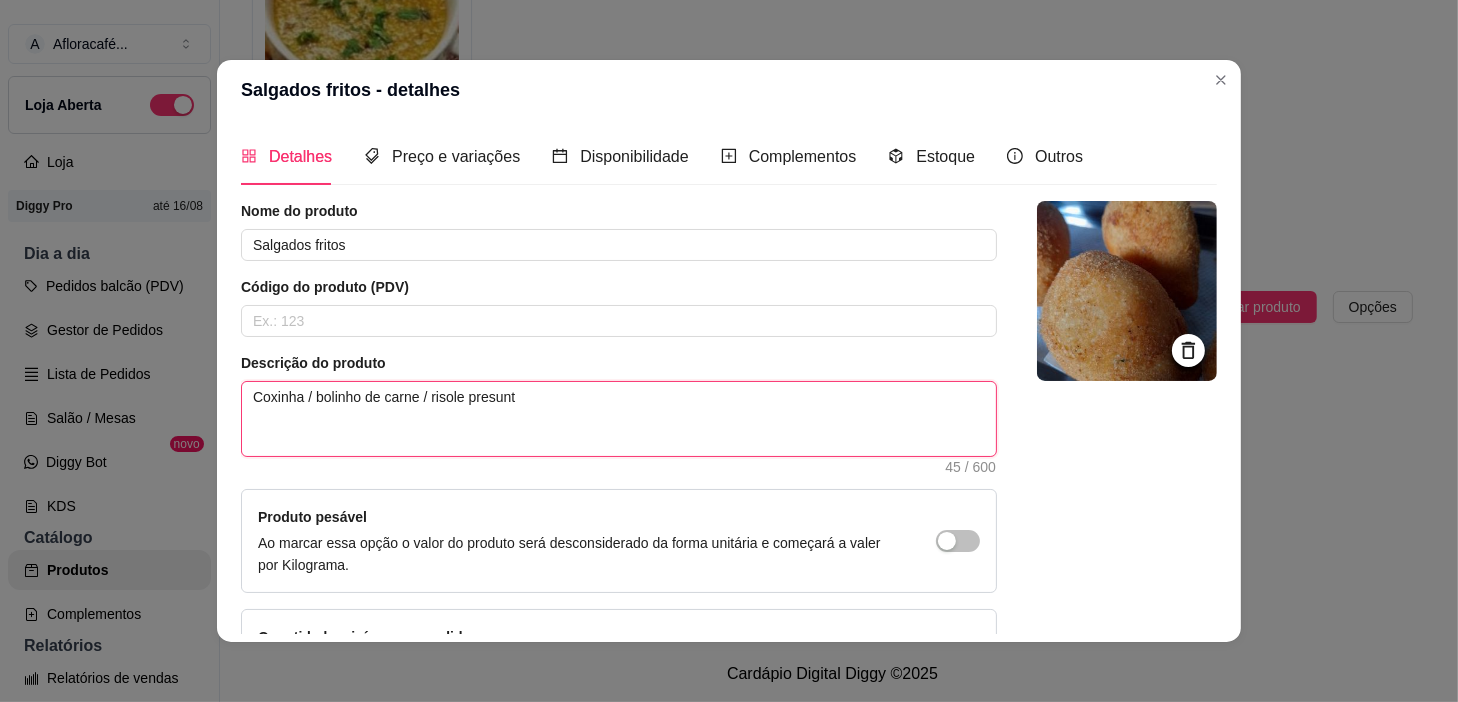 type on "Coxinha / bolinho de carne / risole presun" 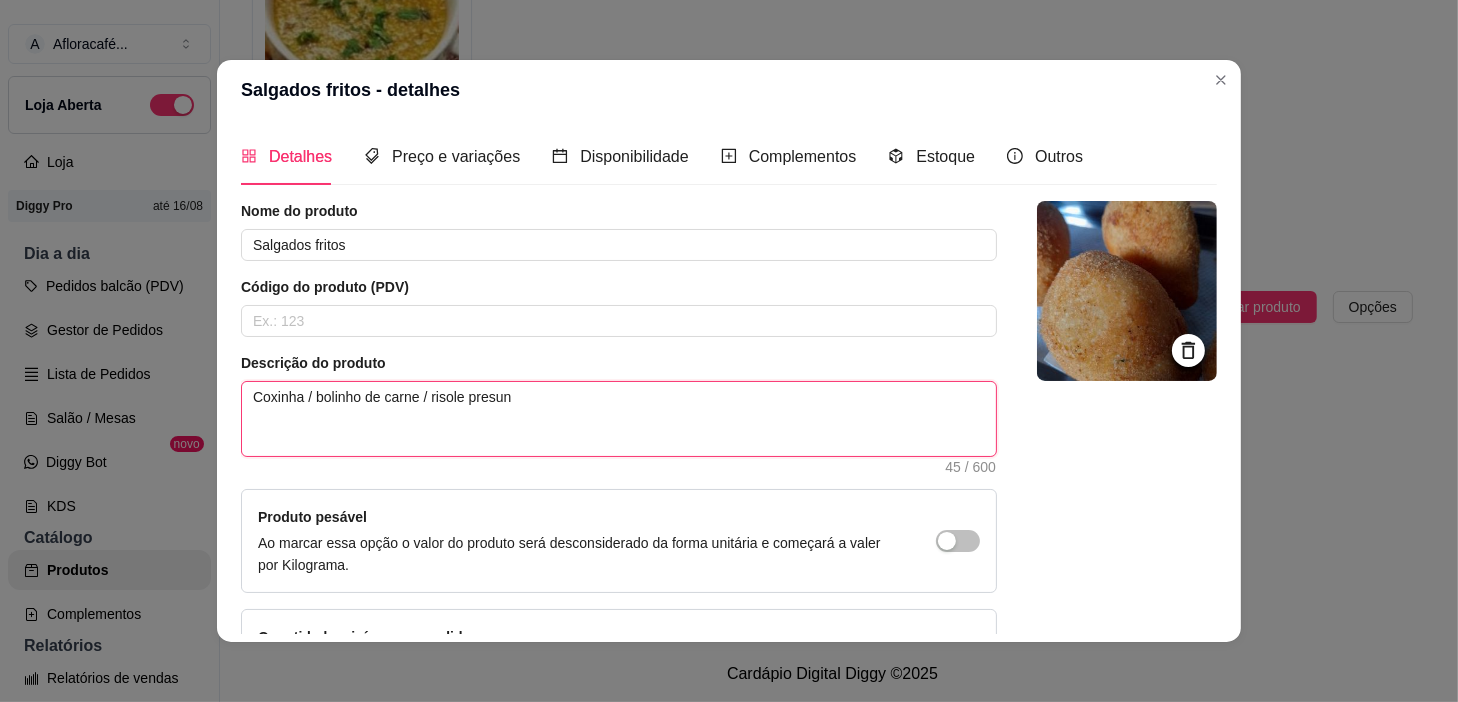 type on "Coxinha / bolinho de carne / risole presu" 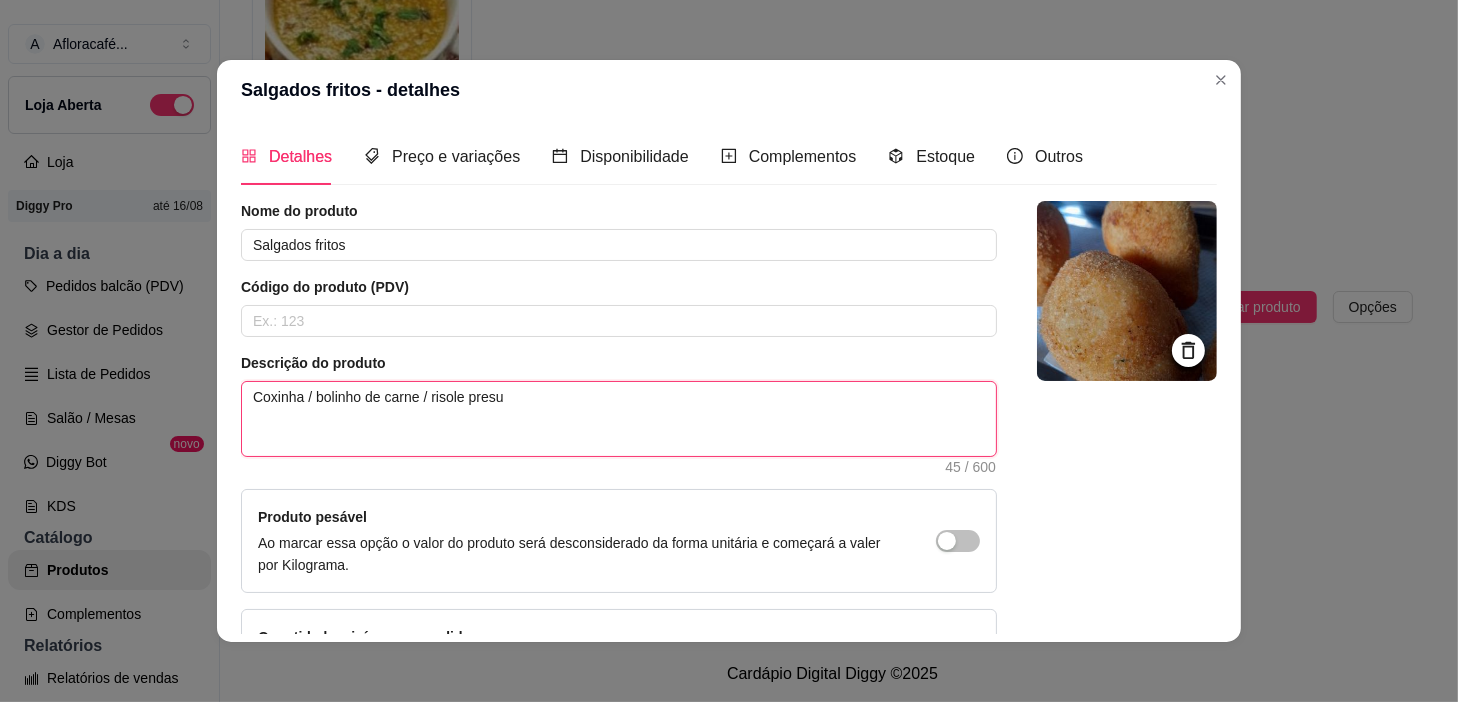 type on "Coxinha / bolinho de carne / risole pres" 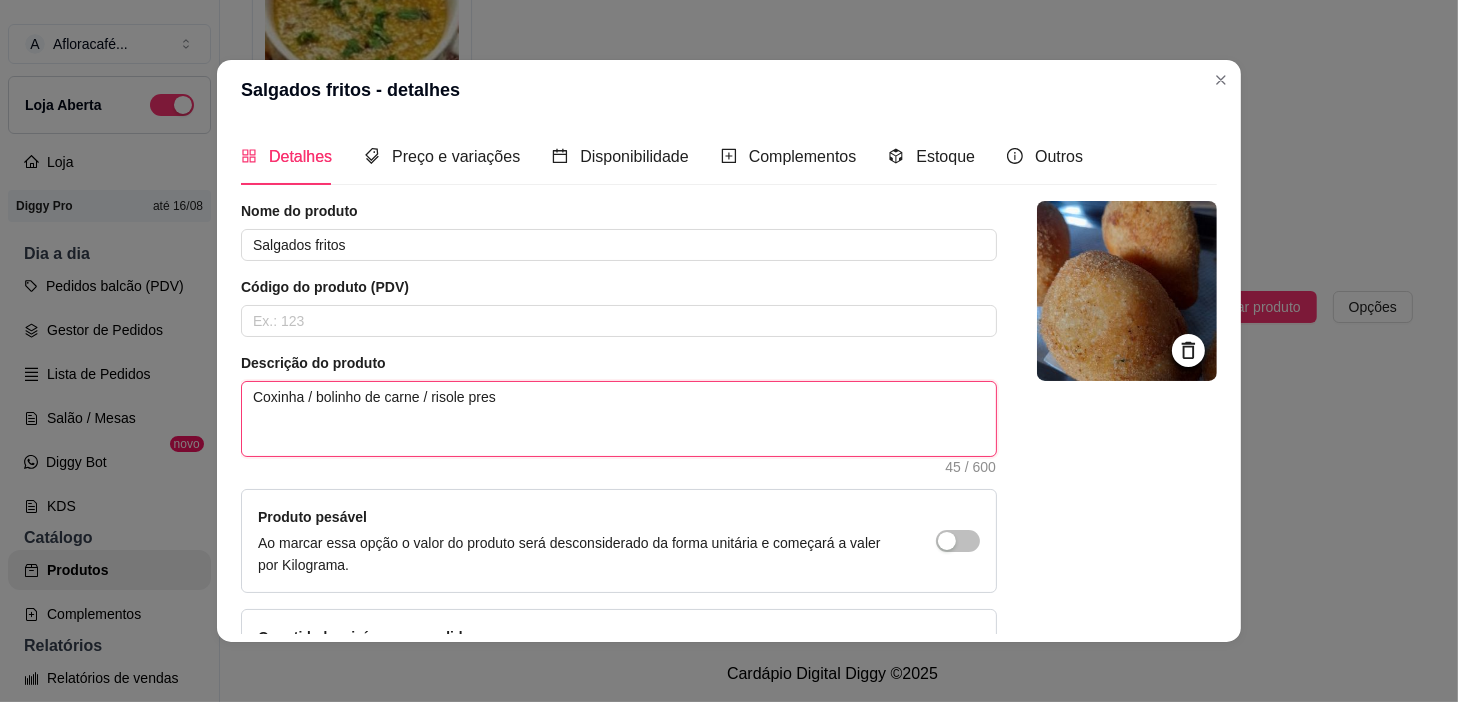 type on "Coxinha / bolinho de carne / risole pre" 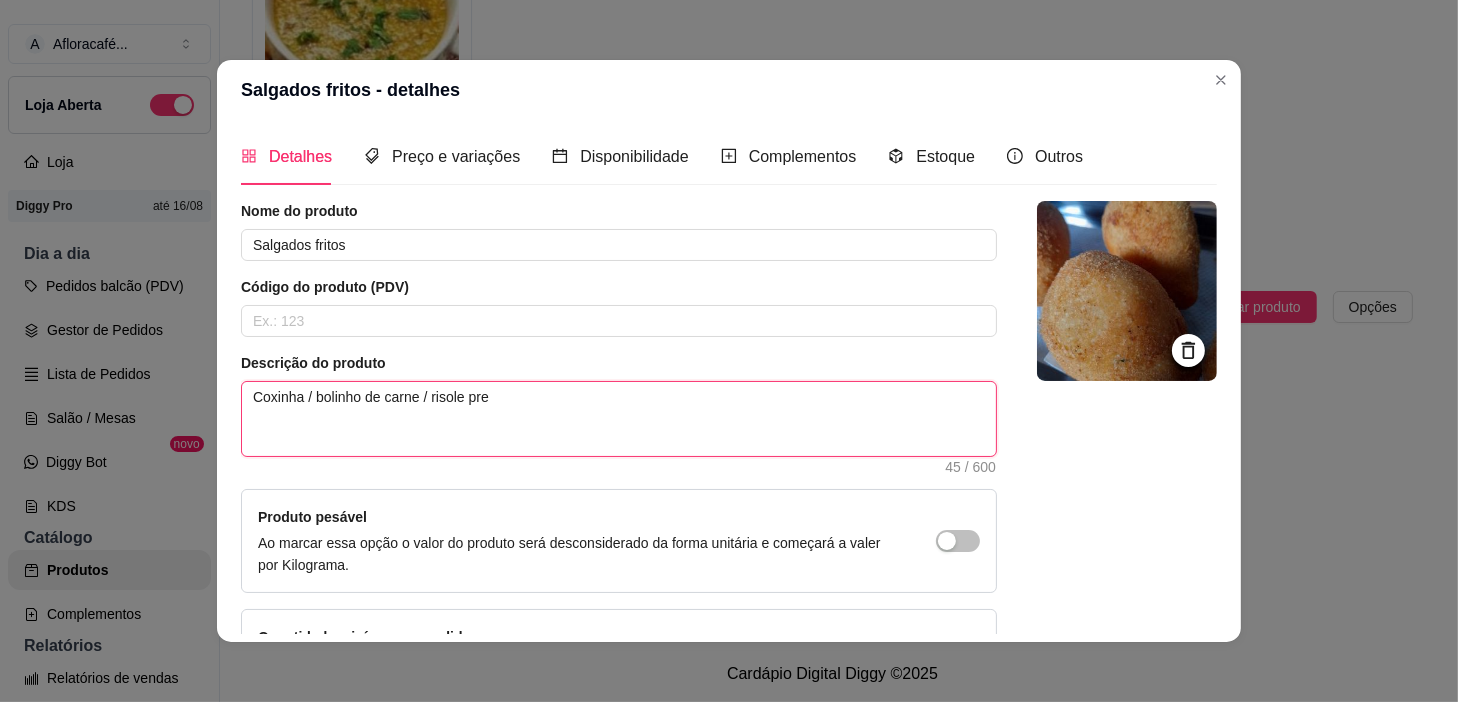 type 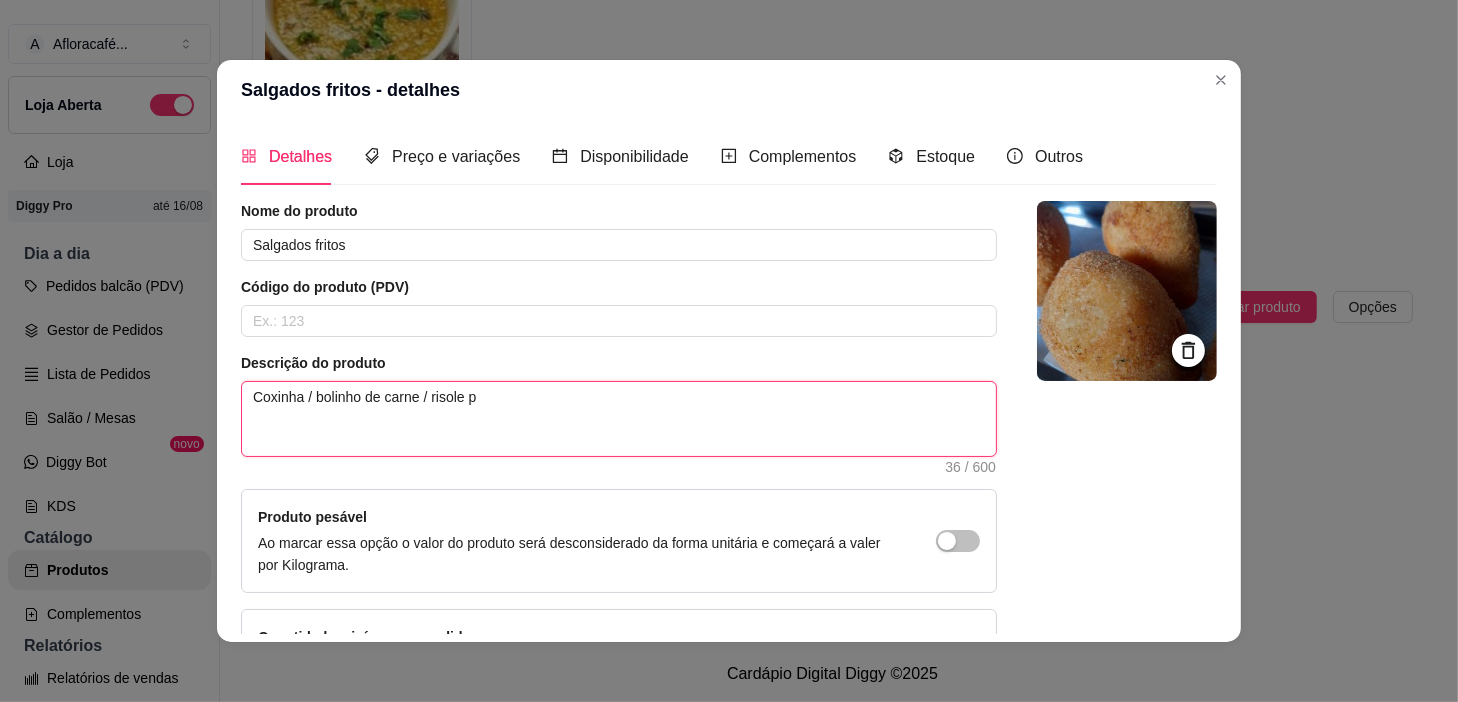 type on "Coxinha / bolinho de carne / risole" 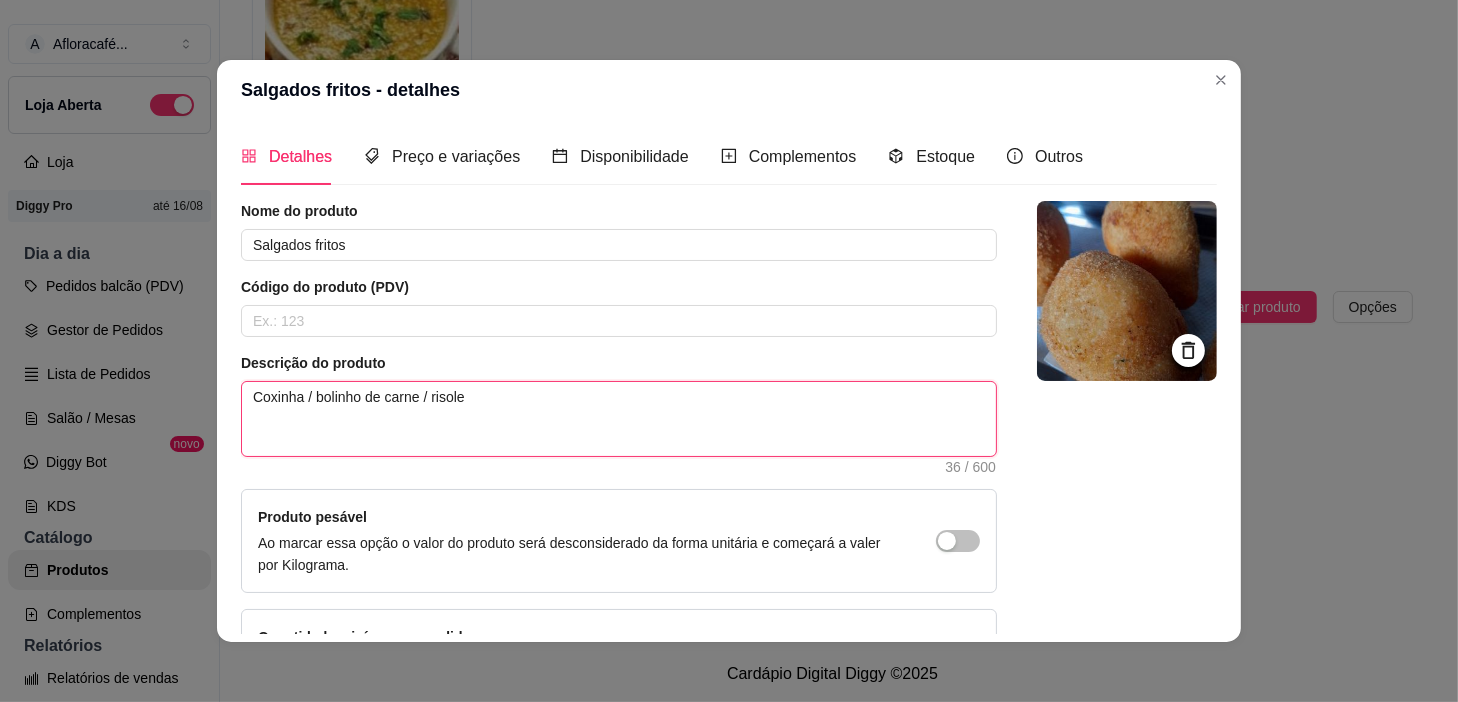 type on "Coxinha / bolinho de carne / risole" 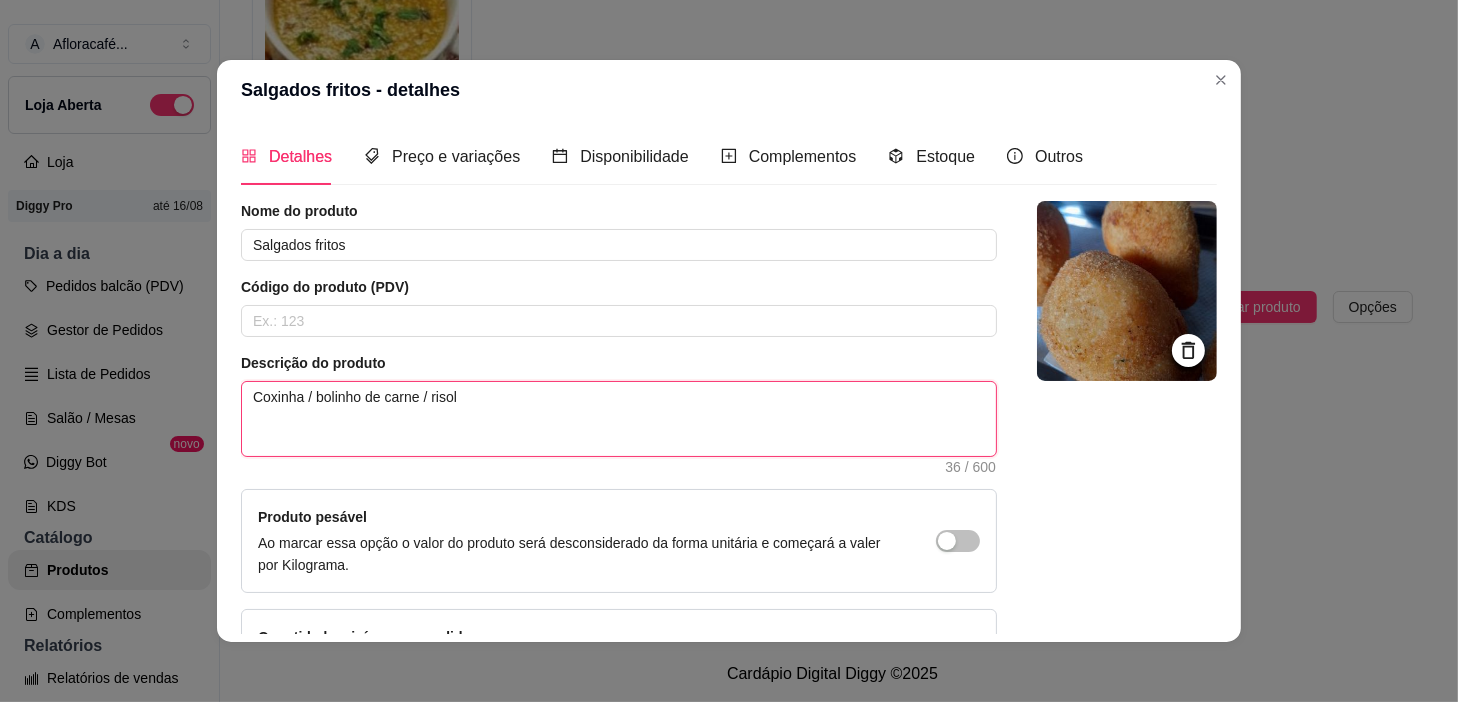 type on "Coxinha / bolinho de carne / riso" 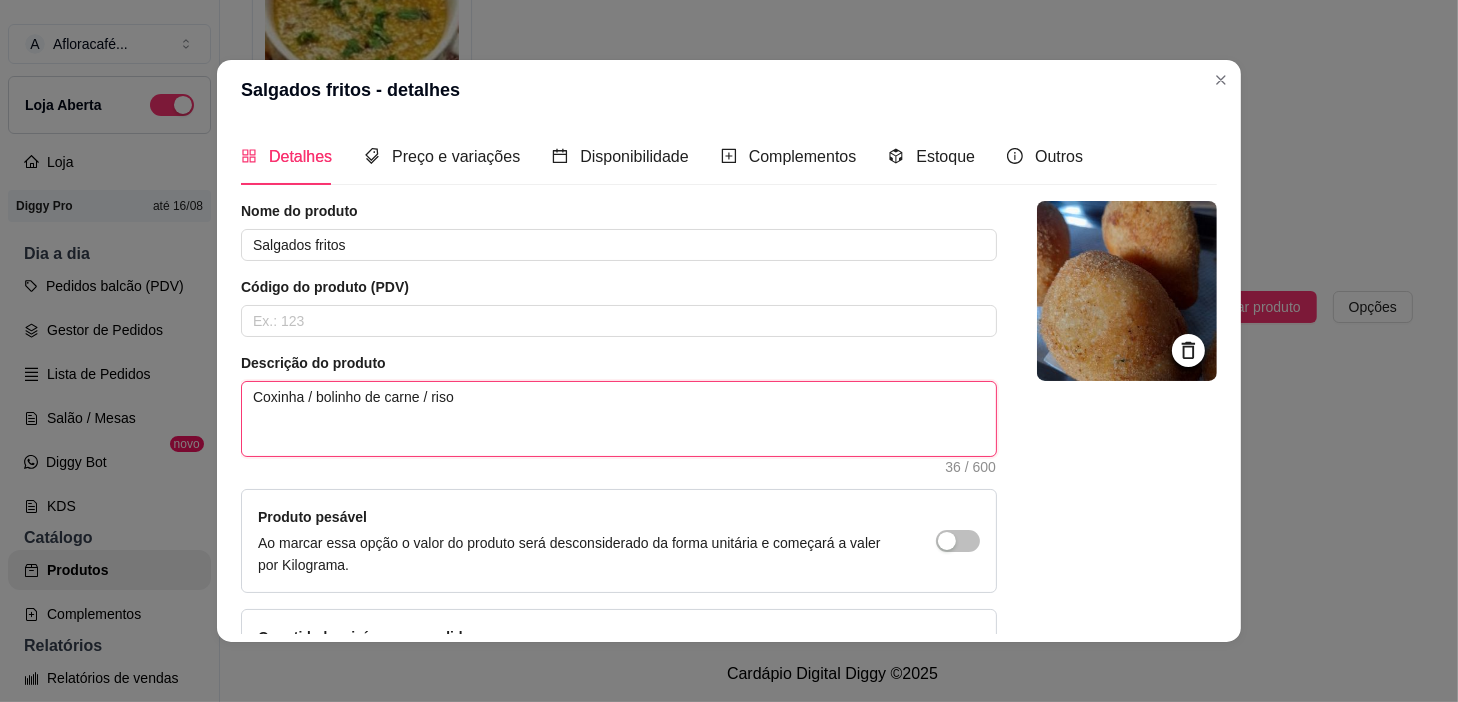 type on "Coxinha / bolinho de carne / ris" 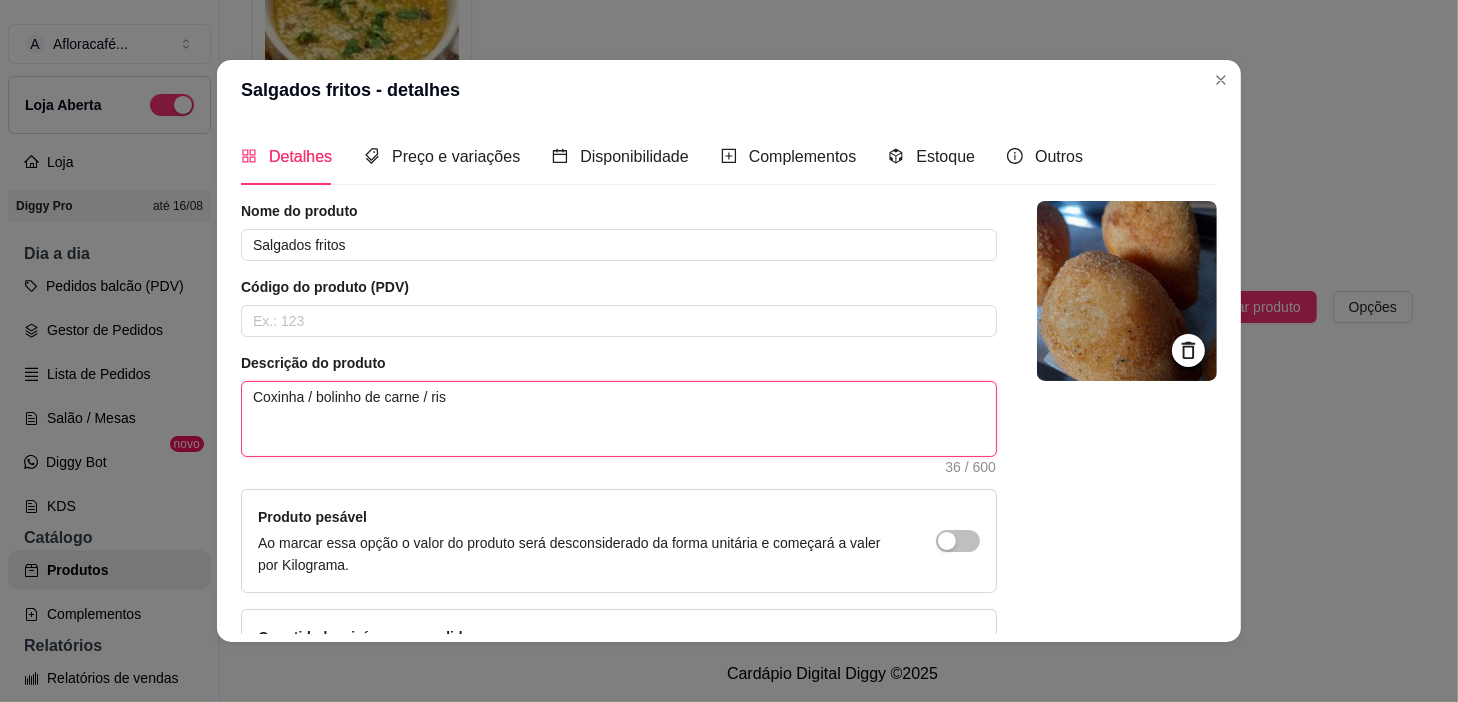 type on "Coxinha / bolinho de carne / ri" 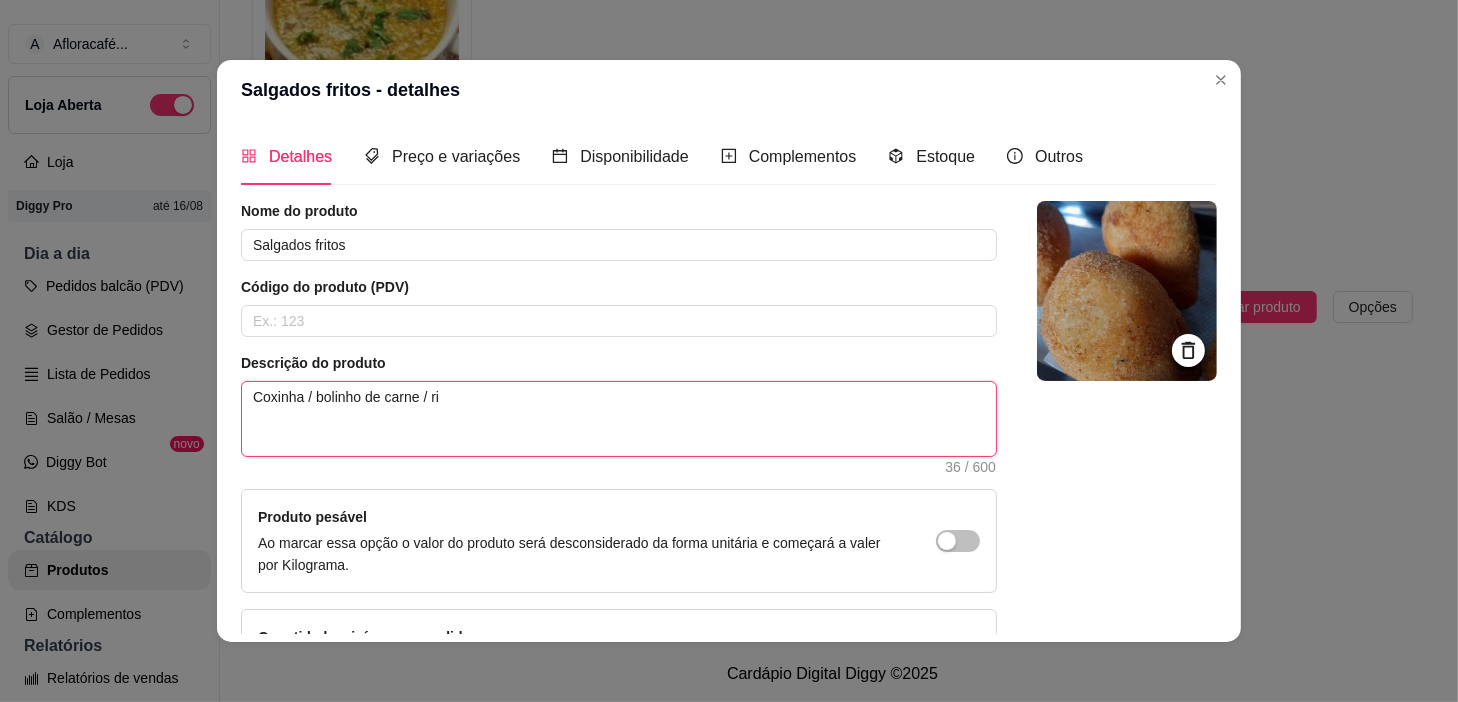 type on "Coxinha / bolinho de carne / r" 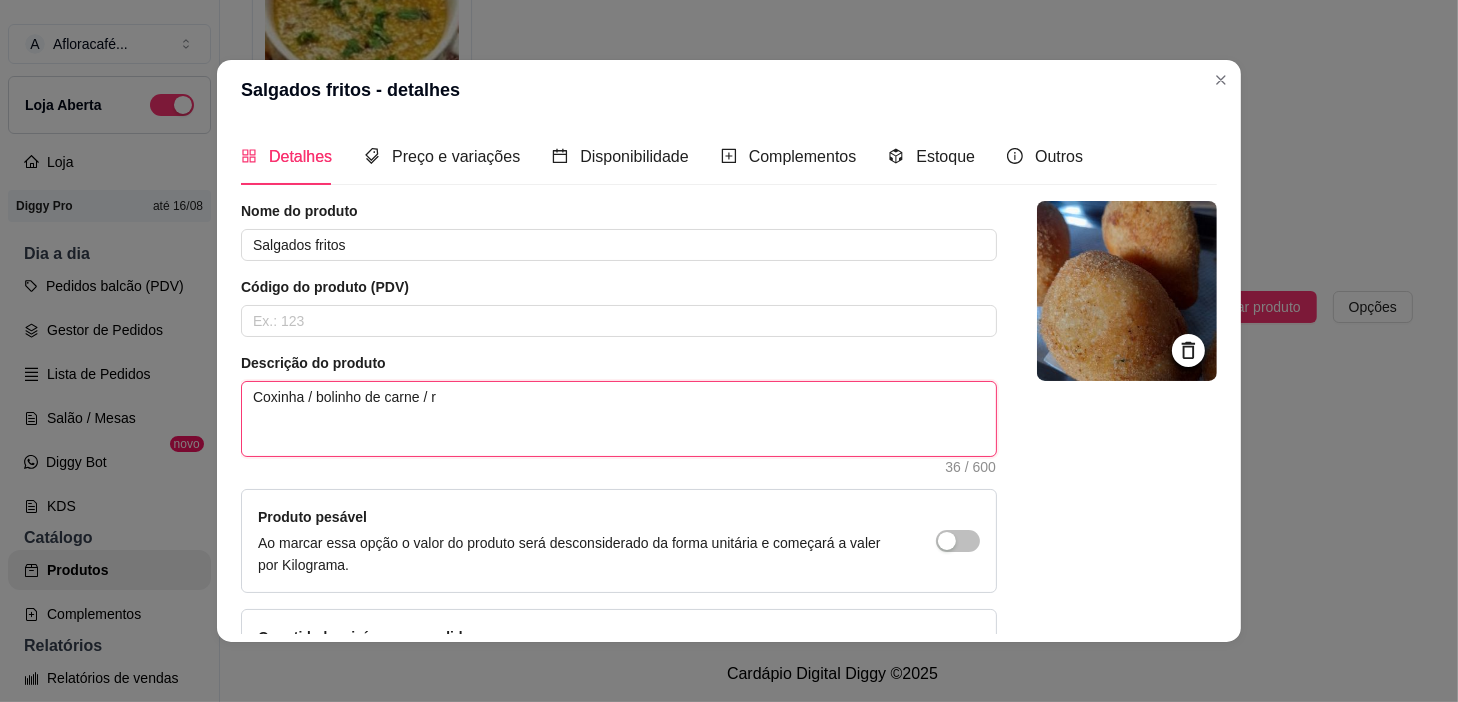 type on "Coxinha / bolinho de carne /" 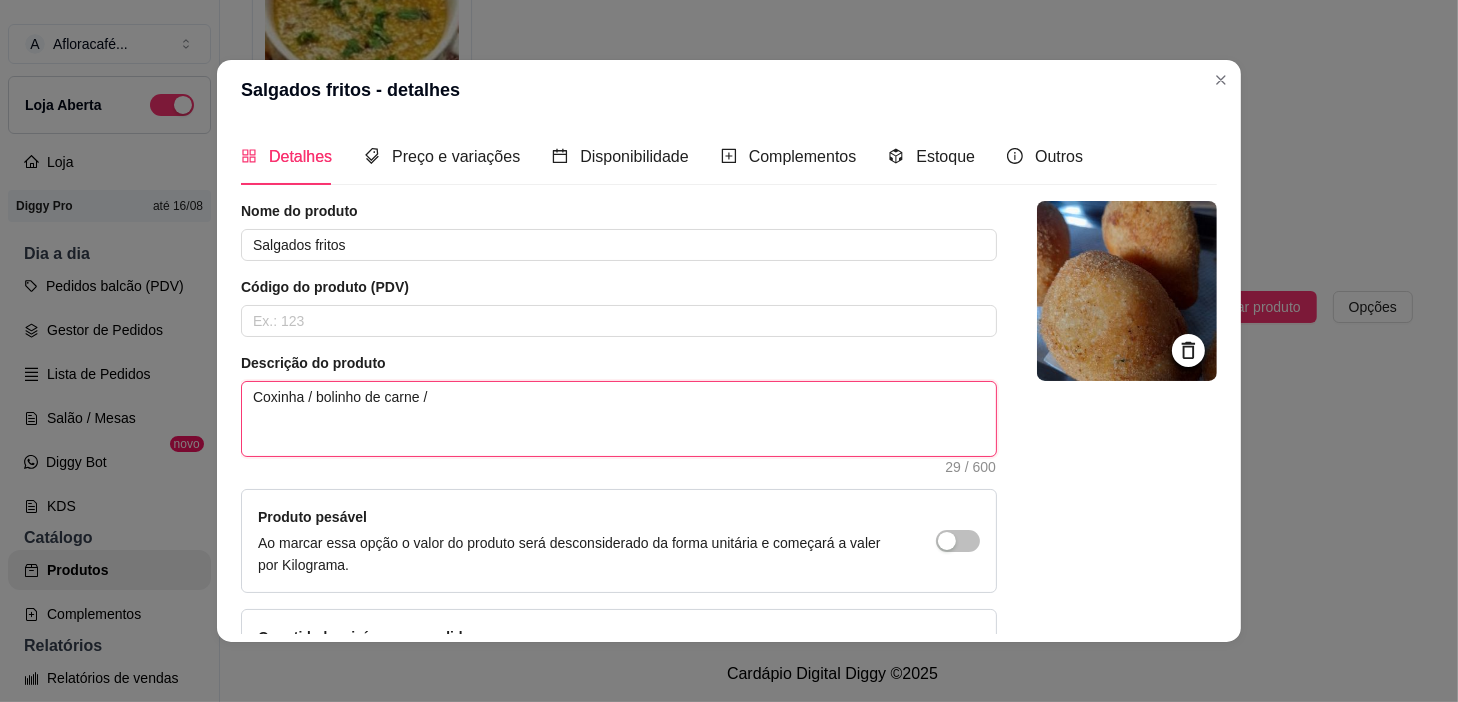 type on "Coxinha / bolinho de carne /" 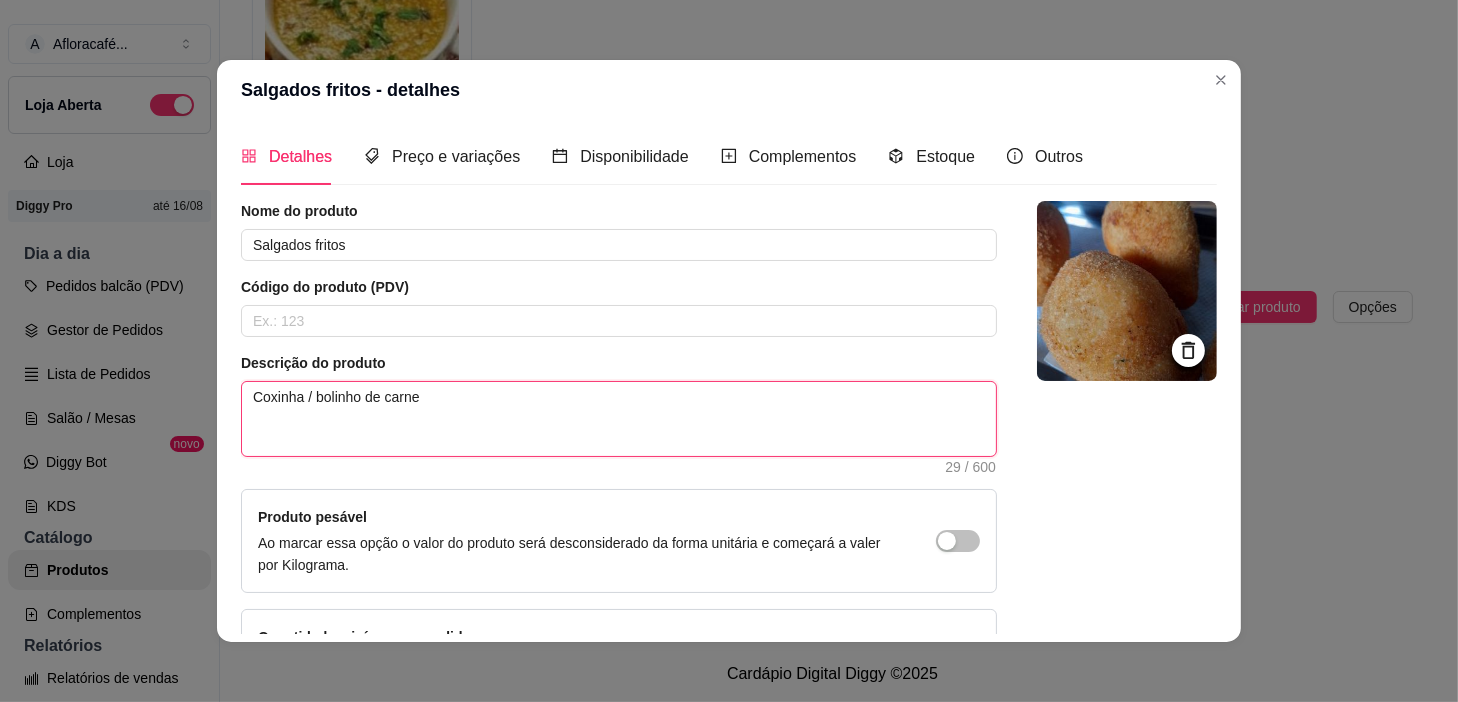 type on "Coxinha / bolinho de carne" 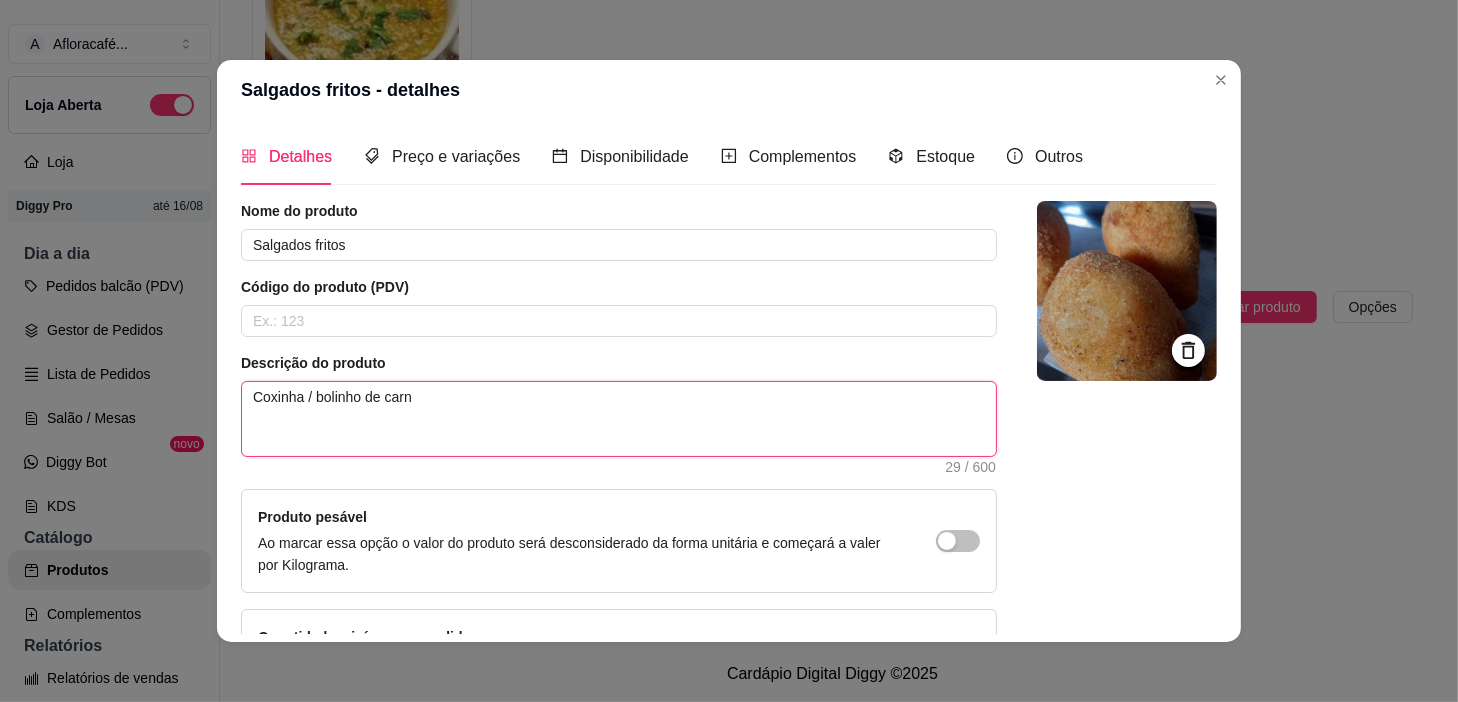 type on "Coxinha / bolinho de car" 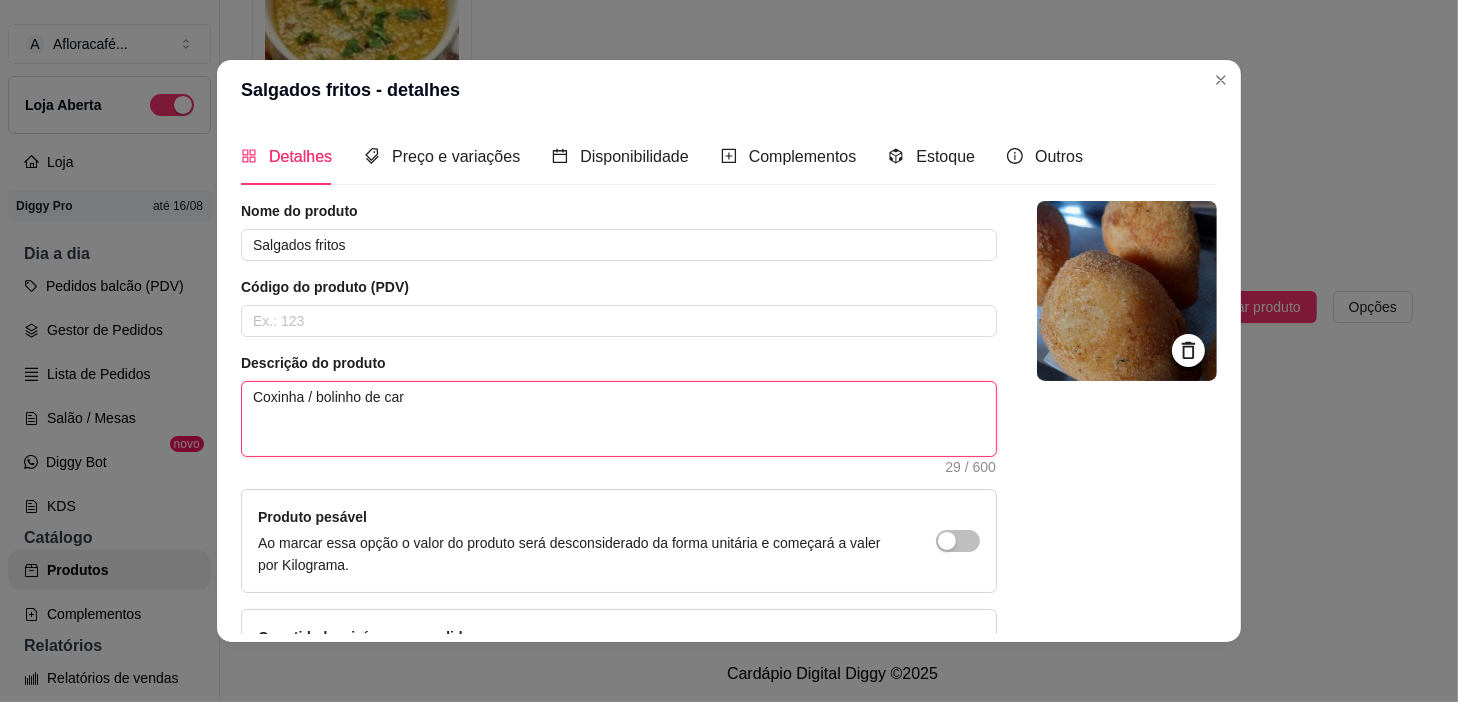 type on "Coxinha / bolinho de ca" 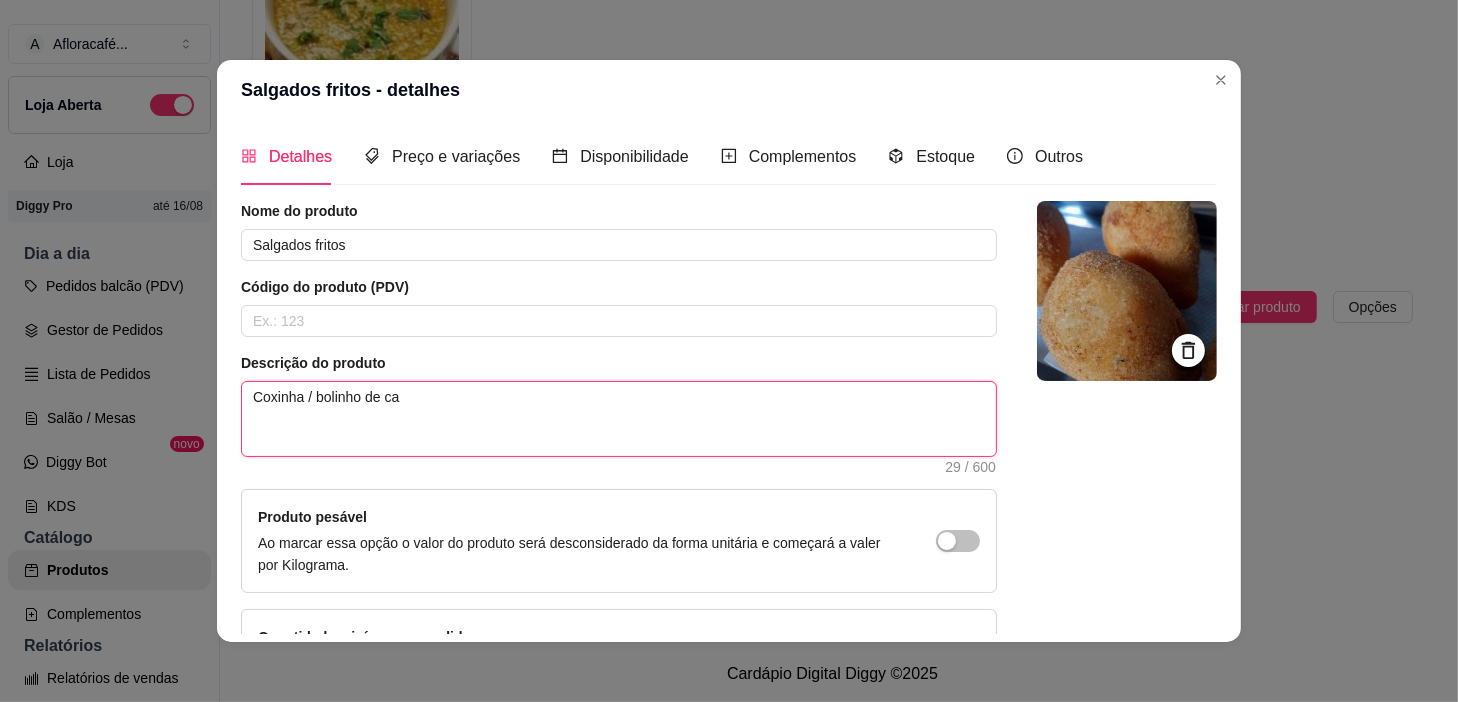 type on "Coxinha / bolinho de c" 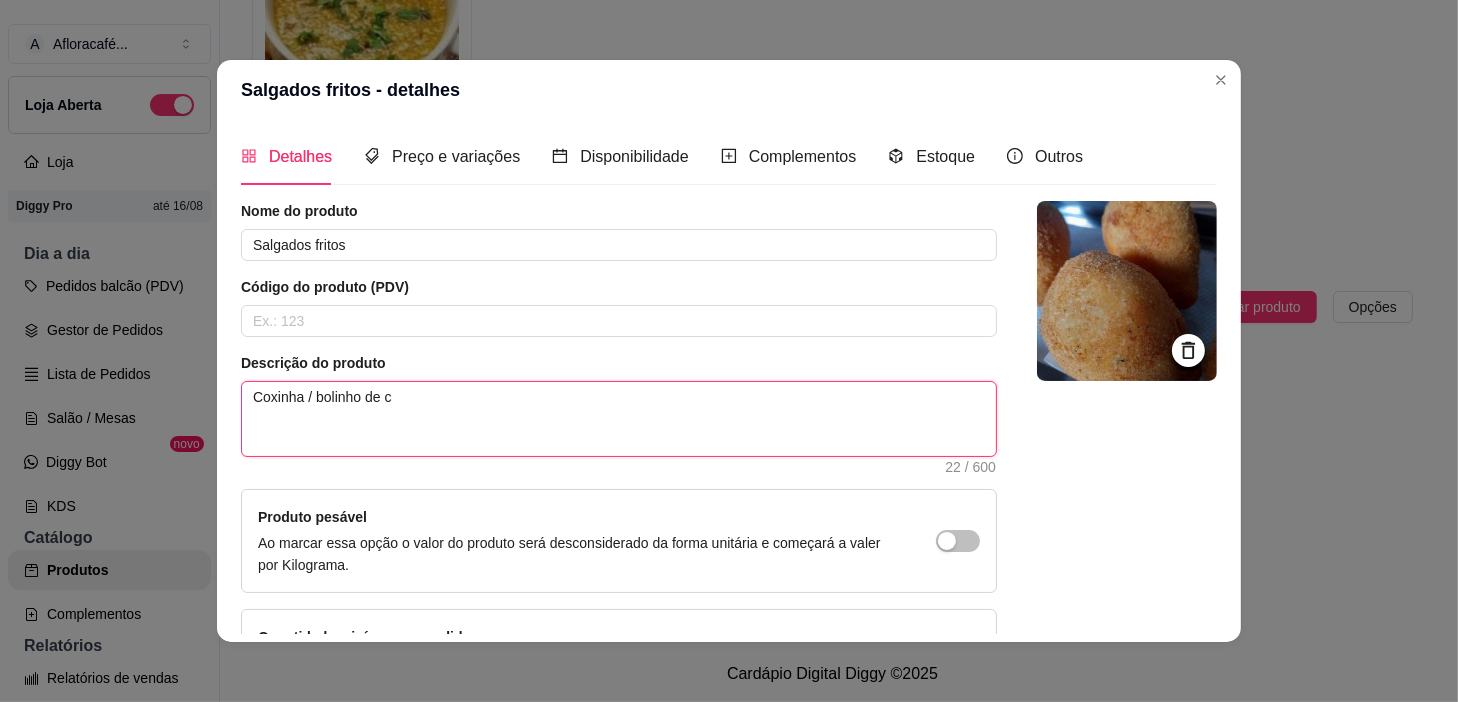 type on "Coxinha / bolinho de" 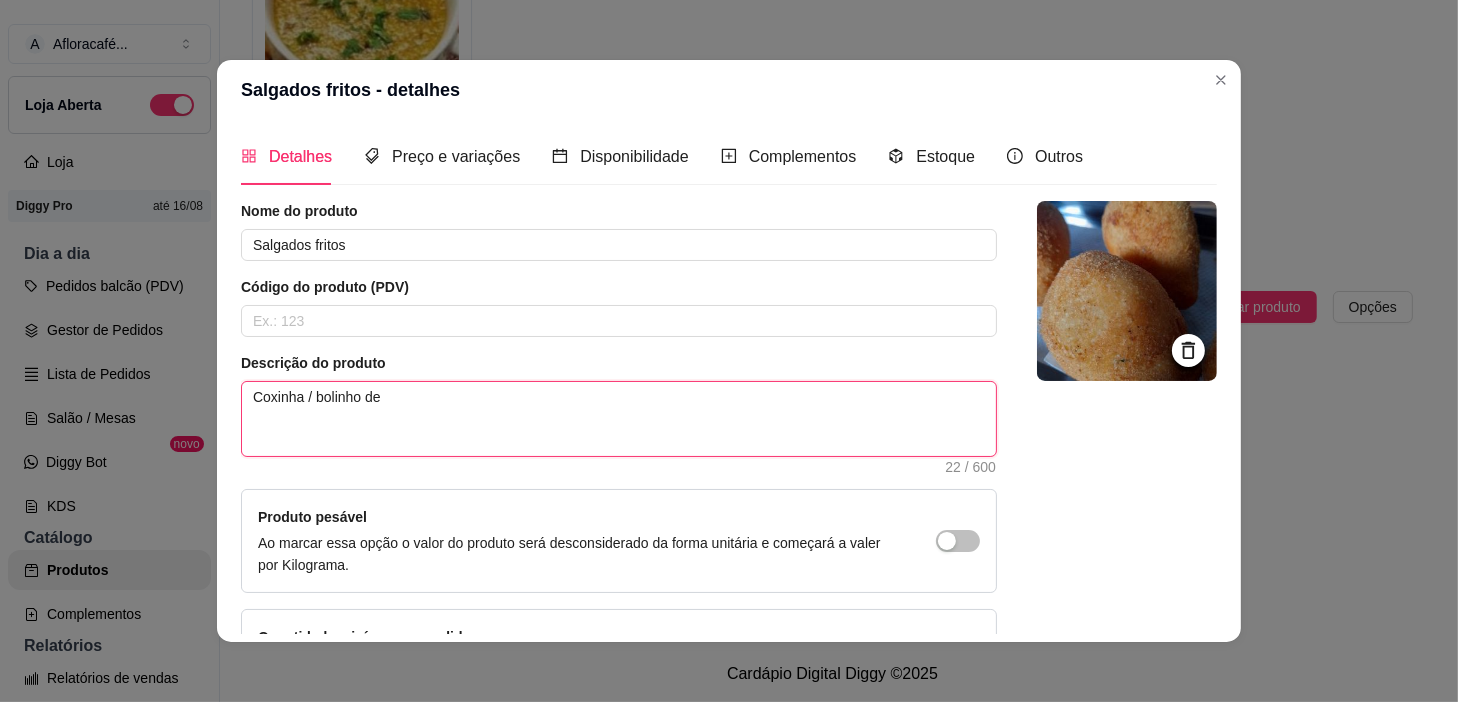 type on "Coxinha / bolinho de" 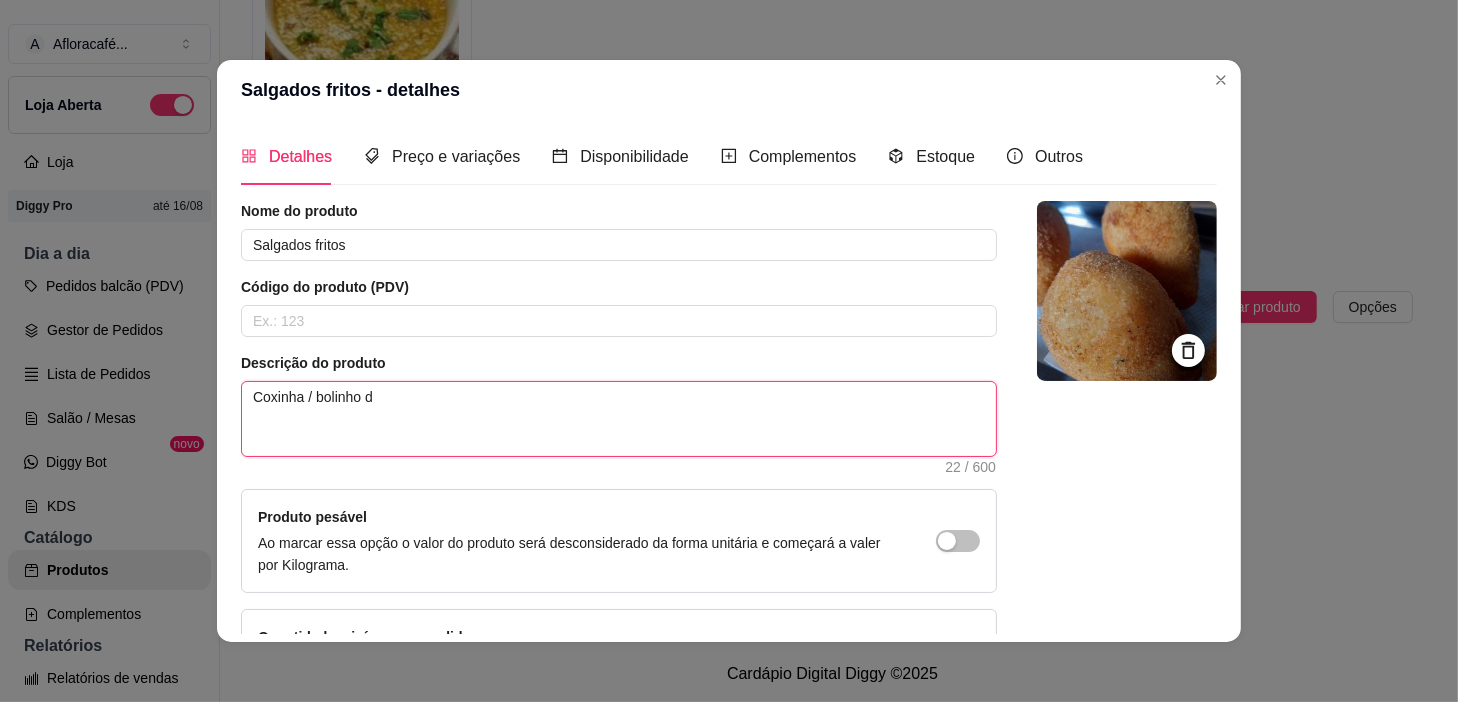 type on "Coxinha / bolinho" 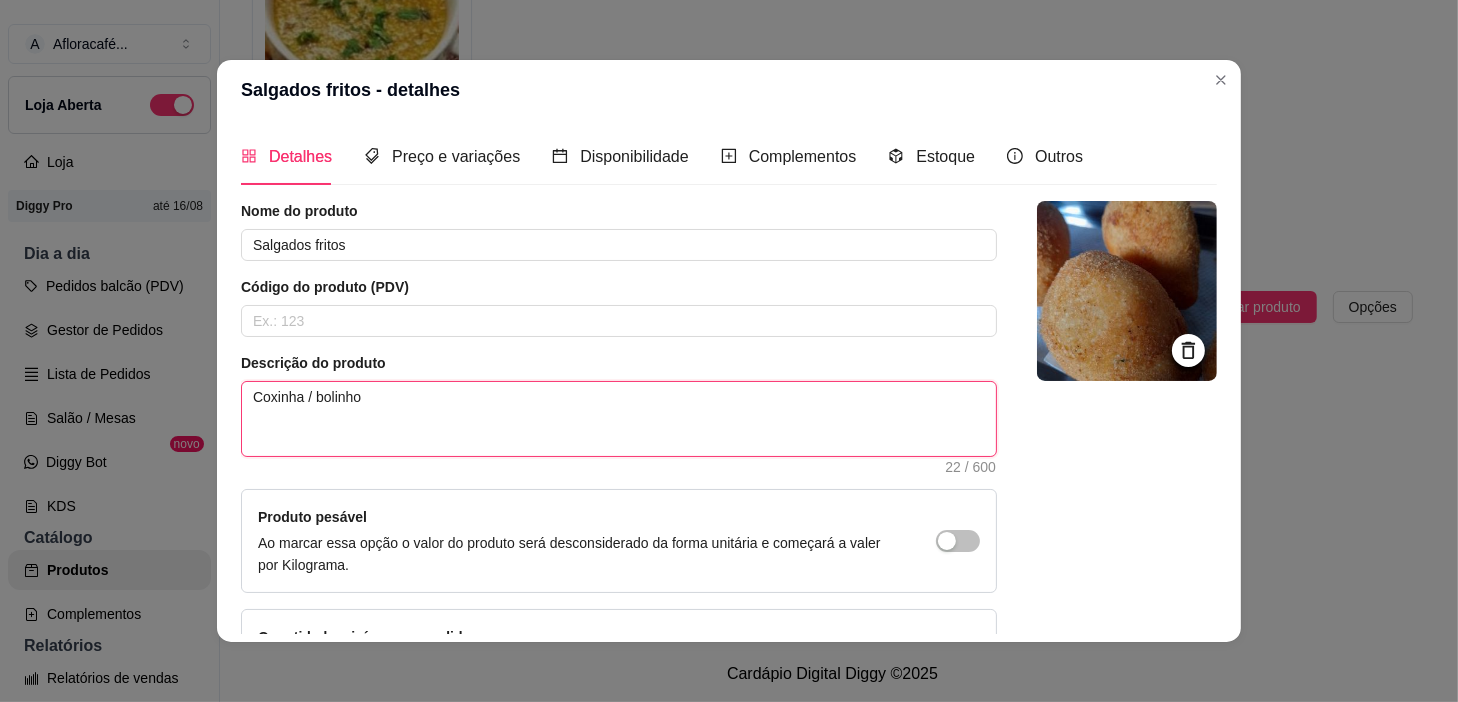 type on "Coxinha / bolinho" 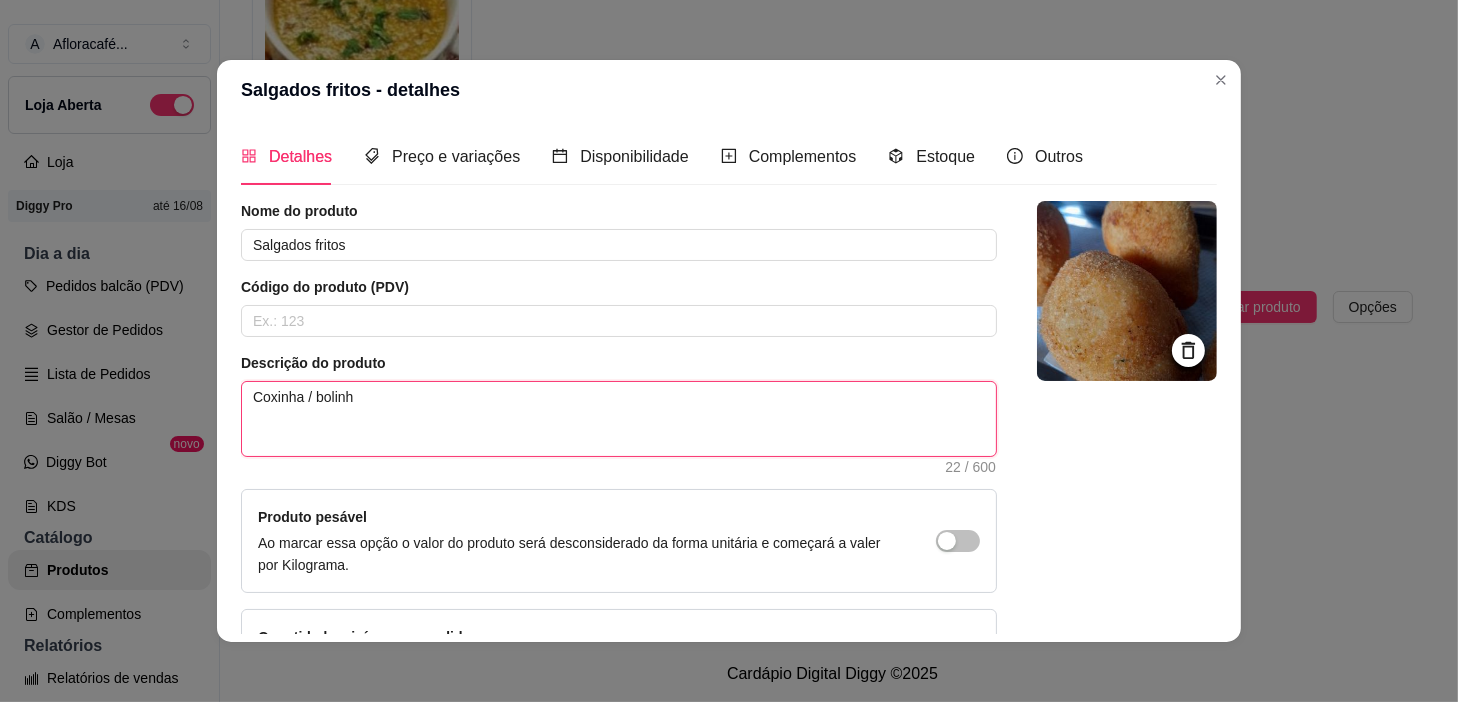 type on "Coxinha / bolin" 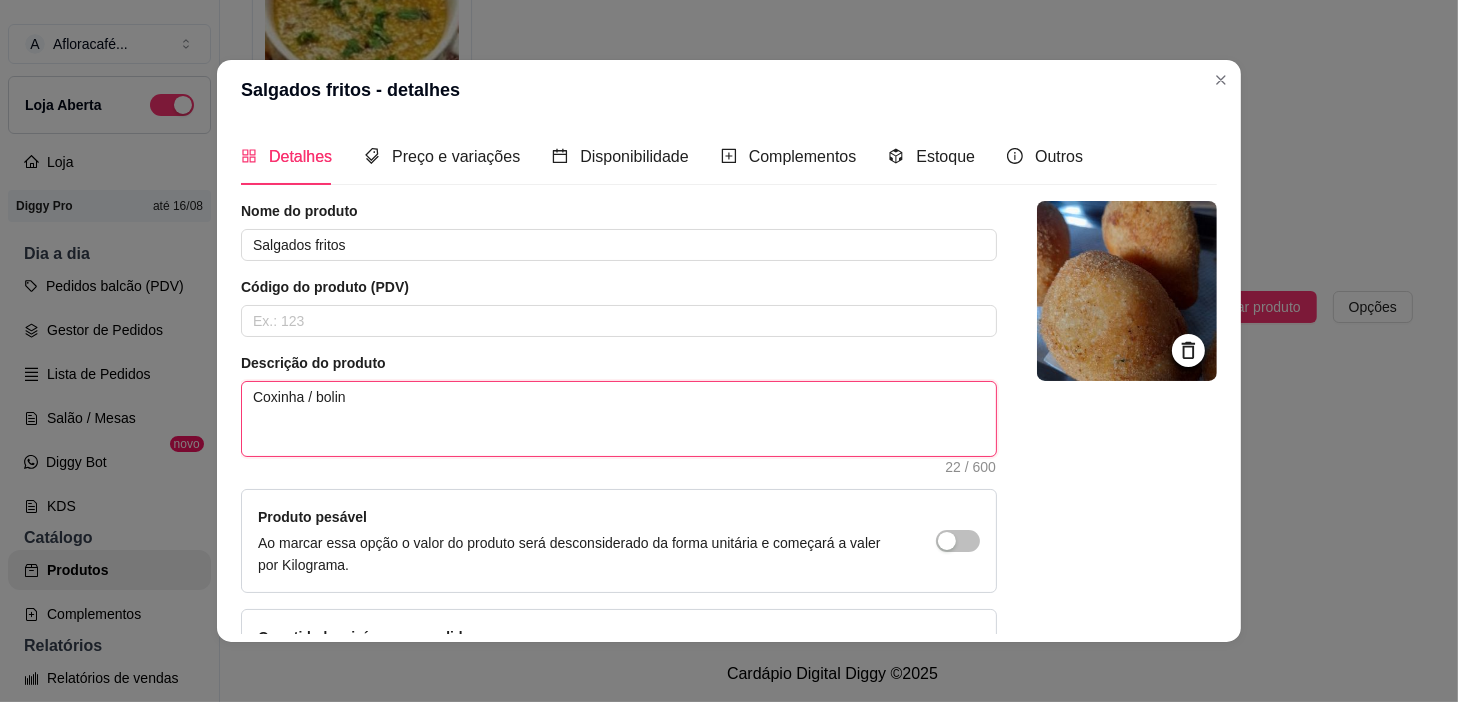 type on "Coxinha / boli" 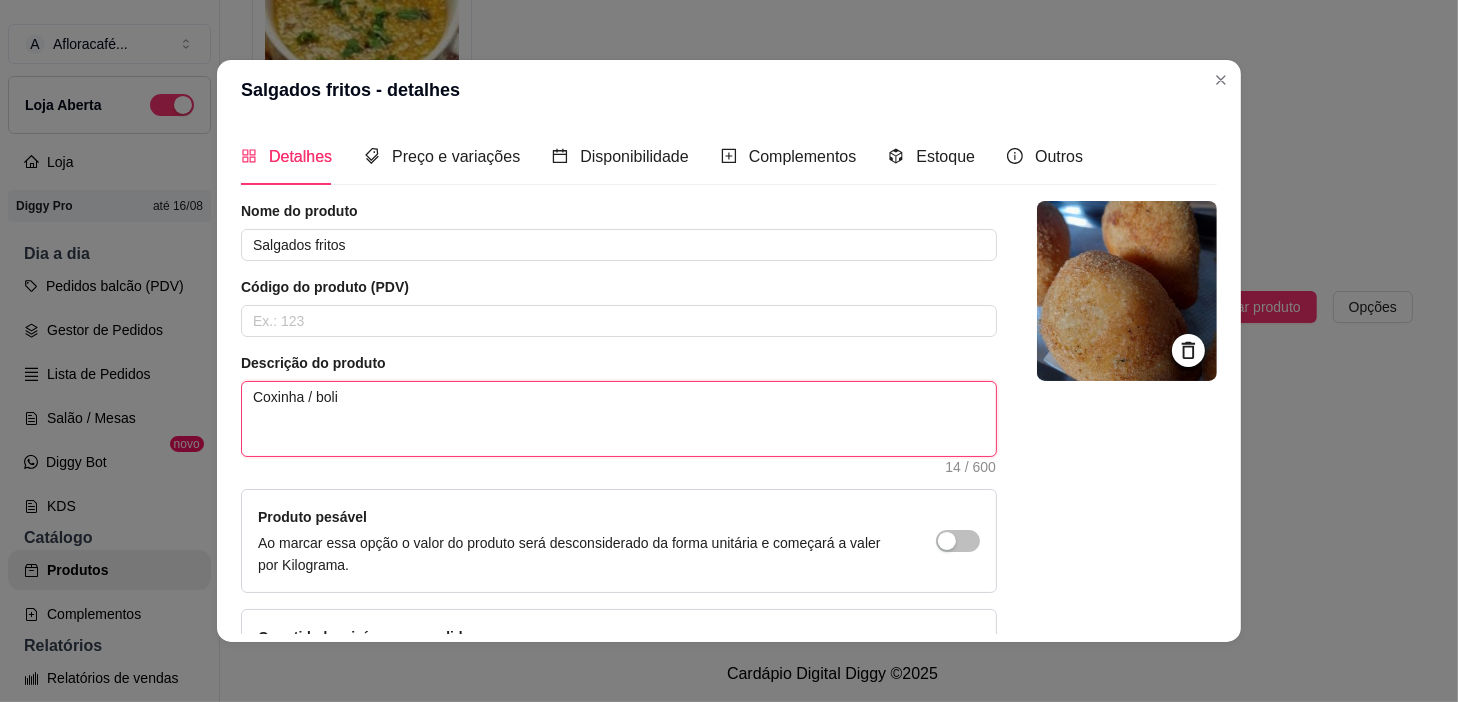 type on "Coxinha / bol" 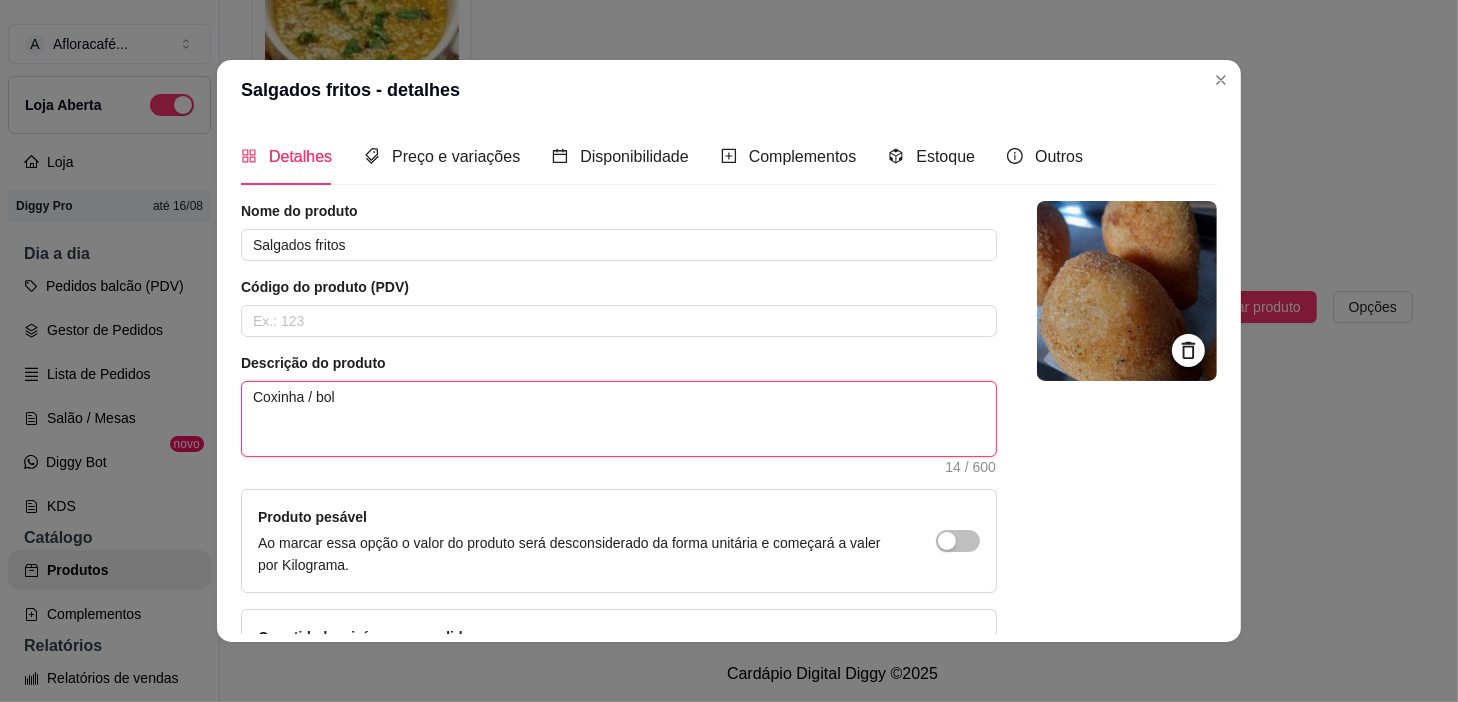 type on "Coxinha / bo" 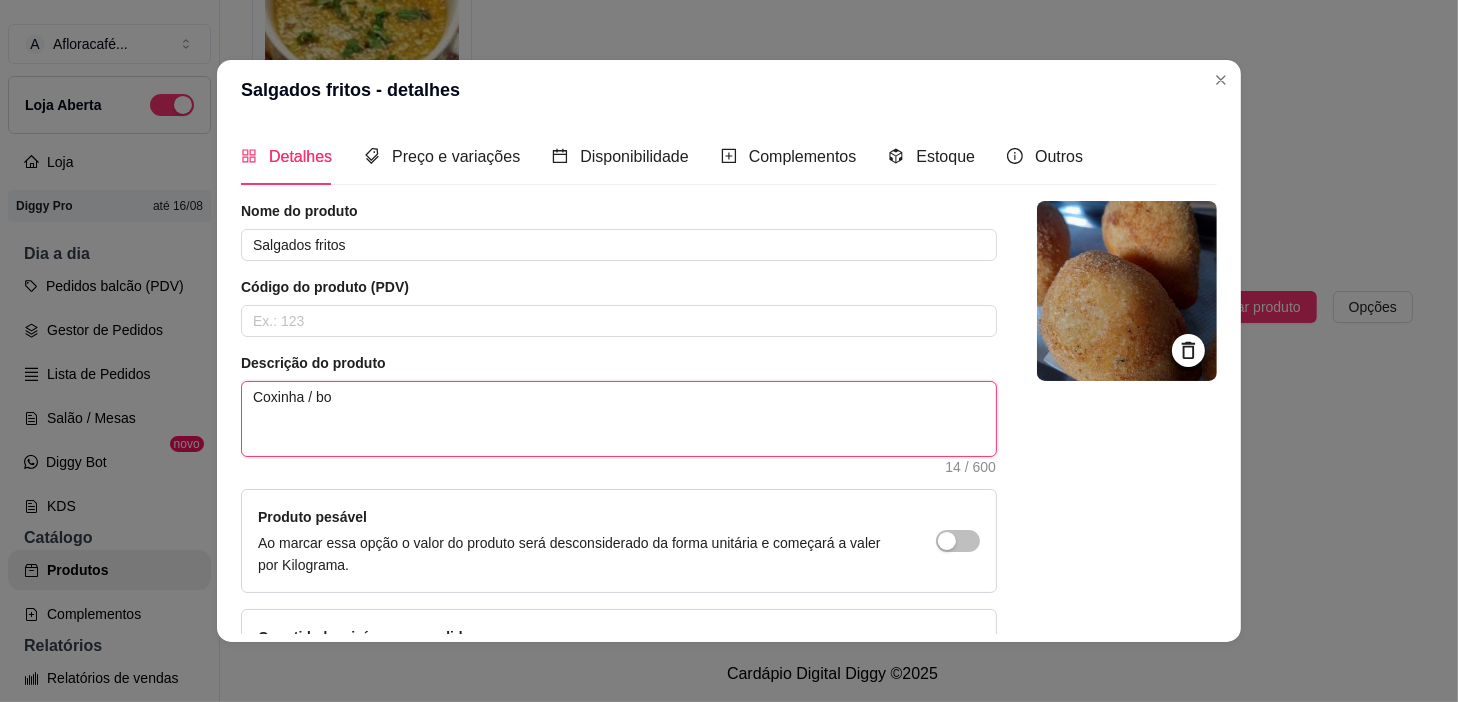 type on "Coxinha / b" 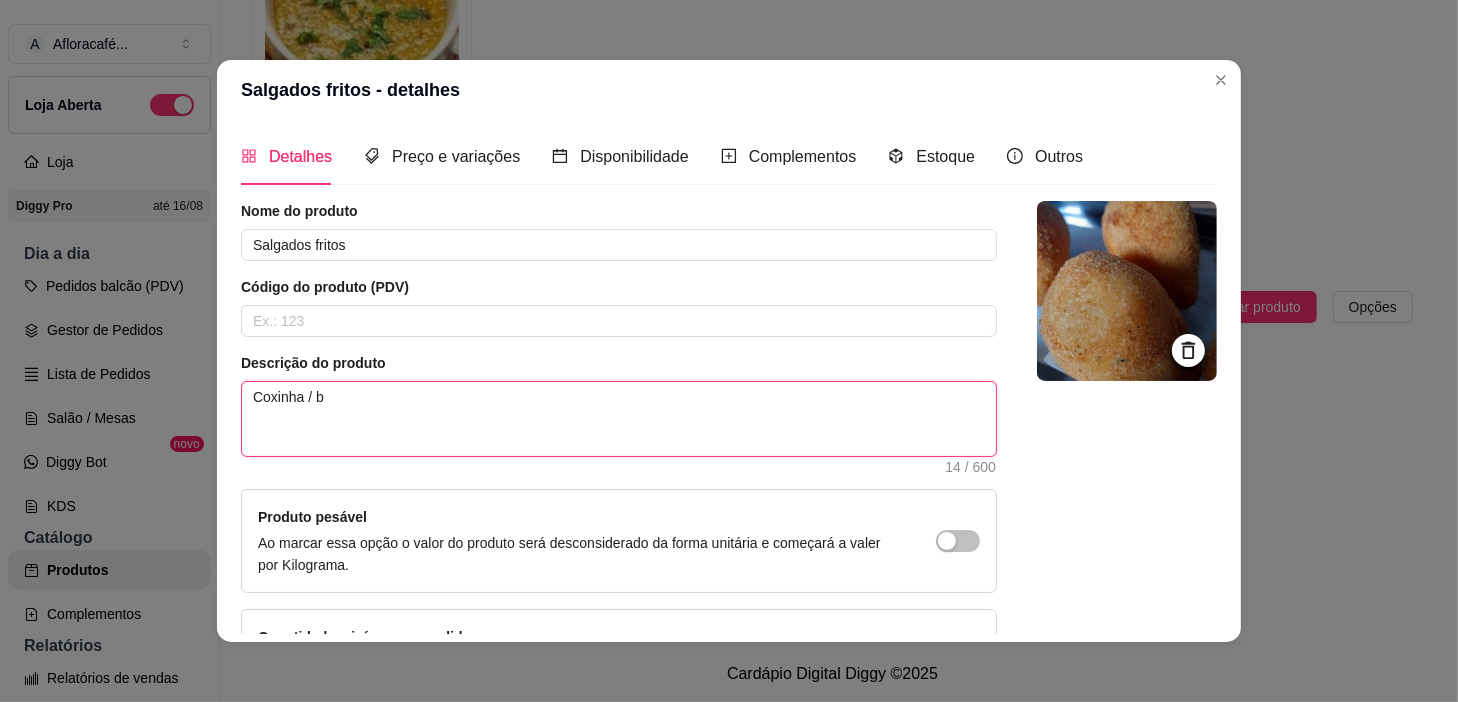 type on "Coxinha /" 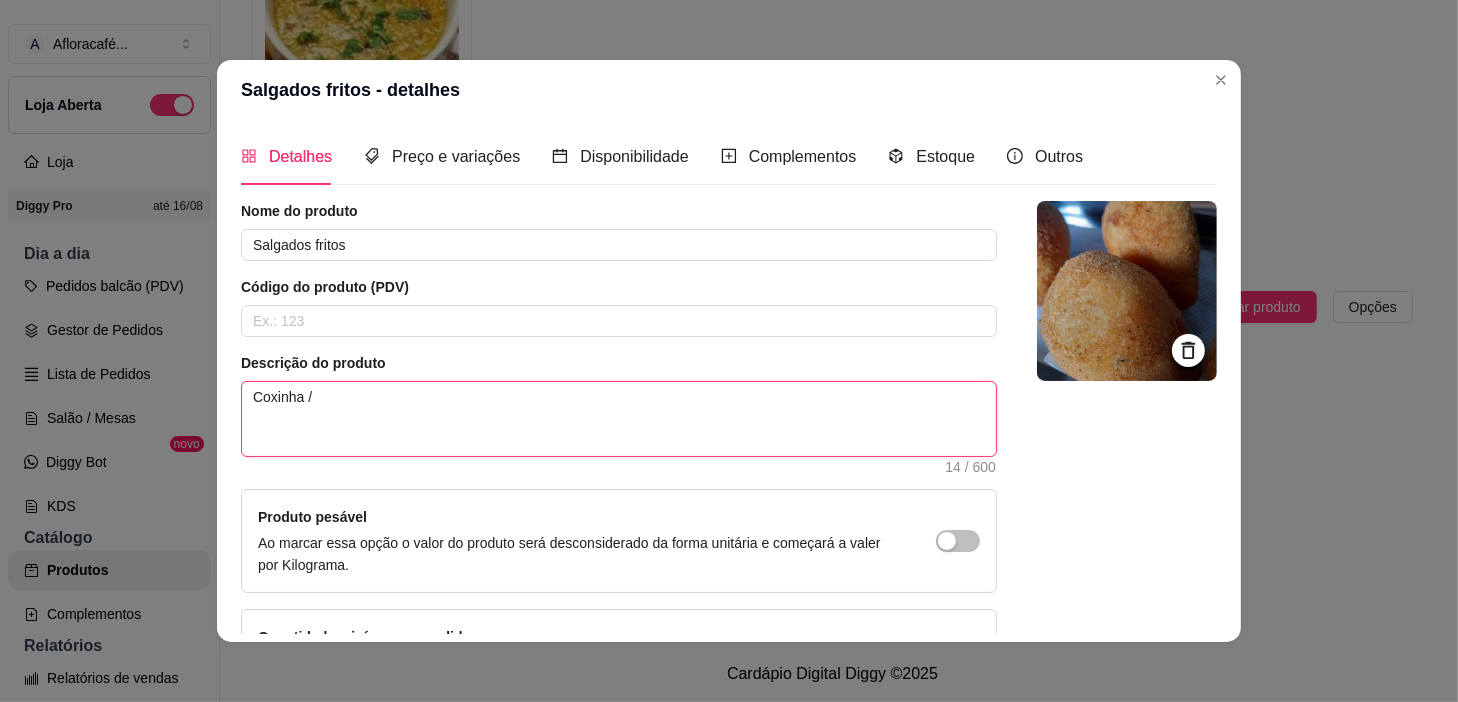 type on "Coxinha /" 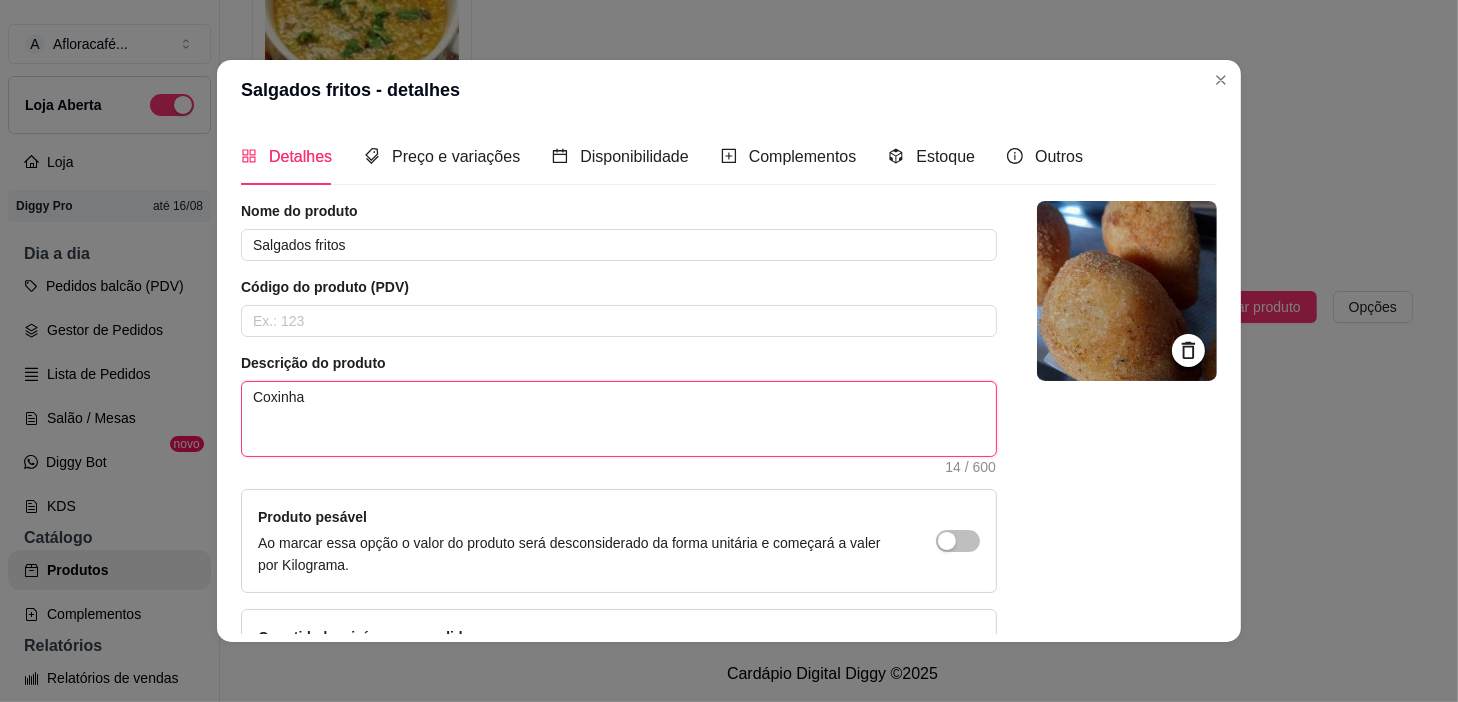 type on "Coxinha" 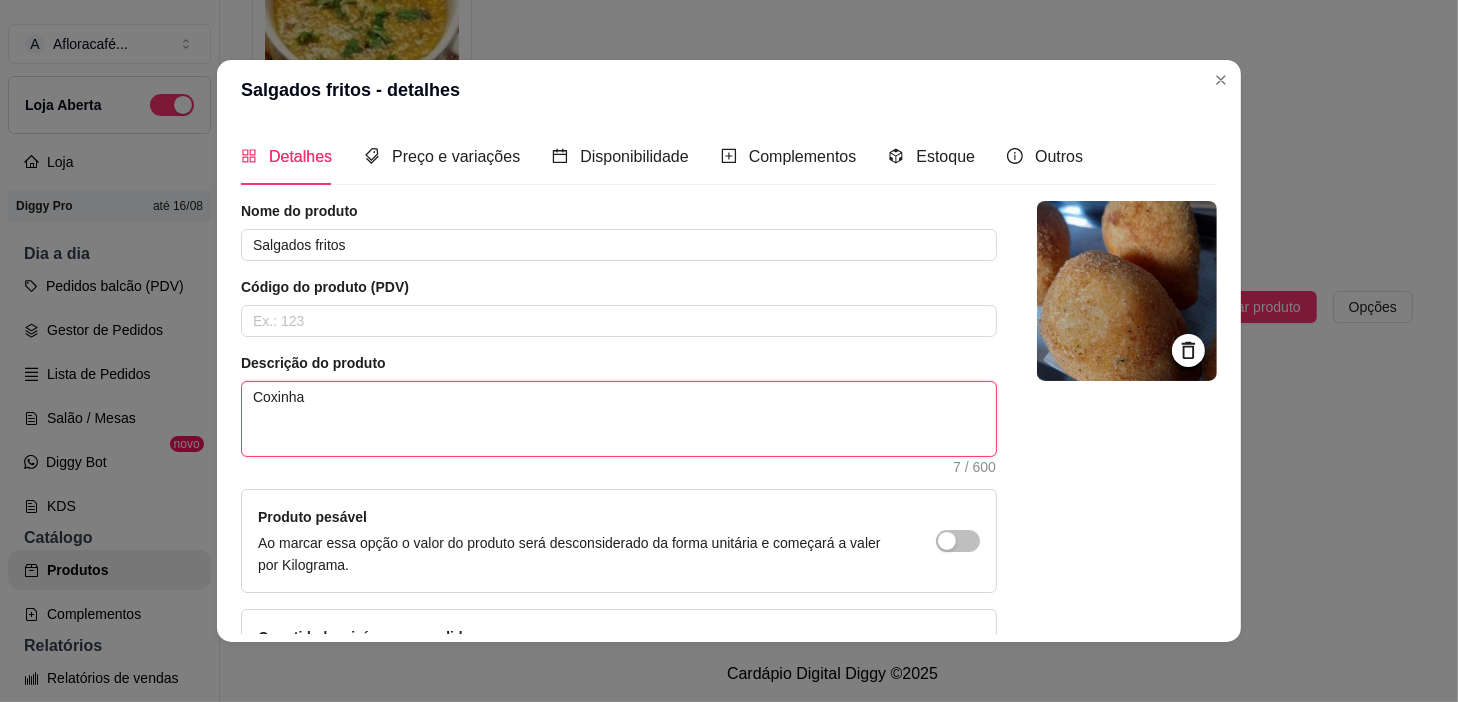 type on "Coxinh" 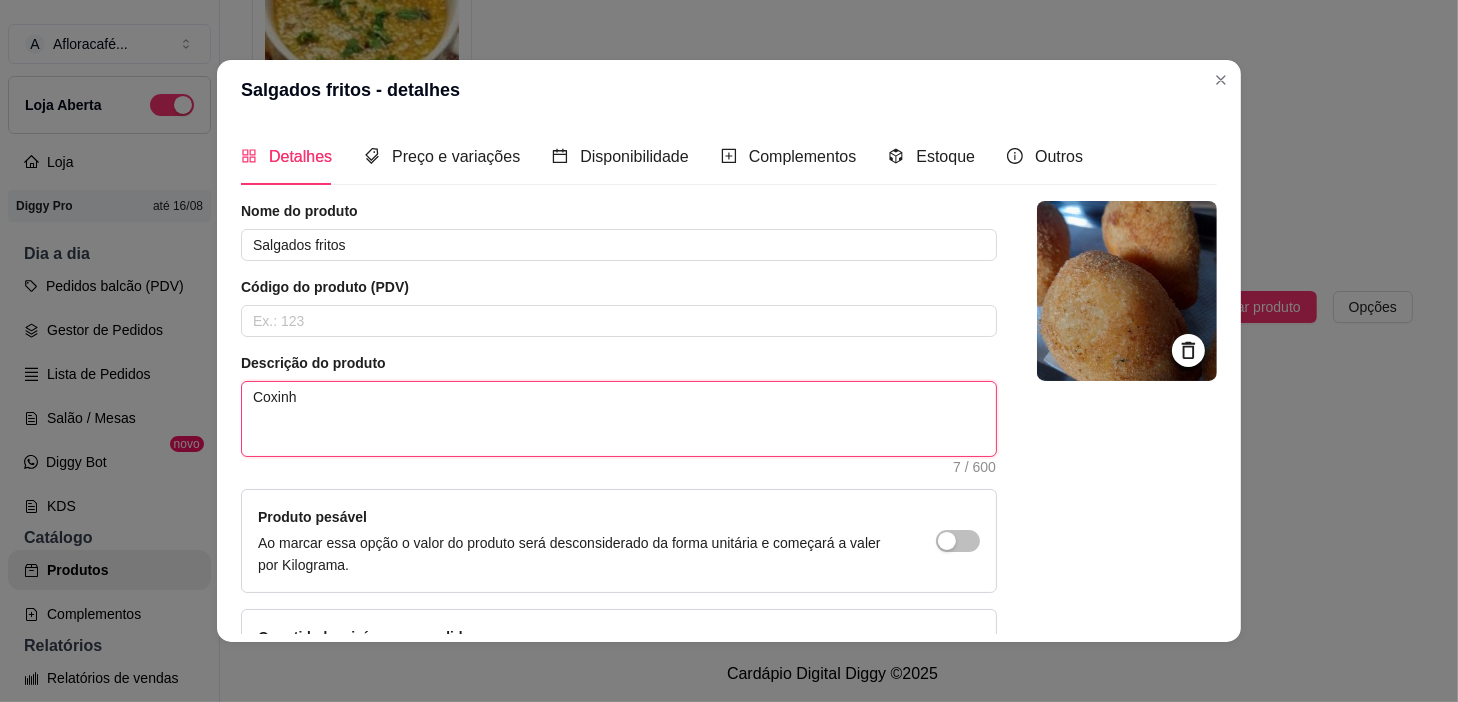 type on "Coxin" 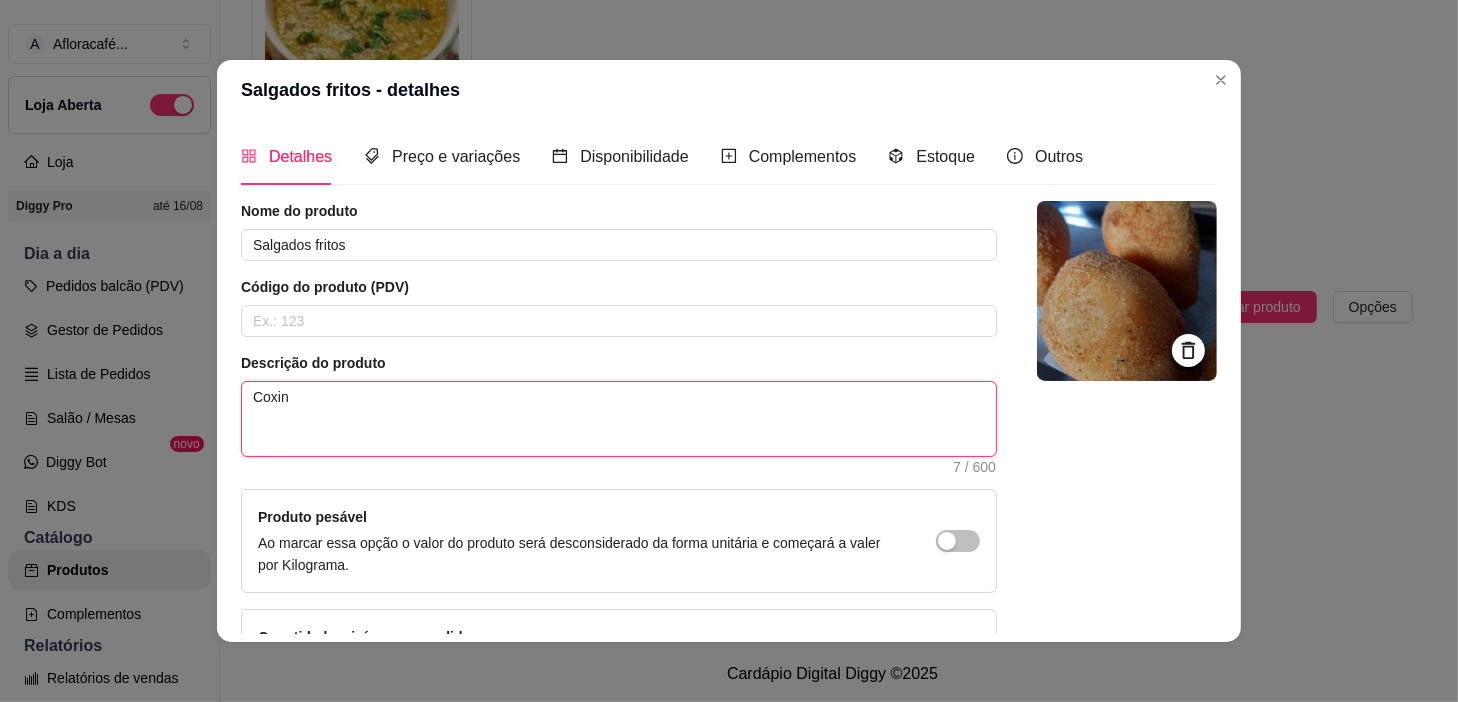 type on "Coxi" 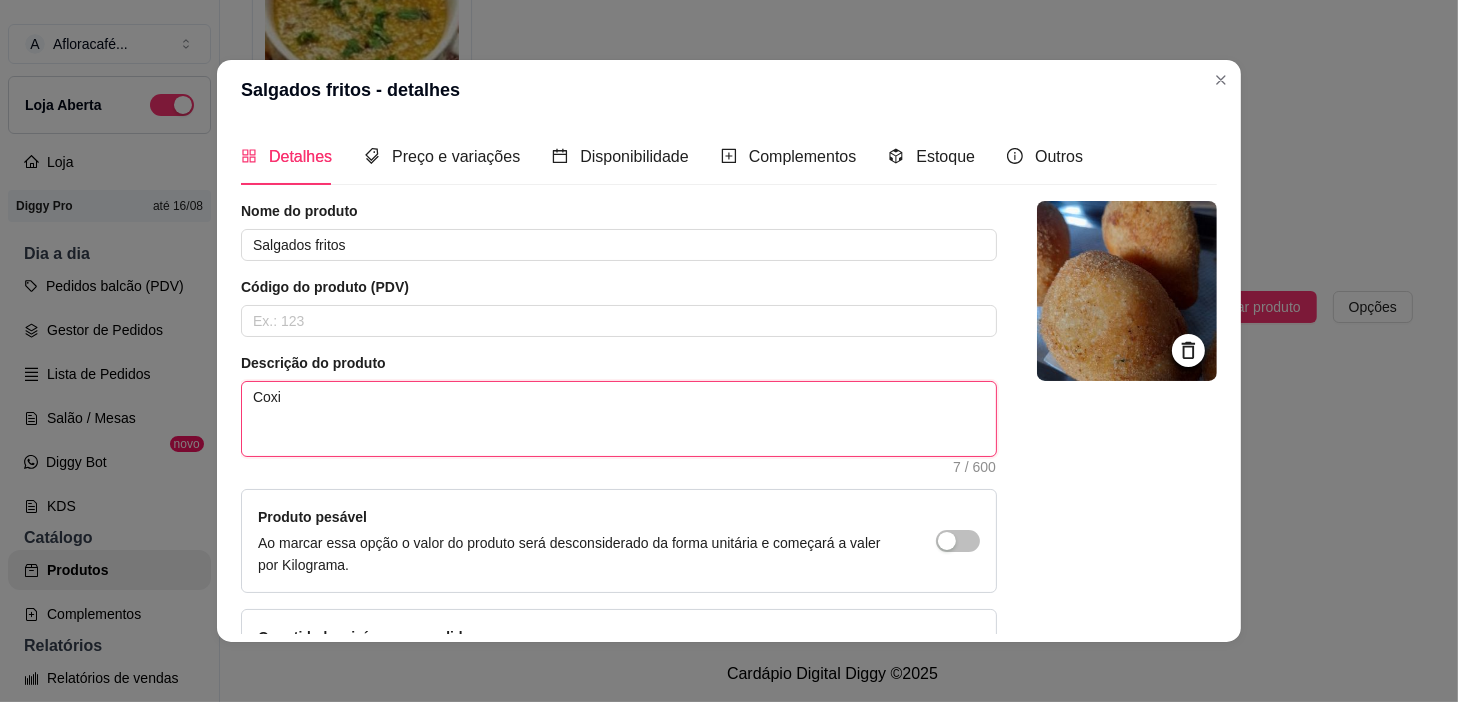 type on "Cox" 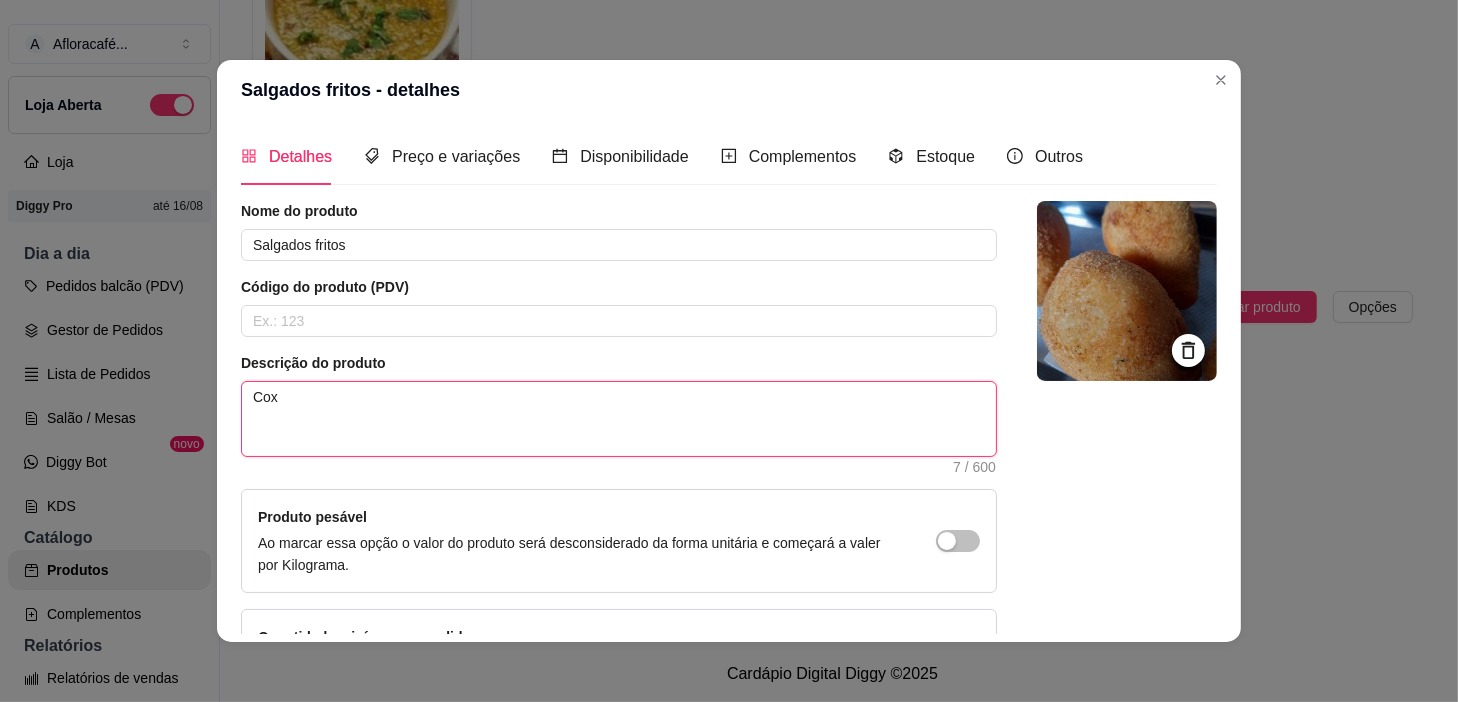 type on "Co" 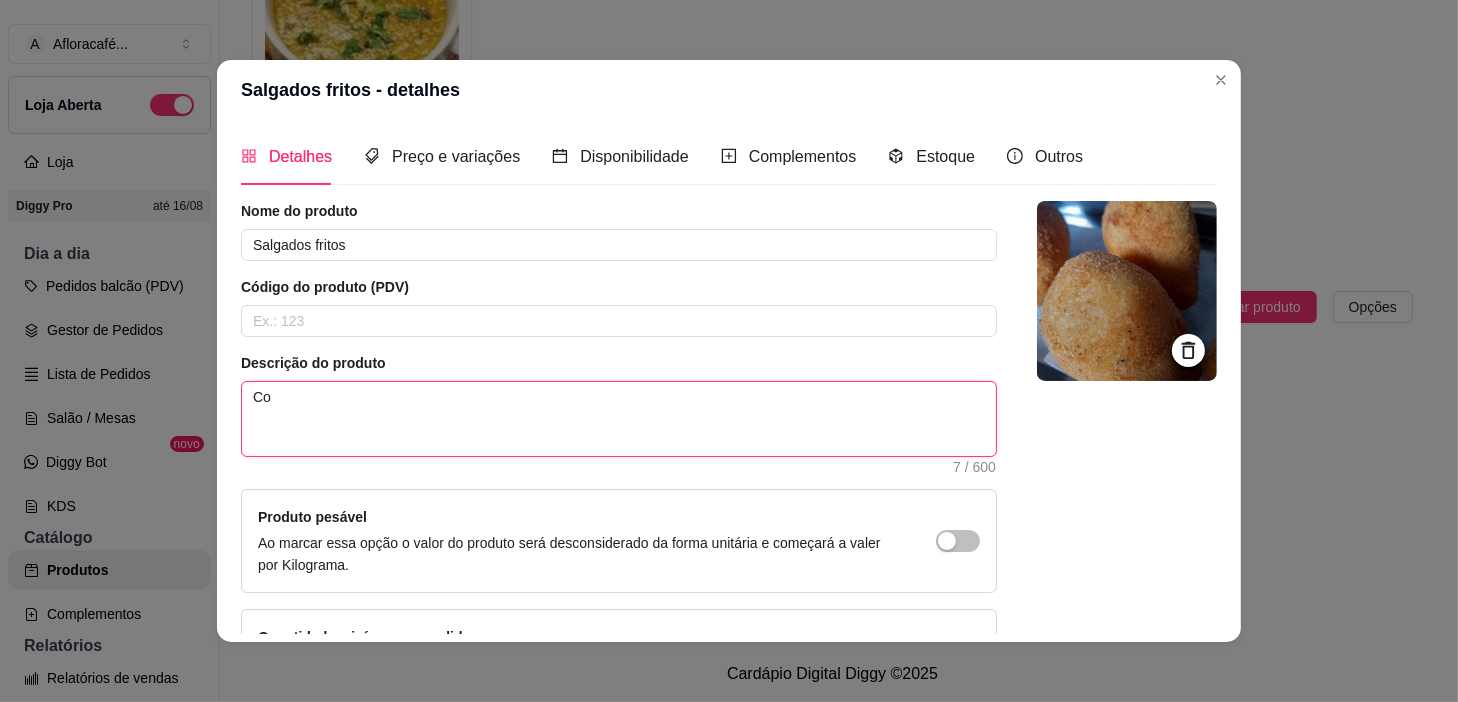 type on "C" 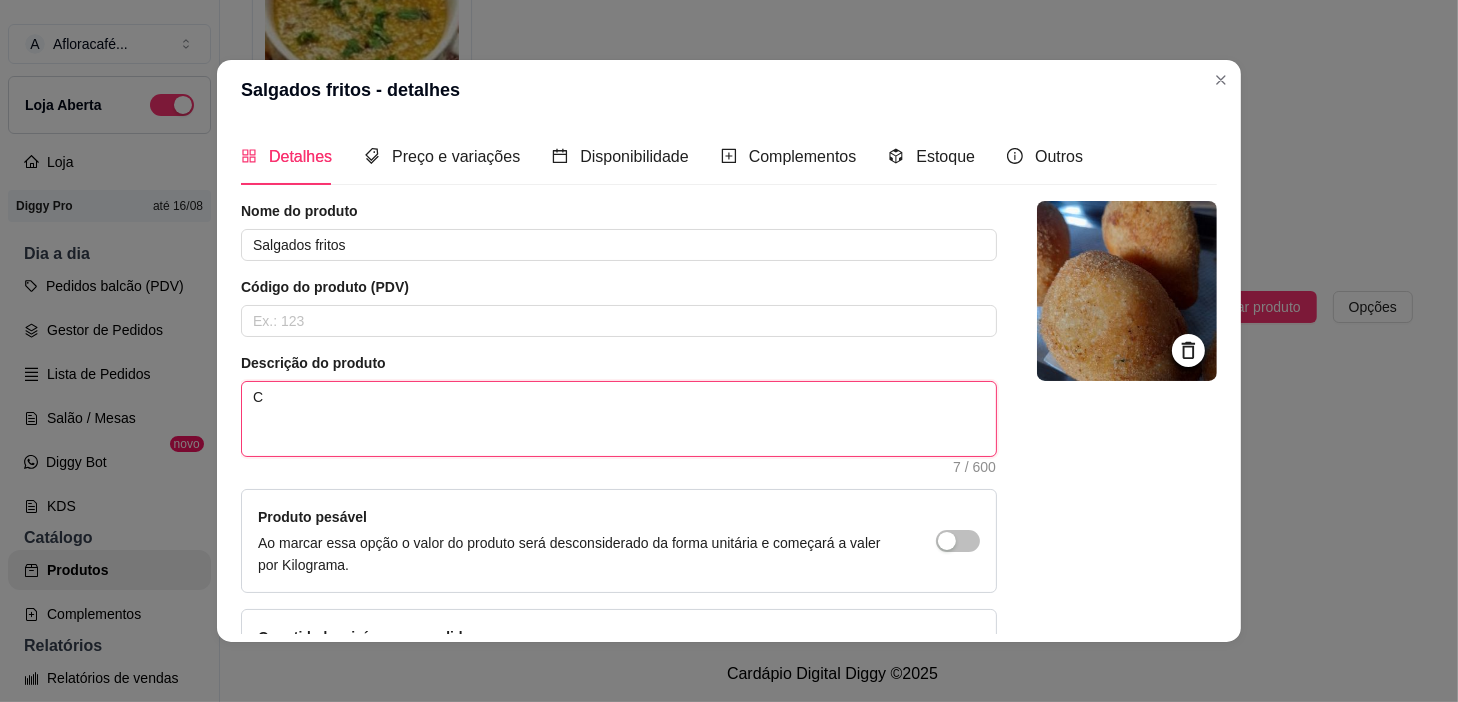 type 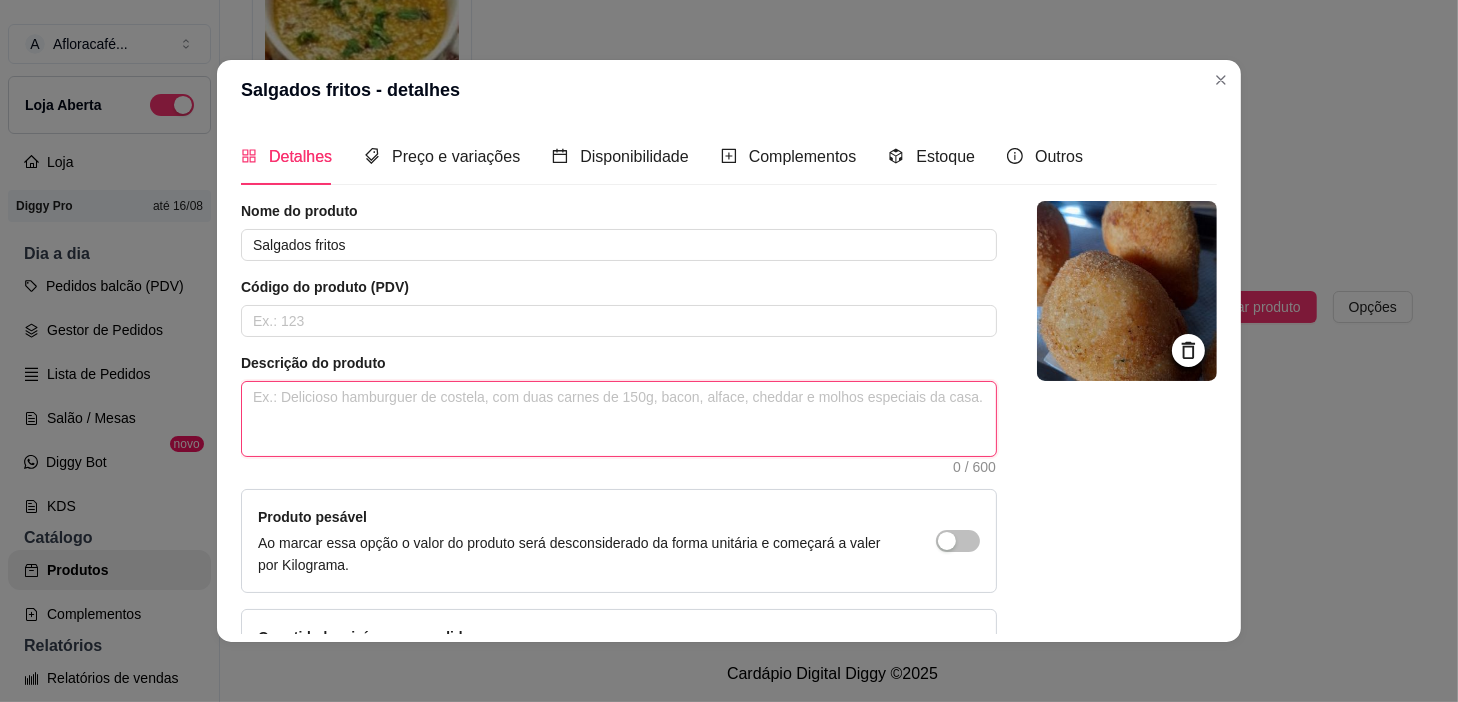 type on "e" 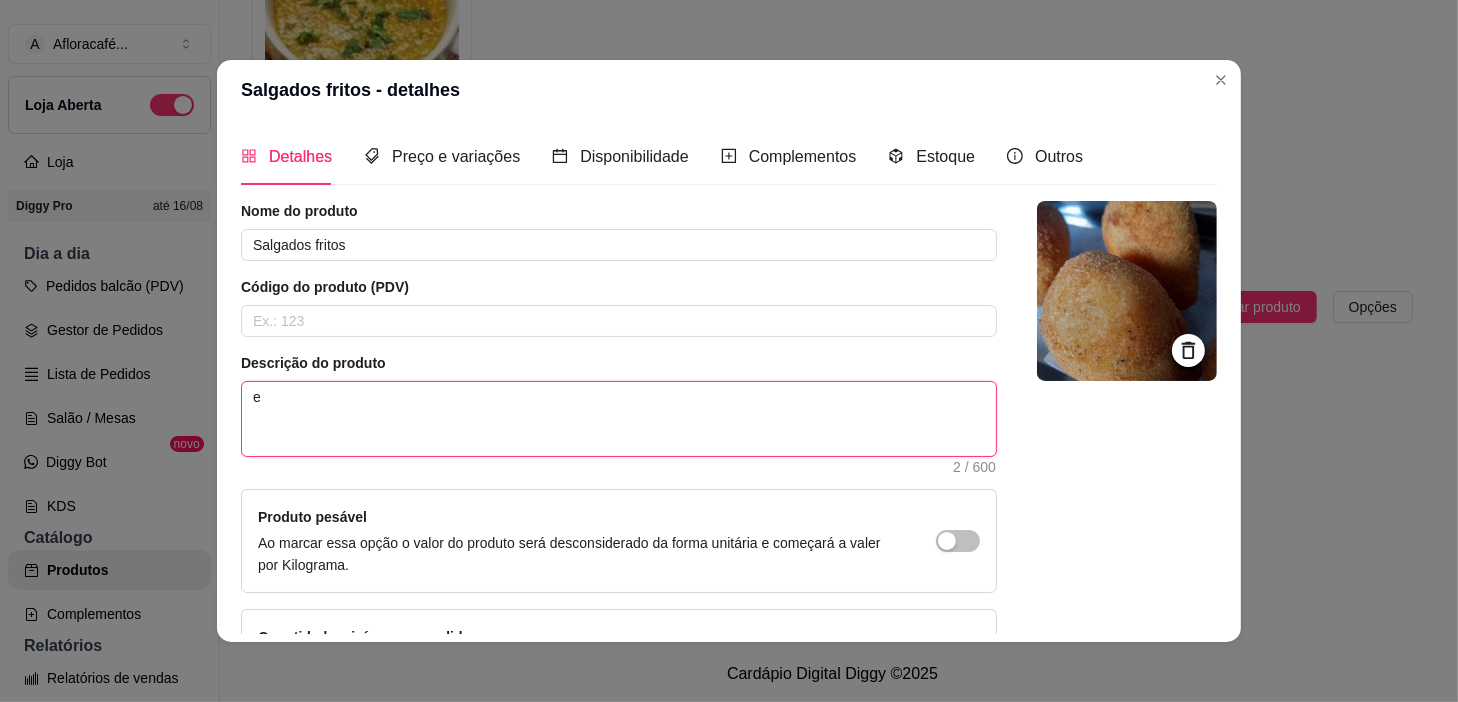 type on "es" 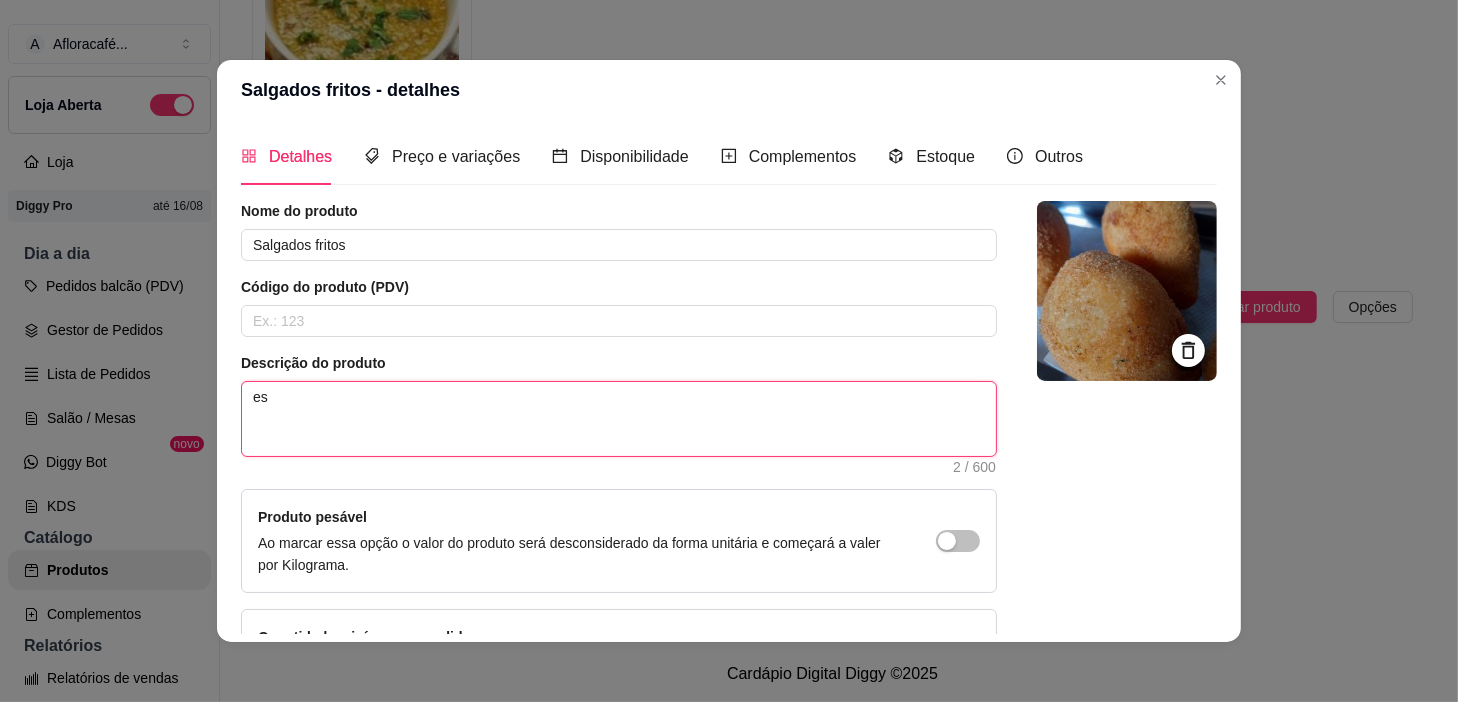 type 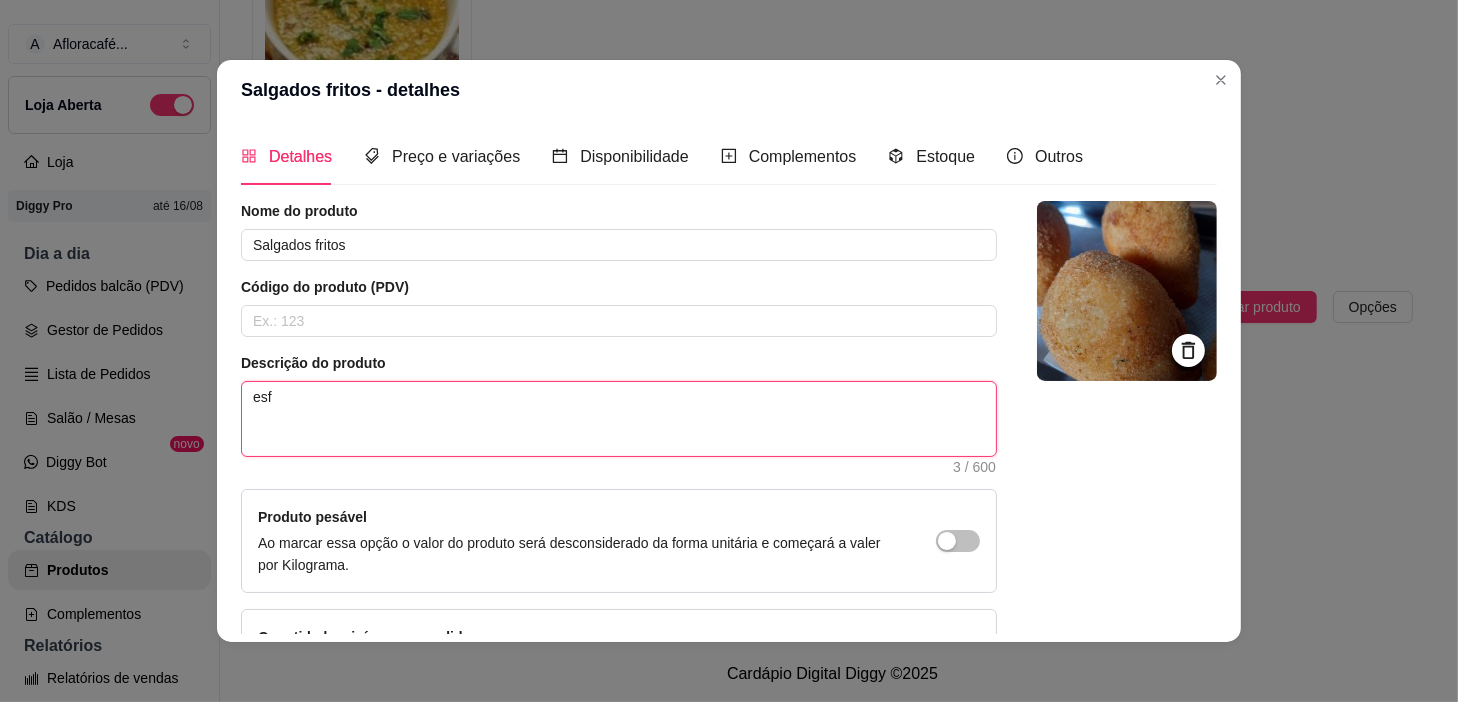 type on "esfi" 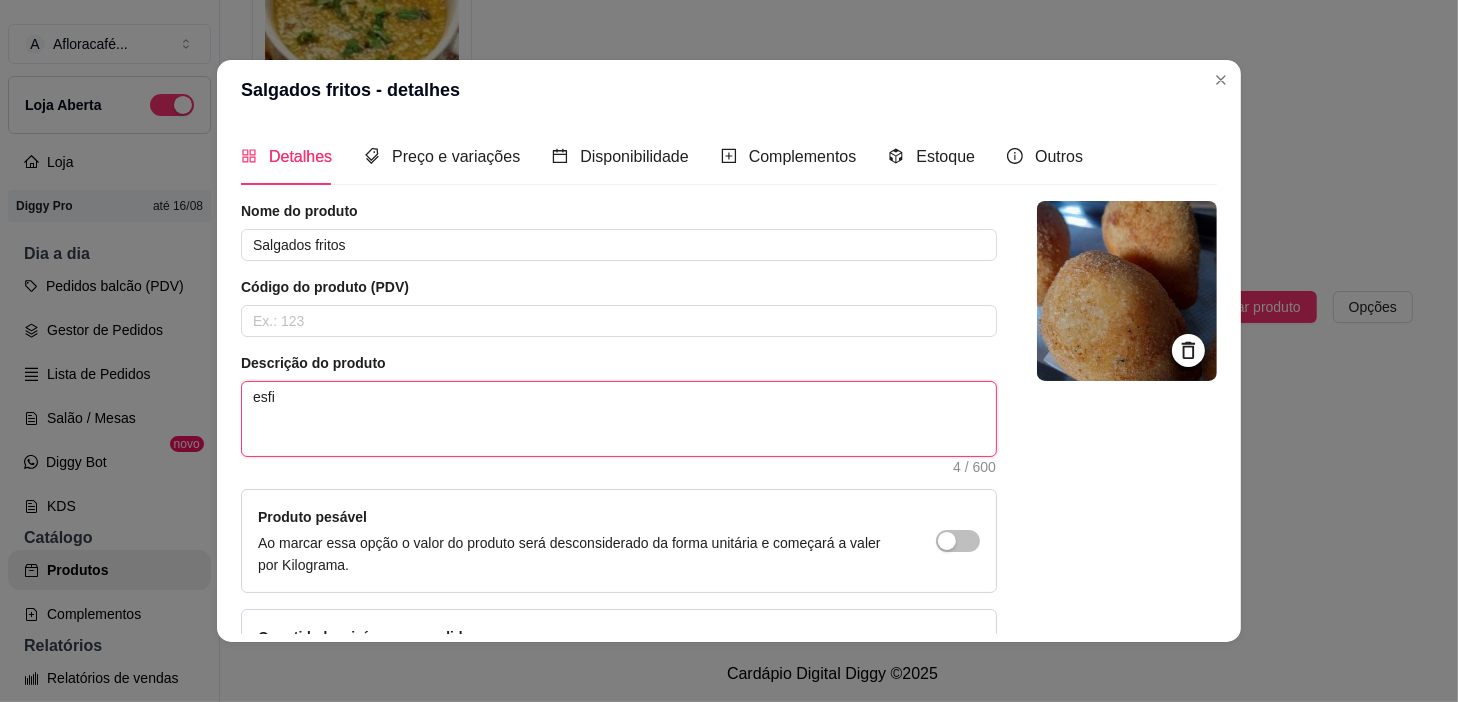 type on "esf" 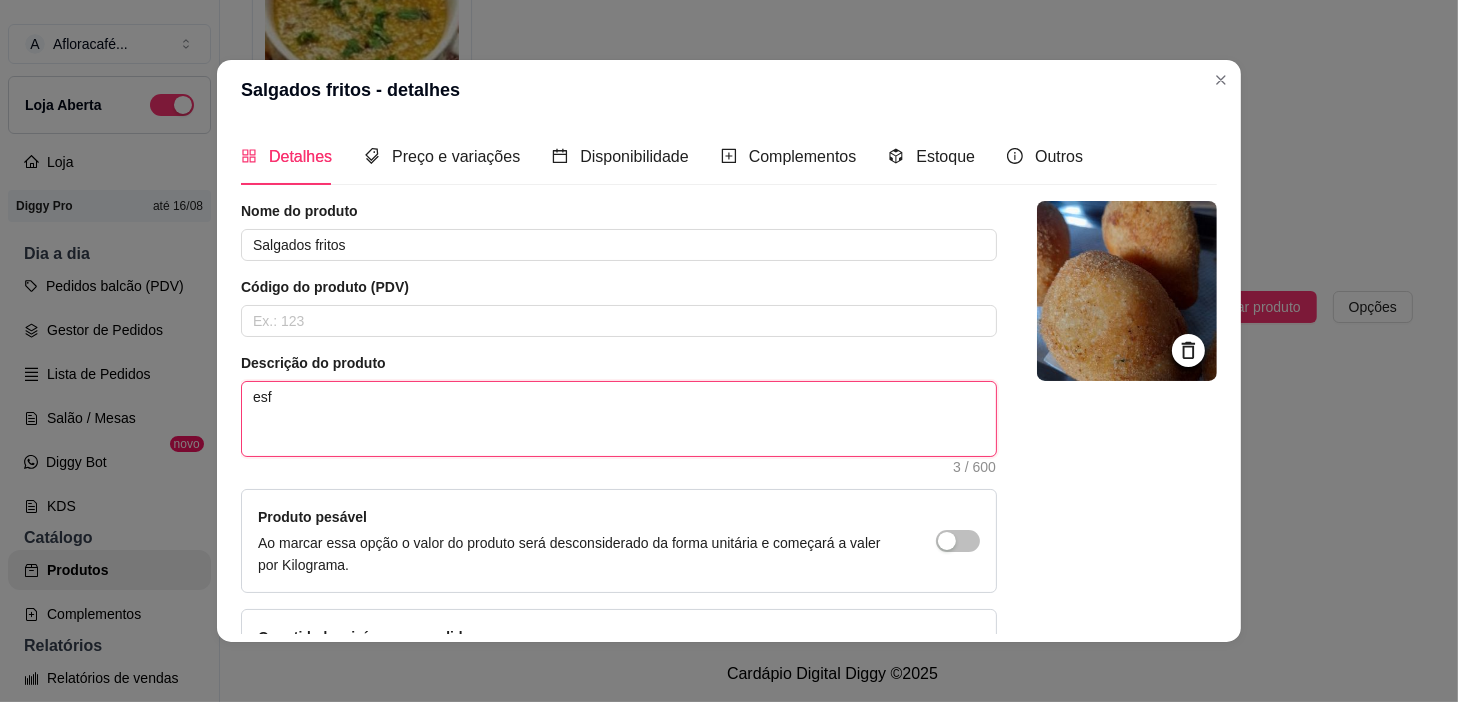 type on "es" 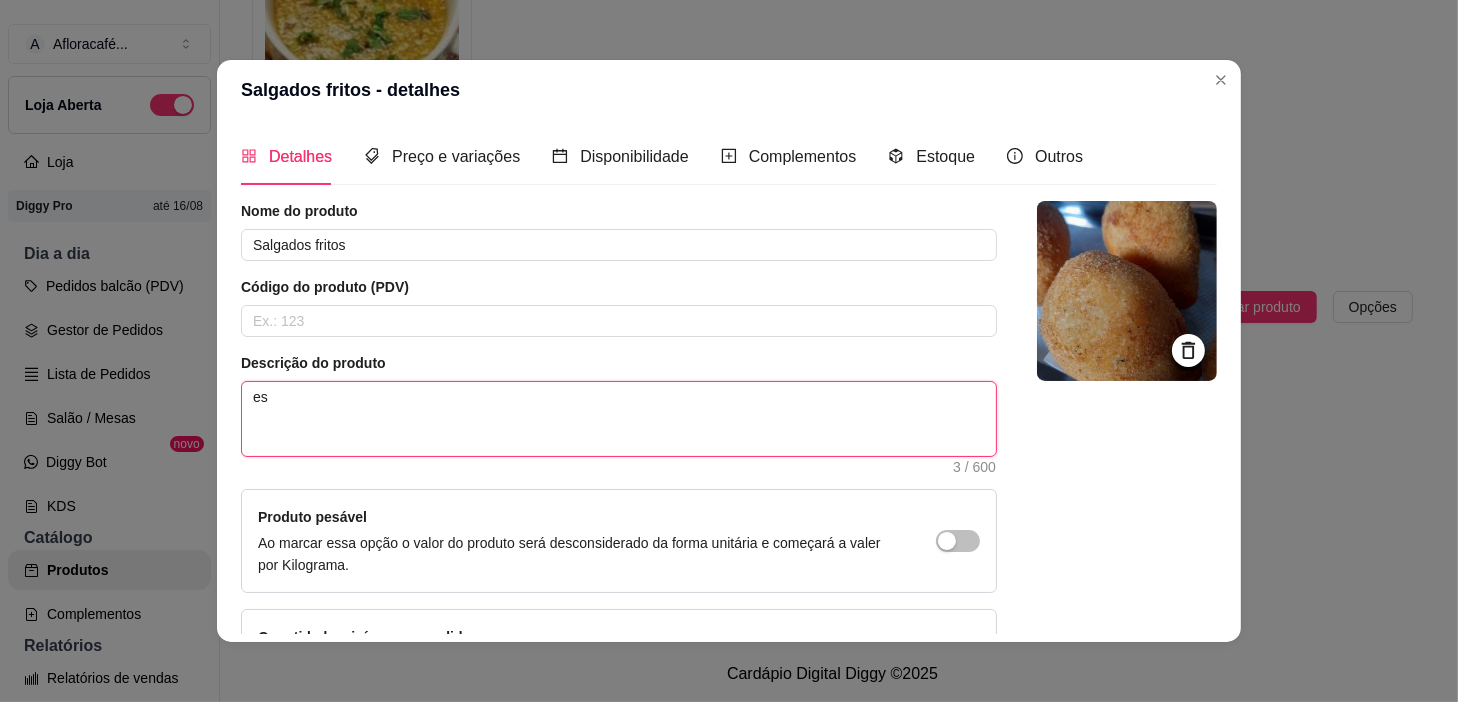 type on "e" 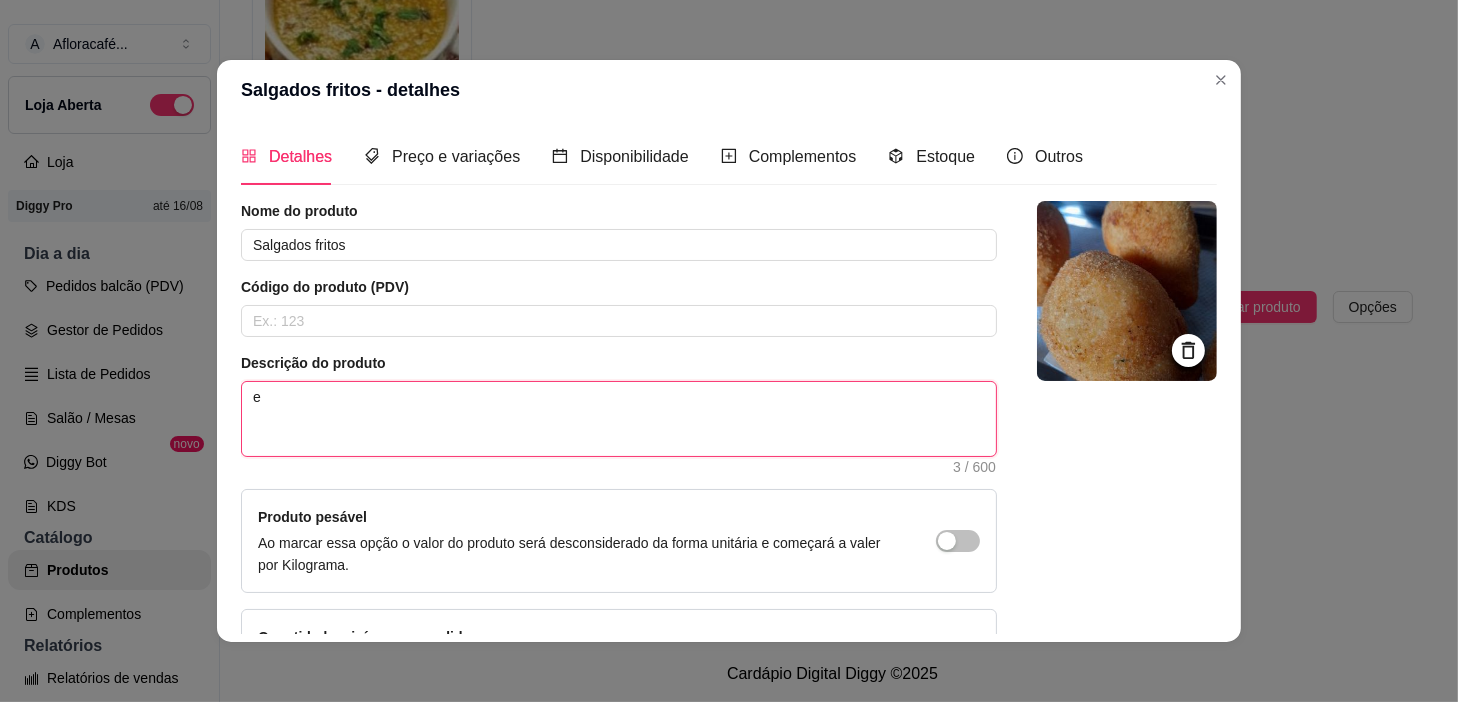 type 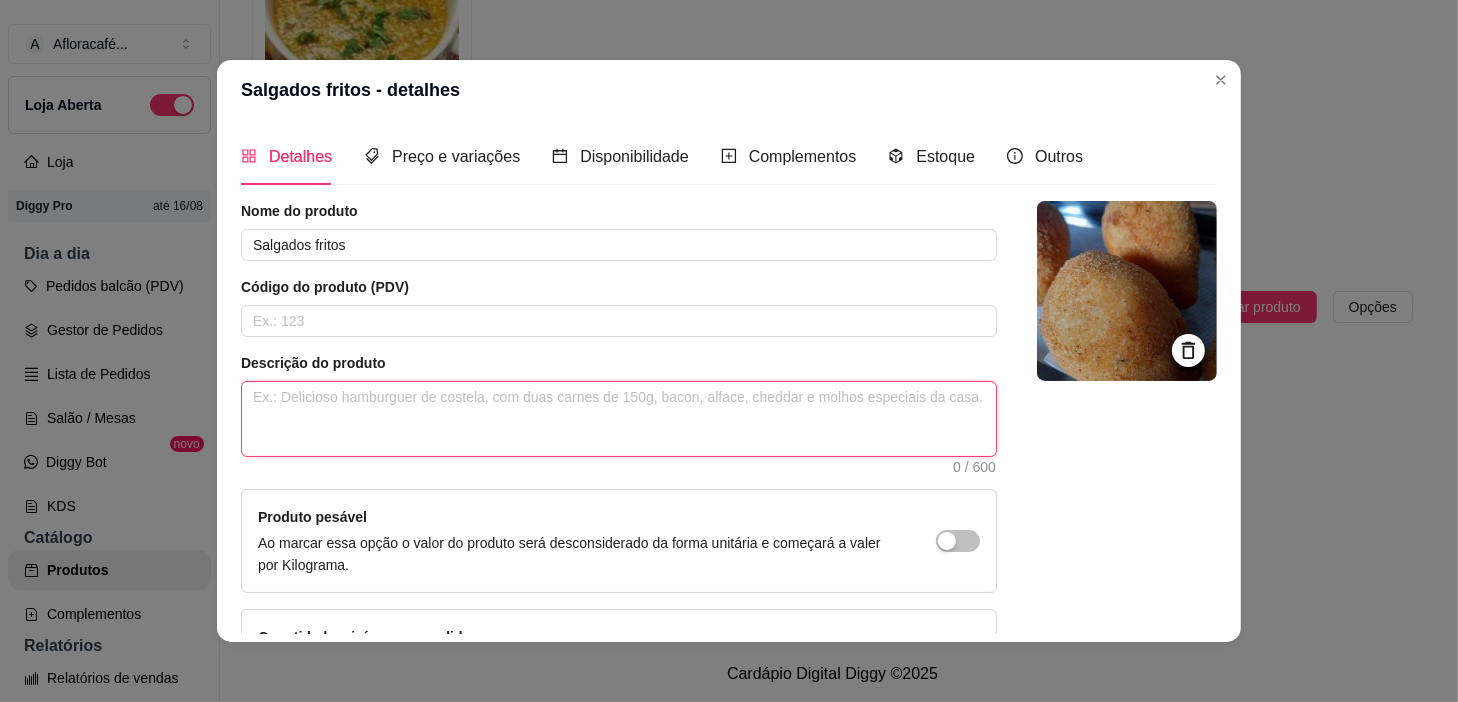 type on "f" 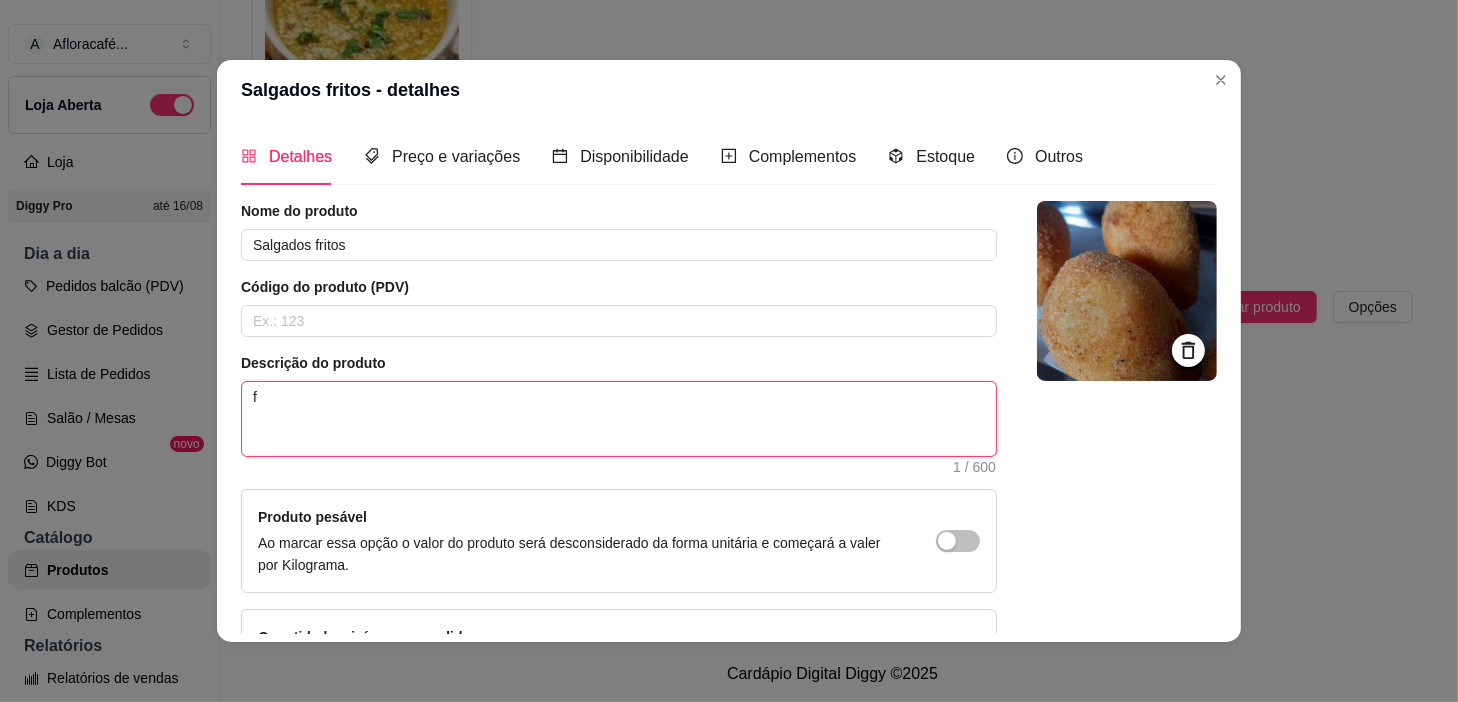 type on "fo" 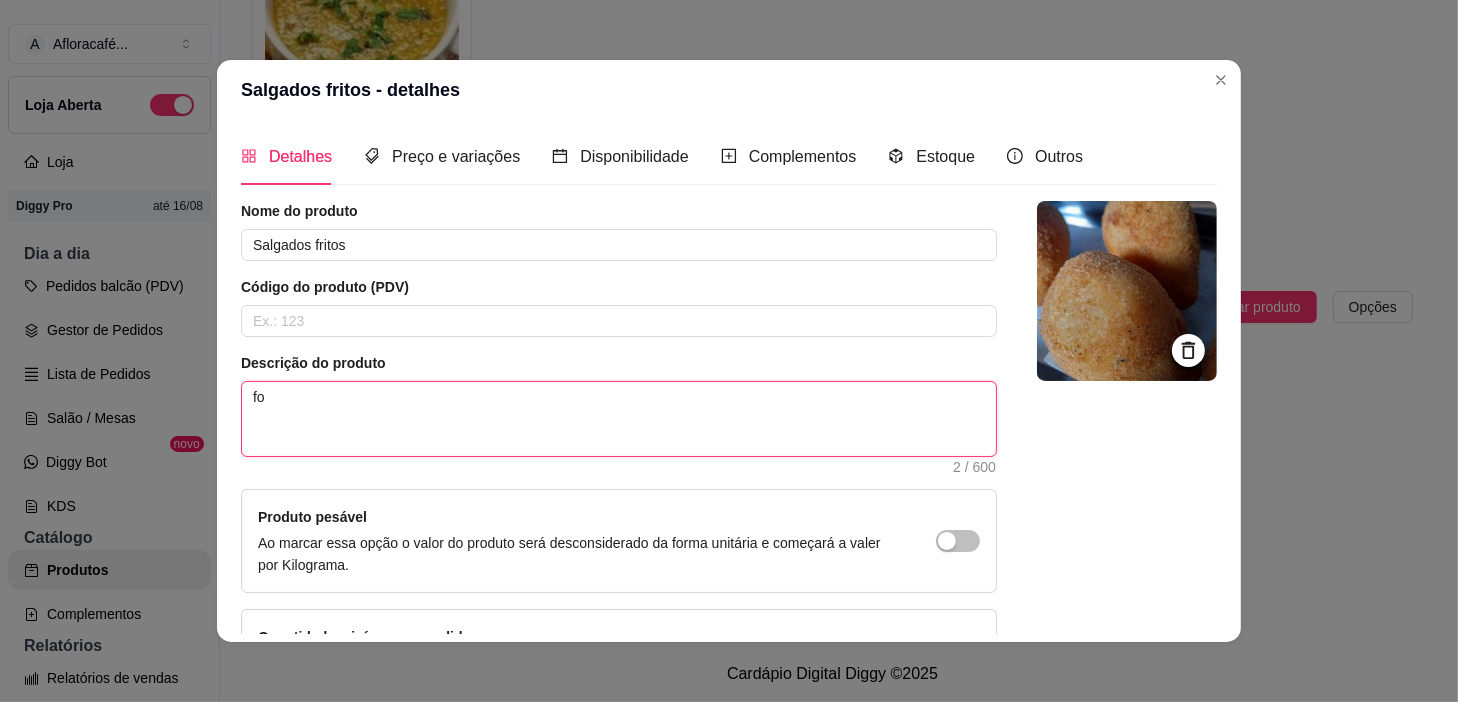 type on "fog" 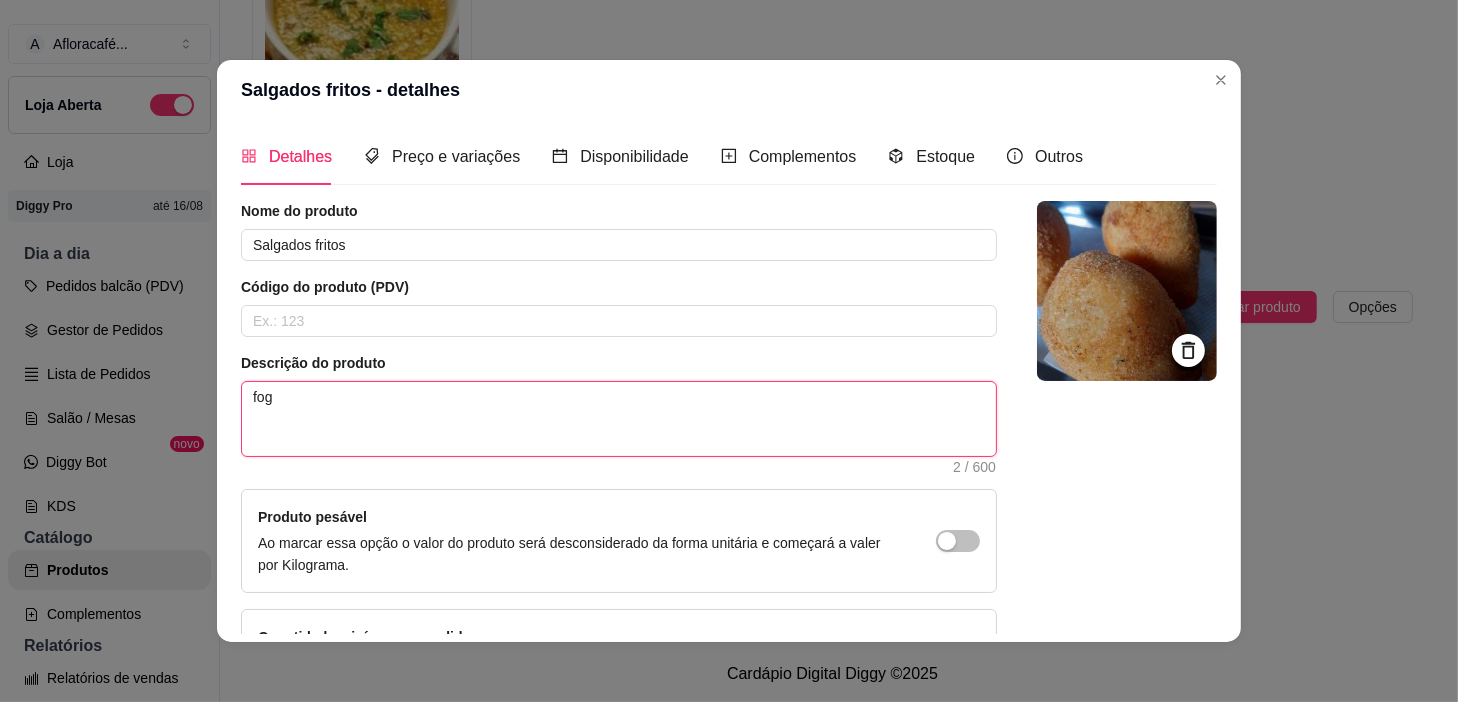 type 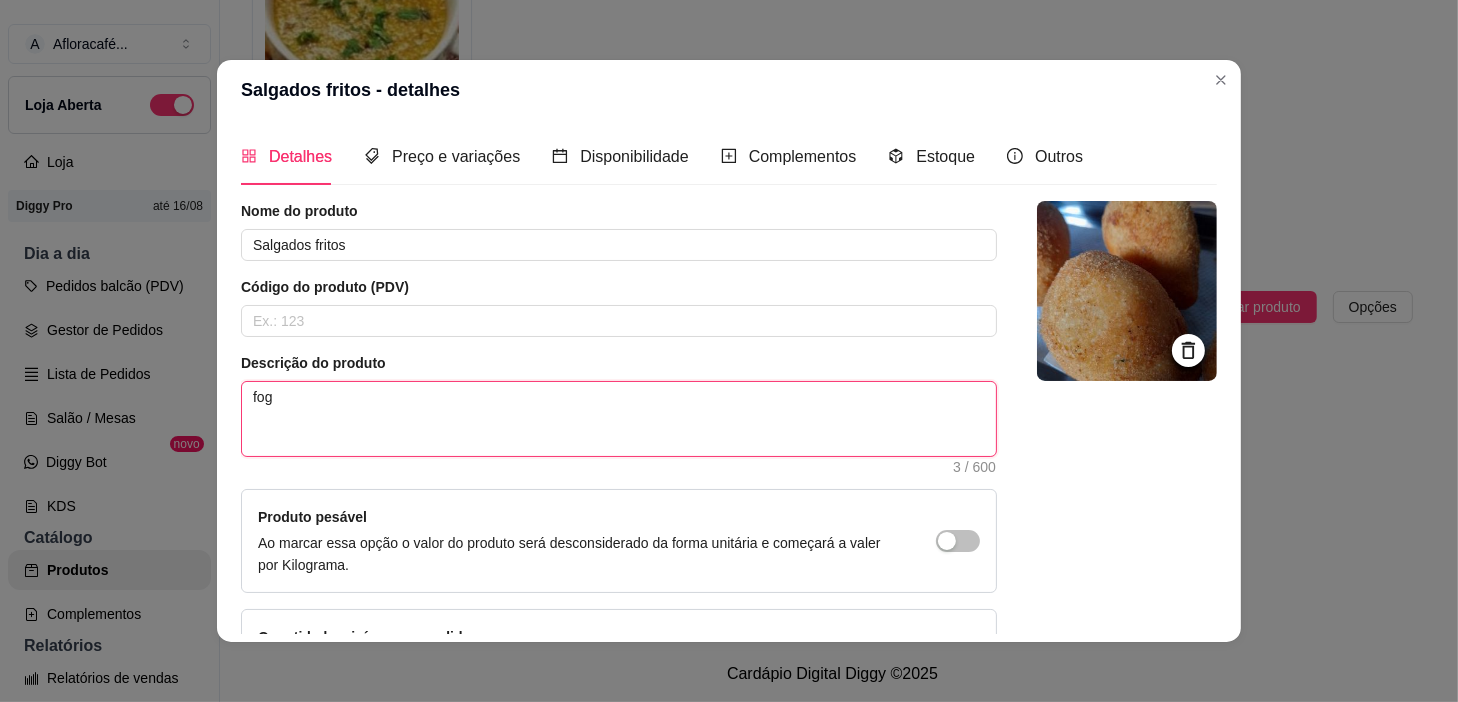 type on "foga" 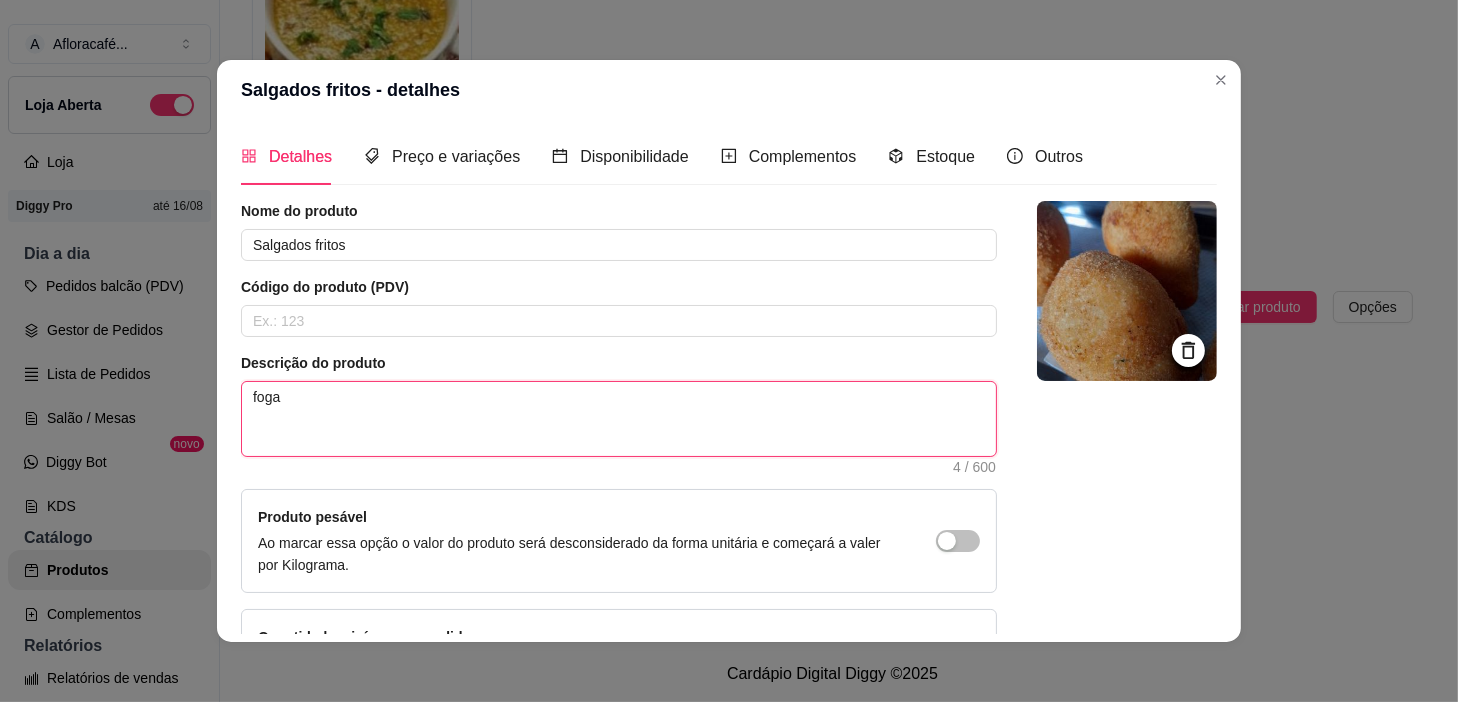 type on "fogas" 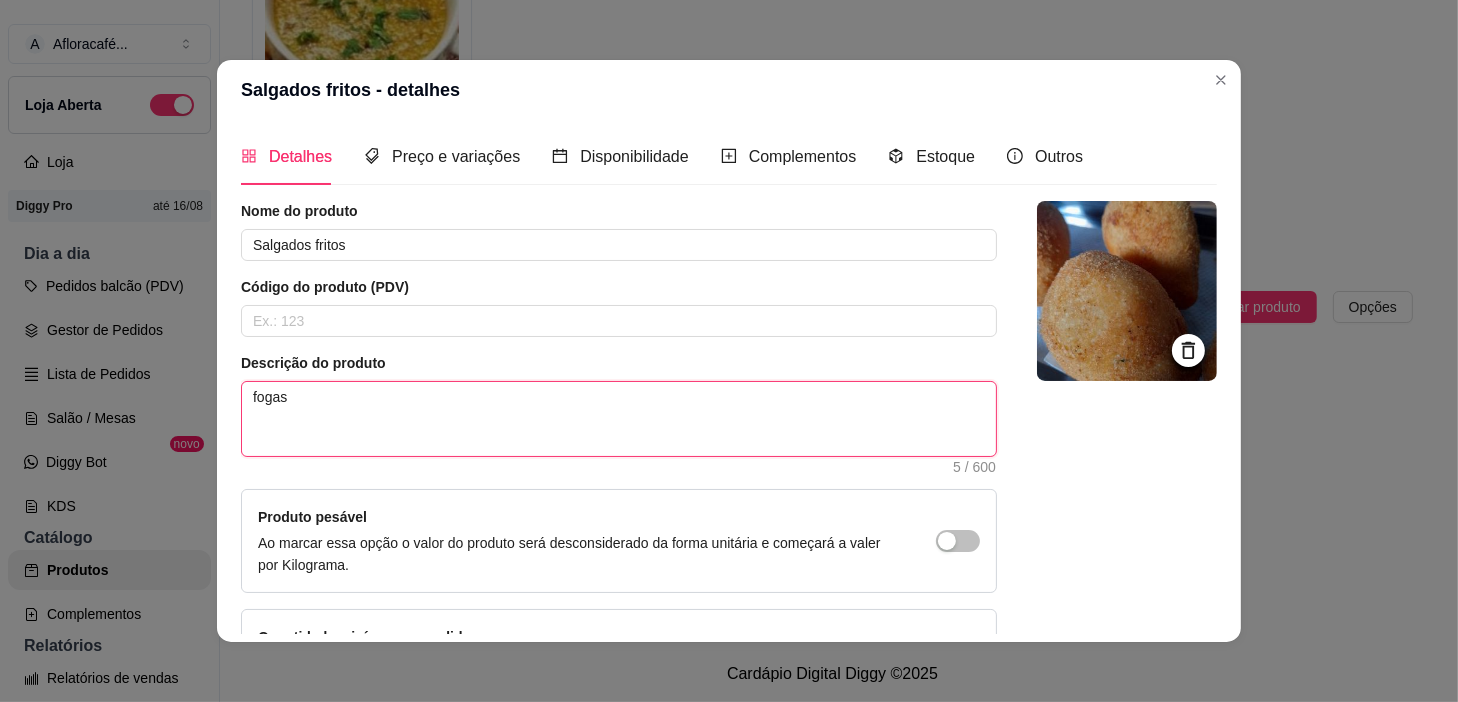 type on "fogass" 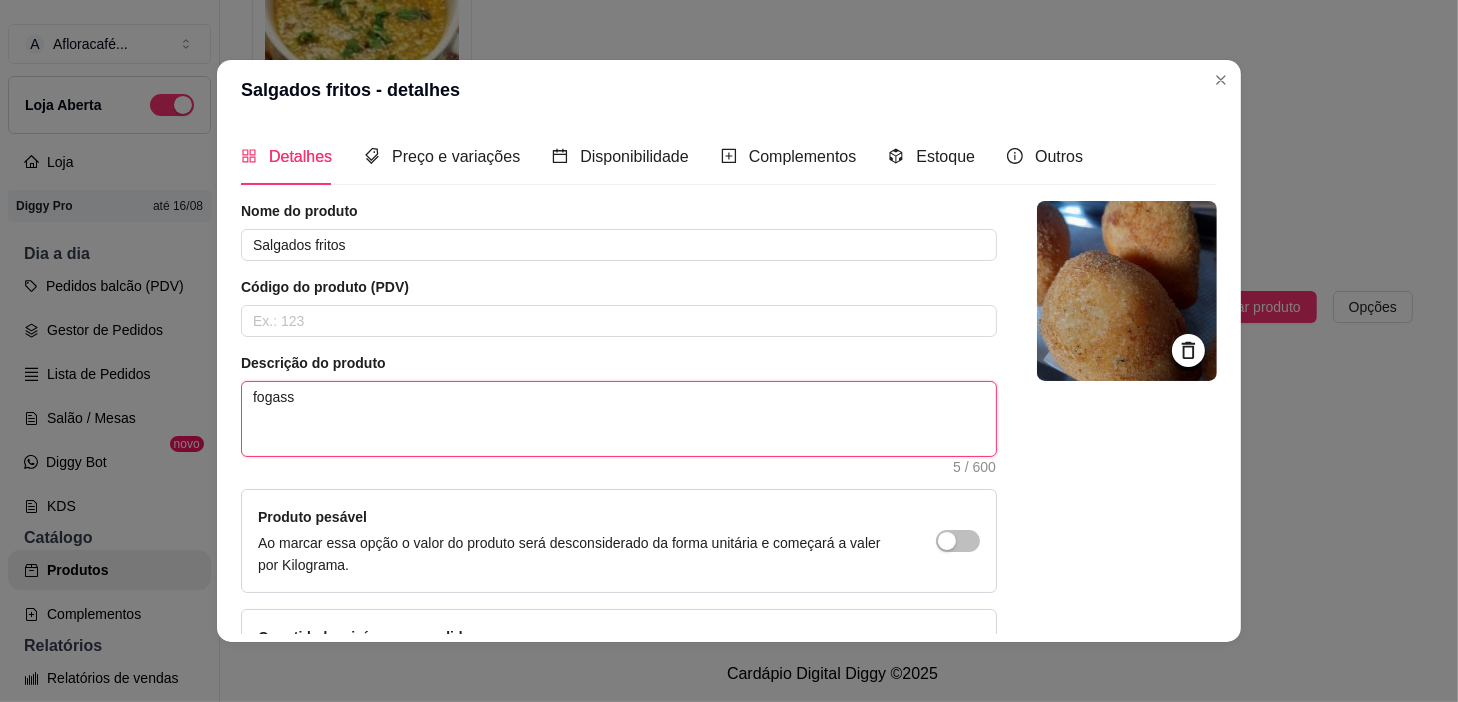 type on "fogassa" 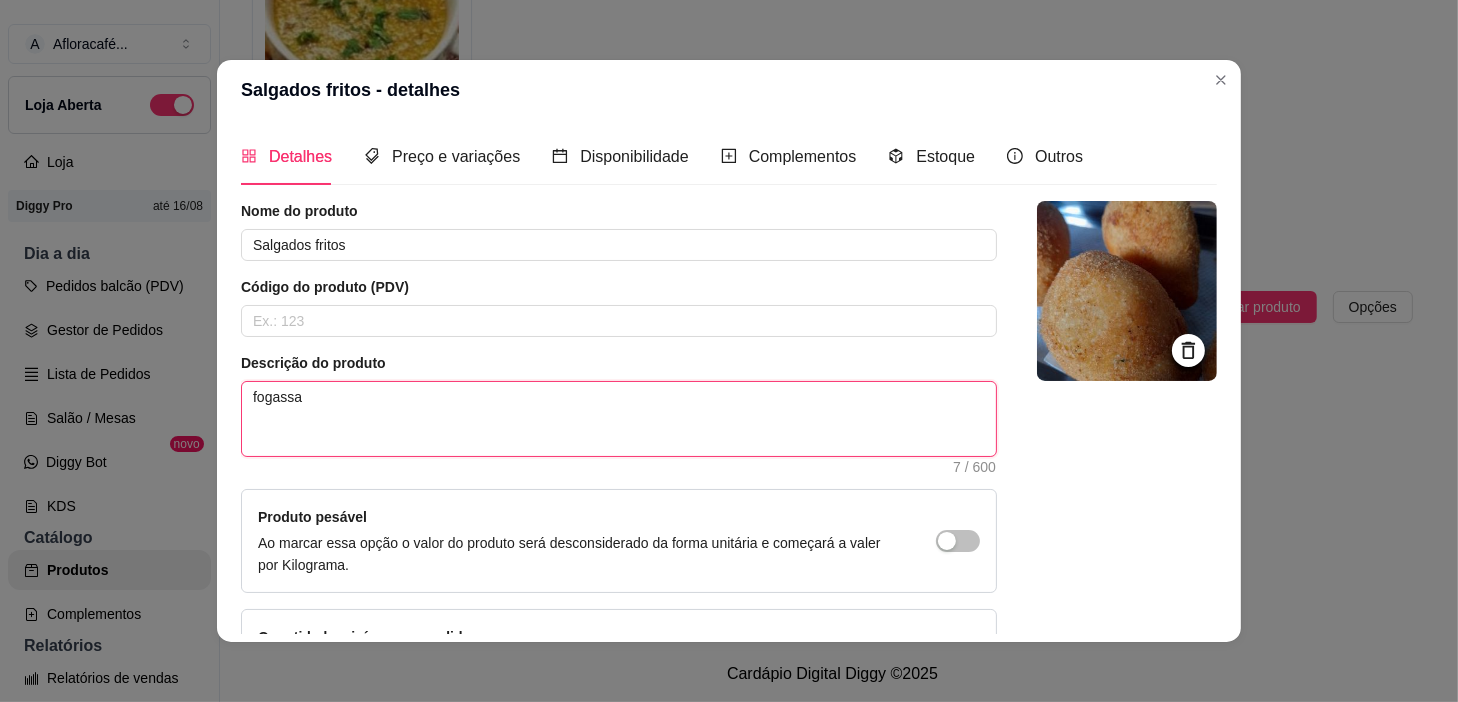 type on "fogassa" 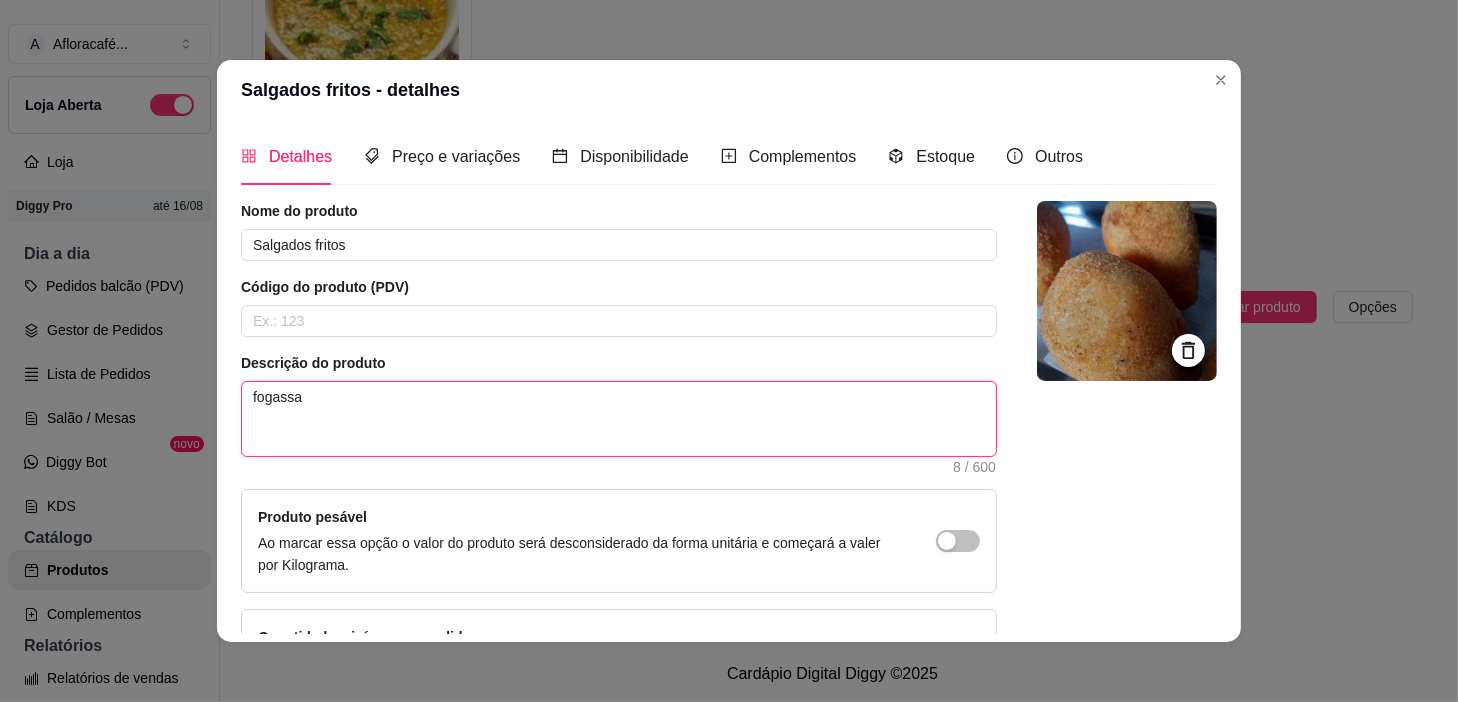 type on "fogassa d" 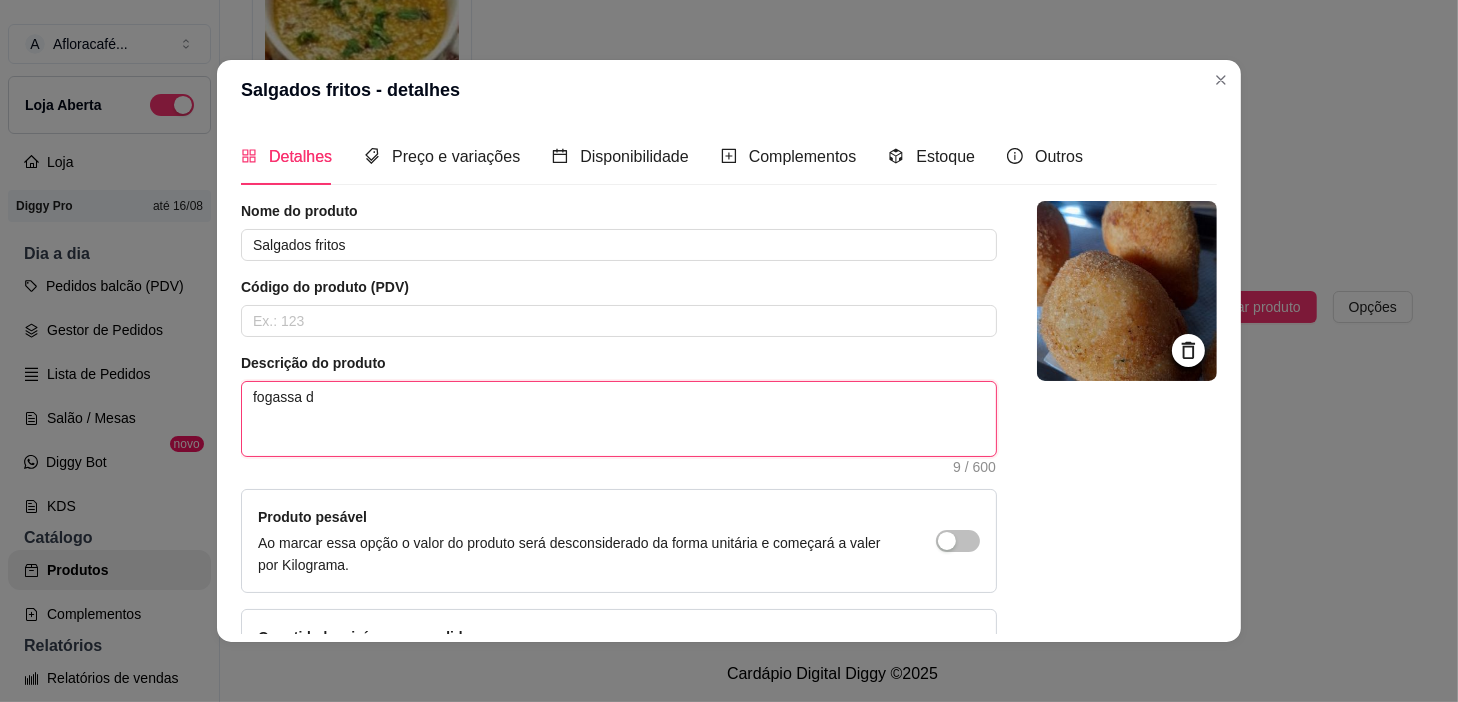 type on "fogassa de" 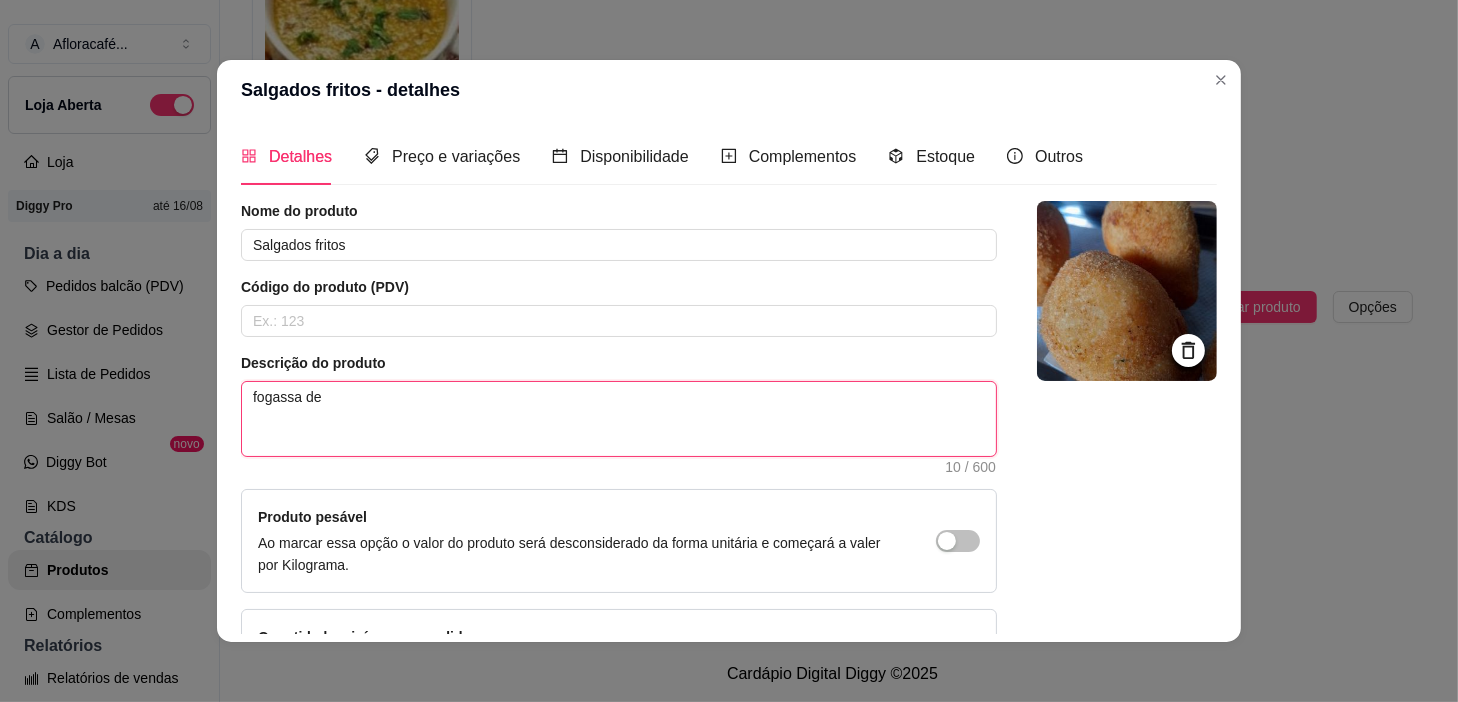 type on "fogassa de" 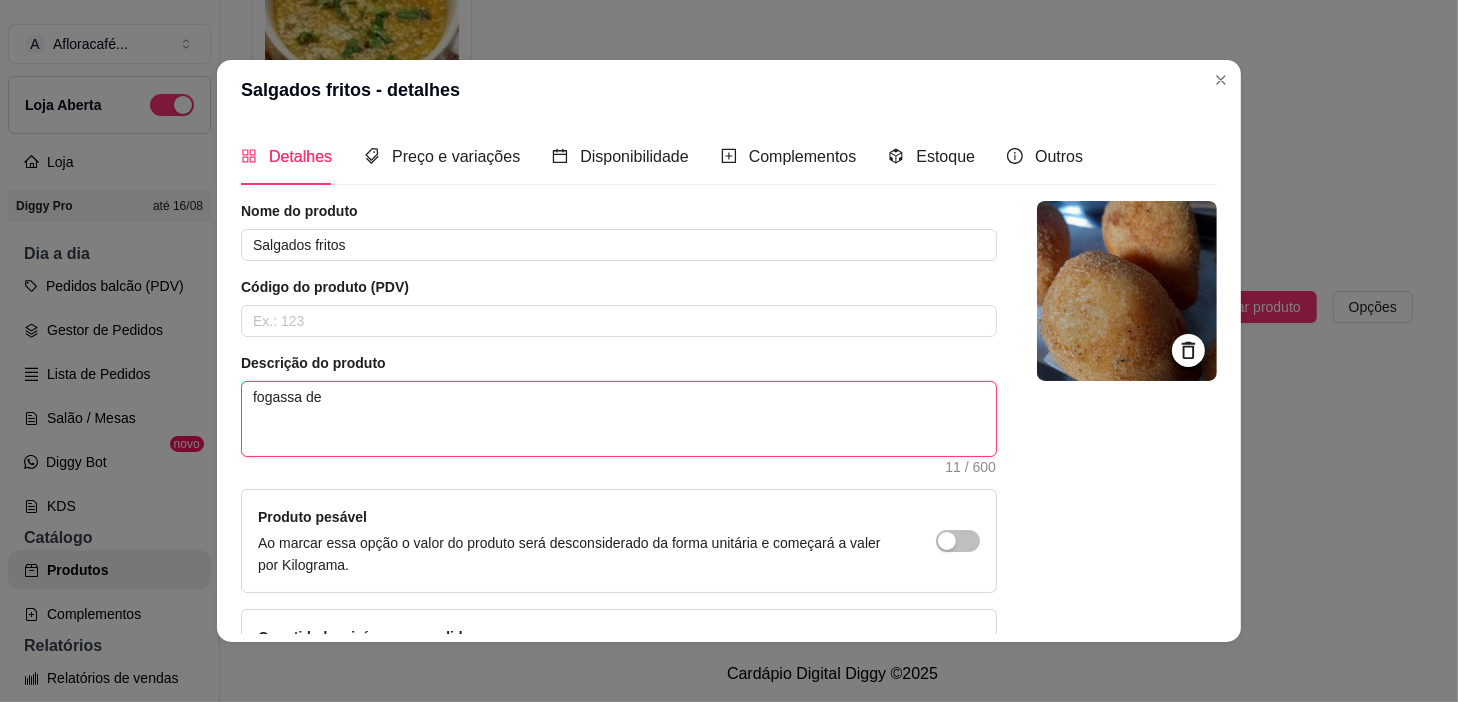 type on "fogassa de f" 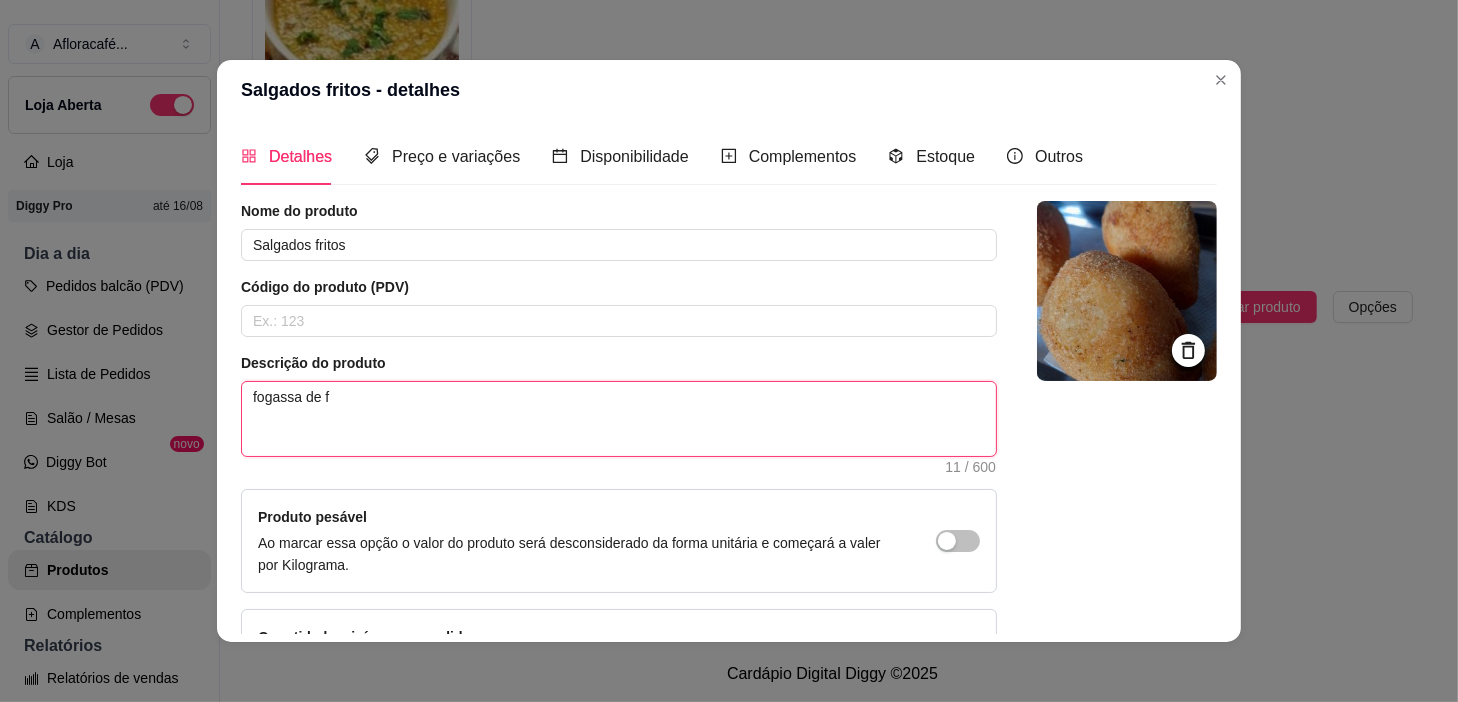 type on "fogassa de fr" 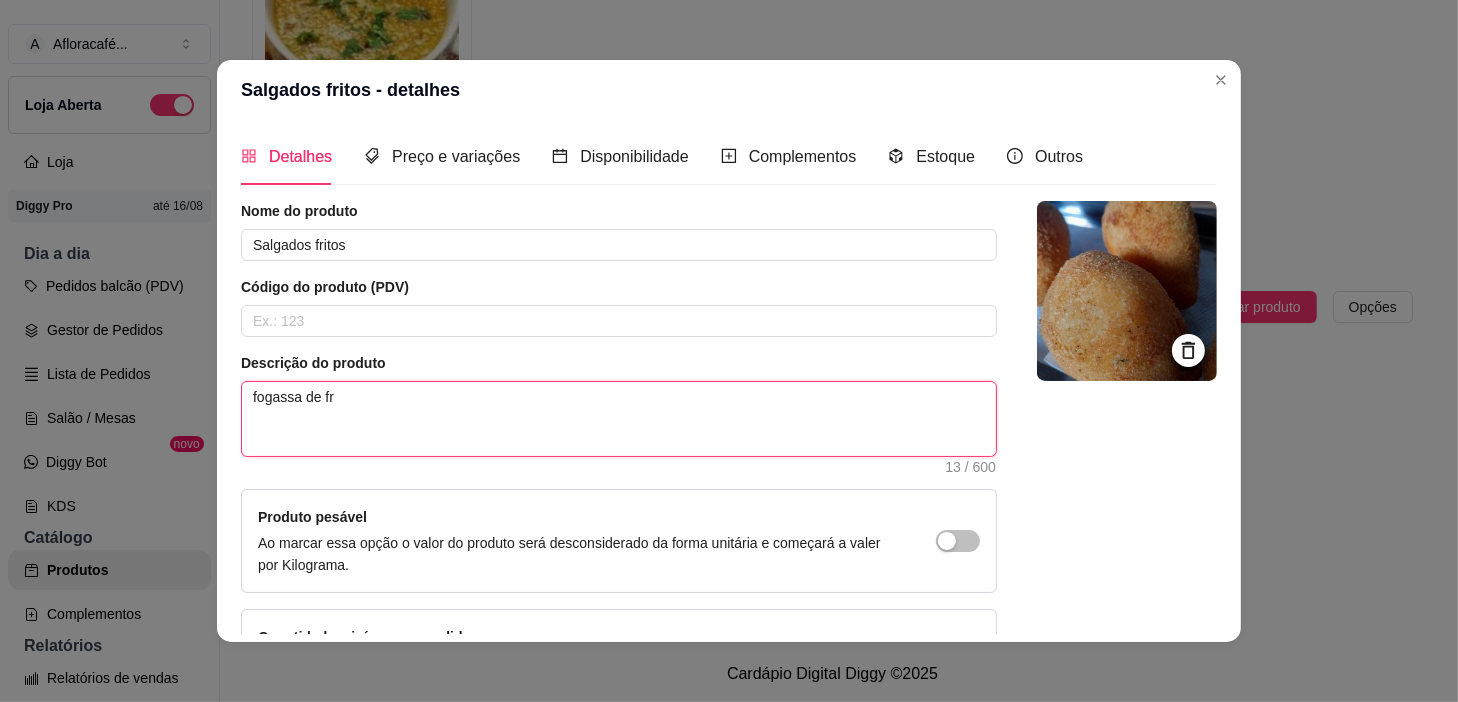 type on "fogassa de fra" 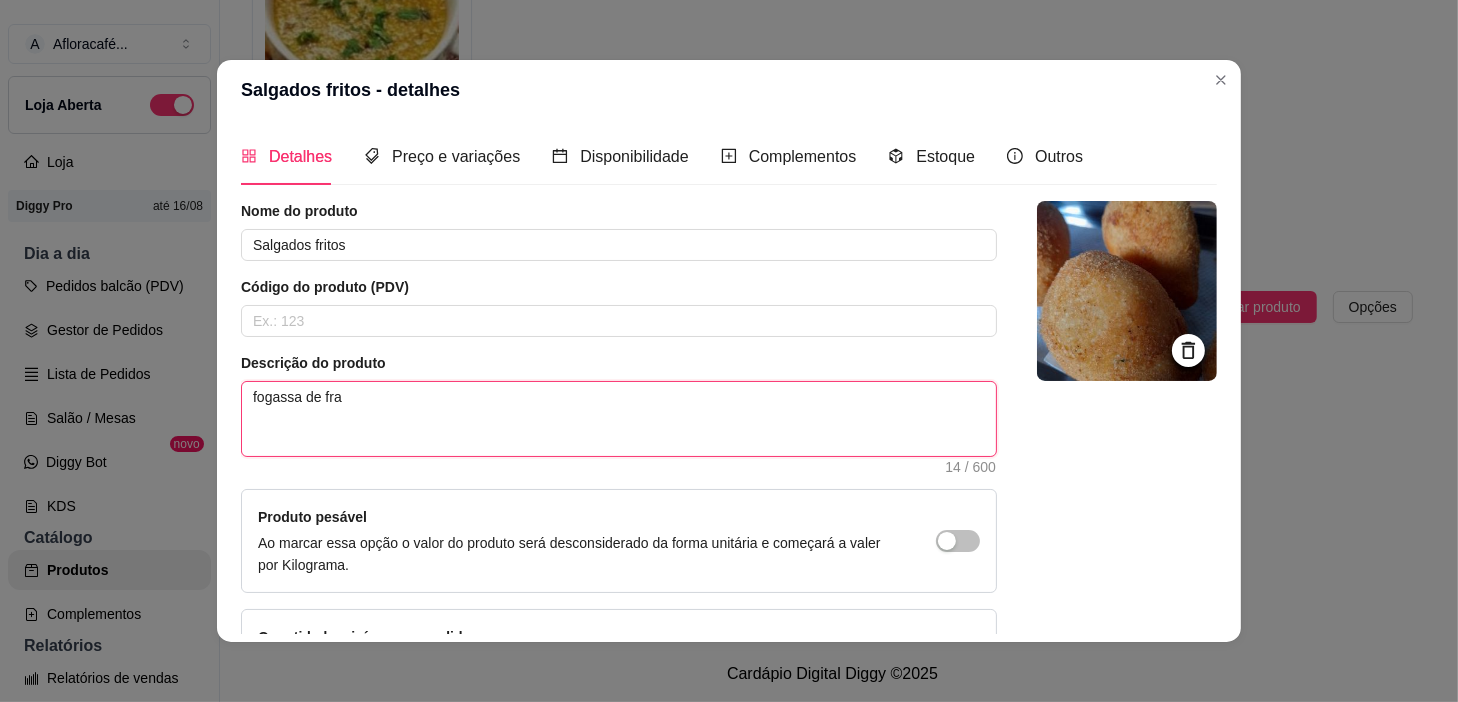 type on "fogassa de fran" 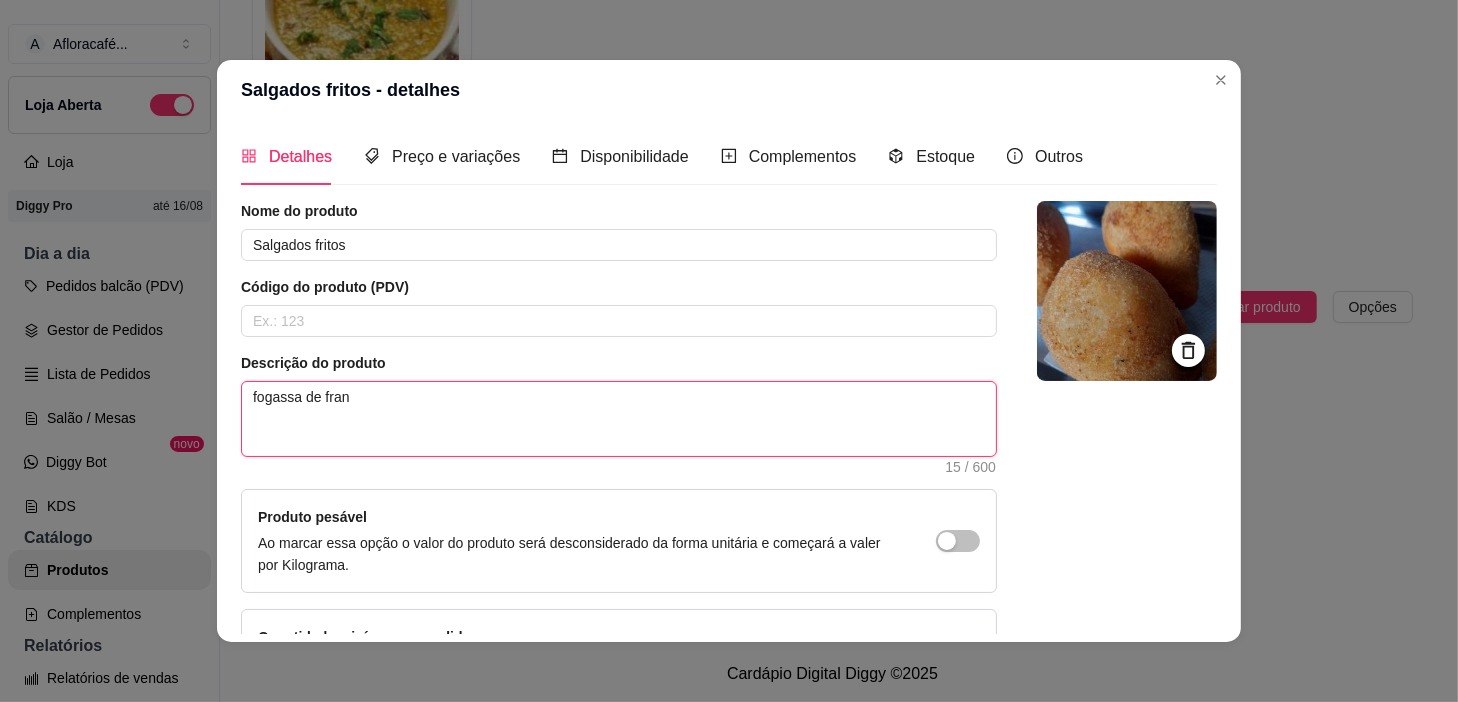 type on "fogassa de frang" 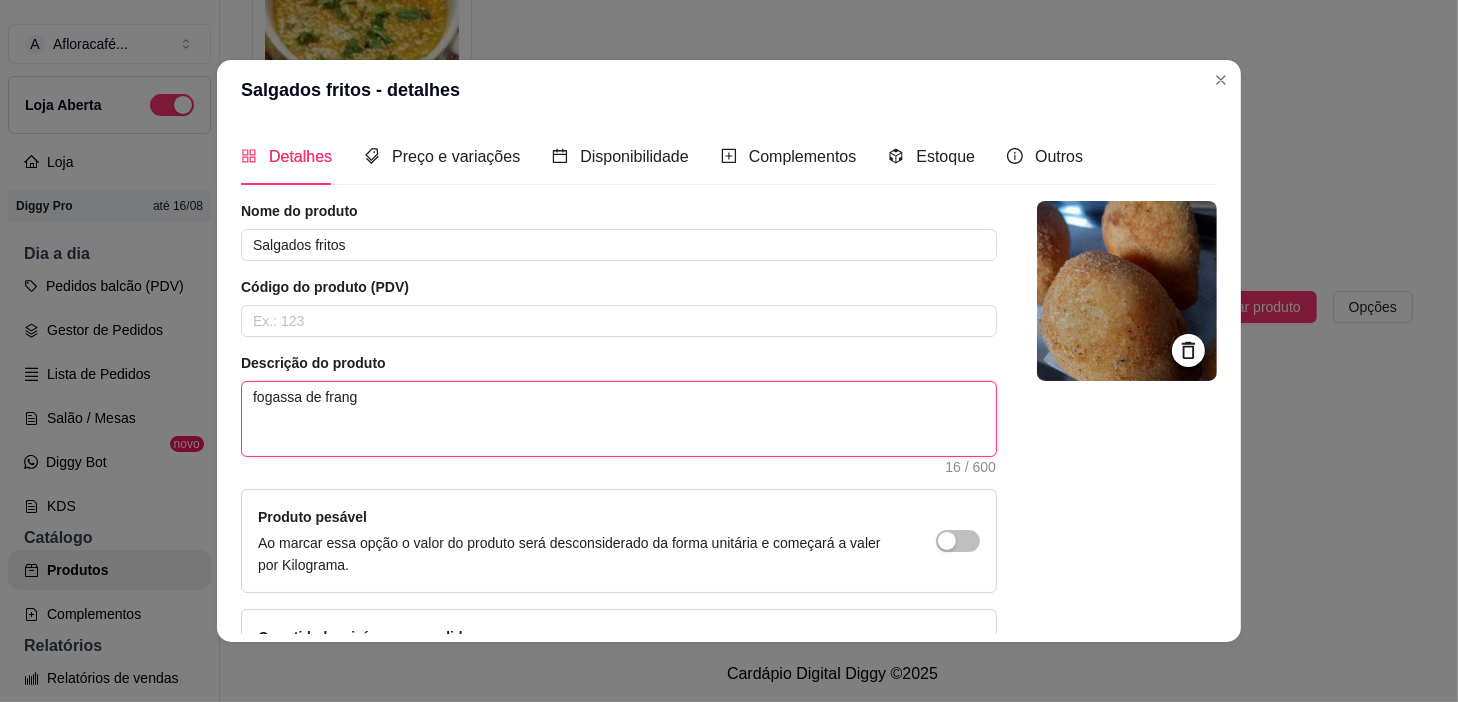 type on "fogassa de frango" 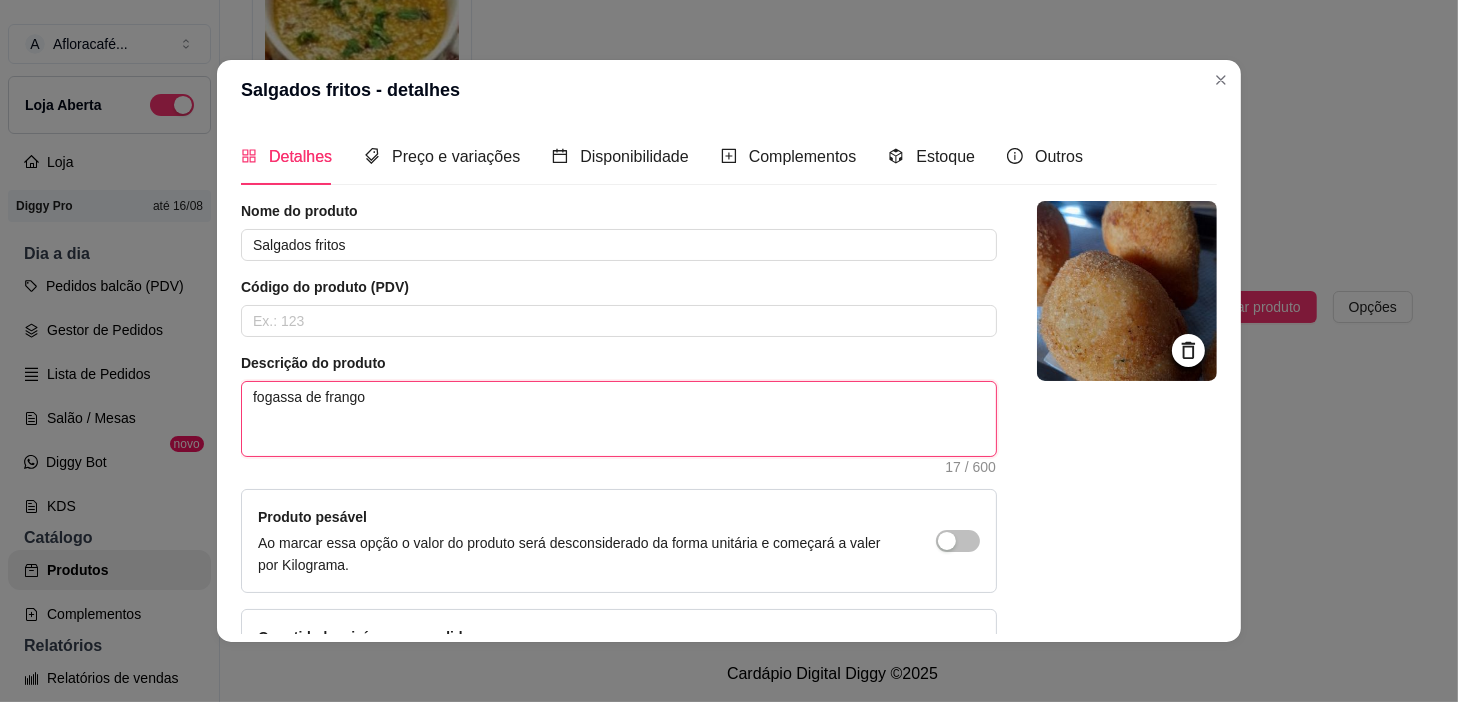 type on "fogassa de frango" 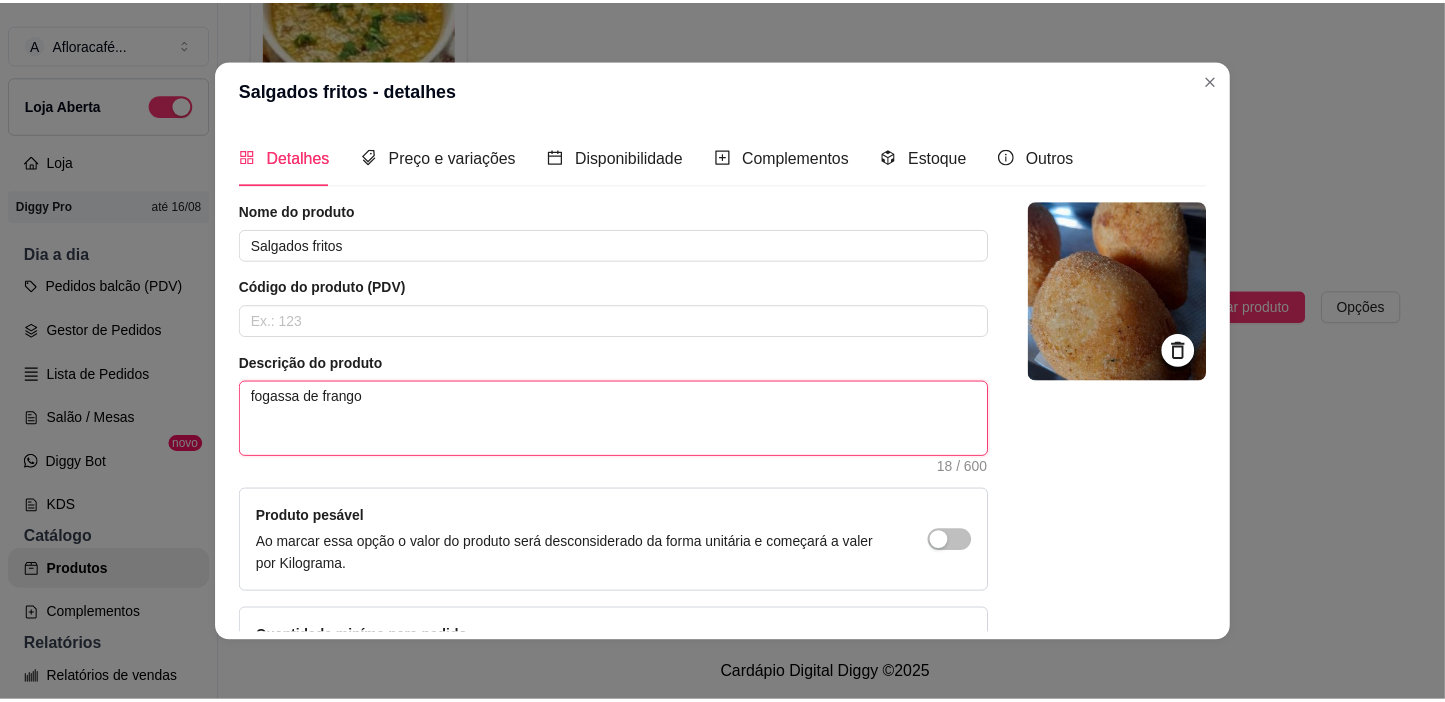 scroll, scrollTop: 145, scrollLeft: 0, axis: vertical 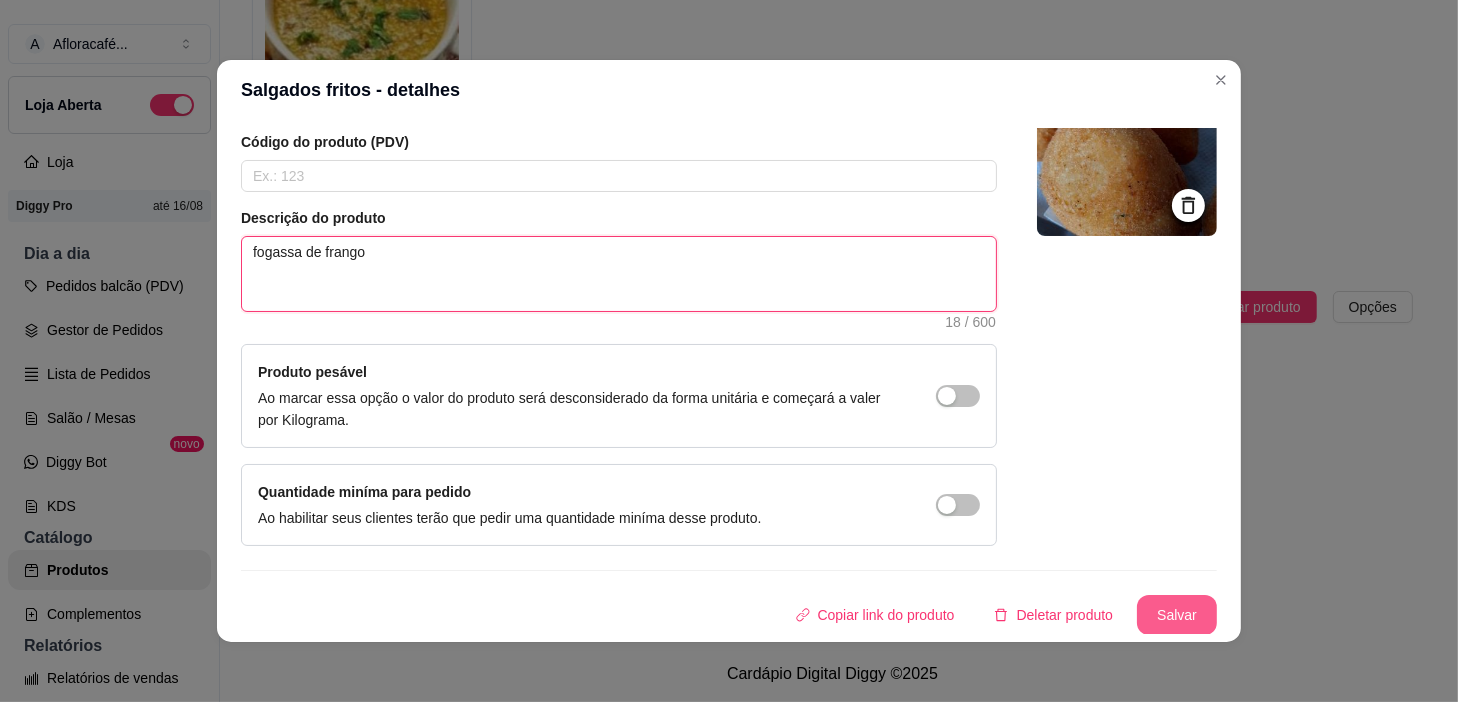 type on "fogassa de frango" 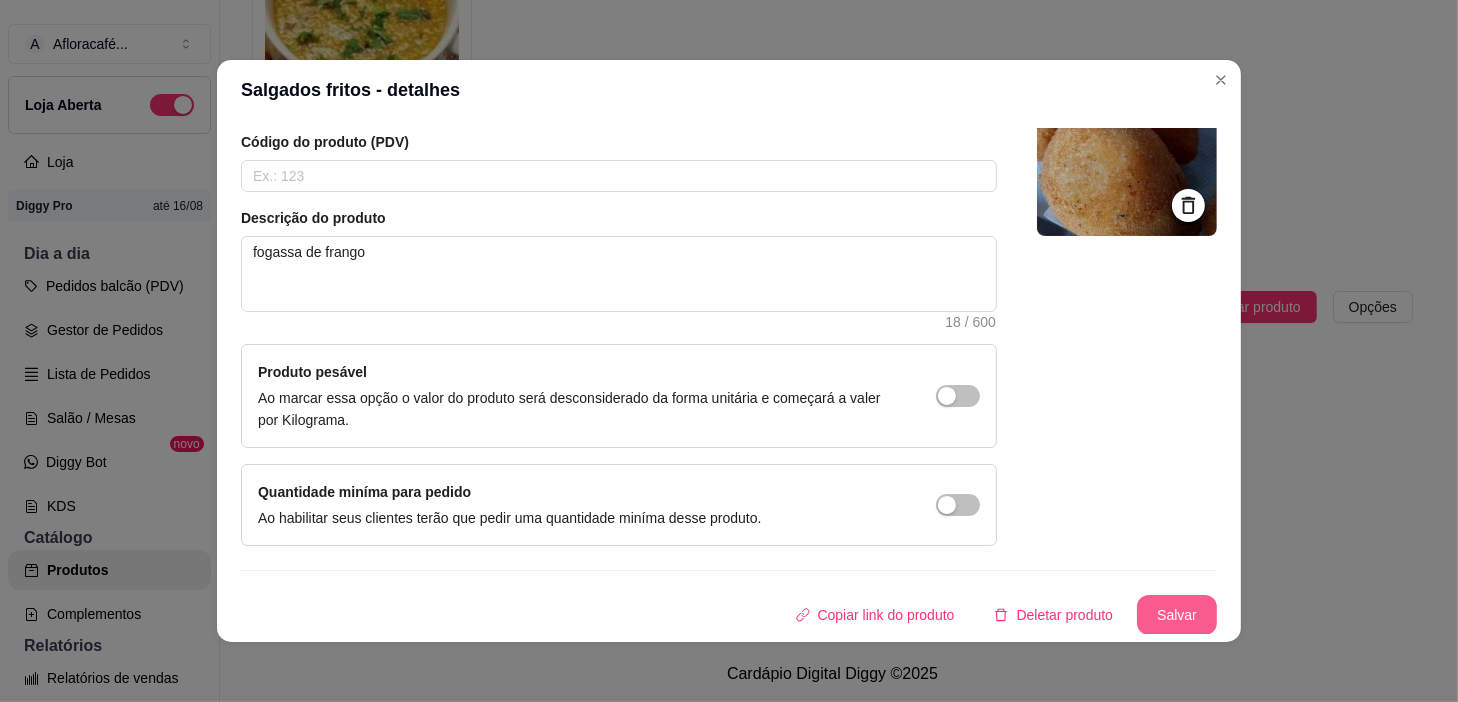 click on "Salvar" at bounding box center [1177, 615] 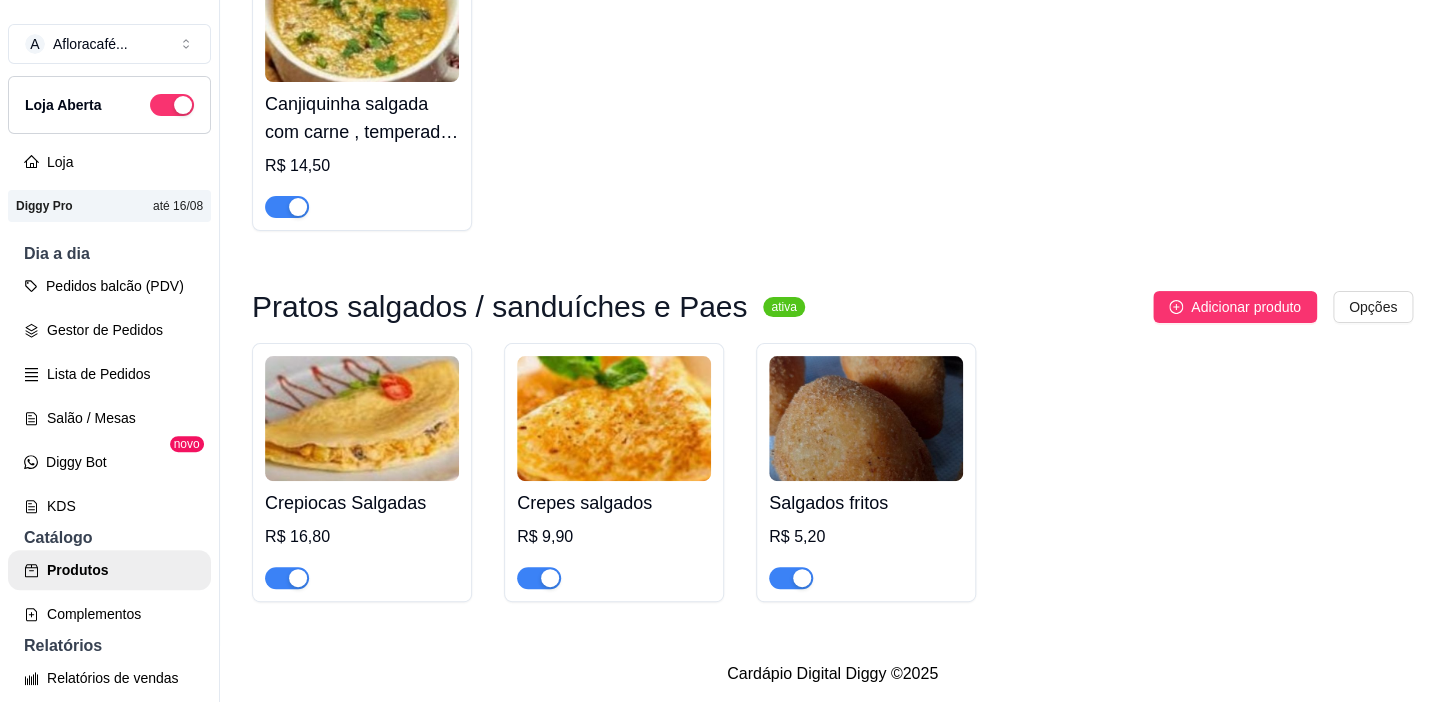 scroll, scrollTop: 0, scrollLeft: 0, axis: both 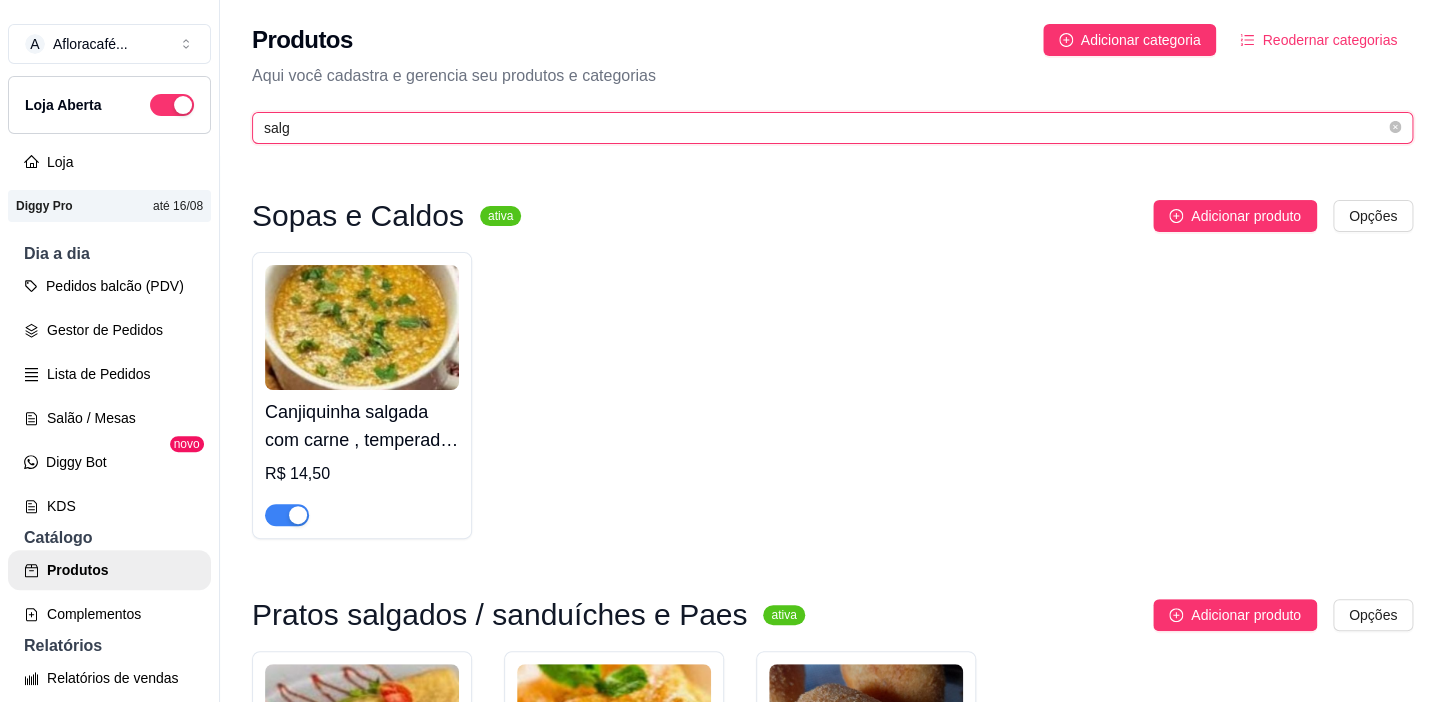 click on "salg" at bounding box center (824, 128) 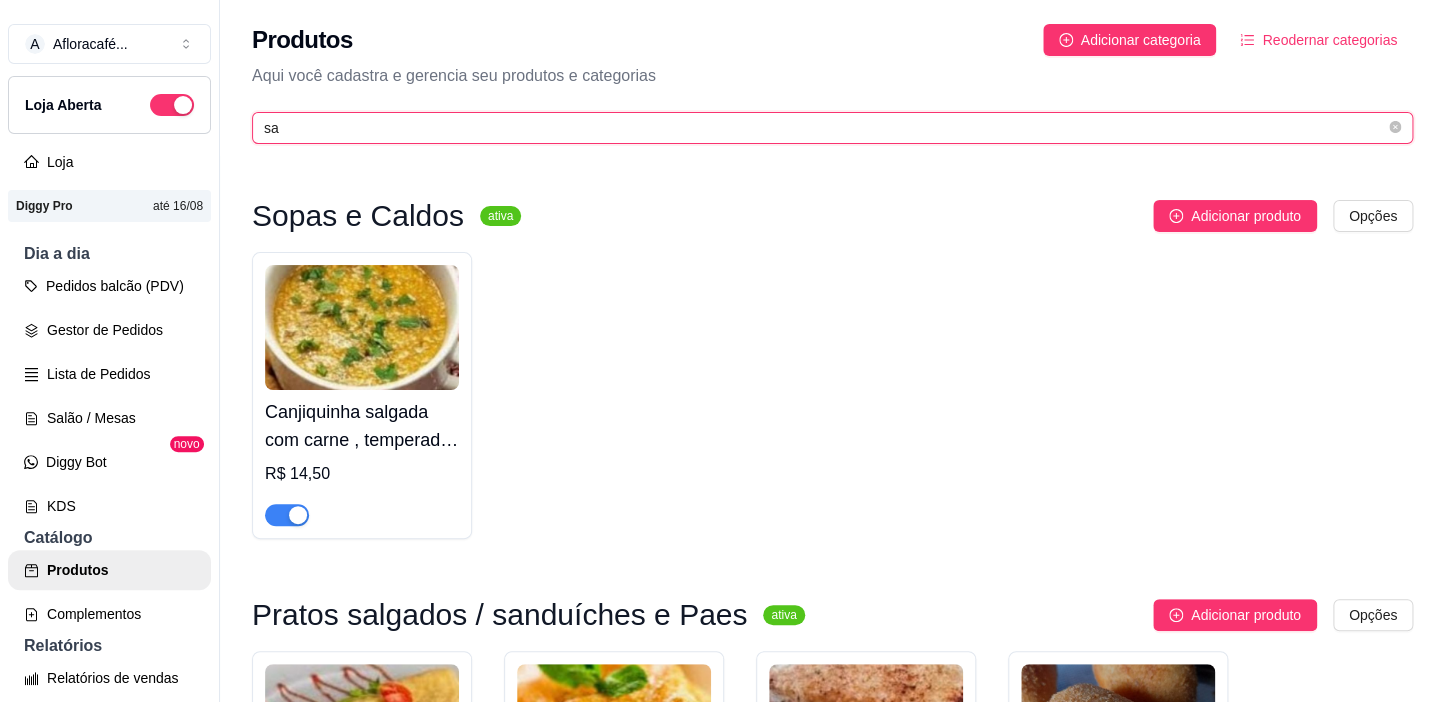 type on "s" 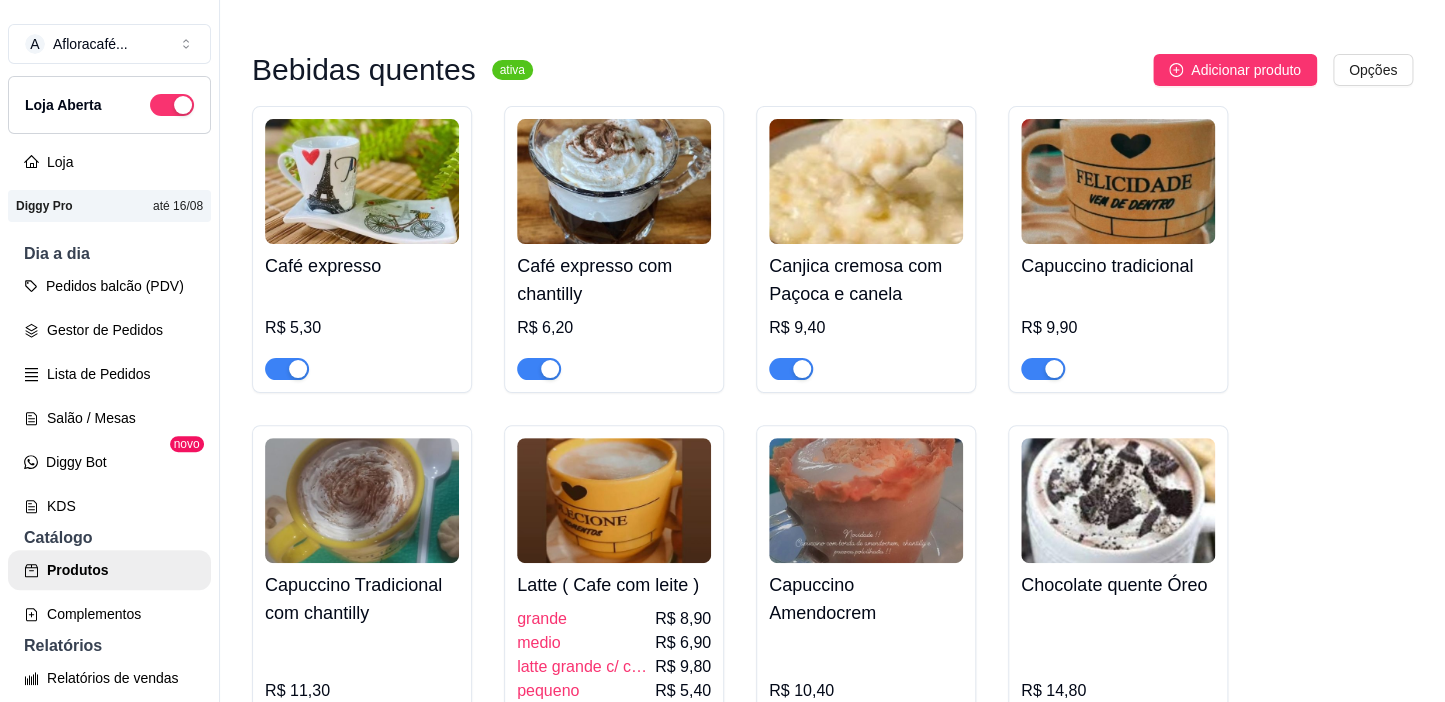 scroll, scrollTop: 818, scrollLeft: 0, axis: vertical 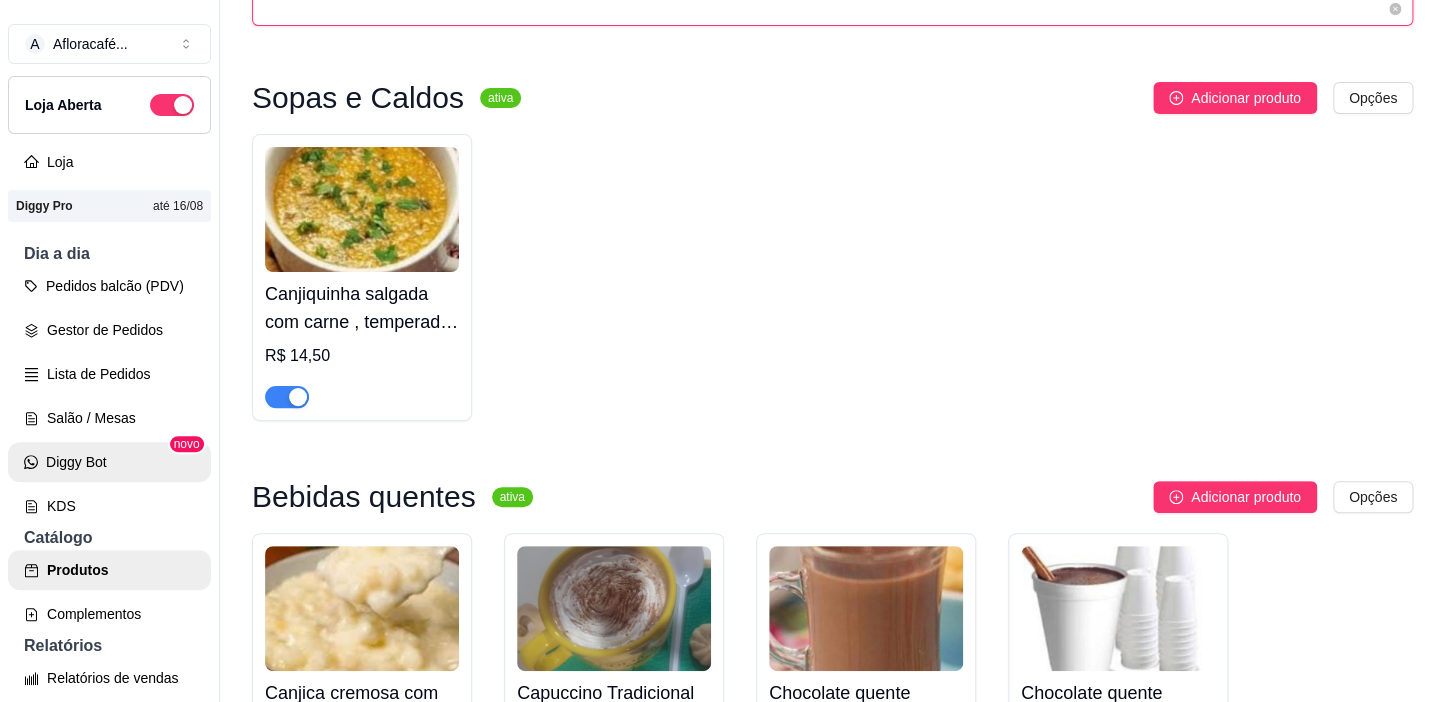 type 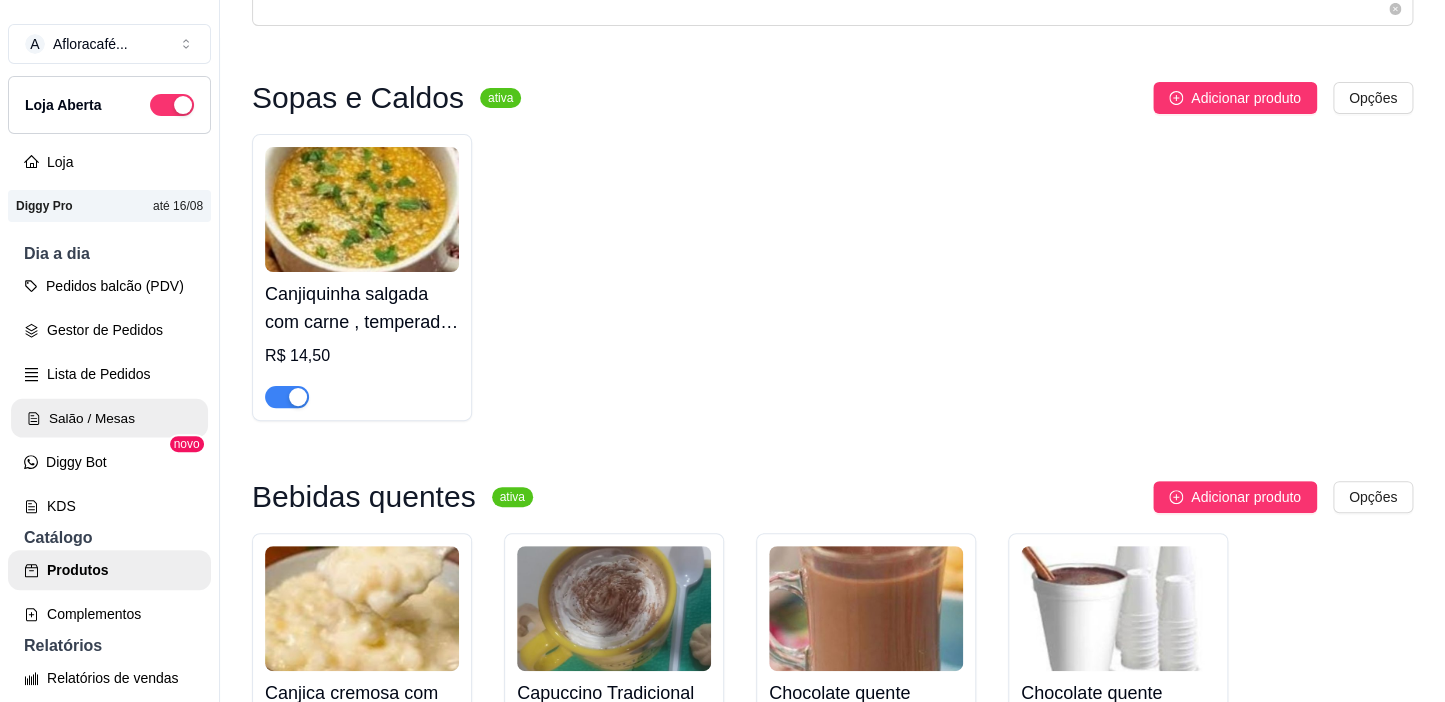 click on "Salão / Mesas" at bounding box center [109, 418] 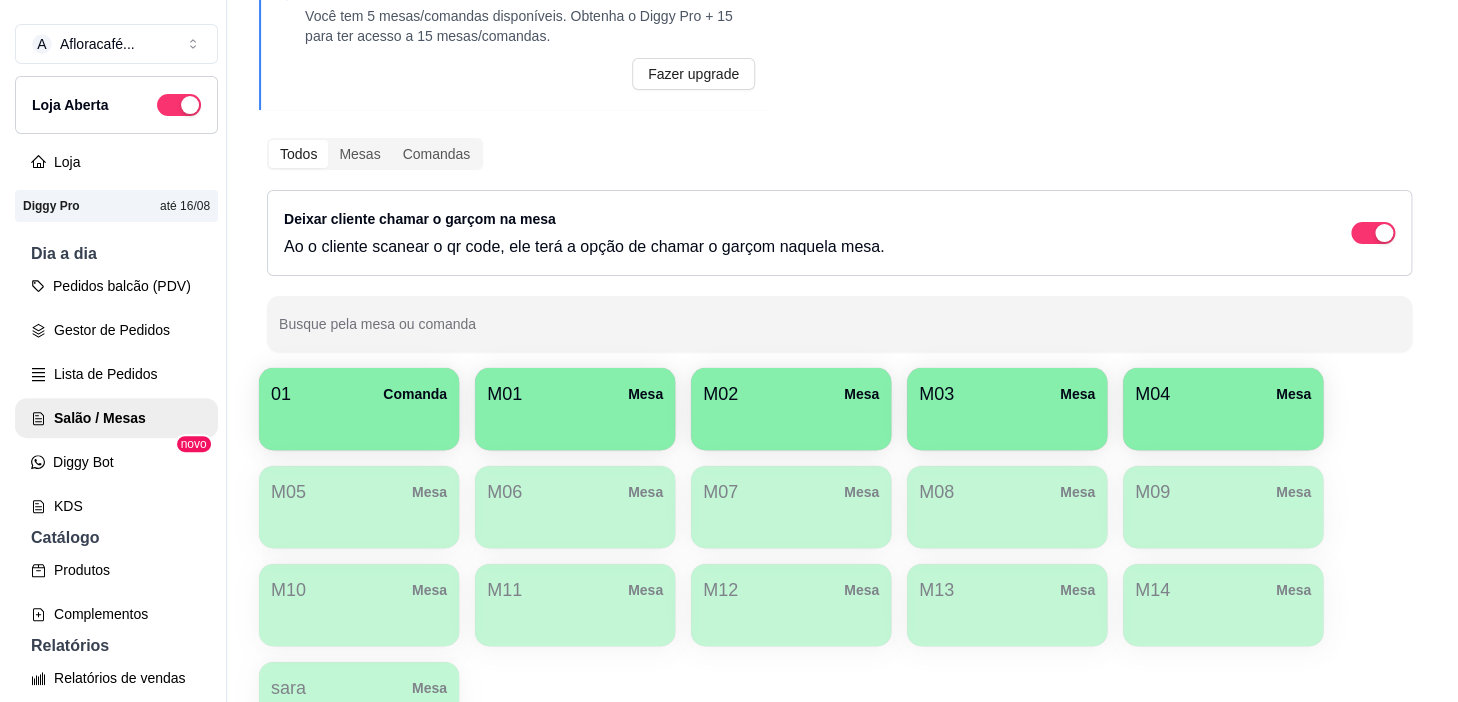 scroll, scrollTop: 0, scrollLeft: 0, axis: both 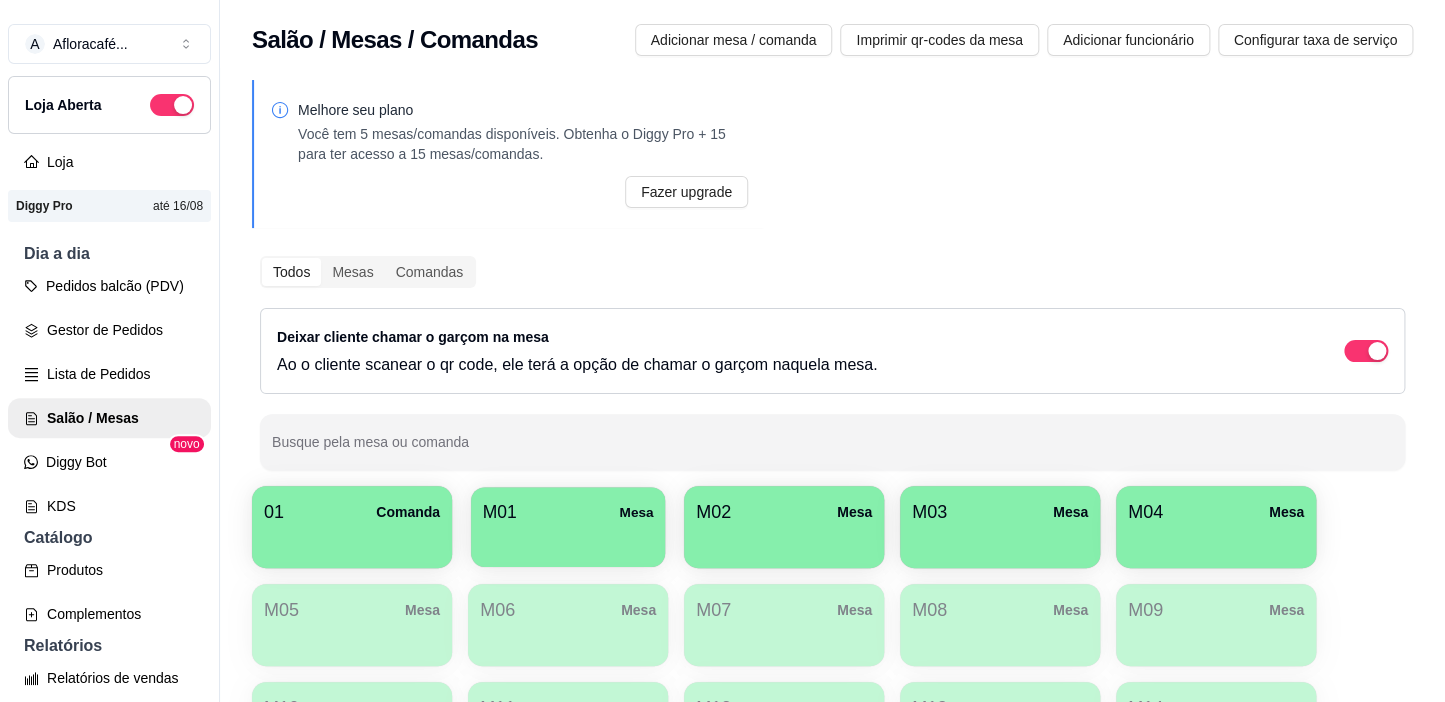 click on "M01 Mesa" at bounding box center (568, 527) 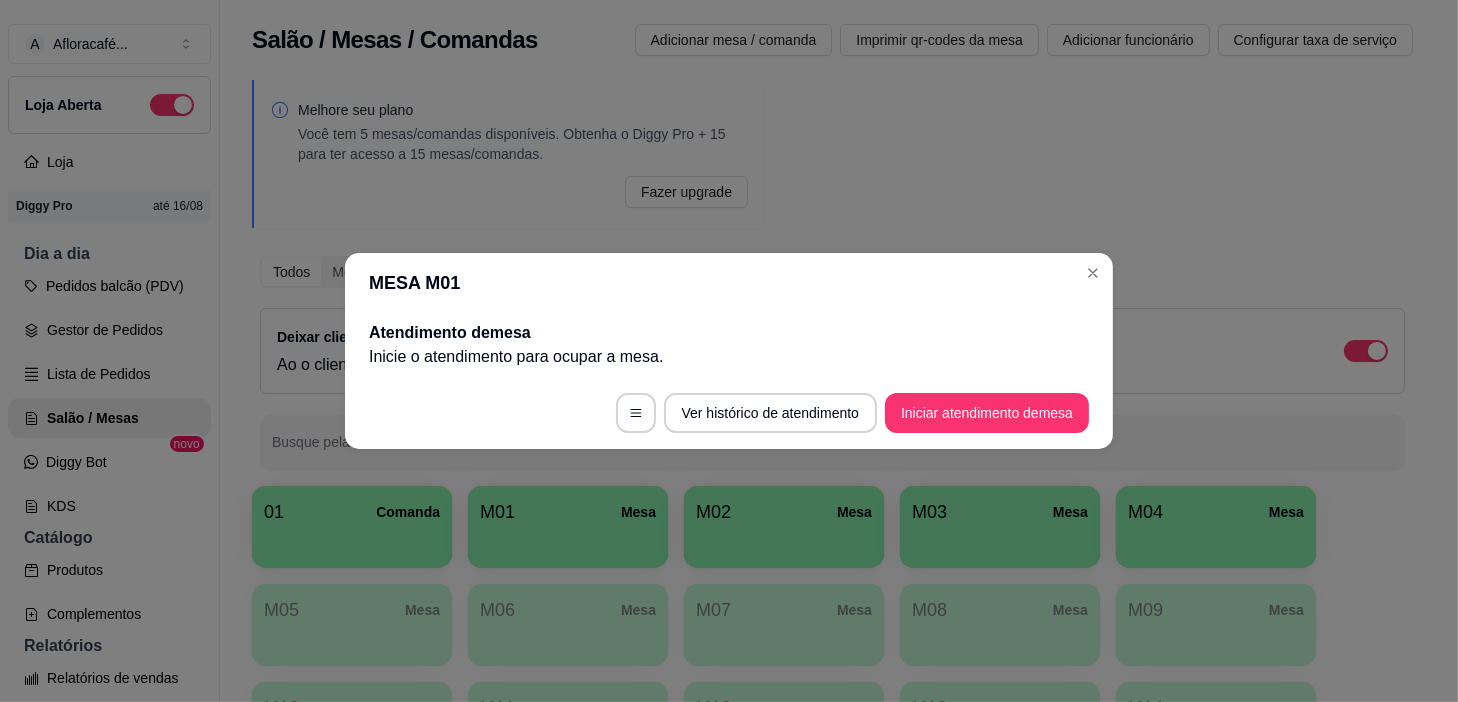 drag, startPoint x: 974, startPoint y: 381, endPoint x: 965, endPoint y: 400, distance: 21.023796 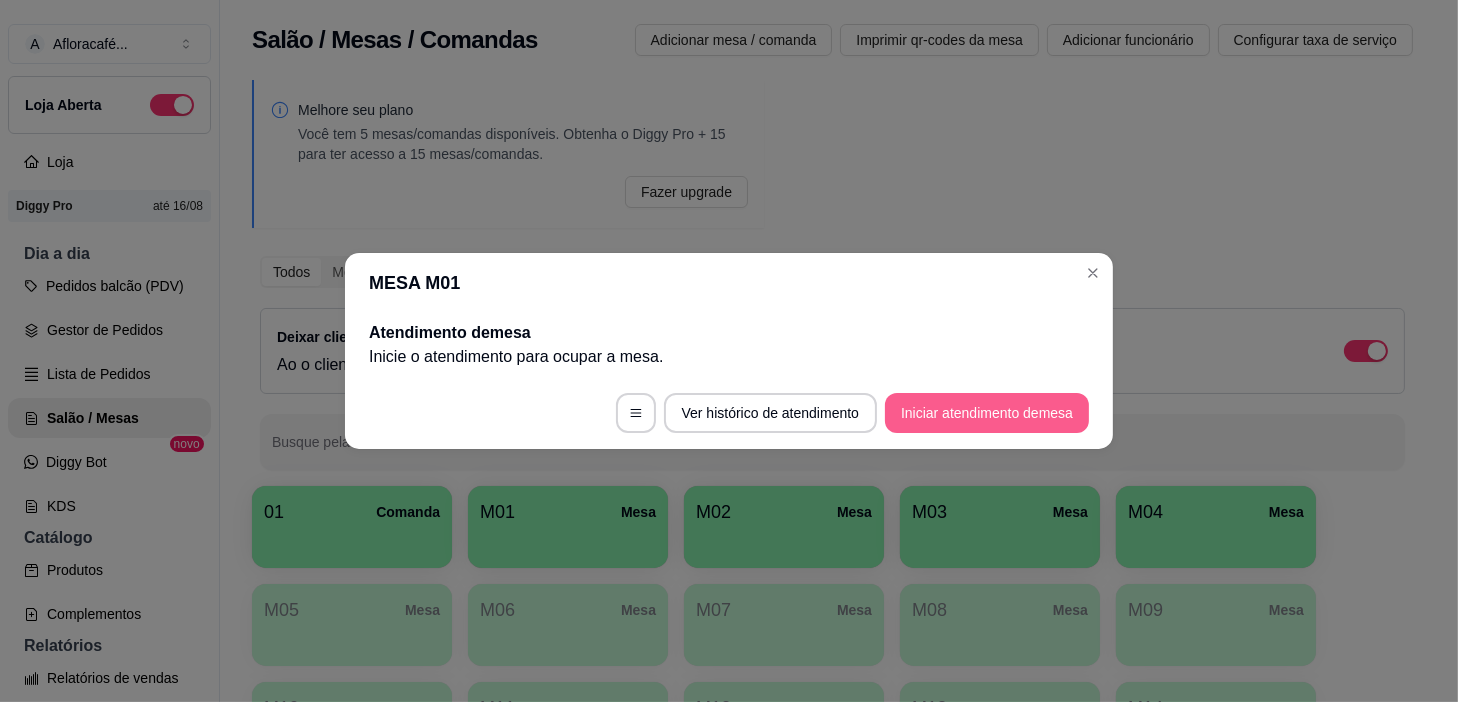 click on "Iniciar atendimento de  mesa" at bounding box center (987, 413) 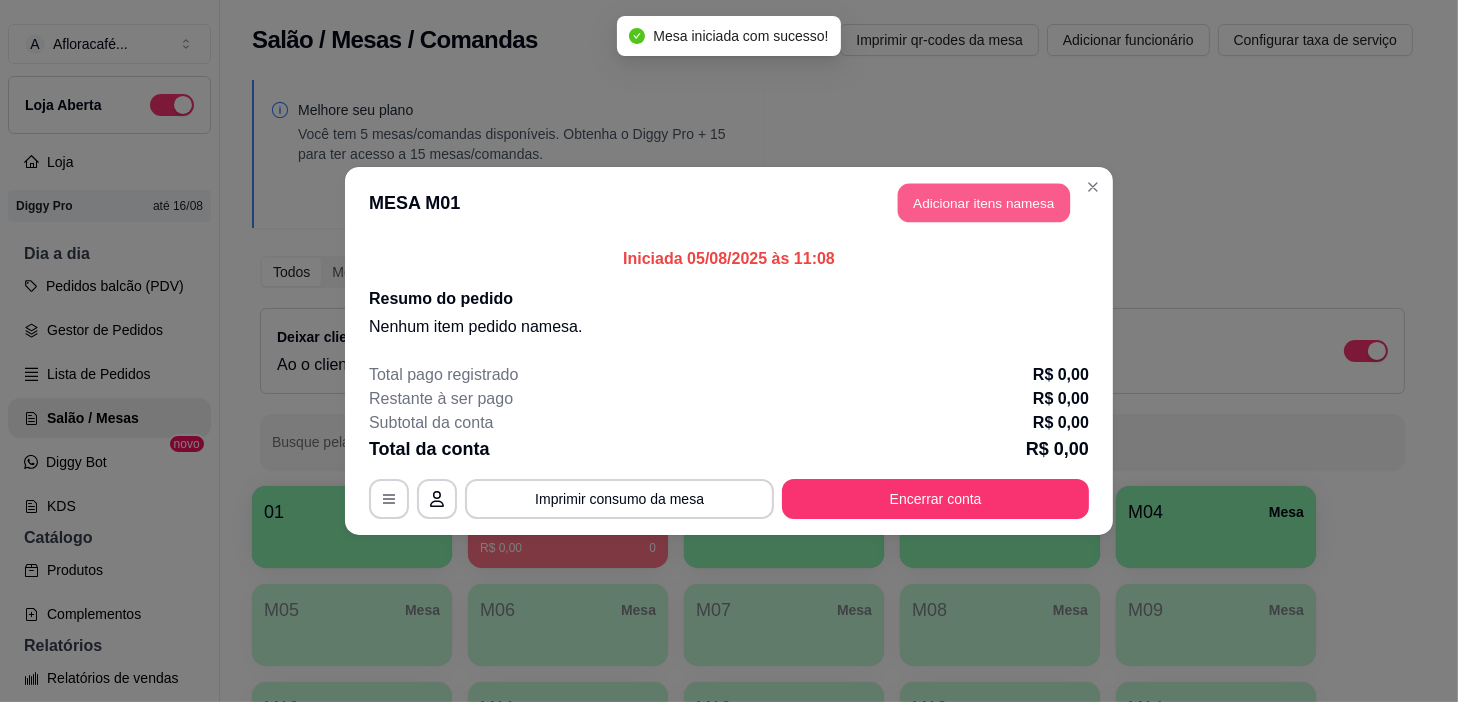 click on "Adicionar itens na  mesa" at bounding box center (984, 203) 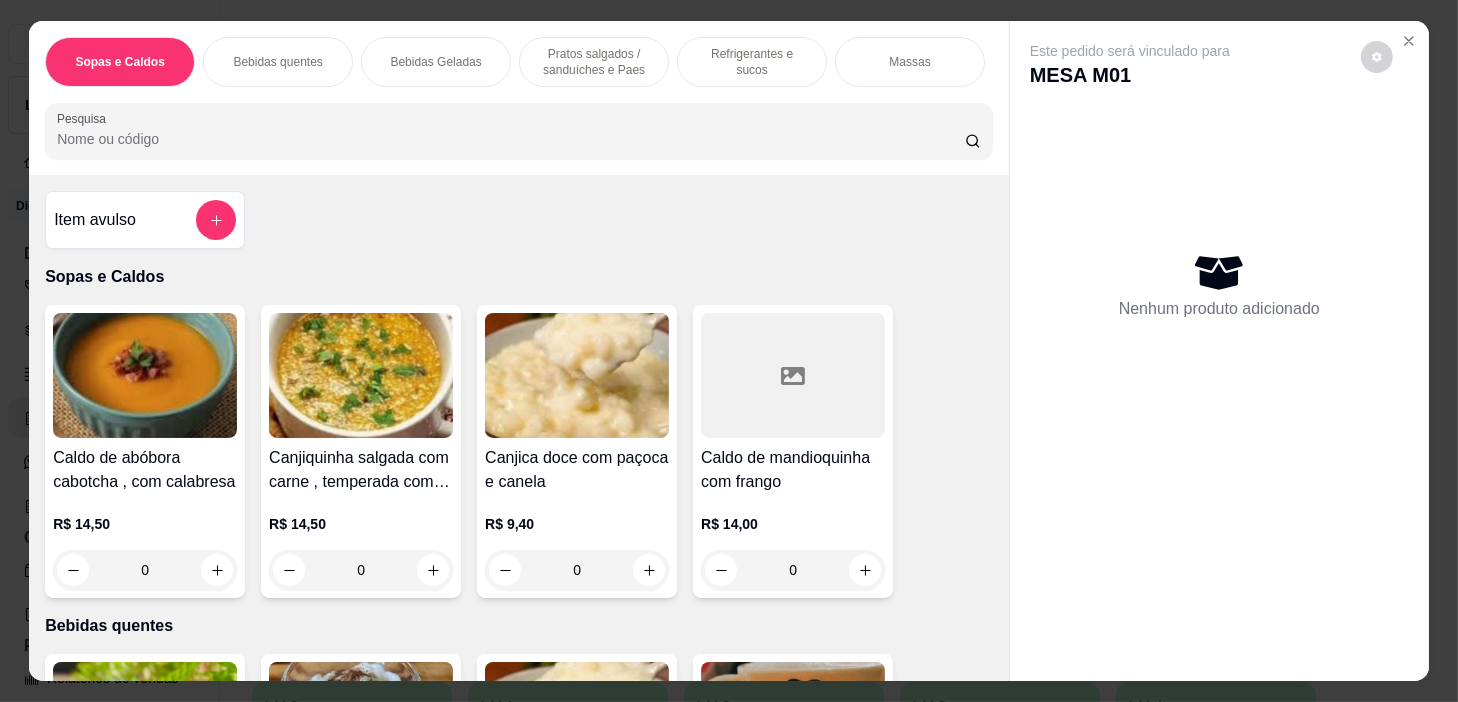 scroll, scrollTop: 363, scrollLeft: 0, axis: vertical 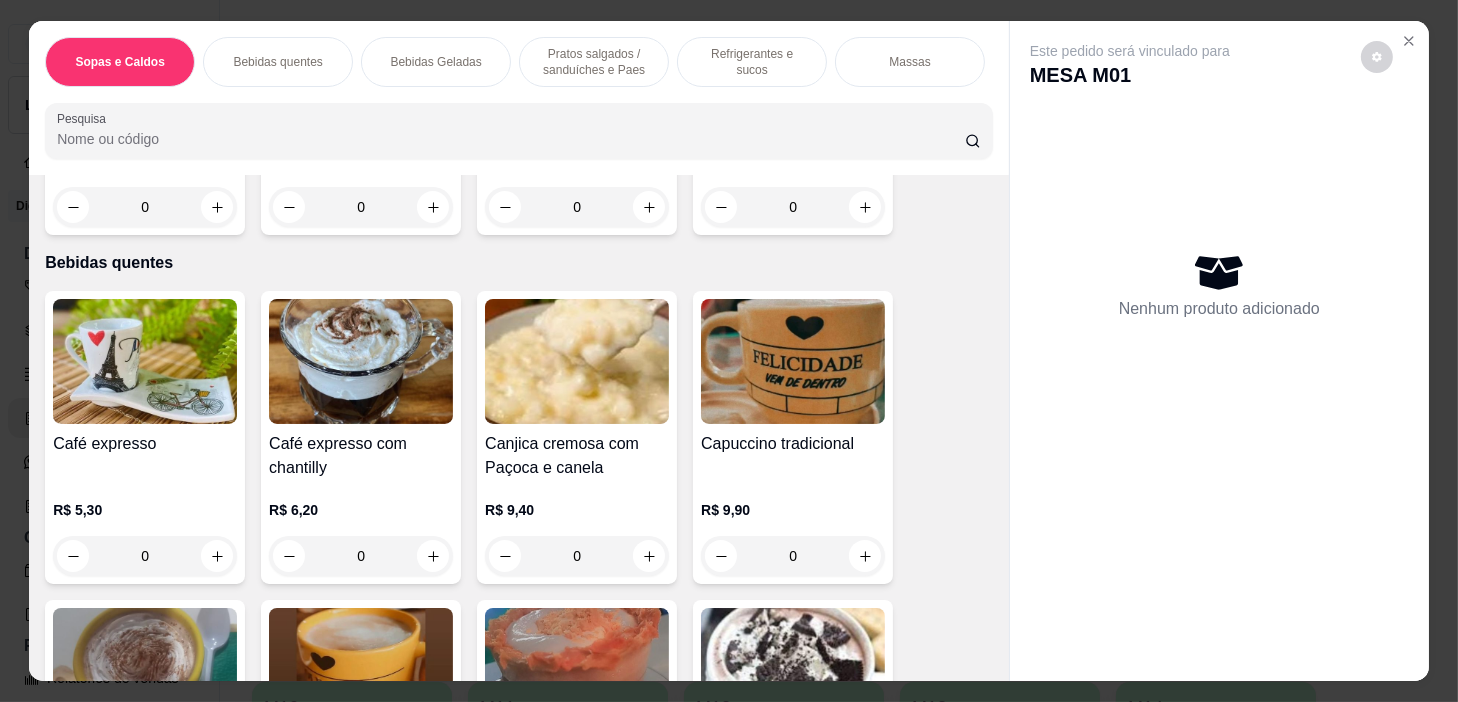 click on "Massas" at bounding box center (910, 62) 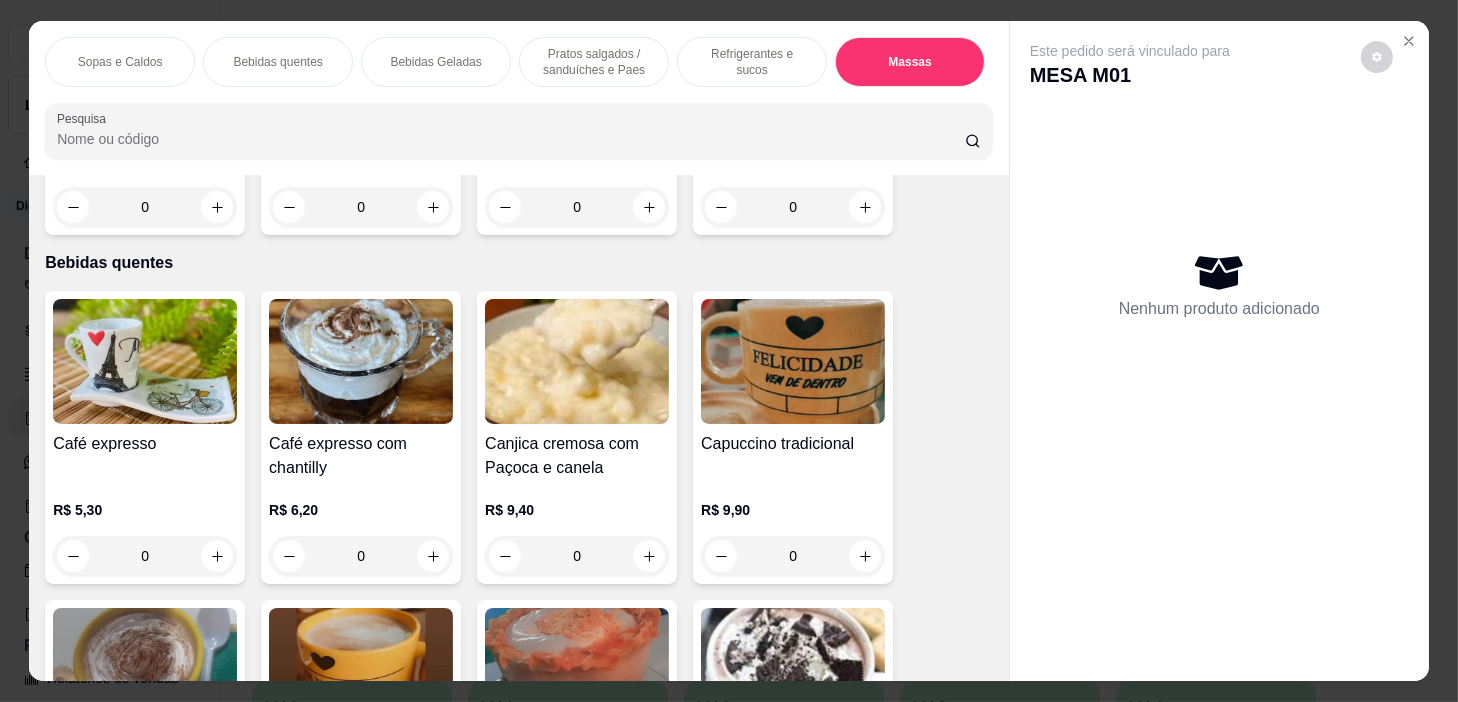 scroll, scrollTop: 10722, scrollLeft: 0, axis: vertical 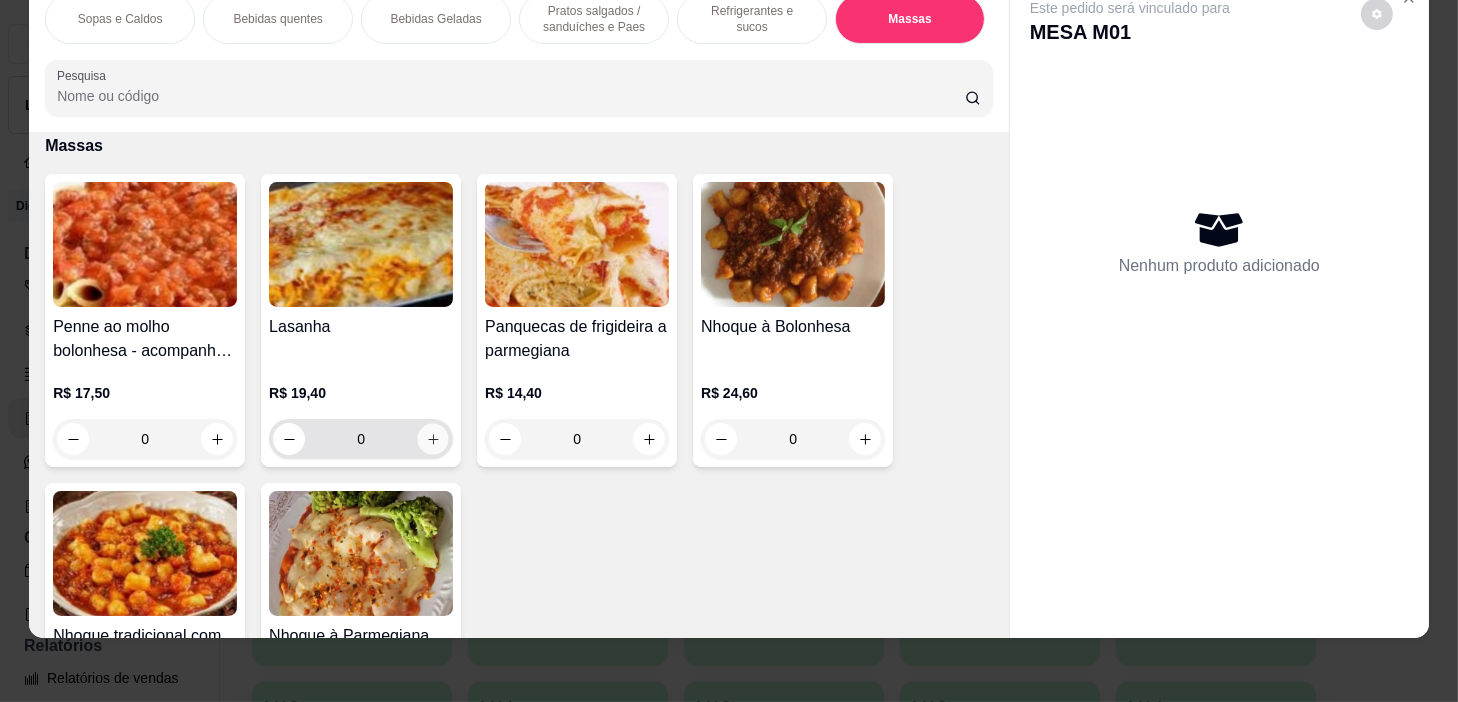 click at bounding box center (433, 439) 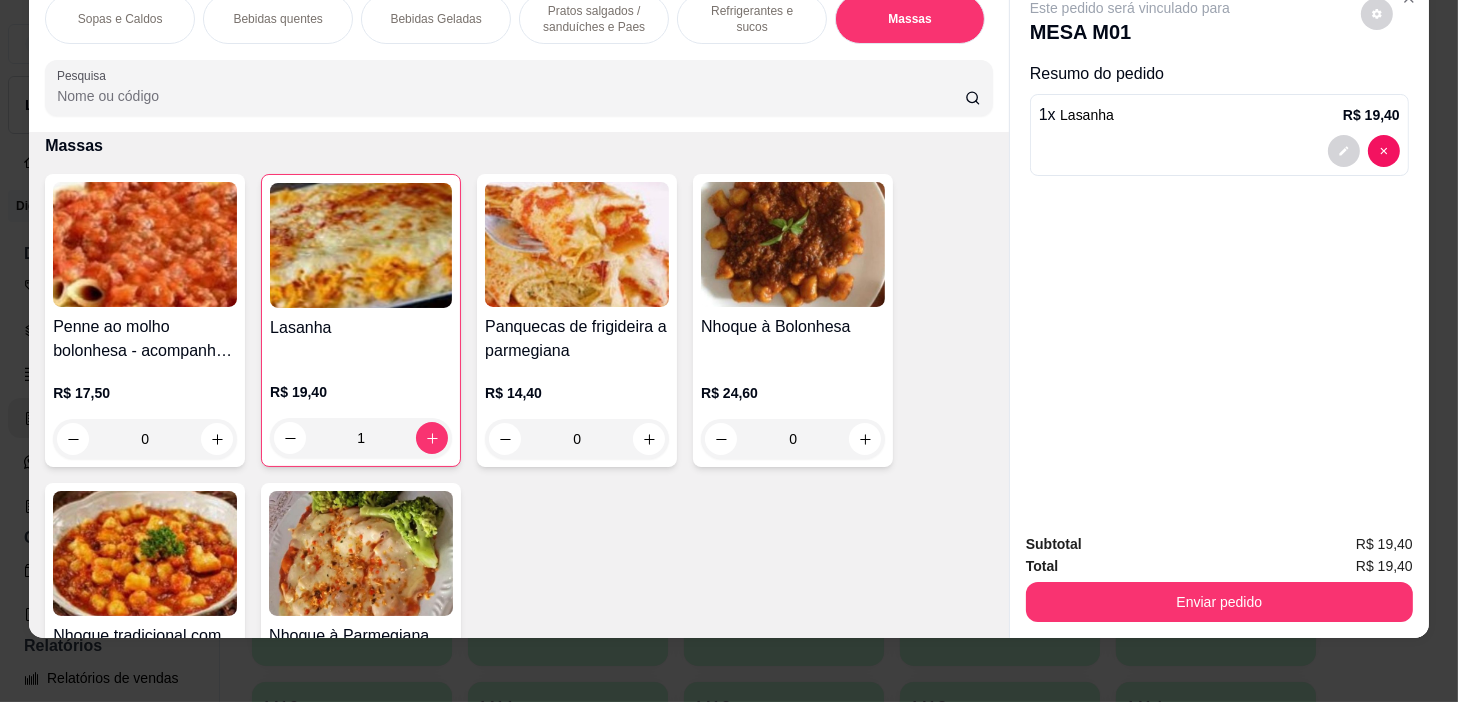 click on "Refrigerantes e sucos" at bounding box center [752, 19] 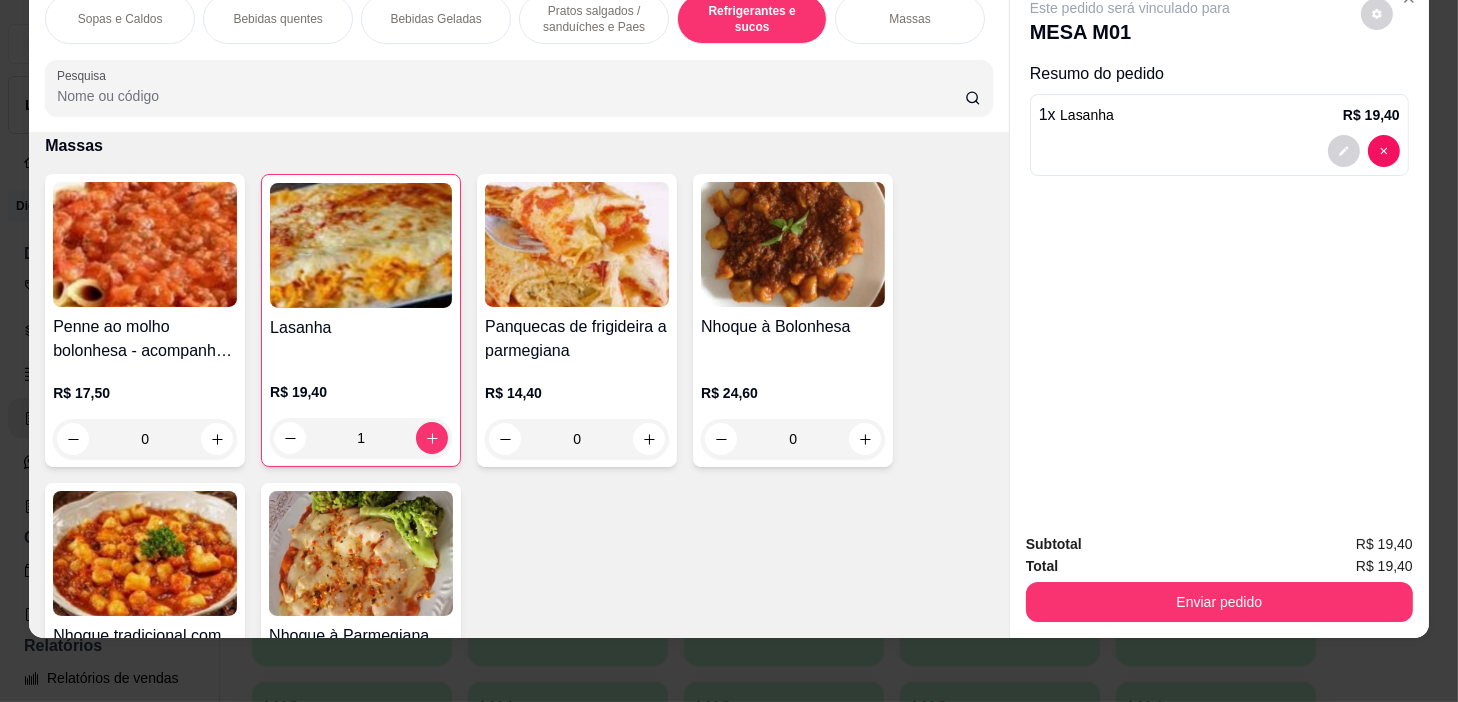 scroll, scrollTop: 8543, scrollLeft: 0, axis: vertical 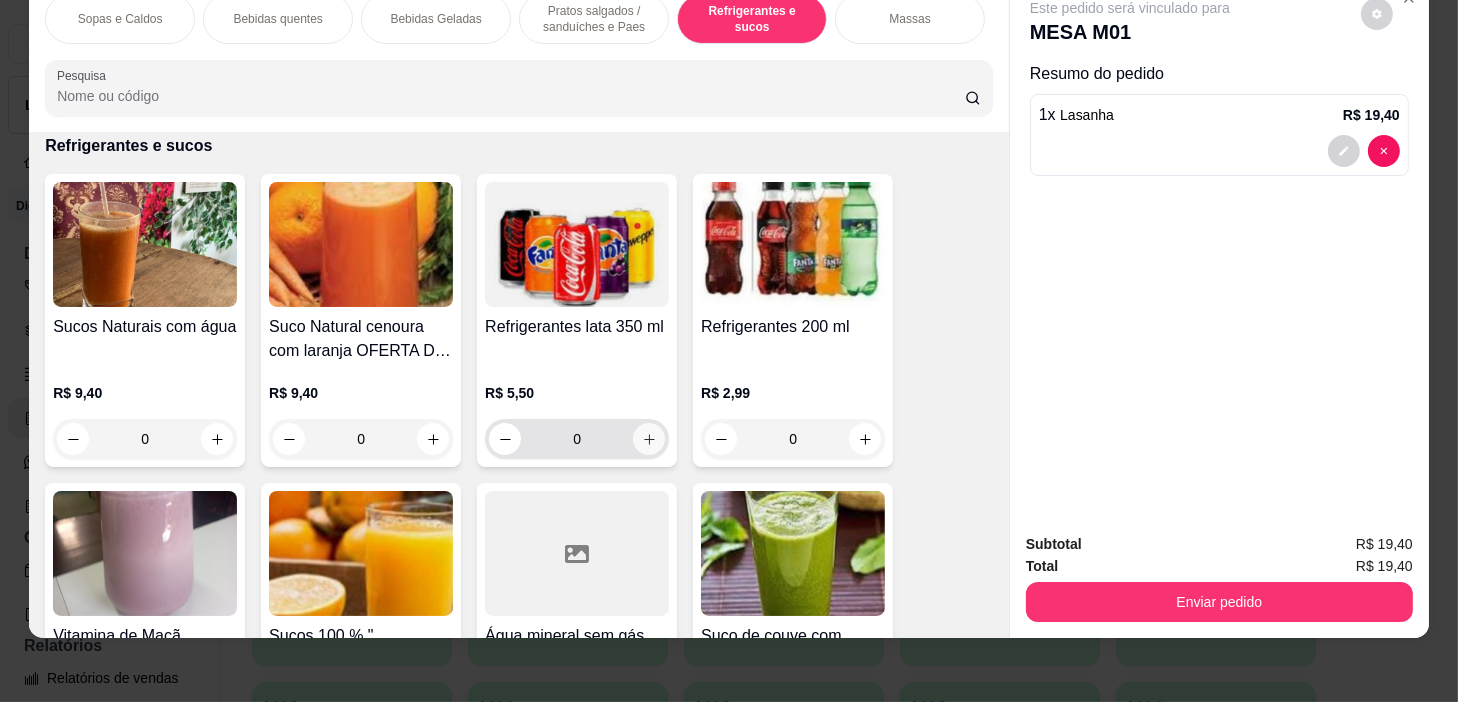 click at bounding box center (649, 439) 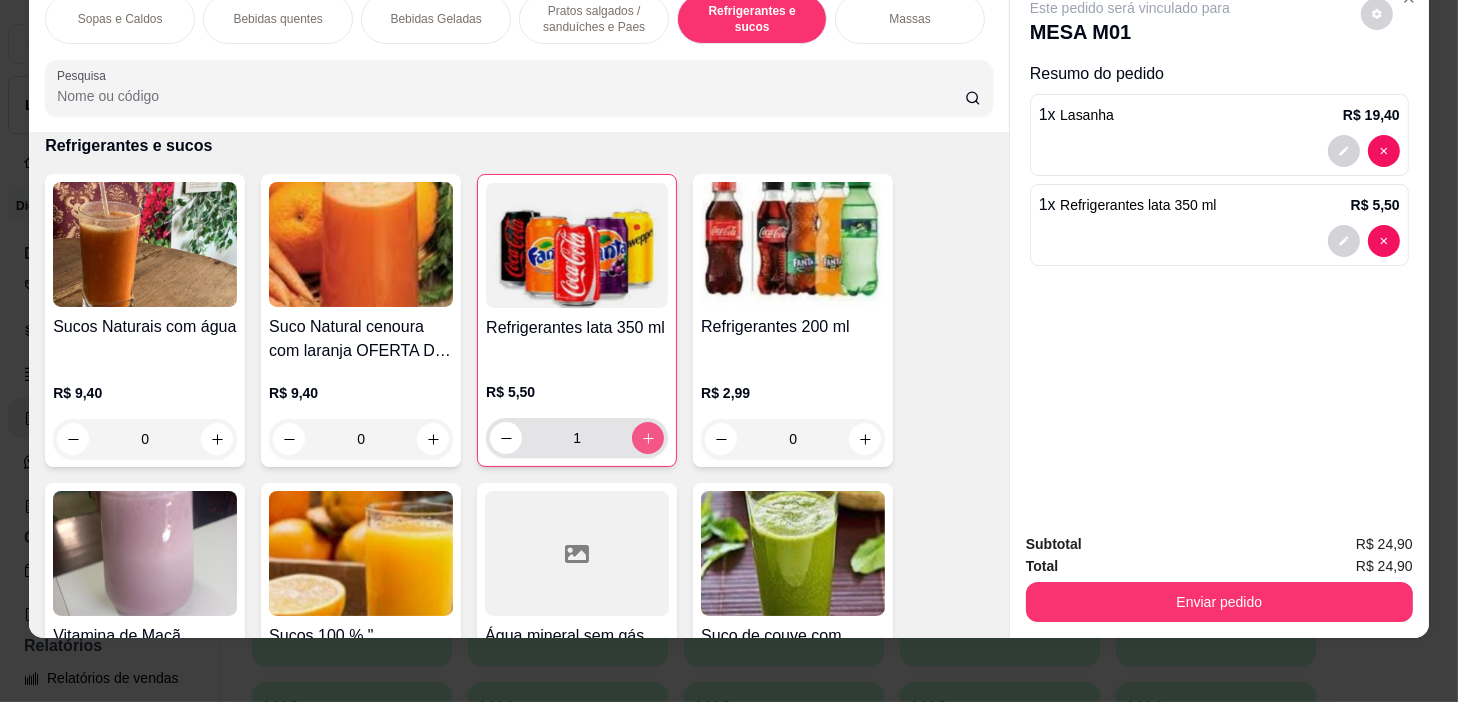 type on "1" 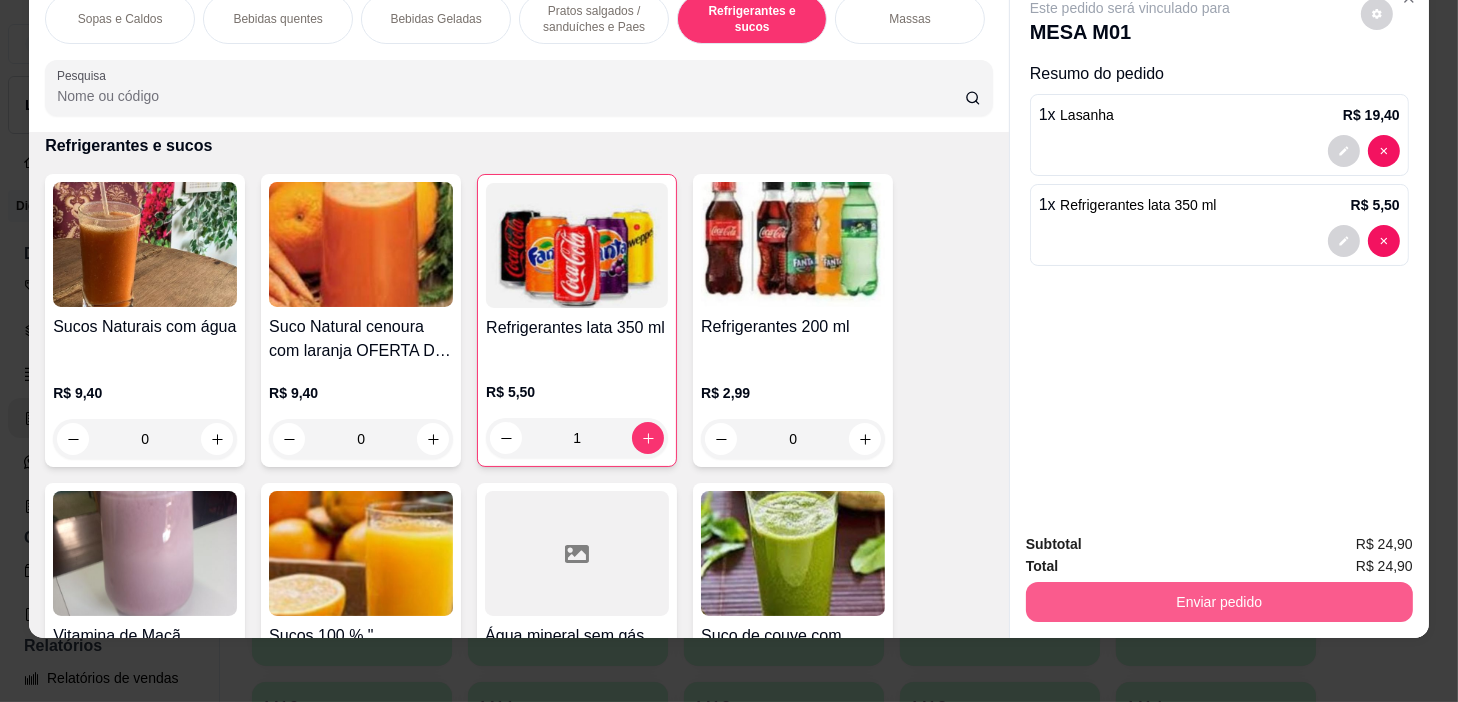 click on "Enviar pedido" at bounding box center [1219, 602] 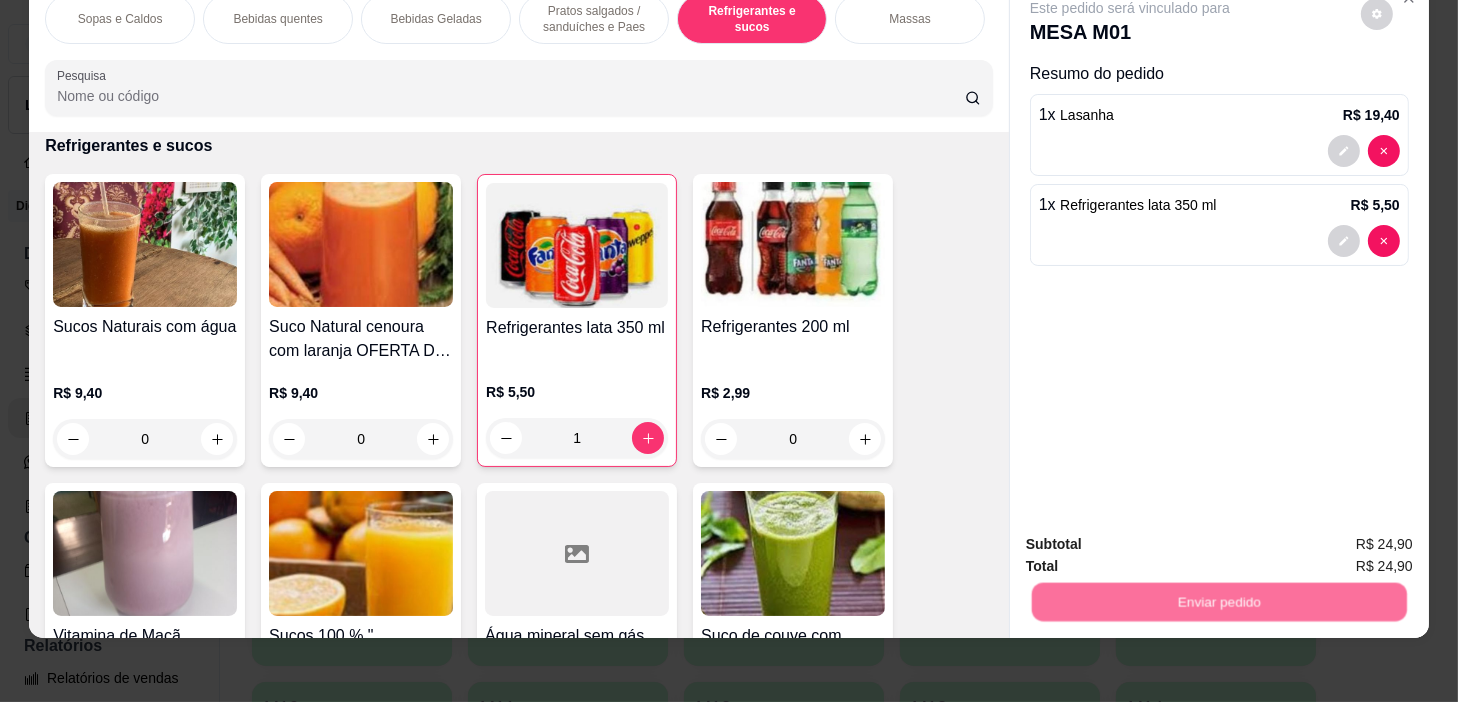 click on "Não registrar e enviar pedido" at bounding box center [1154, 538] 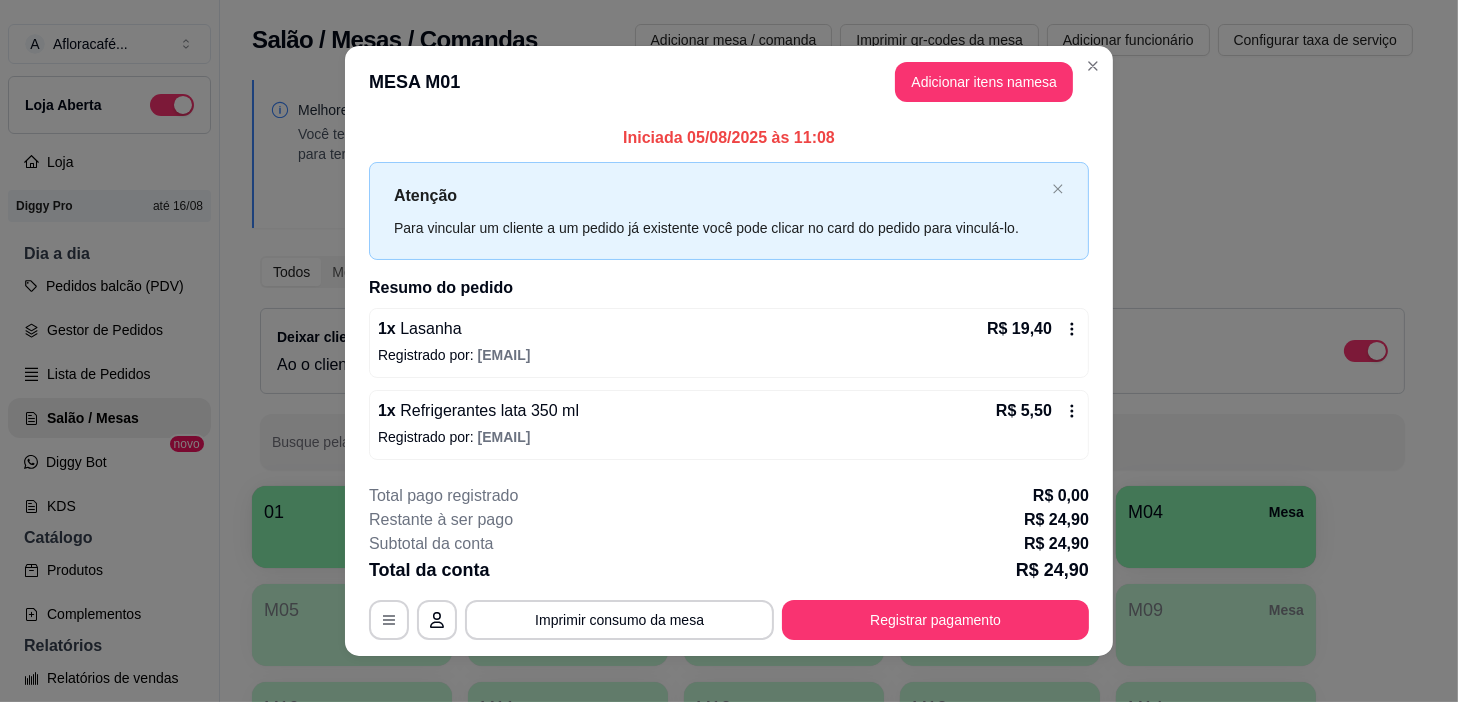 type 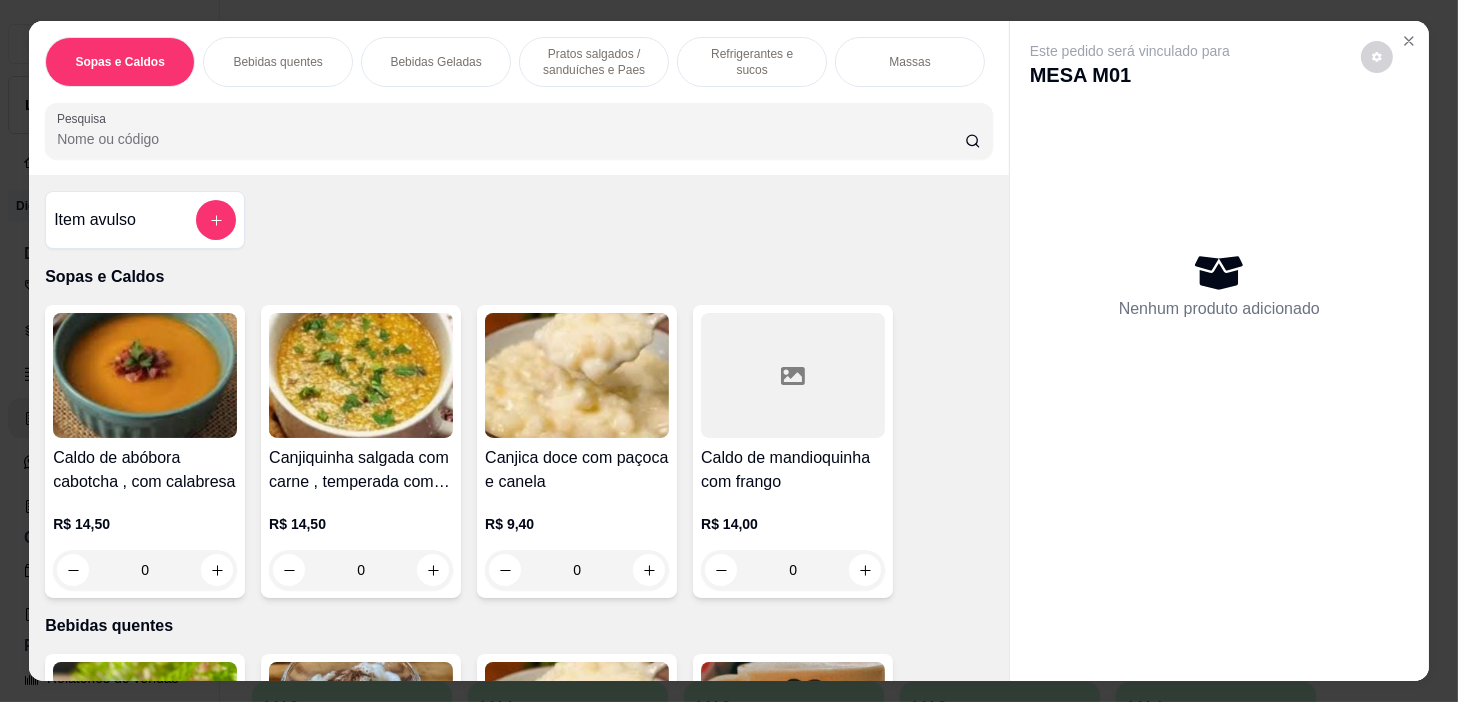 scroll, scrollTop: 0, scrollLeft: 781, axis: horizontal 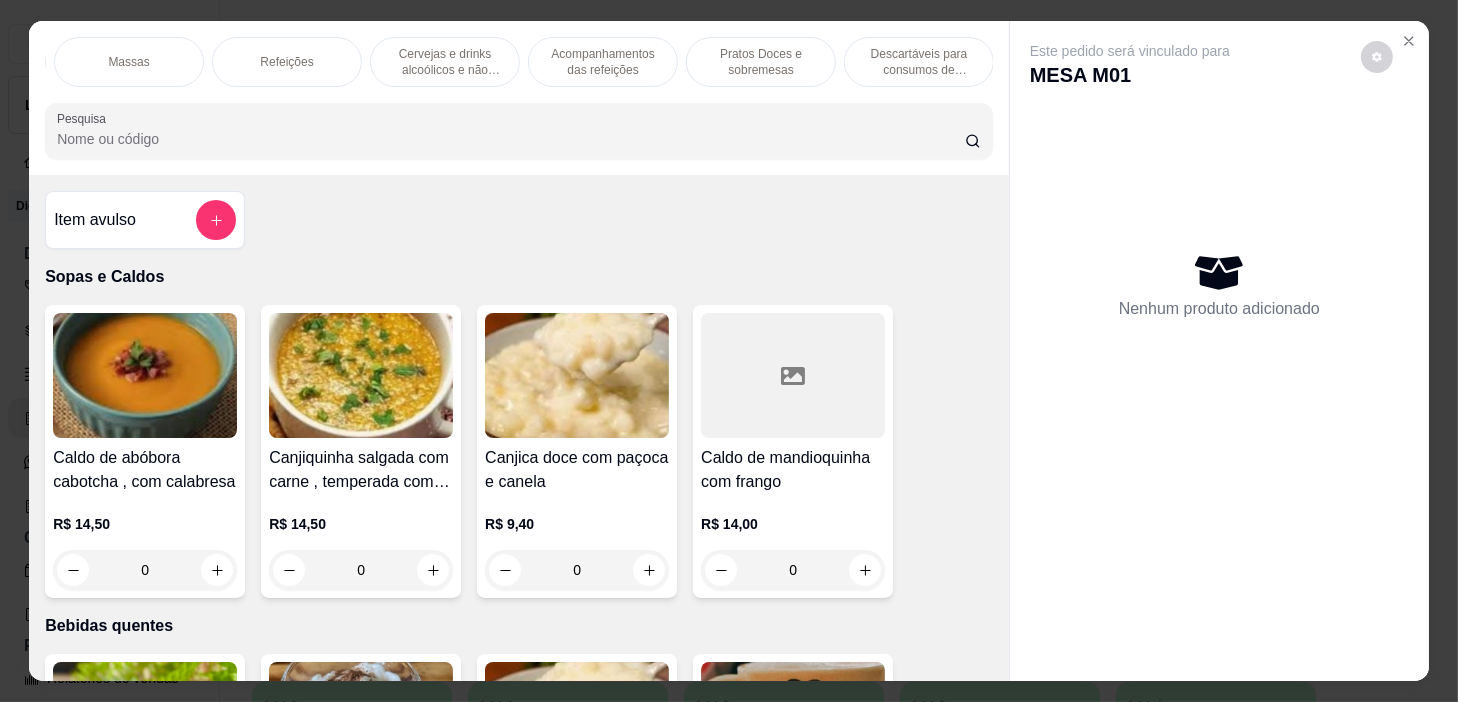 drag, startPoint x: 217, startPoint y: 68, endPoint x: 350, endPoint y: 14, distance: 143.54442 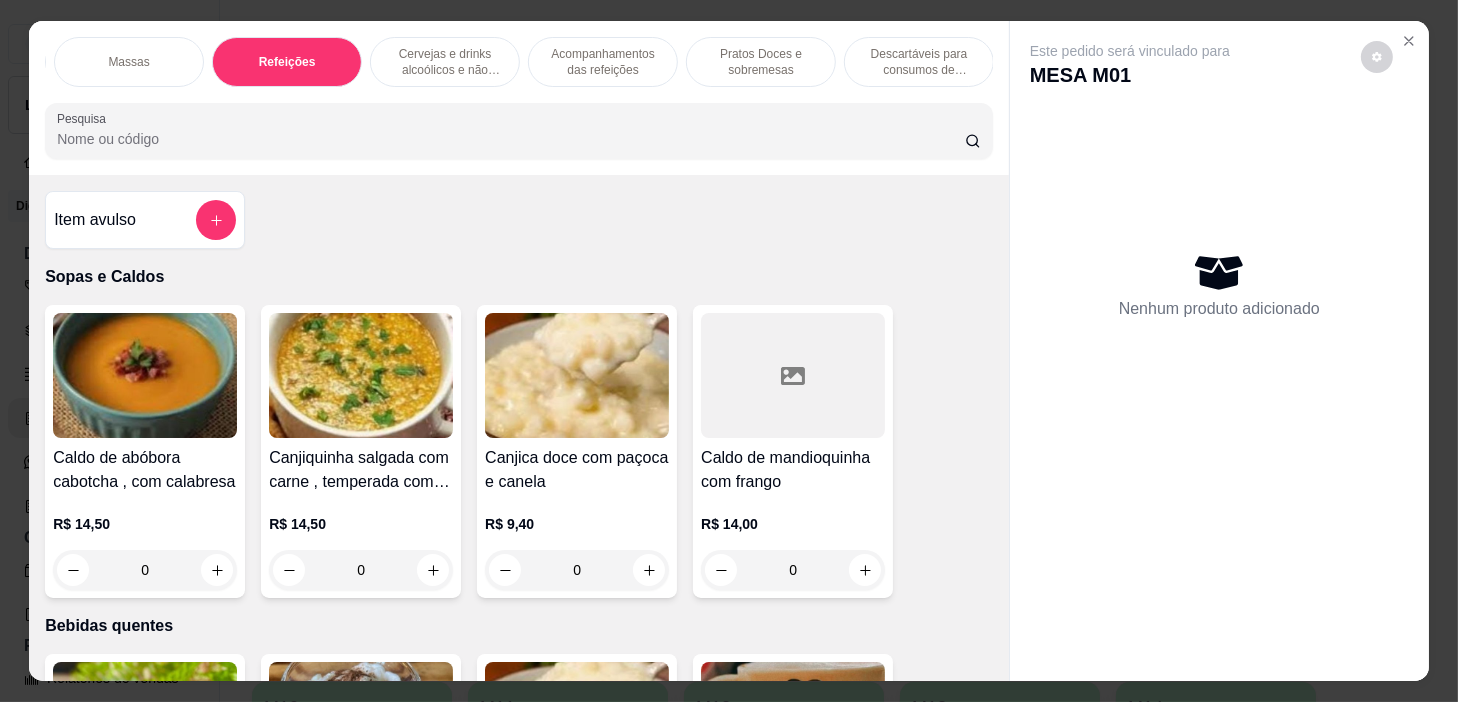 scroll, scrollTop: 11380, scrollLeft: 0, axis: vertical 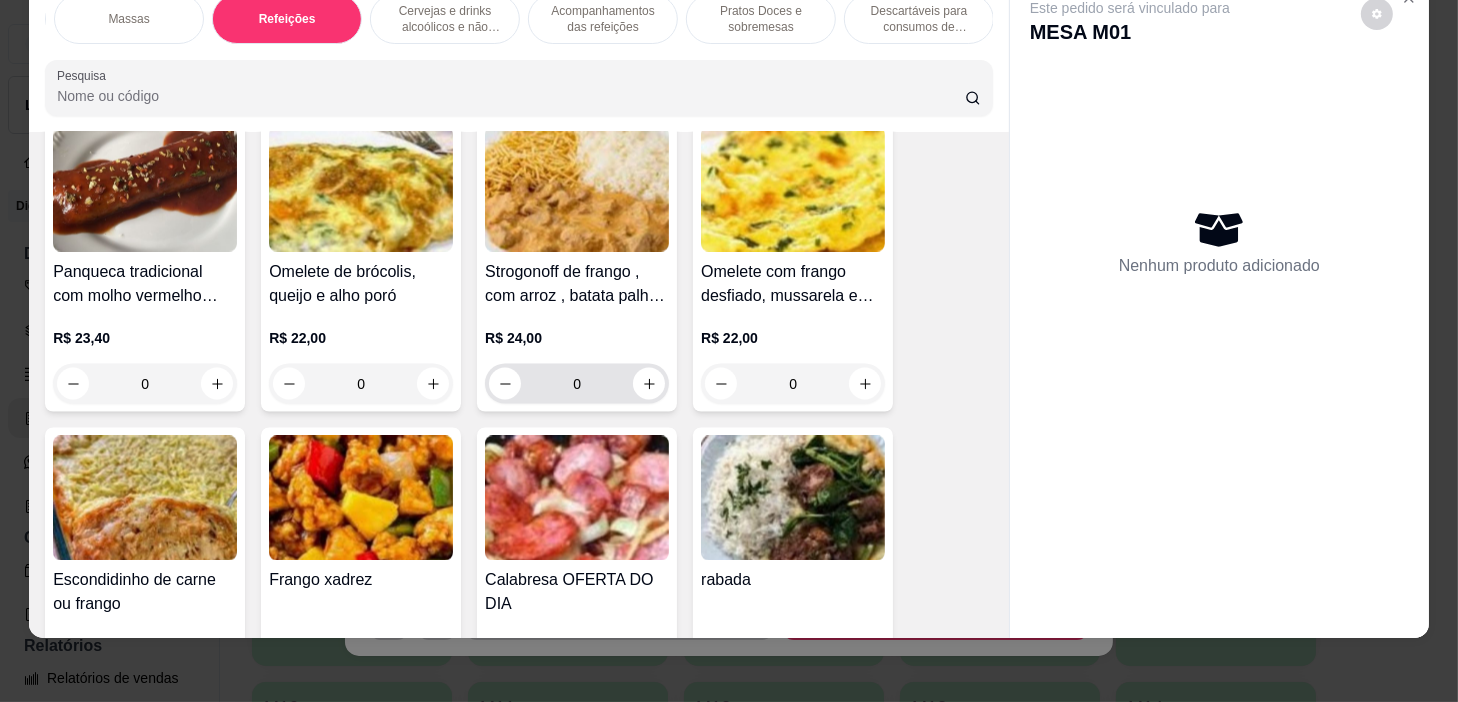 click on "0" at bounding box center (577, 384) 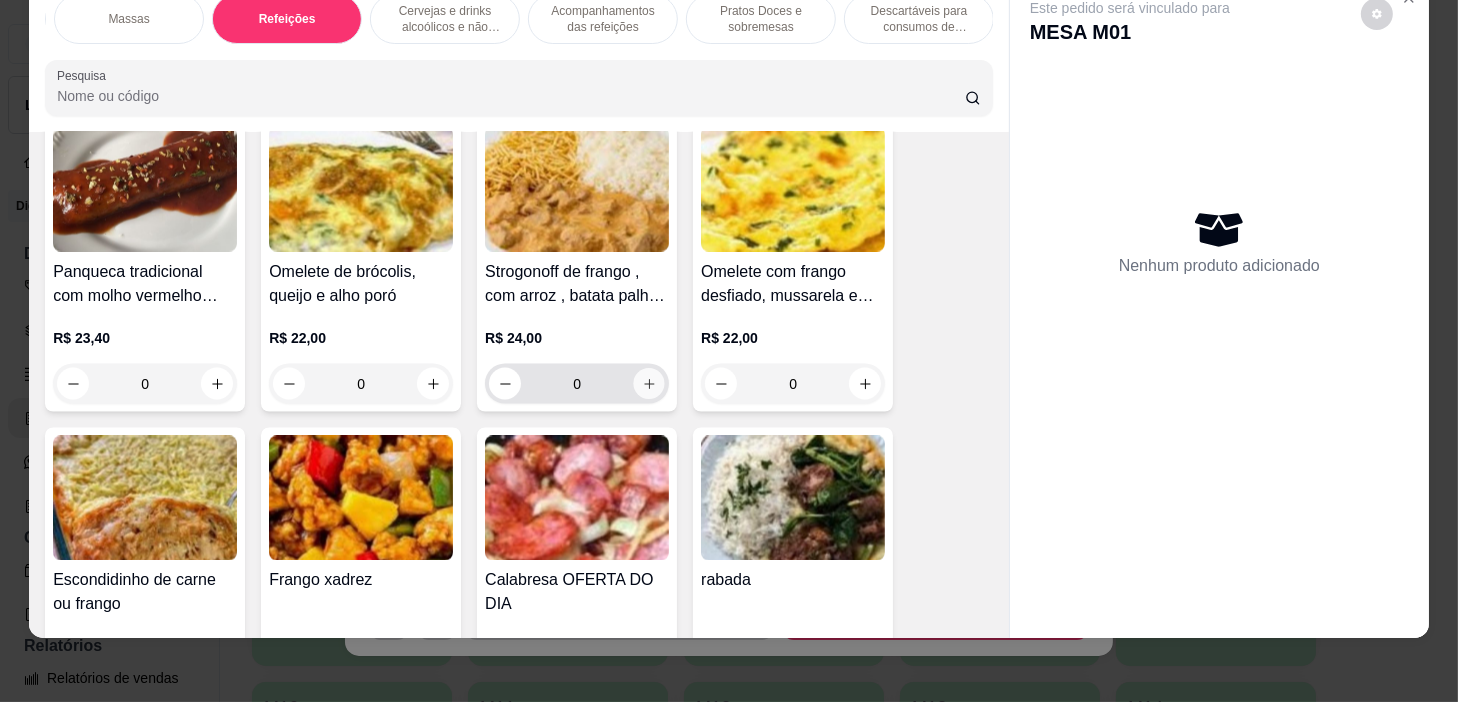 click at bounding box center [649, 384] 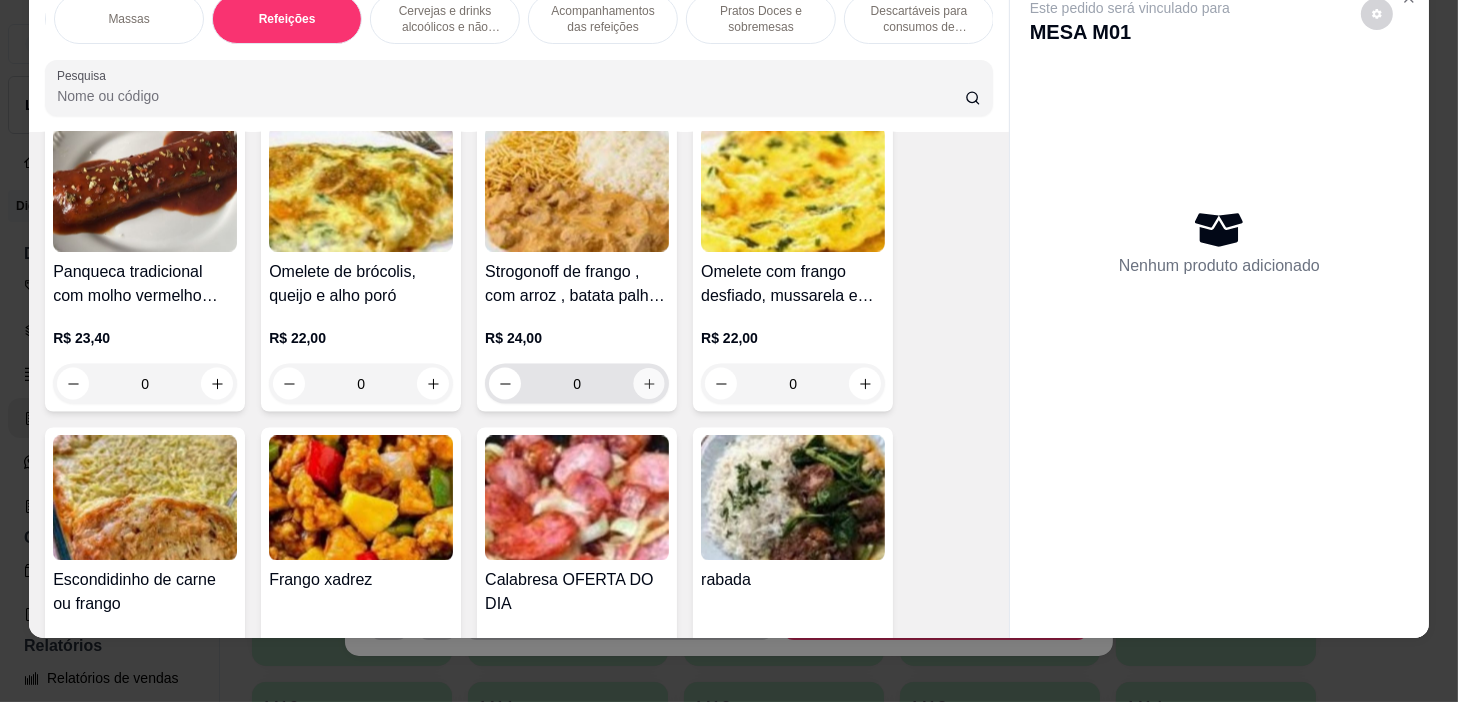 type on "1" 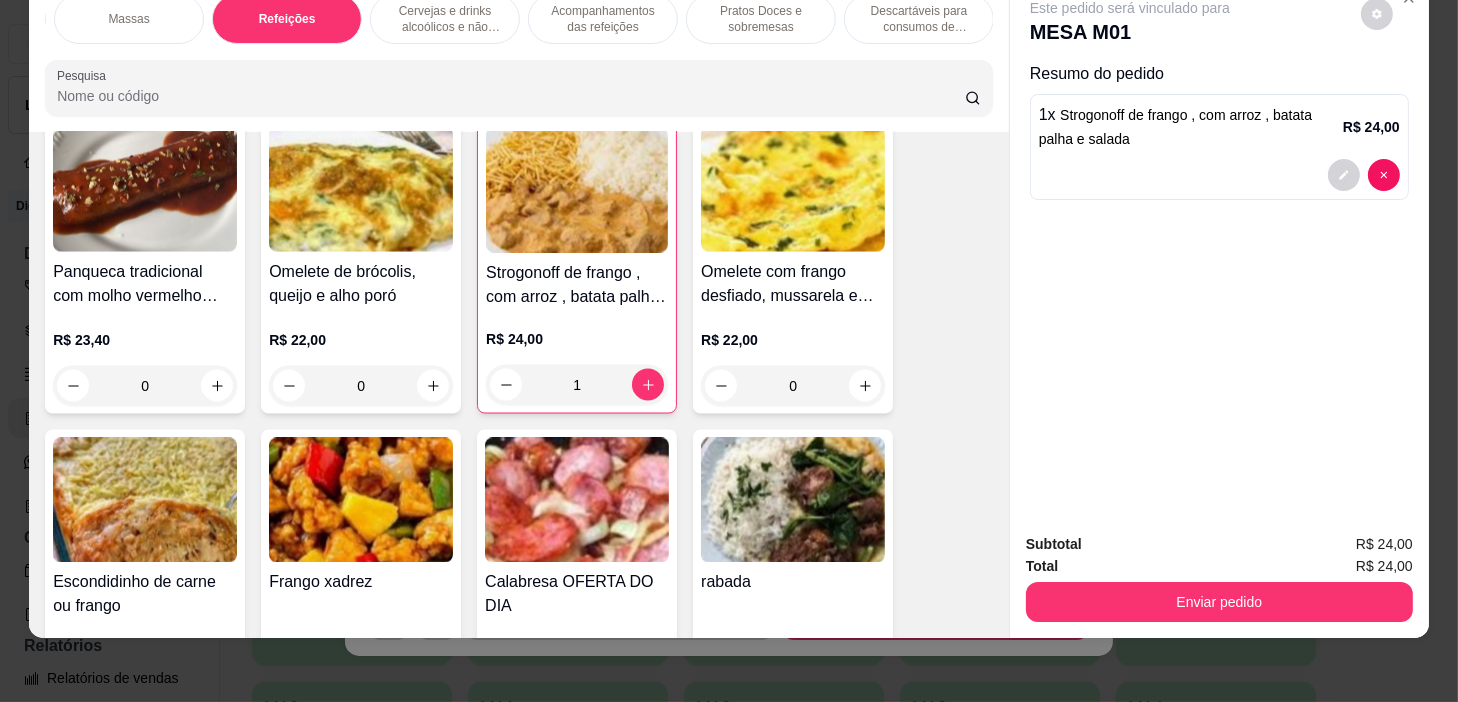 click on "Massas" at bounding box center [129, 19] 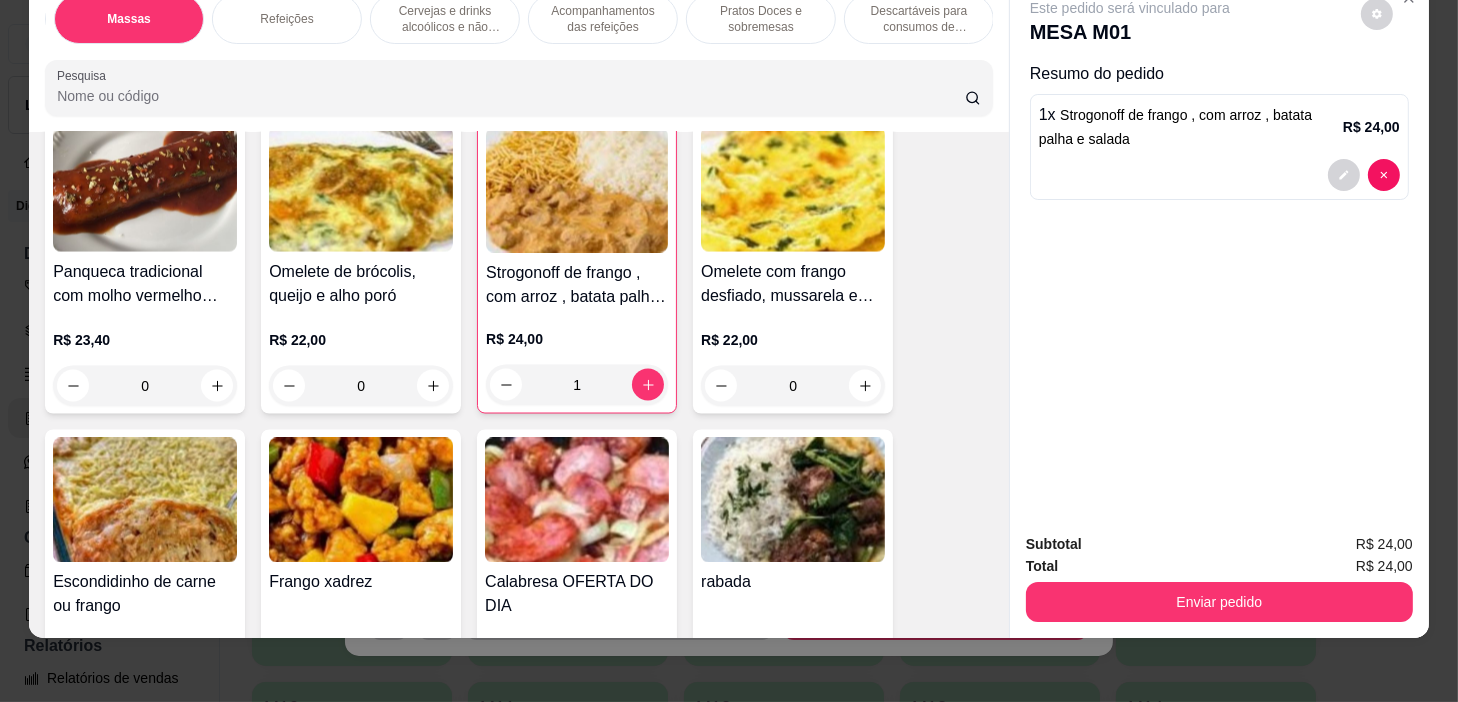 scroll, scrollTop: 10722, scrollLeft: 0, axis: vertical 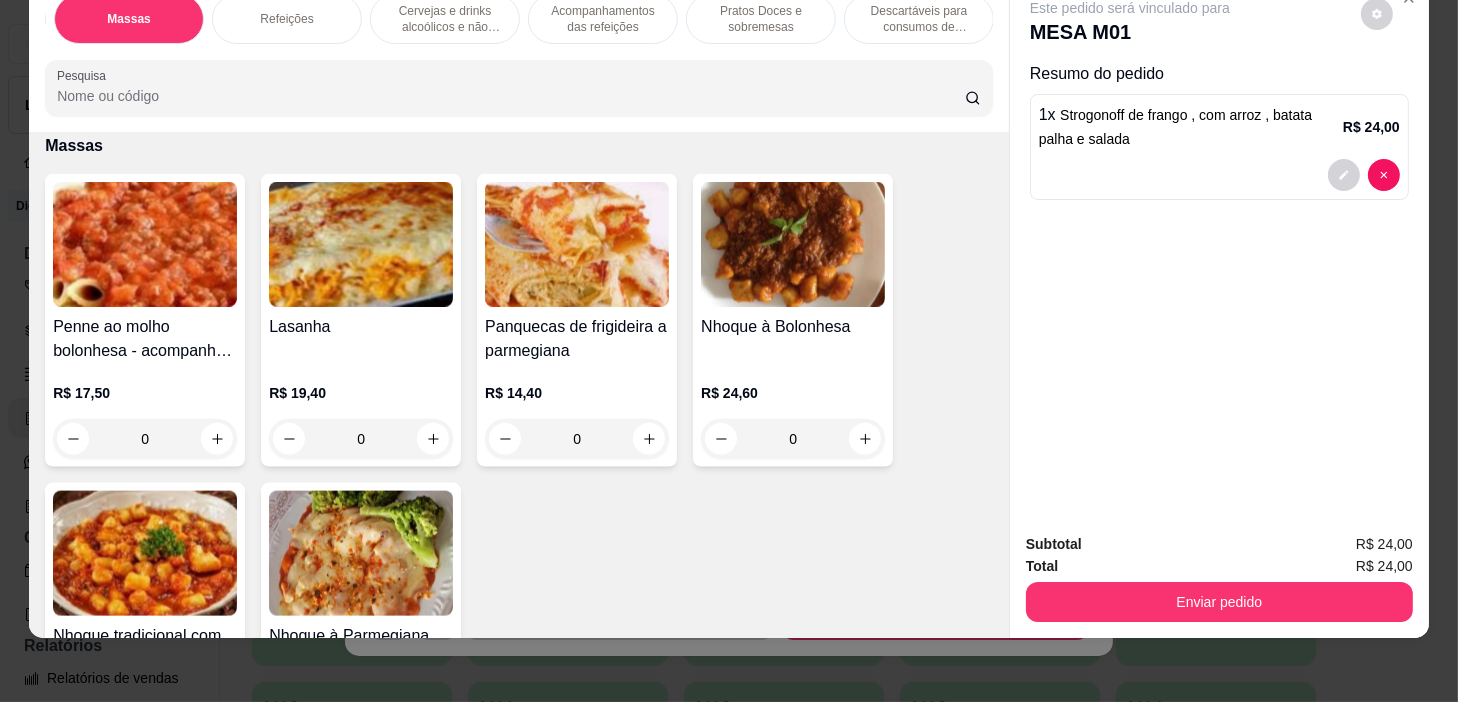 drag, startPoint x: 607, startPoint y: 25, endPoint x: 515, endPoint y: 49, distance: 95.07891 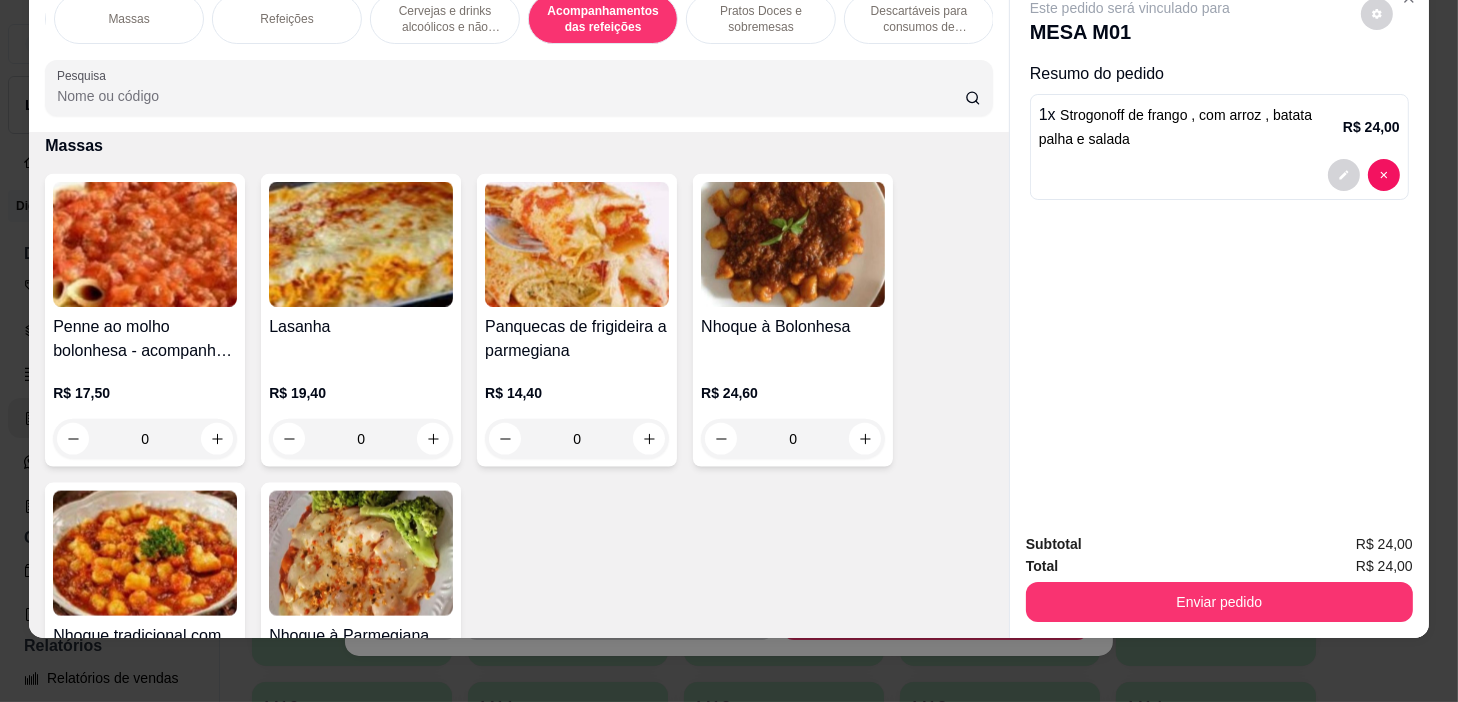 scroll, scrollTop: 13577, scrollLeft: 0, axis: vertical 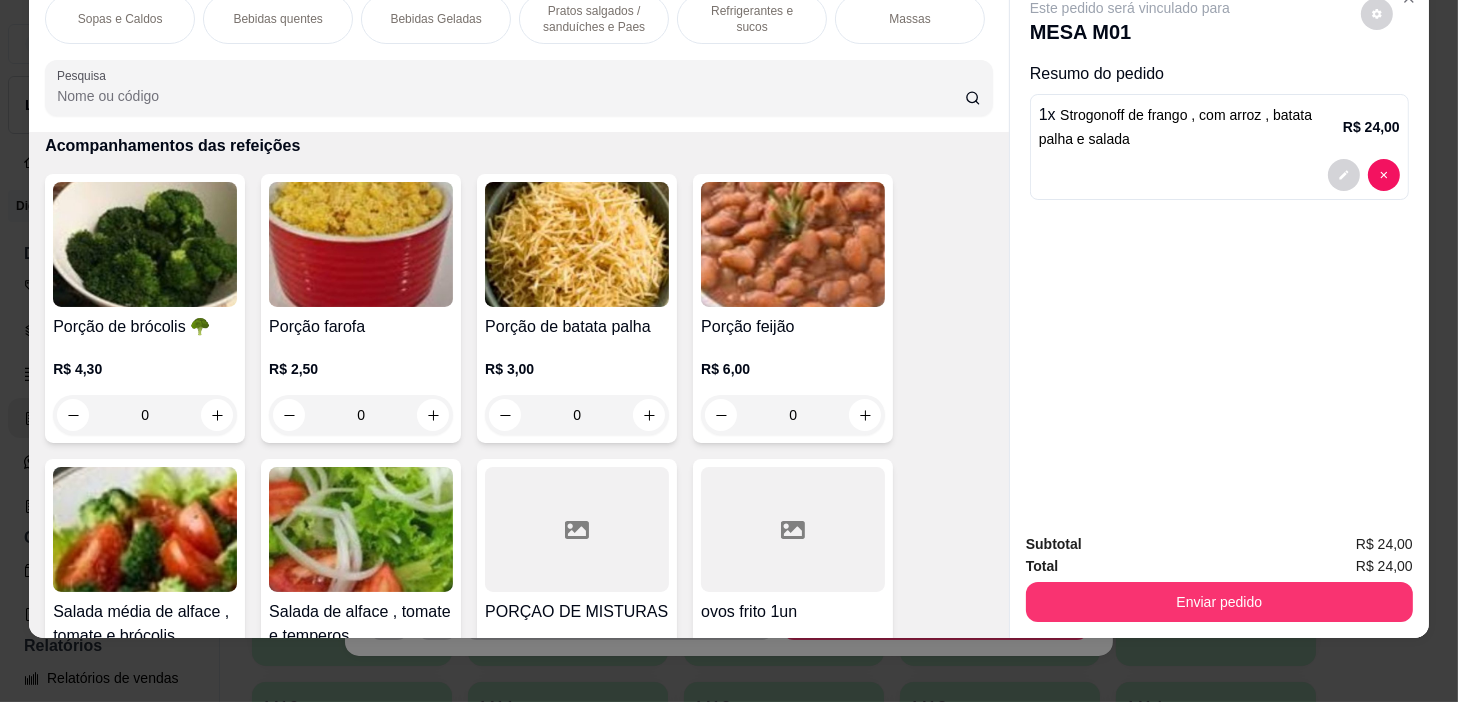 click on "Pratos salgados / sanduíches e Paes" at bounding box center [594, 19] 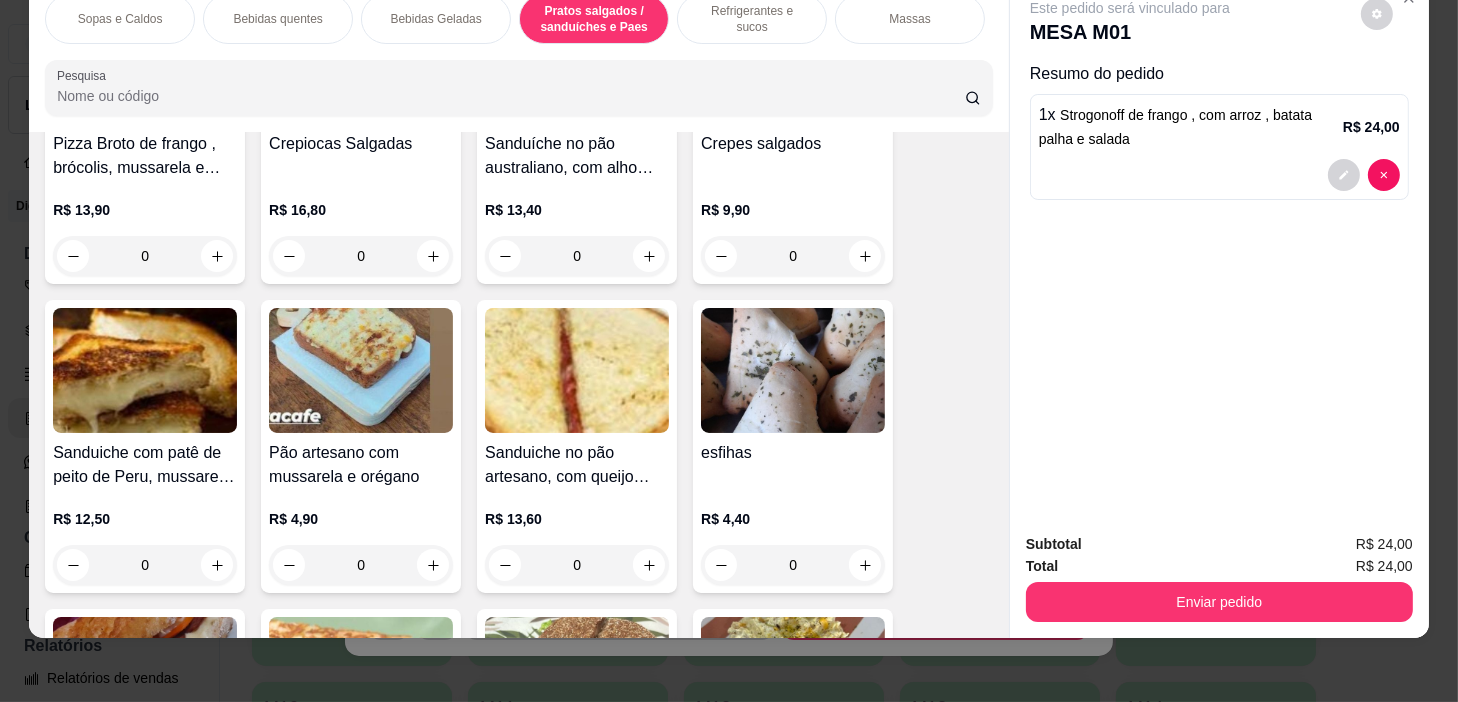 scroll, scrollTop: 6050, scrollLeft: 0, axis: vertical 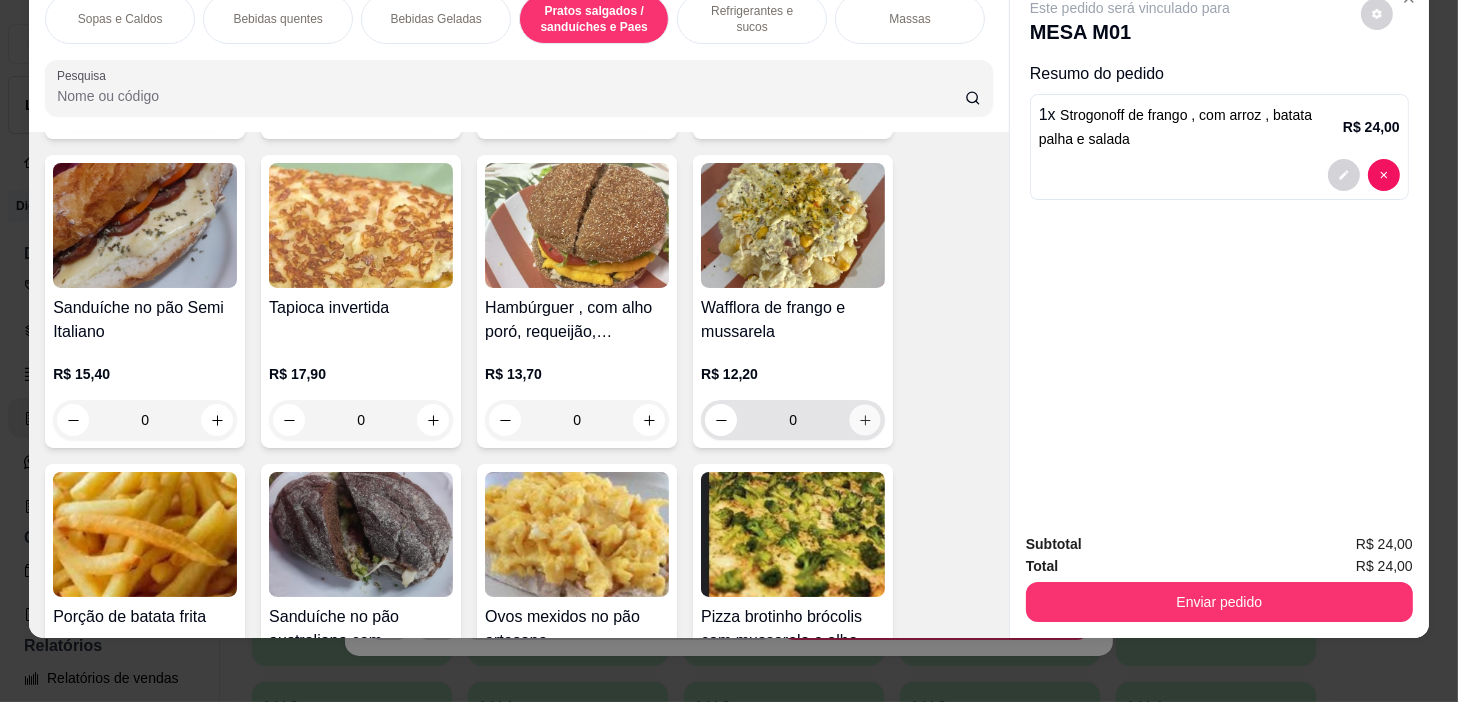 click on "0" at bounding box center (793, 420) 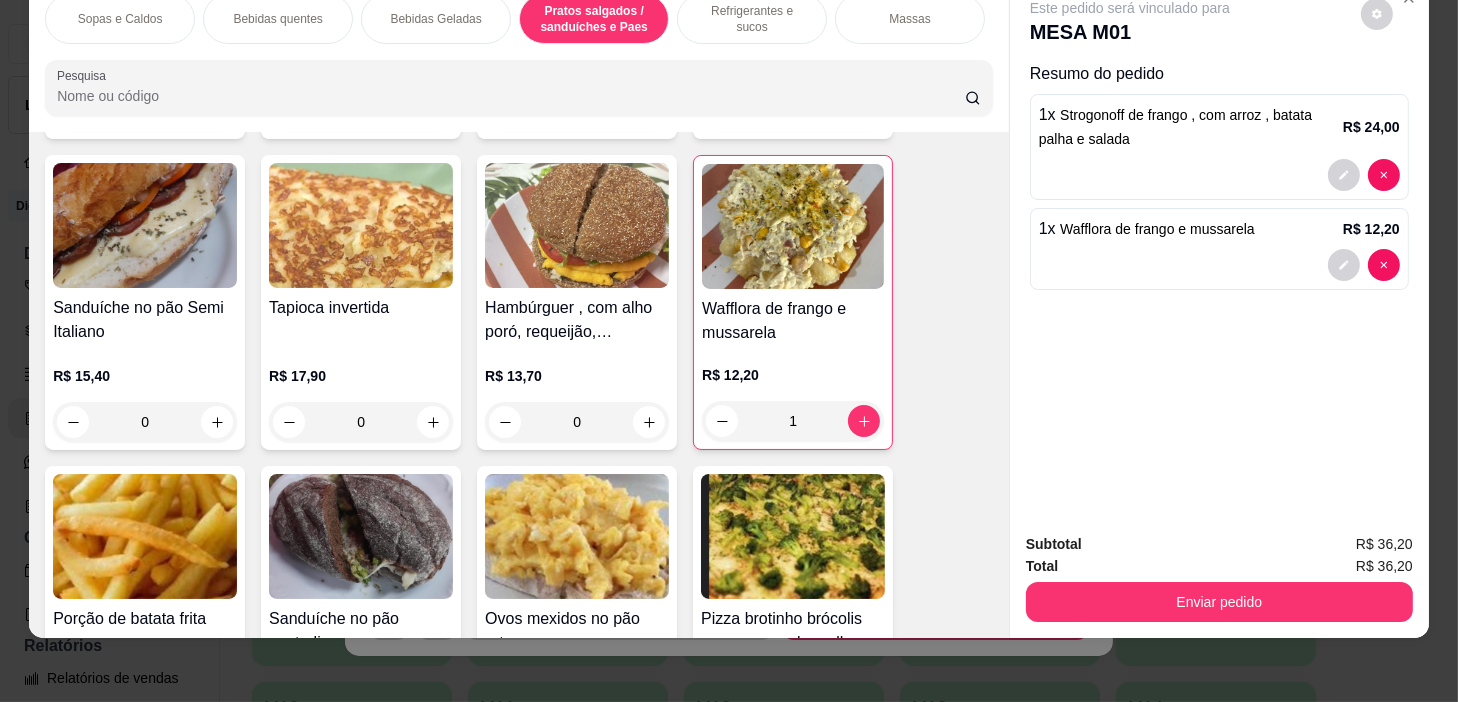 click on "Bebidas quentes" at bounding box center [278, 19] 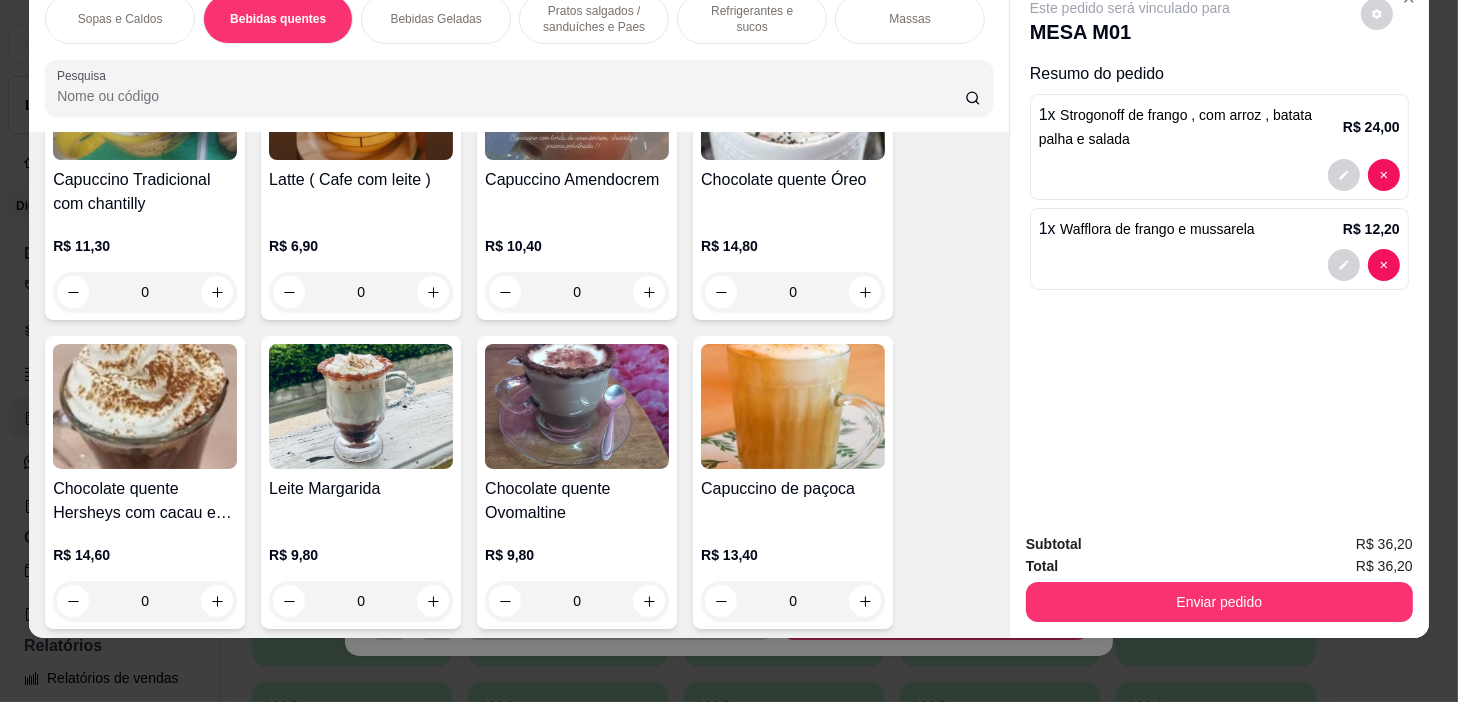 scroll, scrollTop: 711, scrollLeft: 0, axis: vertical 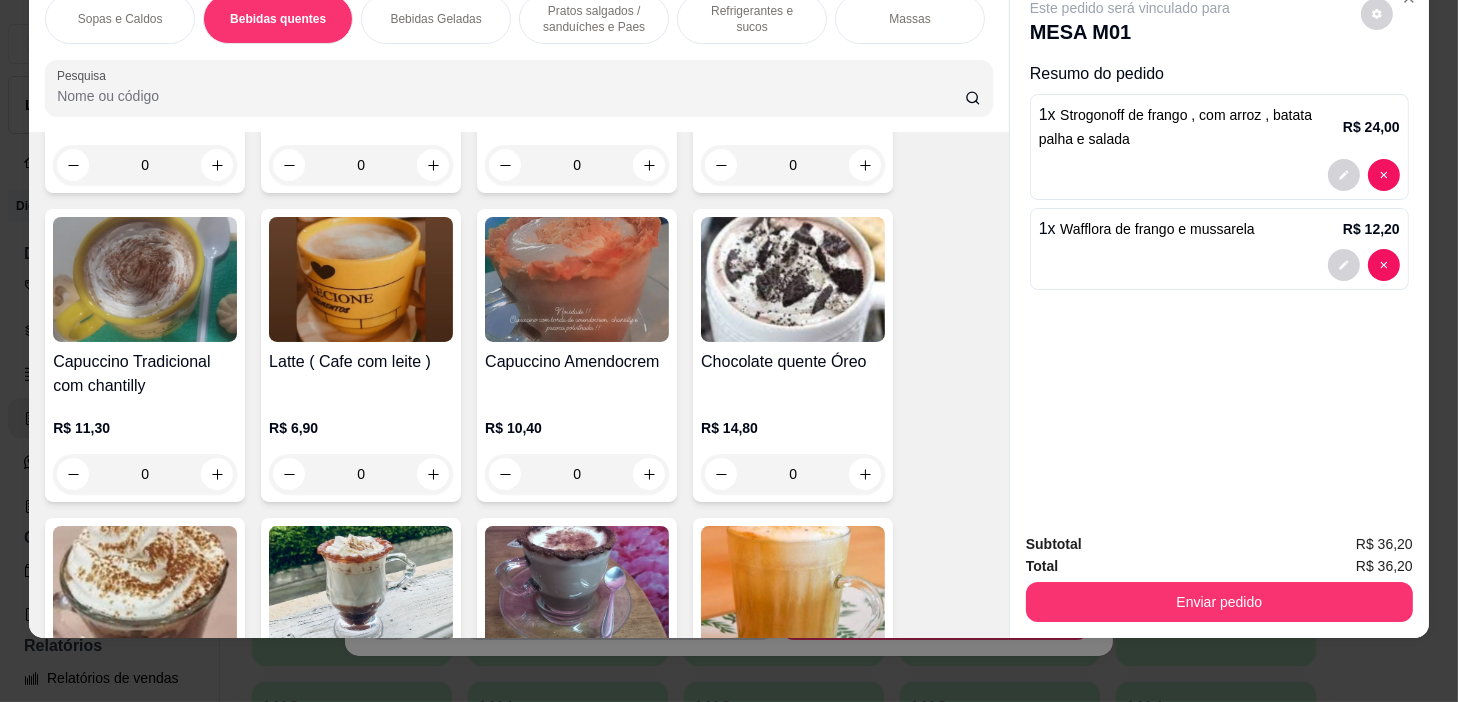 click on "0" at bounding box center (361, 474) 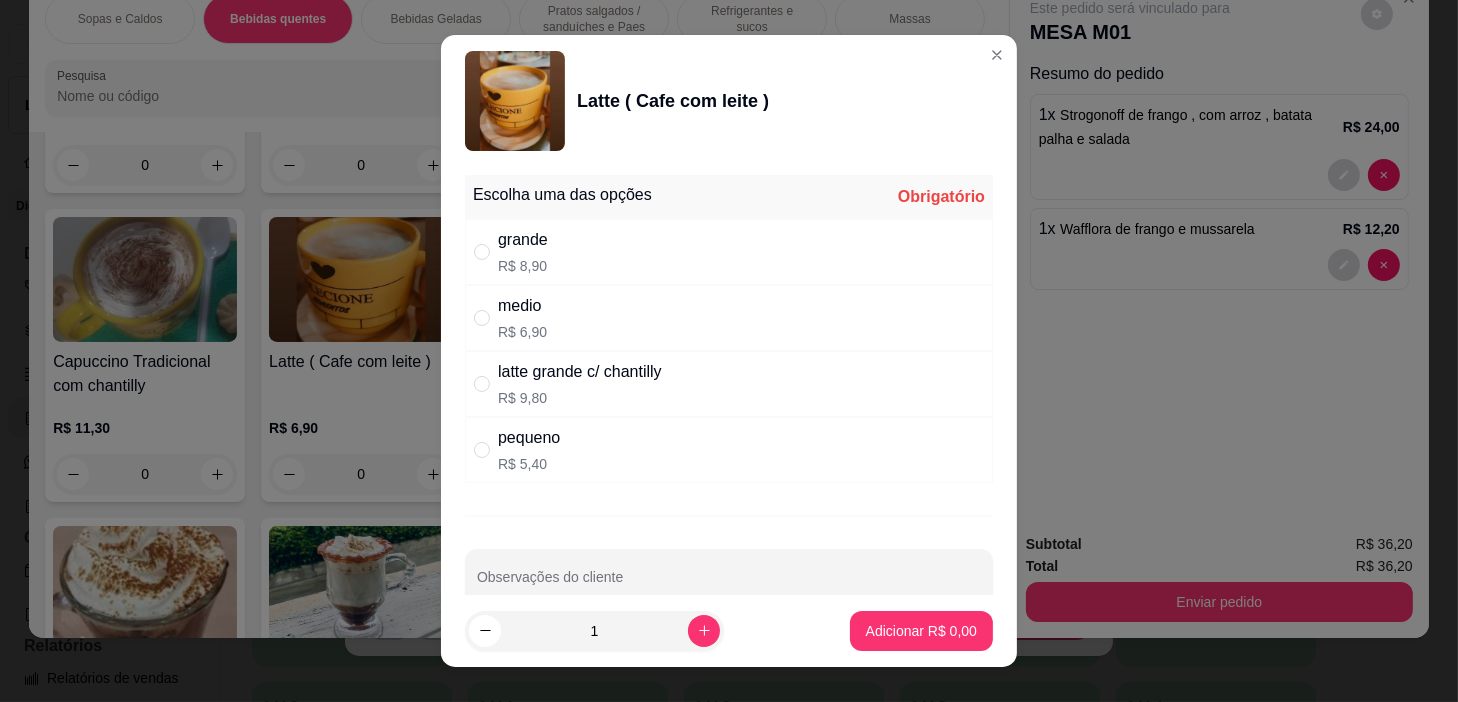 click on "medio R$ 6,90" at bounding box center [729, 318] 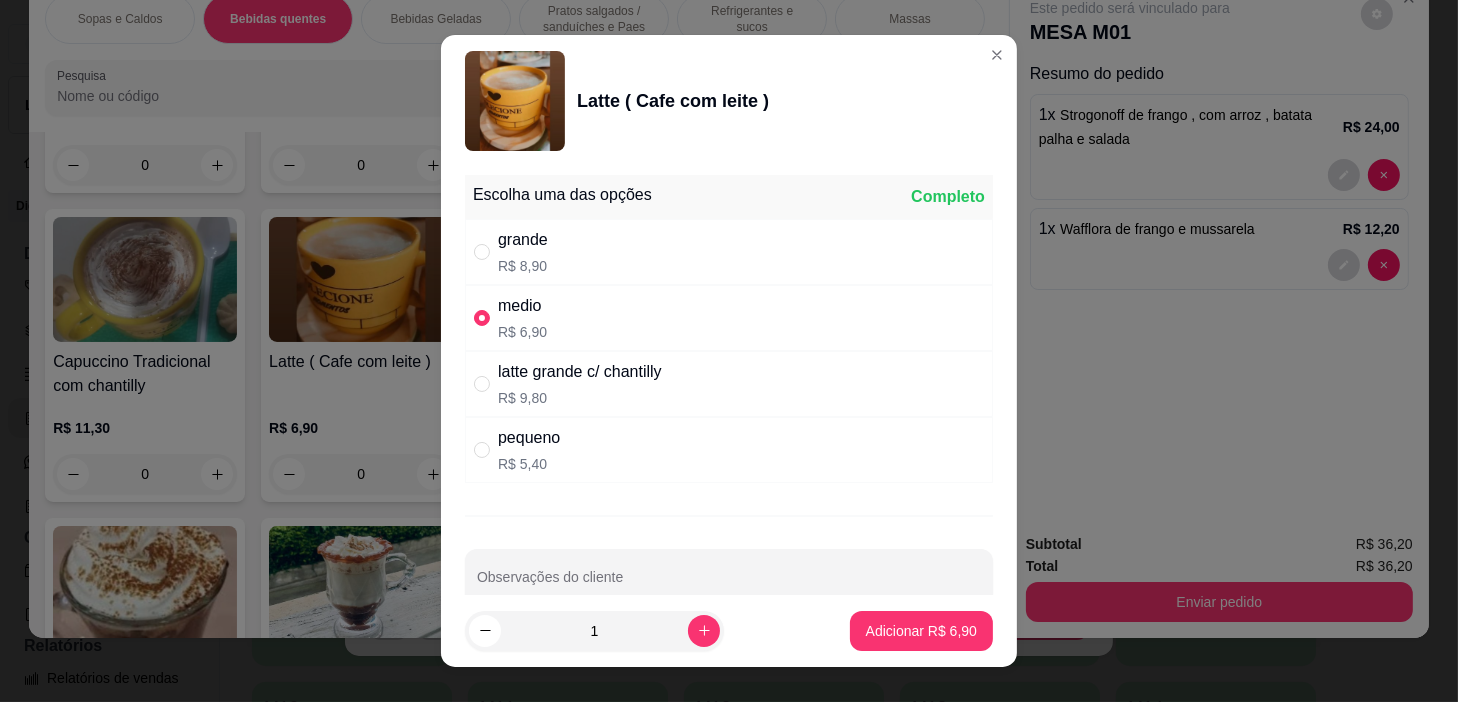 drag, startPoint x: 634, startPoint y: 449, endPoint x: 778, endPoint y: 540, distance: 170.34377 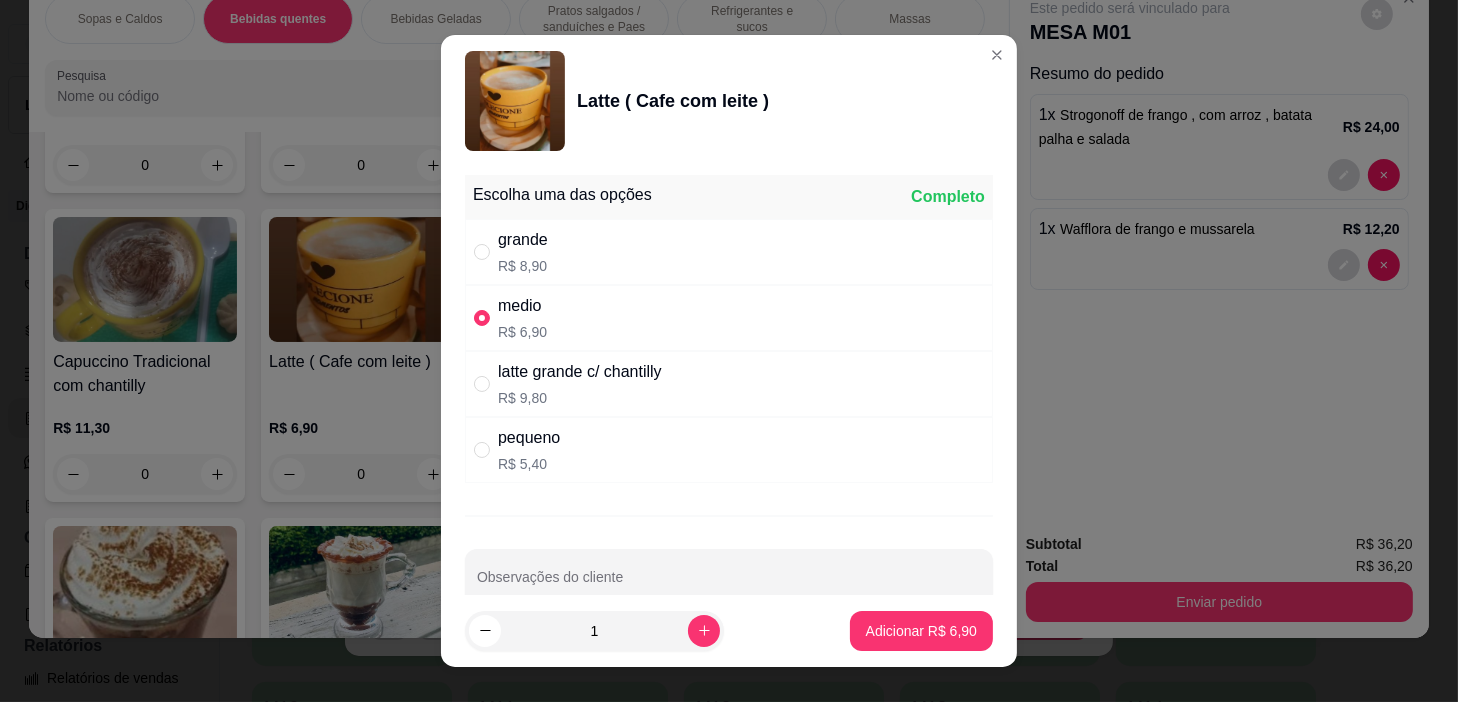click on "pequeno R$ 5,40" at bounding box center [729, 450] 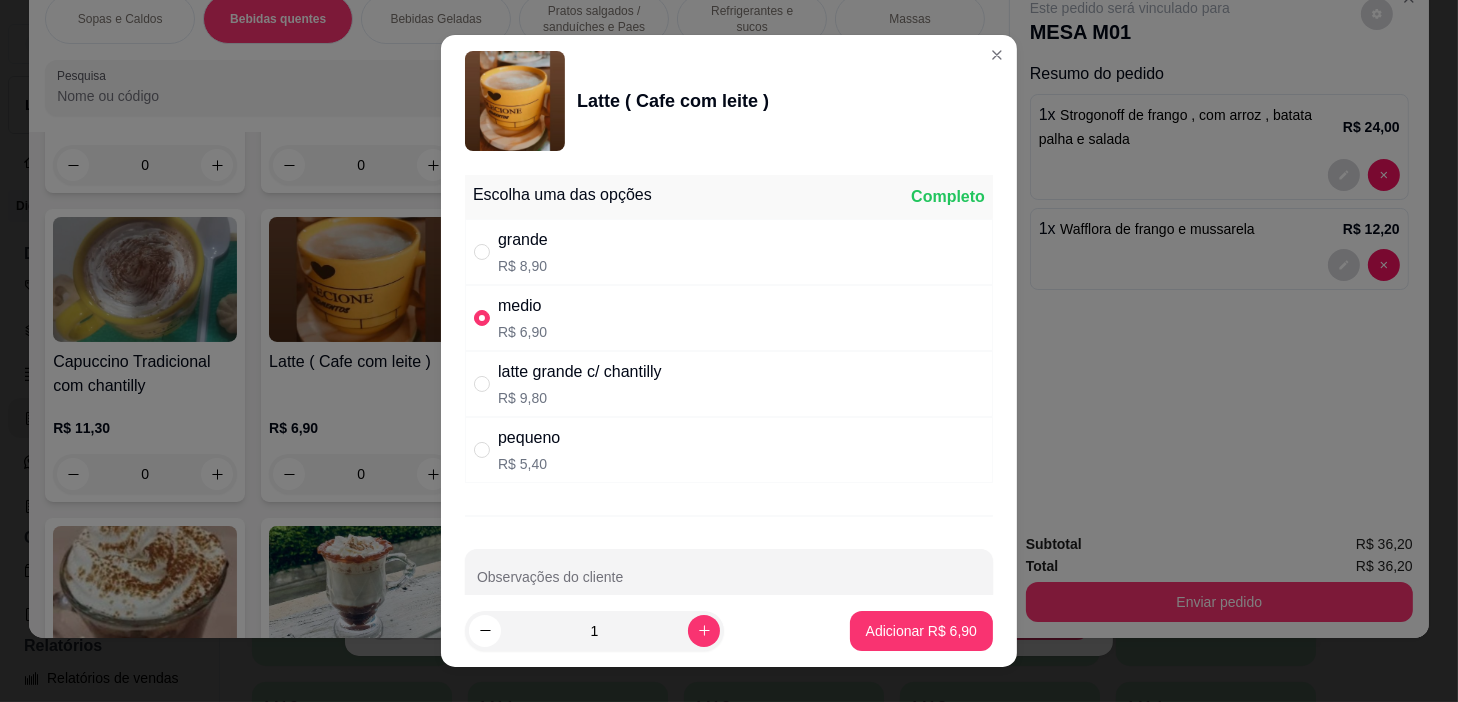 radio on "false" 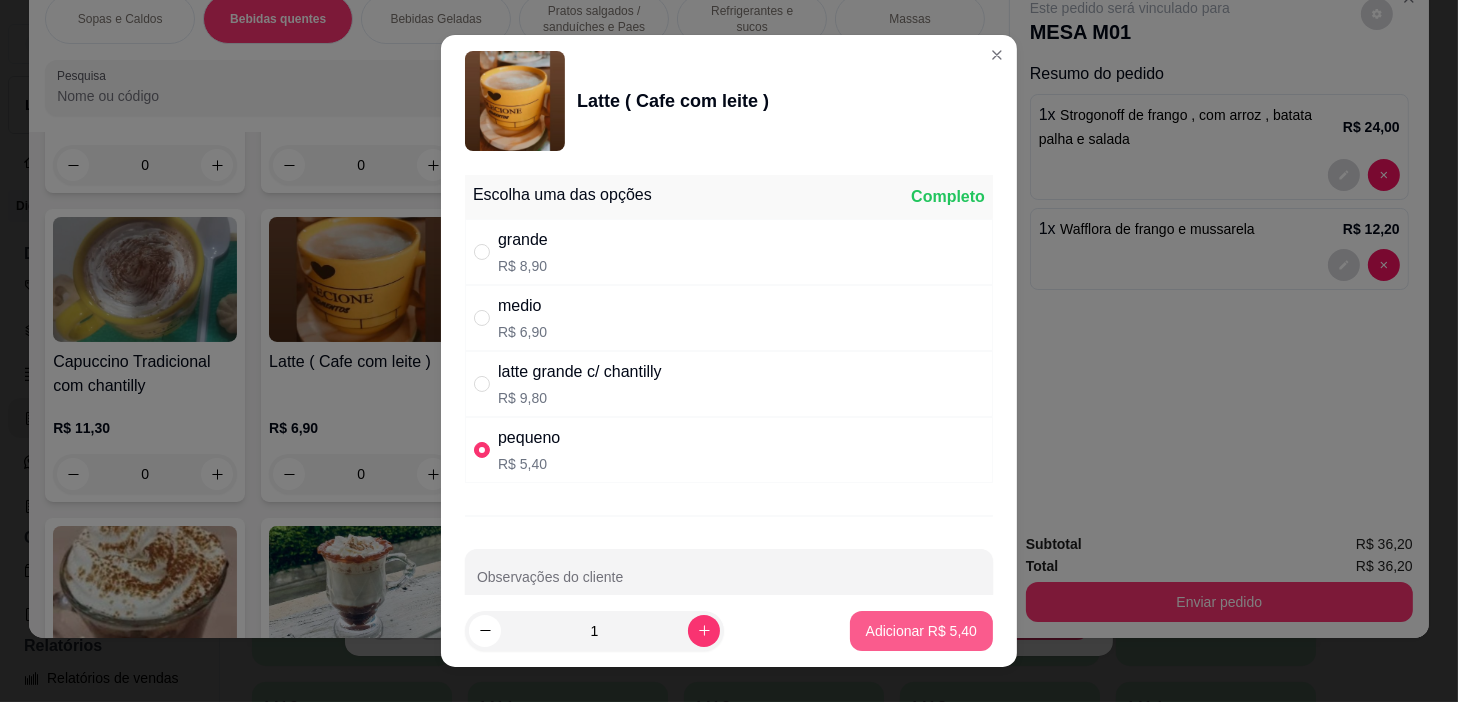 click on "Adicionar   R$ 5,40" at bounding box center (921, 631) 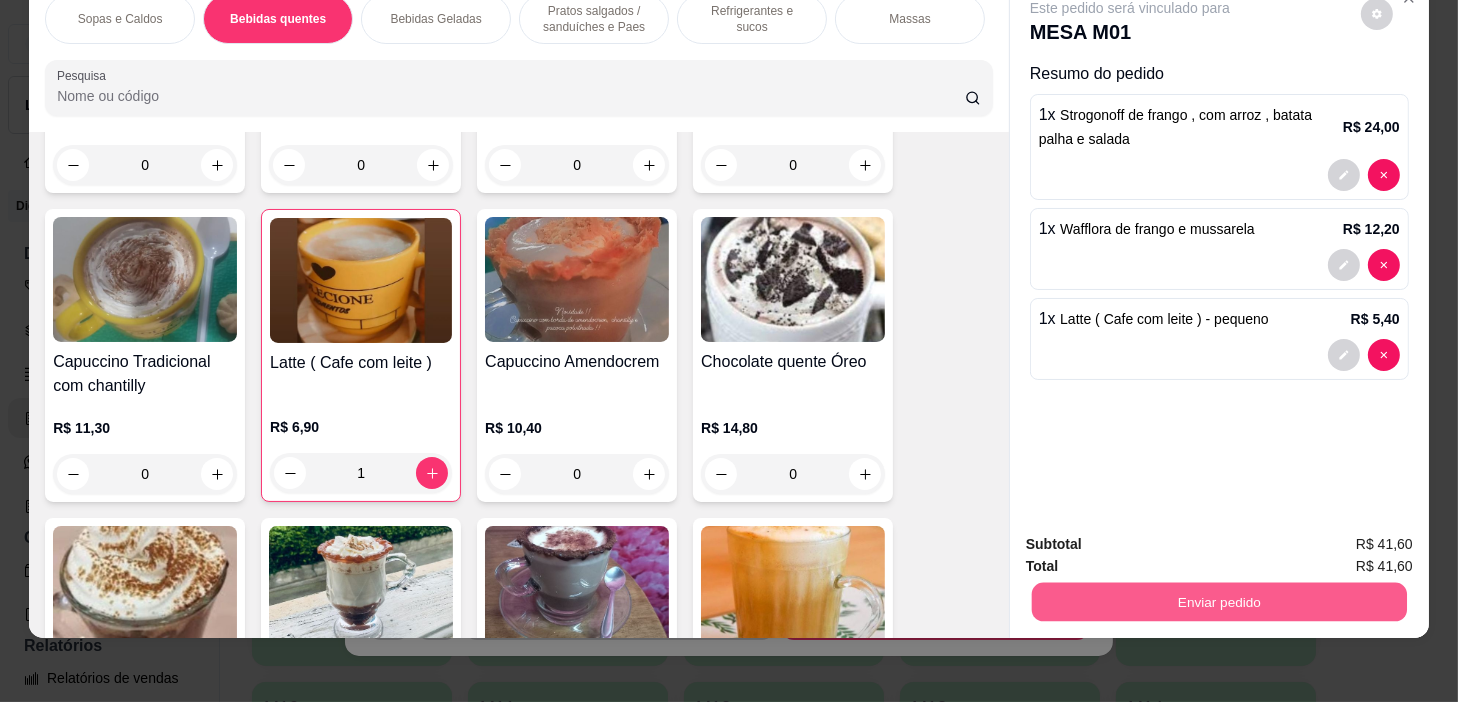 click on "Enviar pedido" at bounding box center (1219, 602) 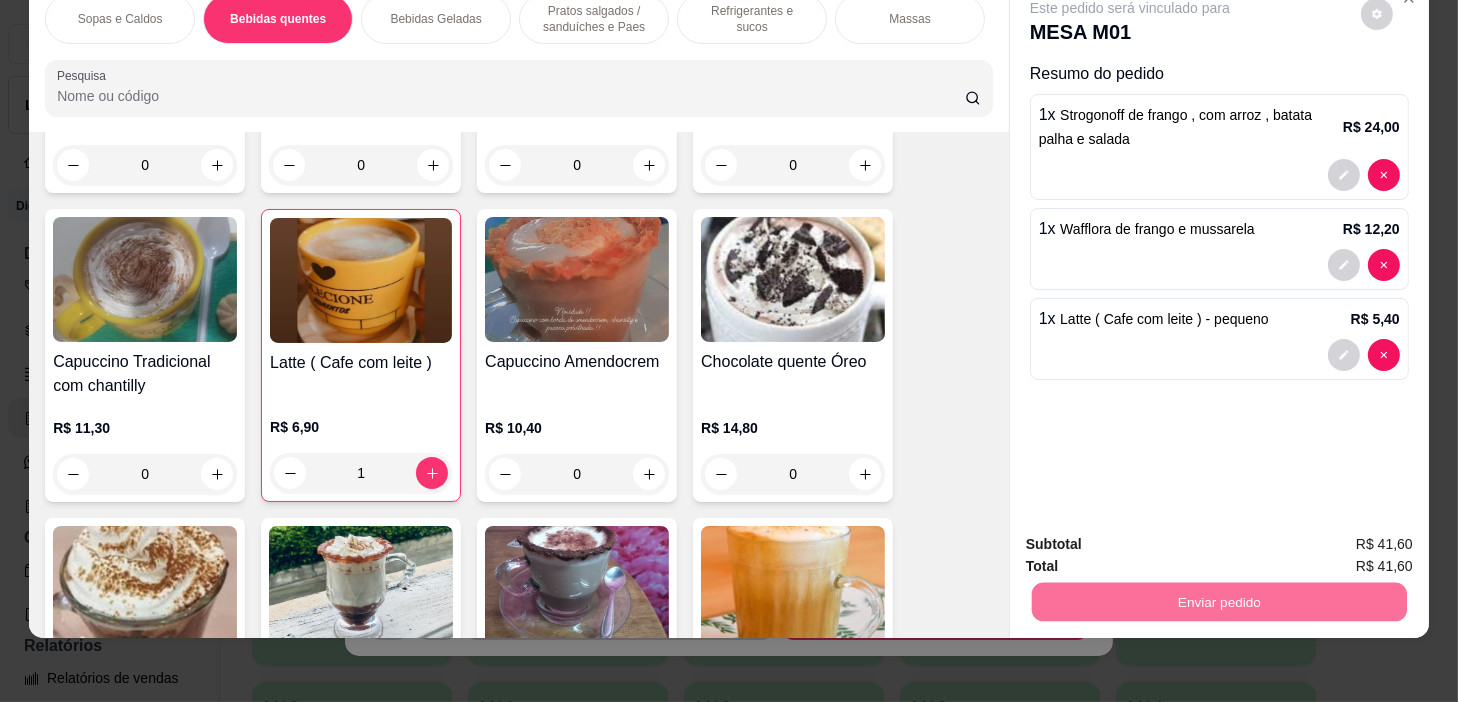 click on "Não registrar e enviar pedido" at bounding box center [1154, 539] 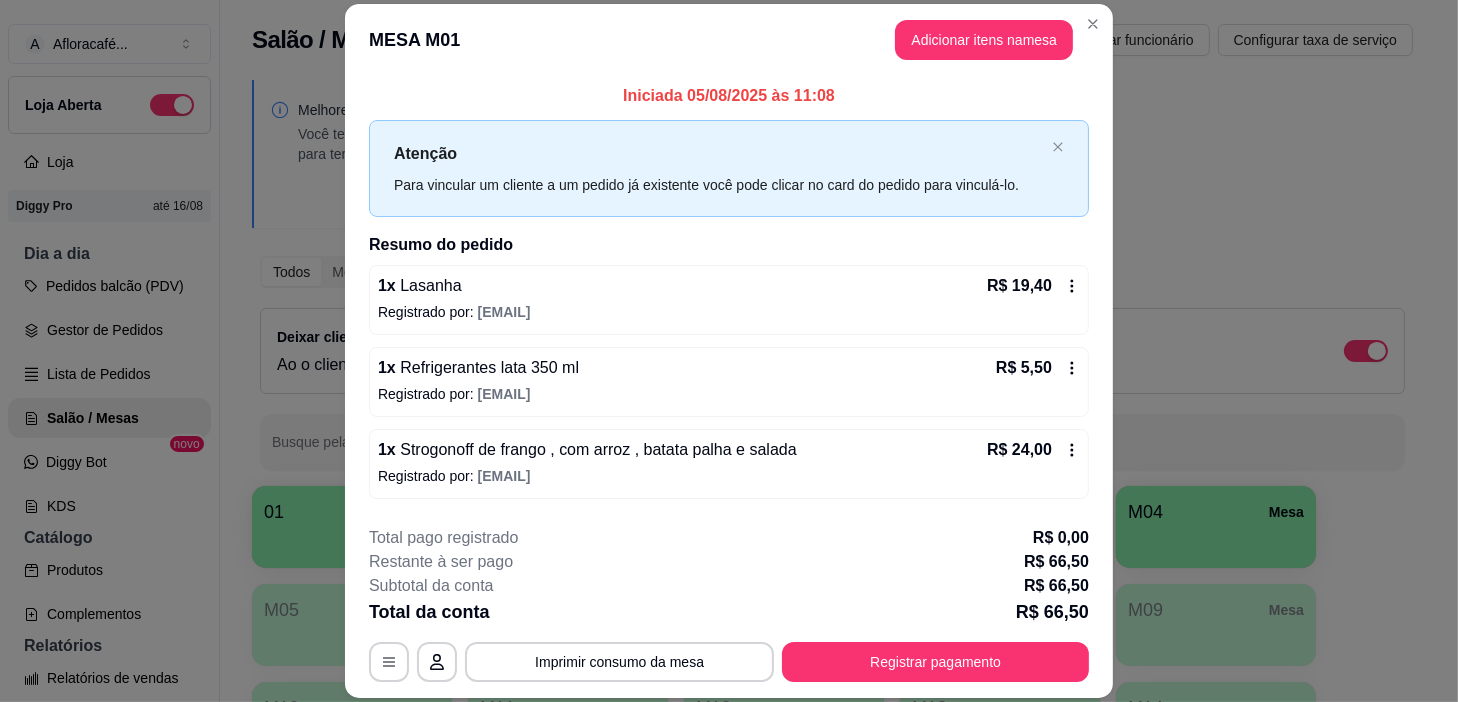 scroll, scrollTop: 159, scrollLeft: 0, axis: vertical 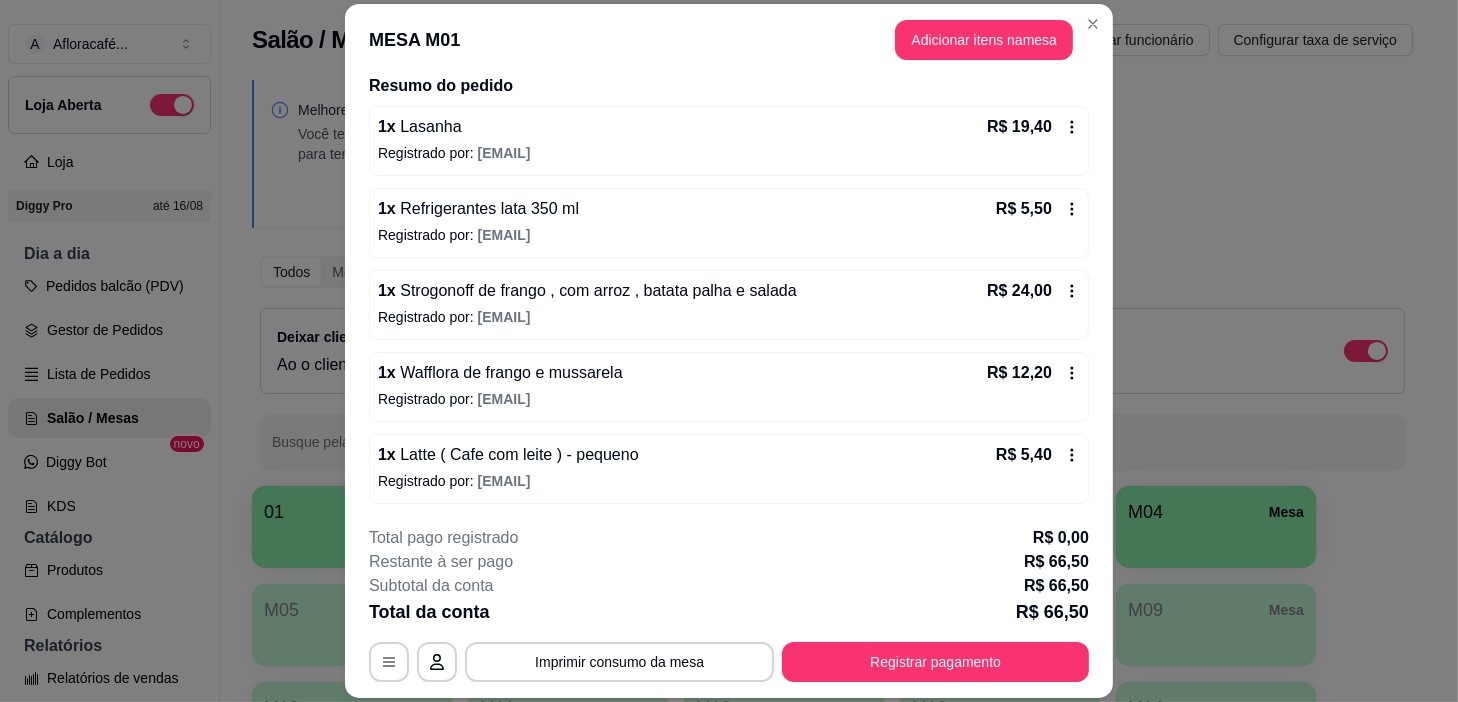 click on "1 x Latte ( Cafe com leite ) - pequeno R$ 5,40 Registrado por: [EMAIL]" at bounding box center [729, 469] 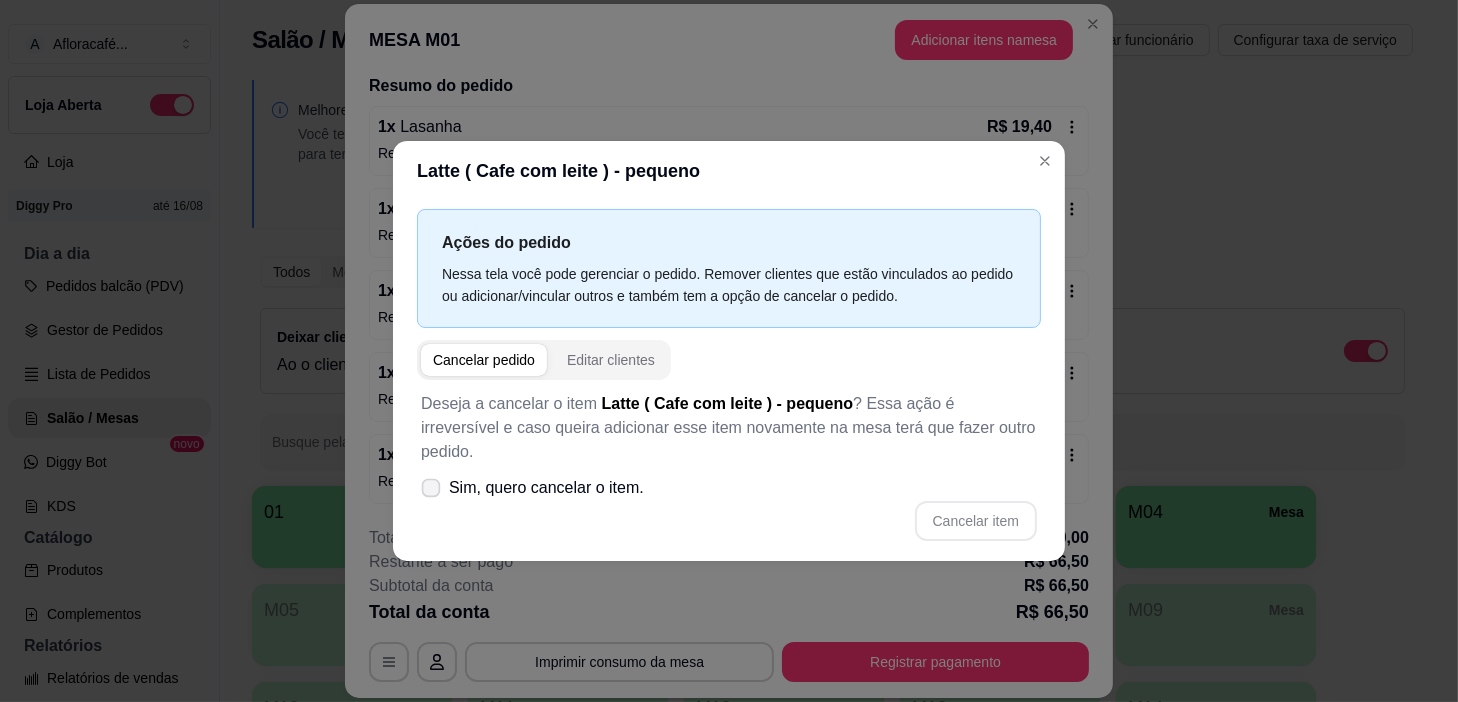 click on "Sim, quero cancelar o item." at bounding box center (532, 488) 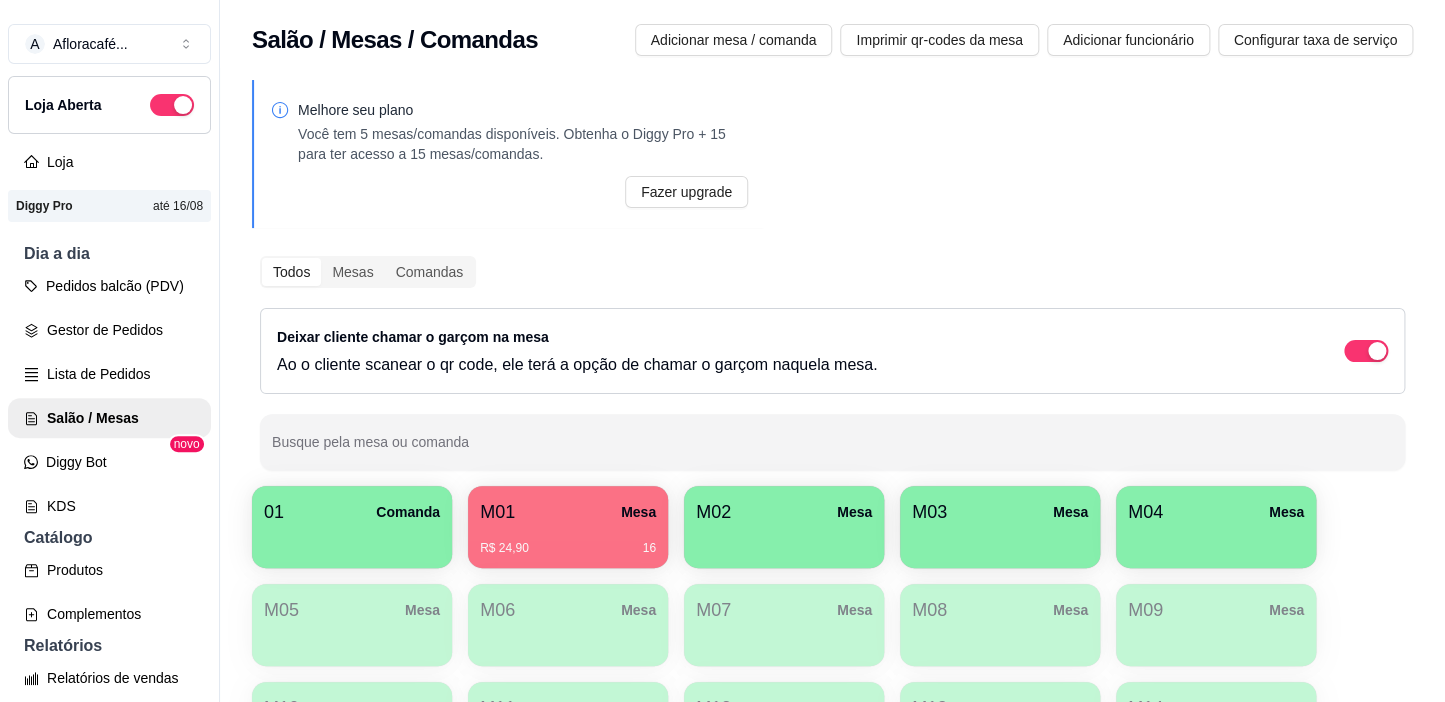 click on "01 Comanda M01 Mesa R$ 24,90 16 M02 Mesa M03 Mesa M04 Mesa M05 Mesa M06 Mesa M07 Mesa M08 Mesa M09 Mesa M10 Mesa M11 Mesa M12 Mesa M13 Mesa M14 Mesa sara Mesa" at bounding box center (832, 674) 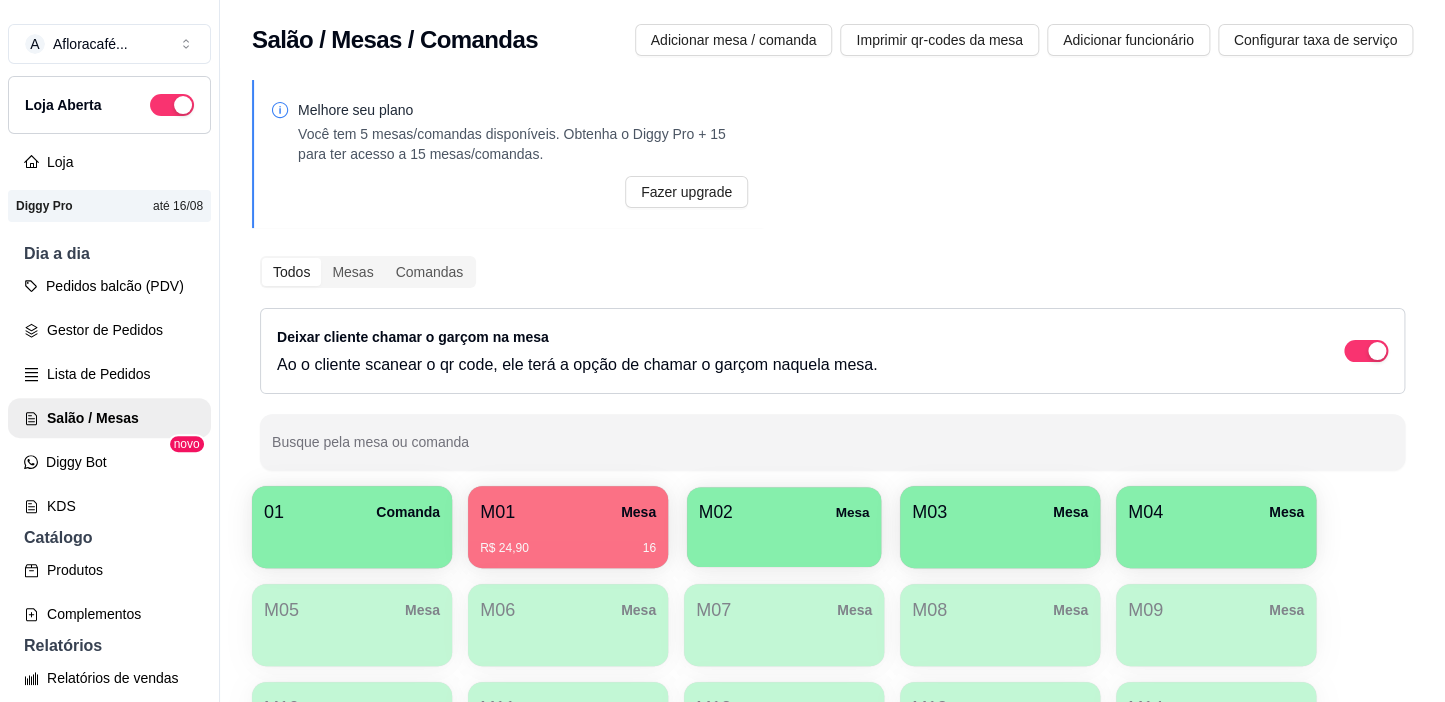 click on "Mesa" at bounding box center [852, 512] 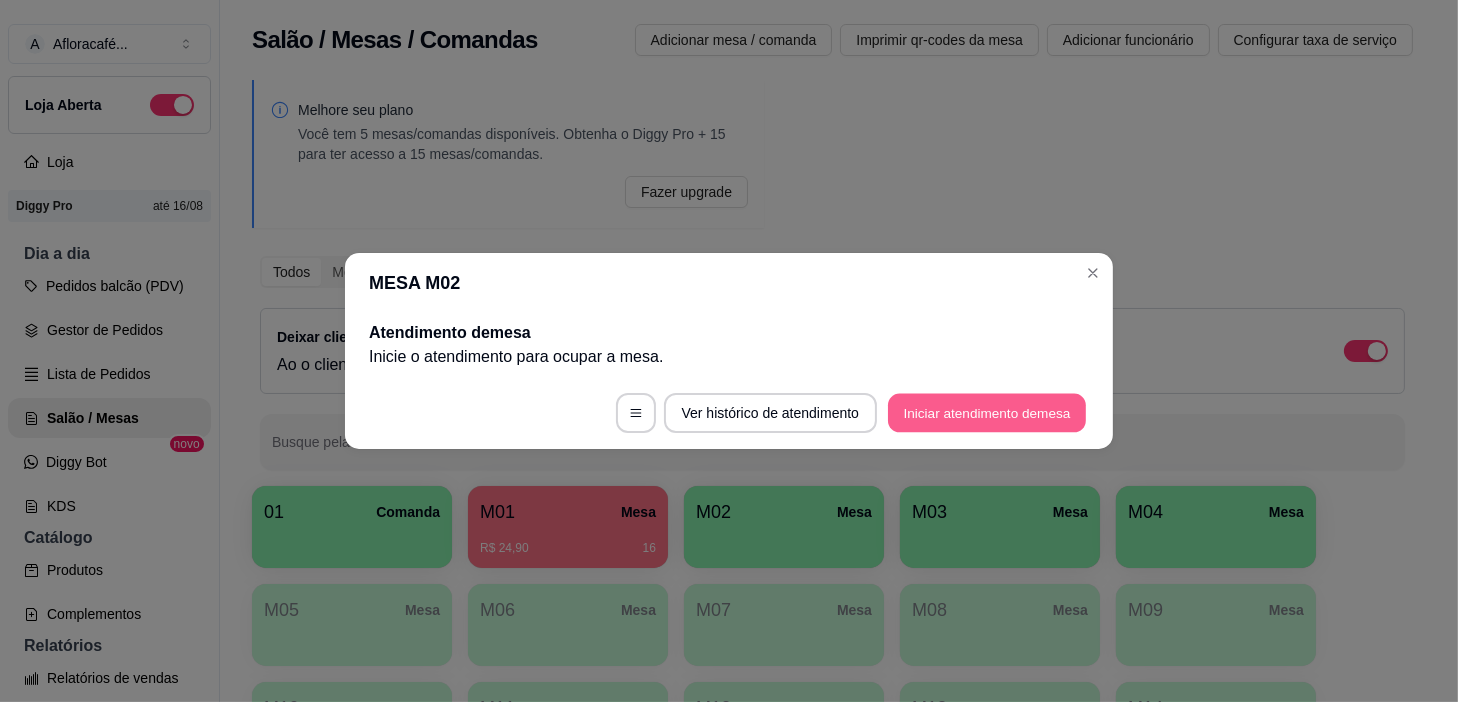 click on "Iniciar atendimento de  mesa" at bounding box center (987, 413) 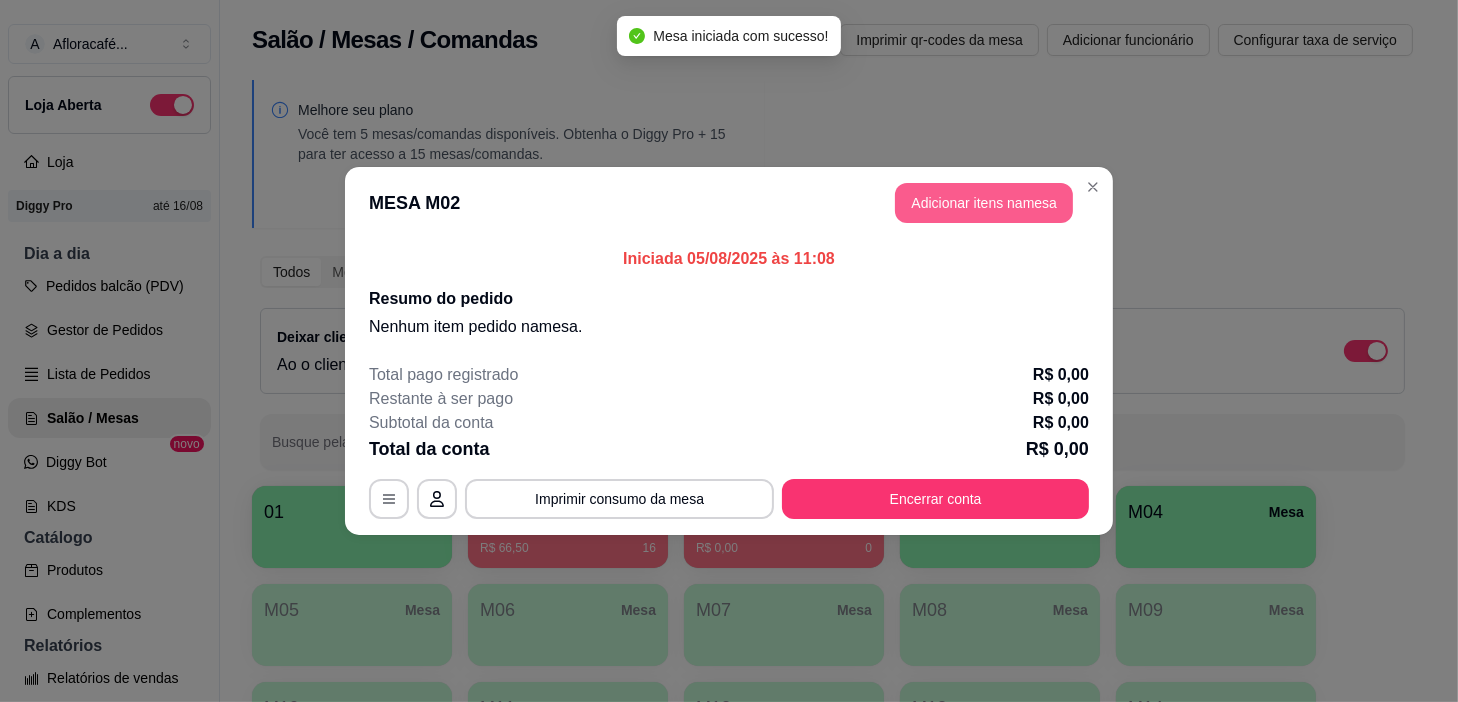 click on "Adicionar itens na  mesa" at bounding box center (984, 203) 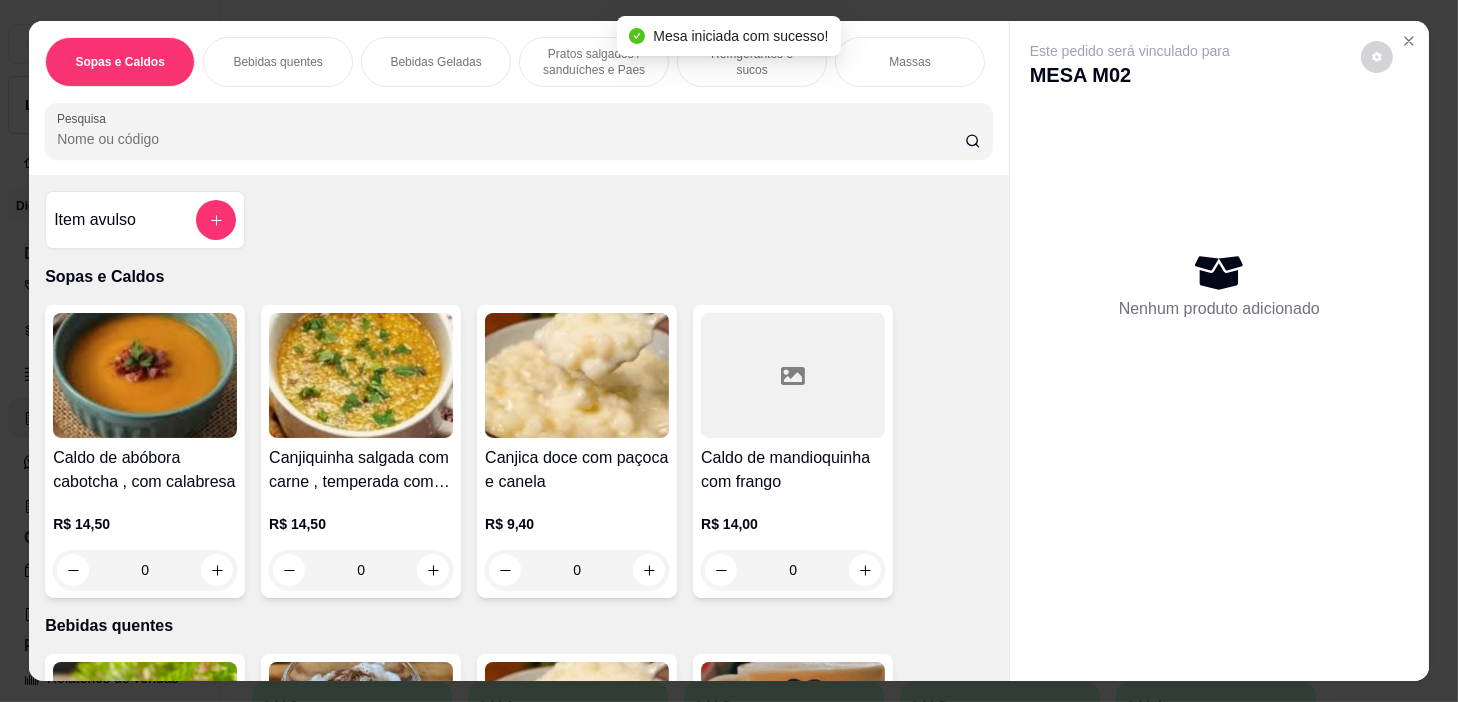 click on "Pesquisa" at bounding box center [511, 139] 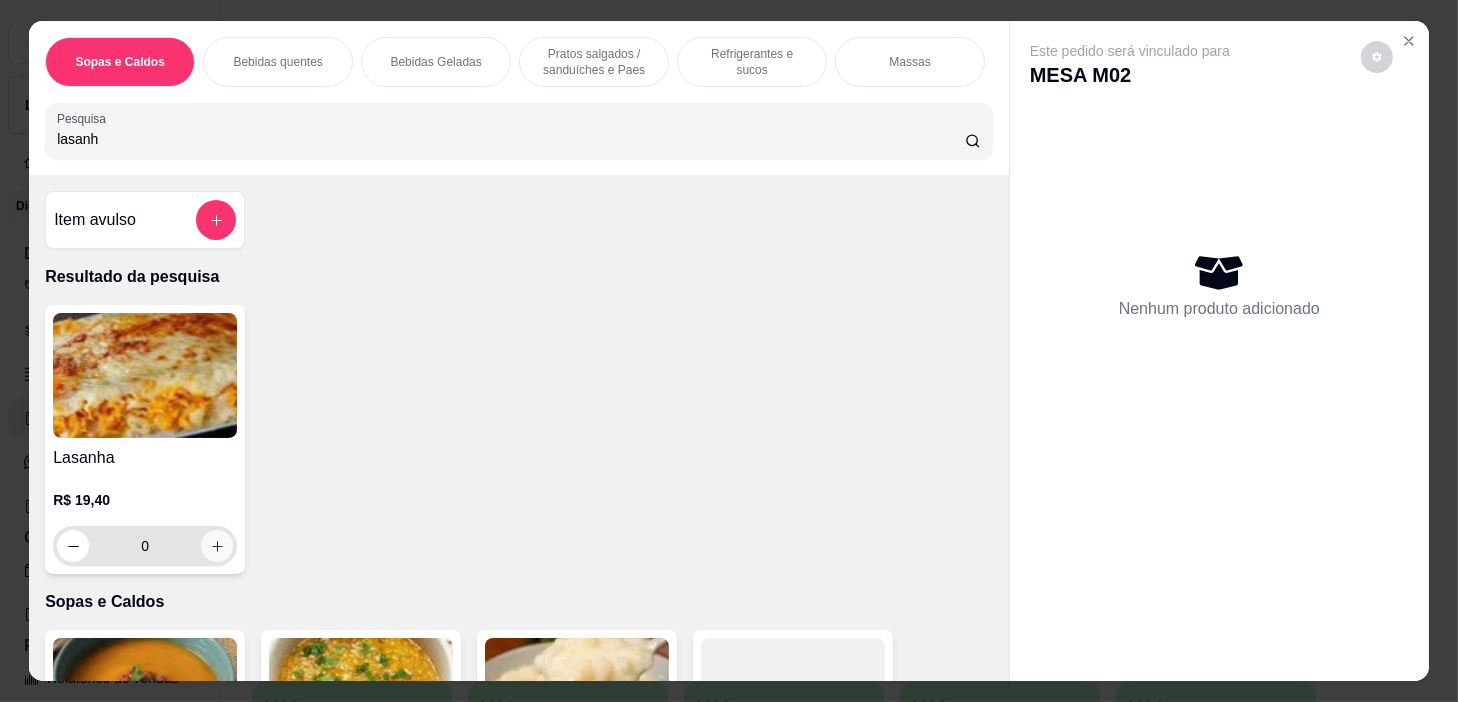 type on "lasanh" 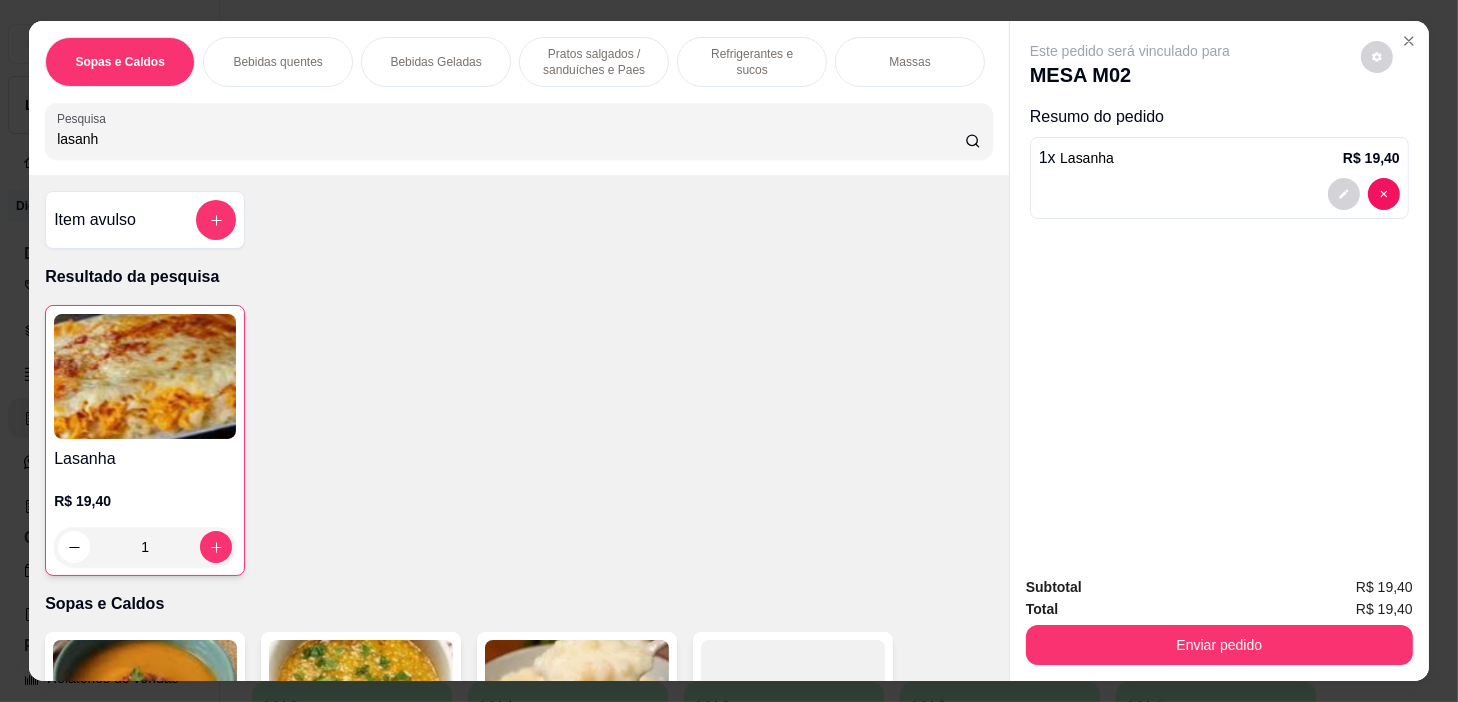 click on "Refrigerantes e sucos" at bounding box center [752, 62] 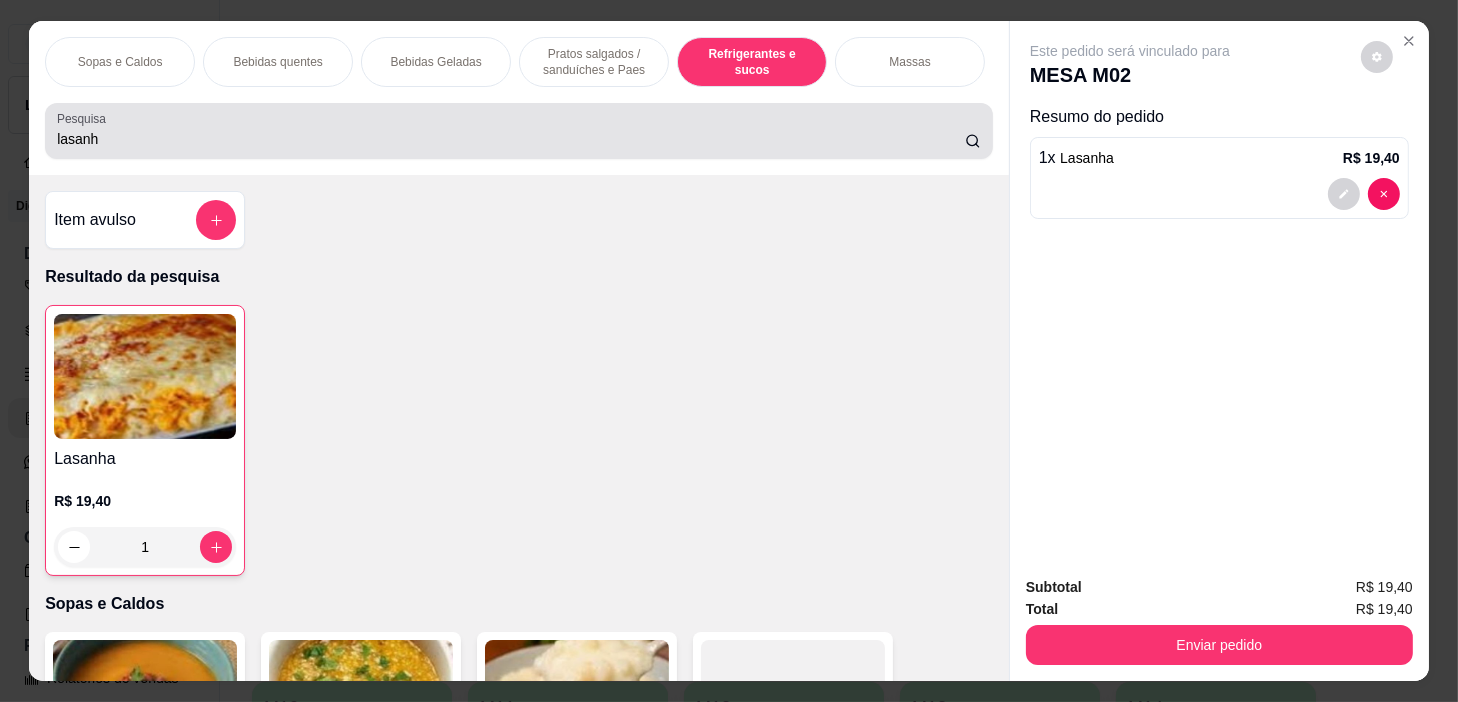 scroll, scrollTop: 8870, scrollLeft: 0, axis: vertical 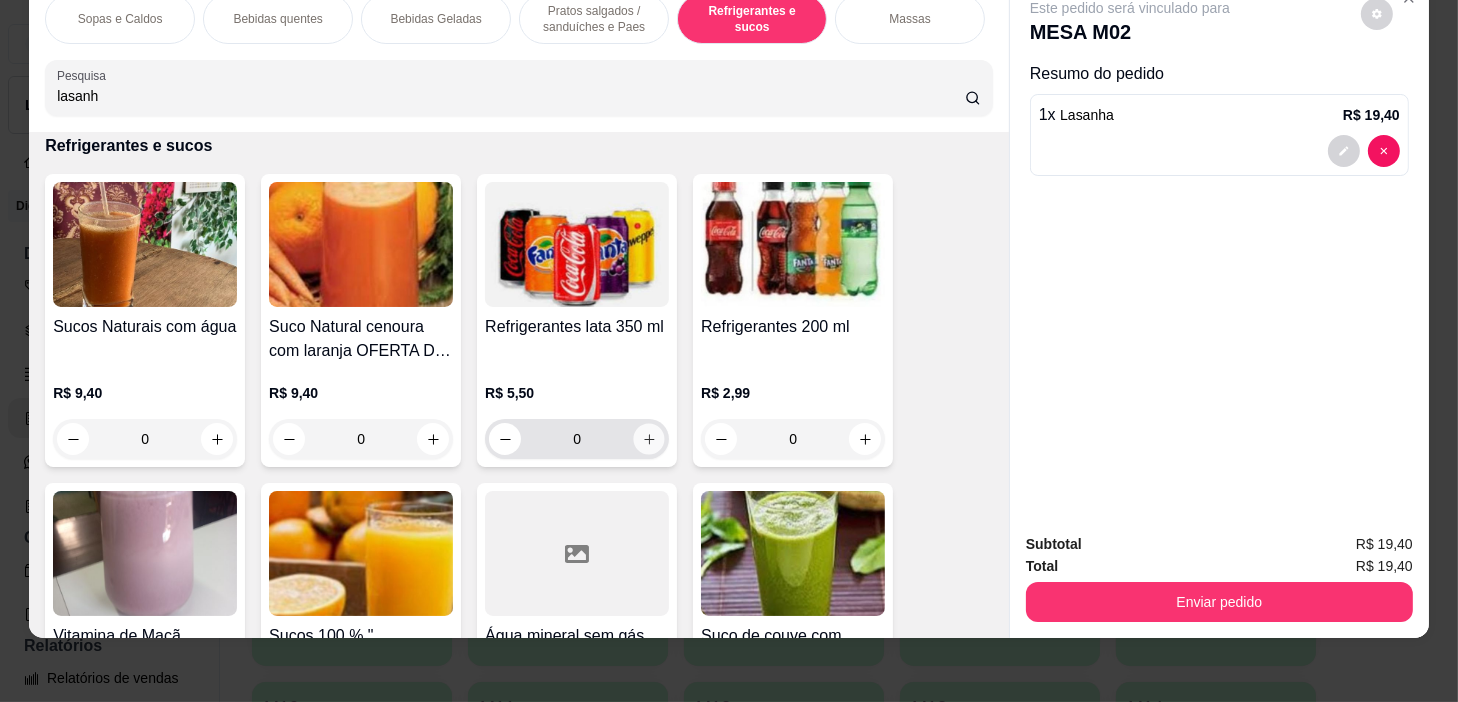 click at bounding box center (649, 439) 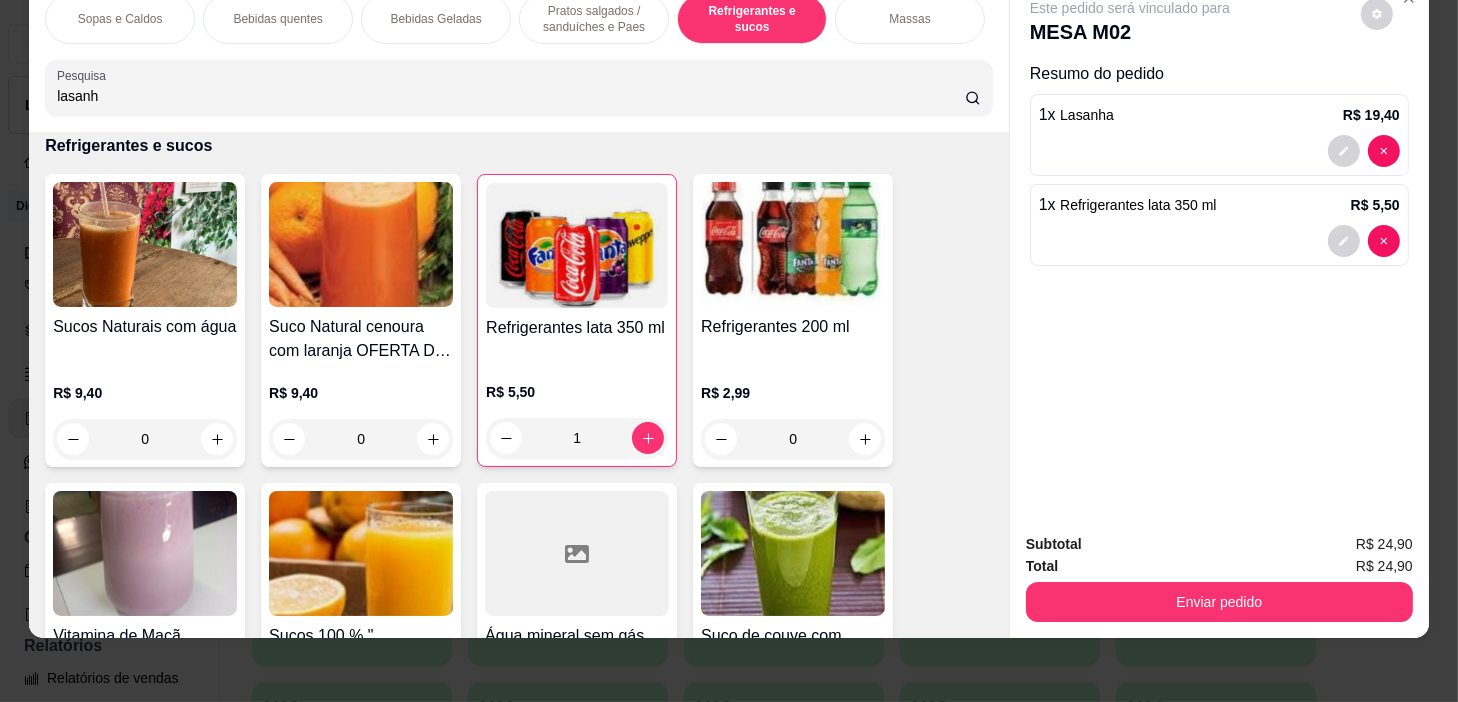 click on "Subtotal R$ 24,90 Total R$ 24,90 Enviar pedido" at bounding box center (1219, 577) 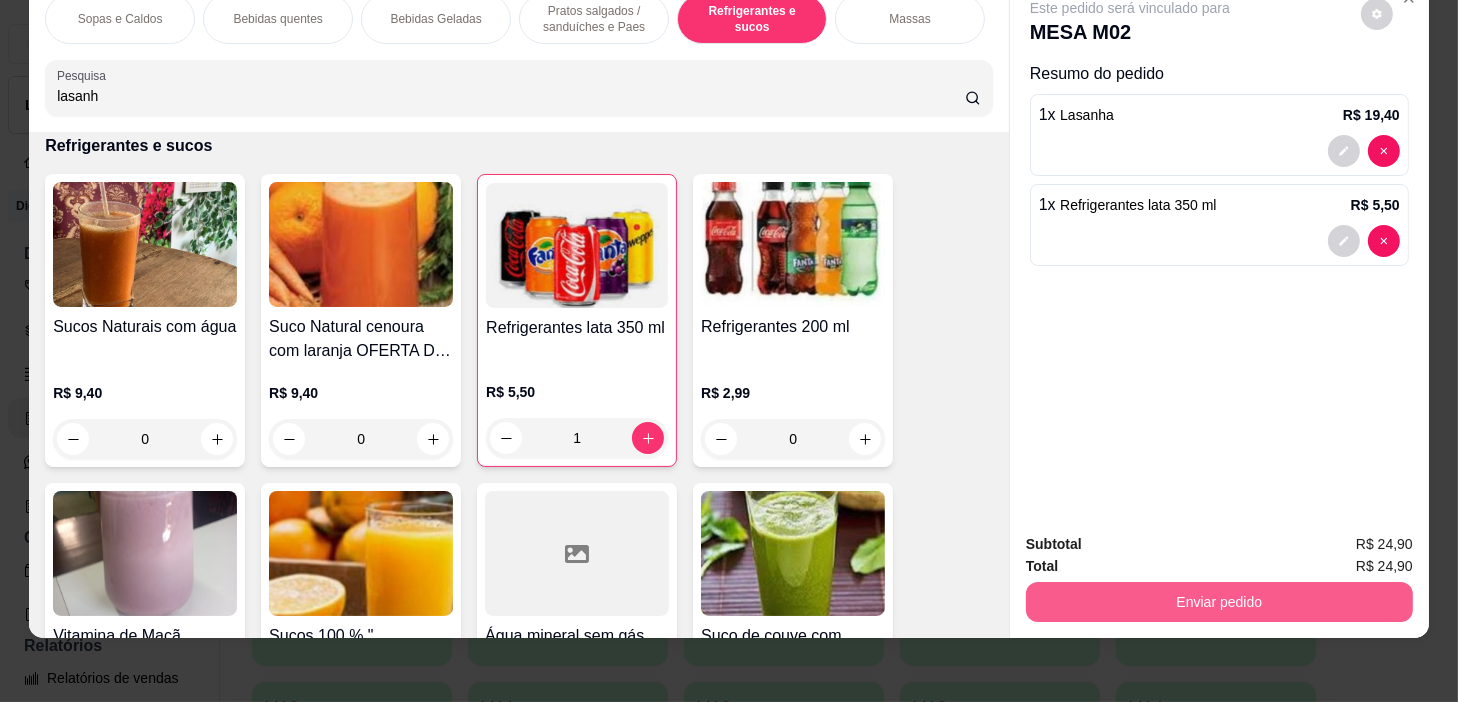 click on "Enviar pedido" at bounding box center (1219, 602) 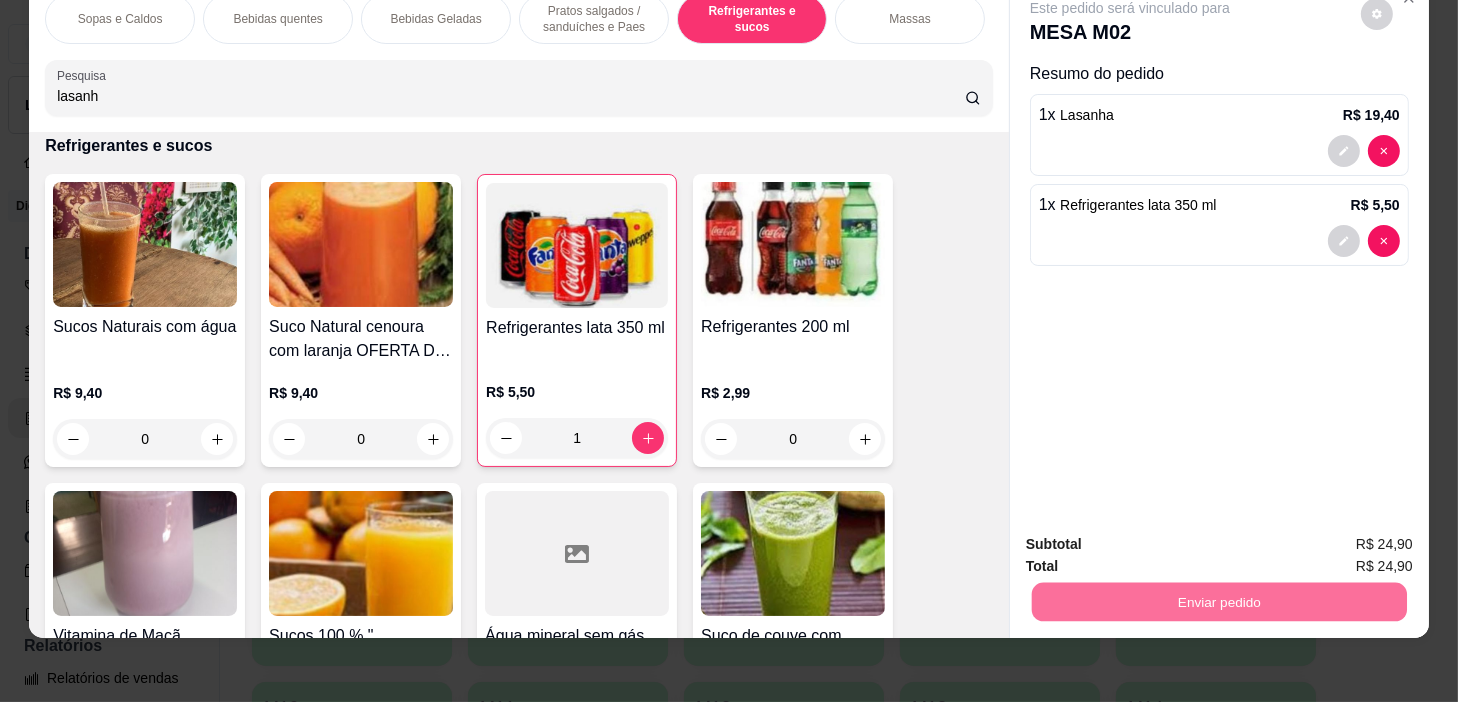click on "Não registrar e enviar pedido" at bounding box center (1154, 538) 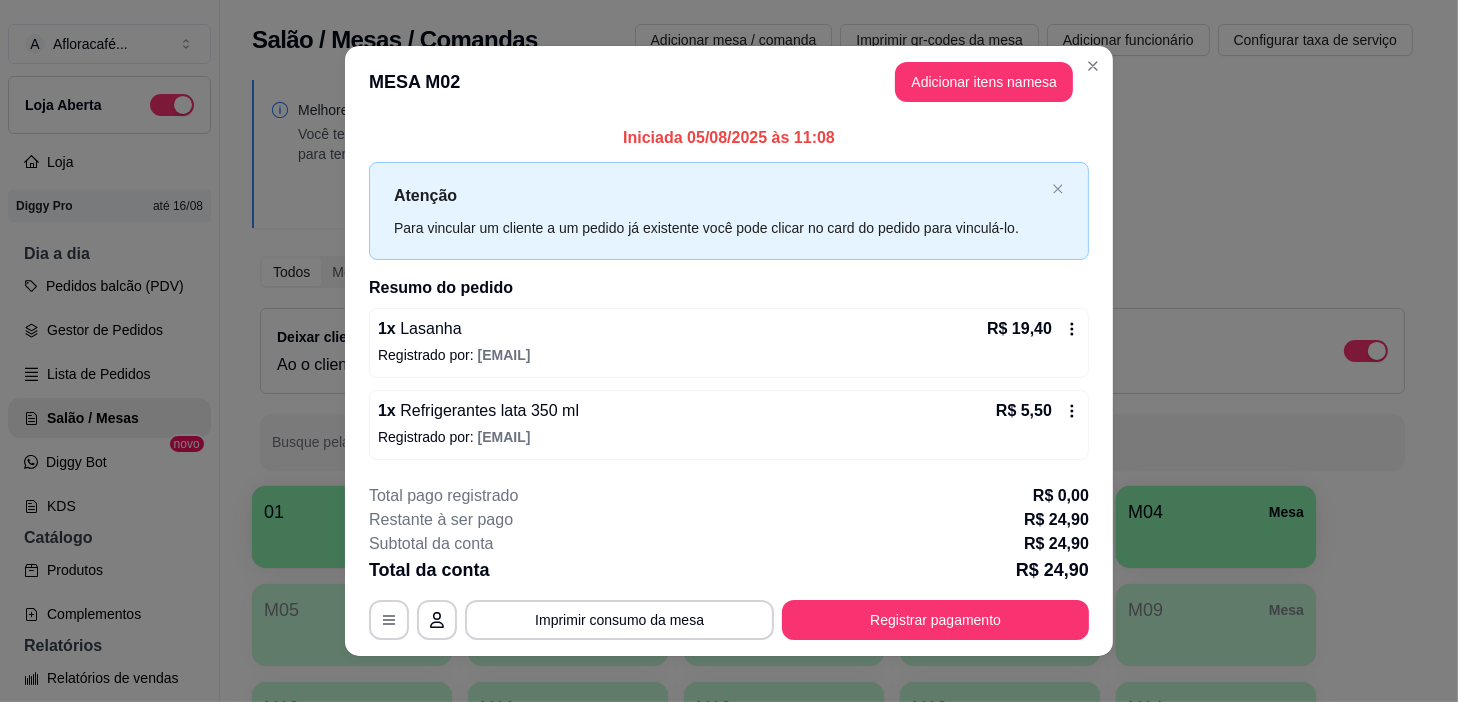 click on "**********" at bounding box center [729, 562] 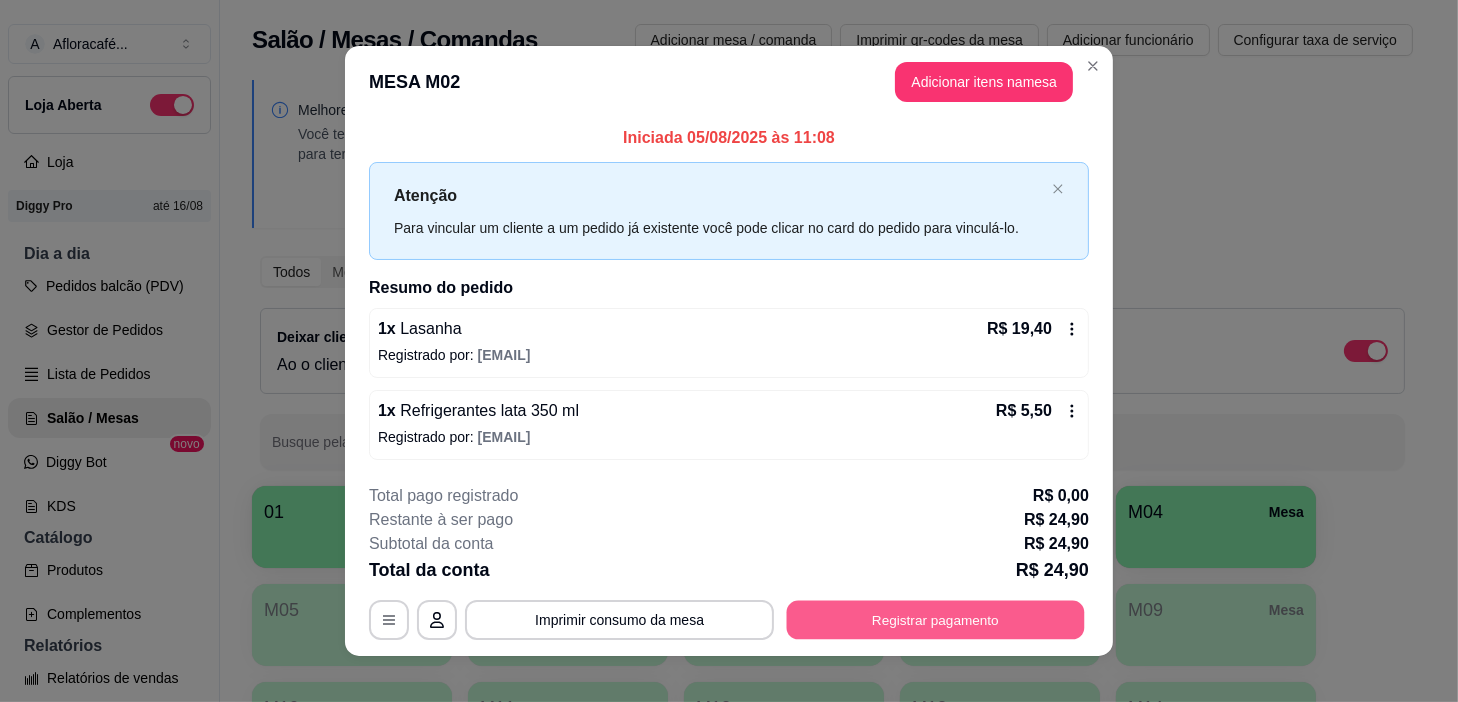 click on "Registrar pagamento" at bounding box center [936, 619] 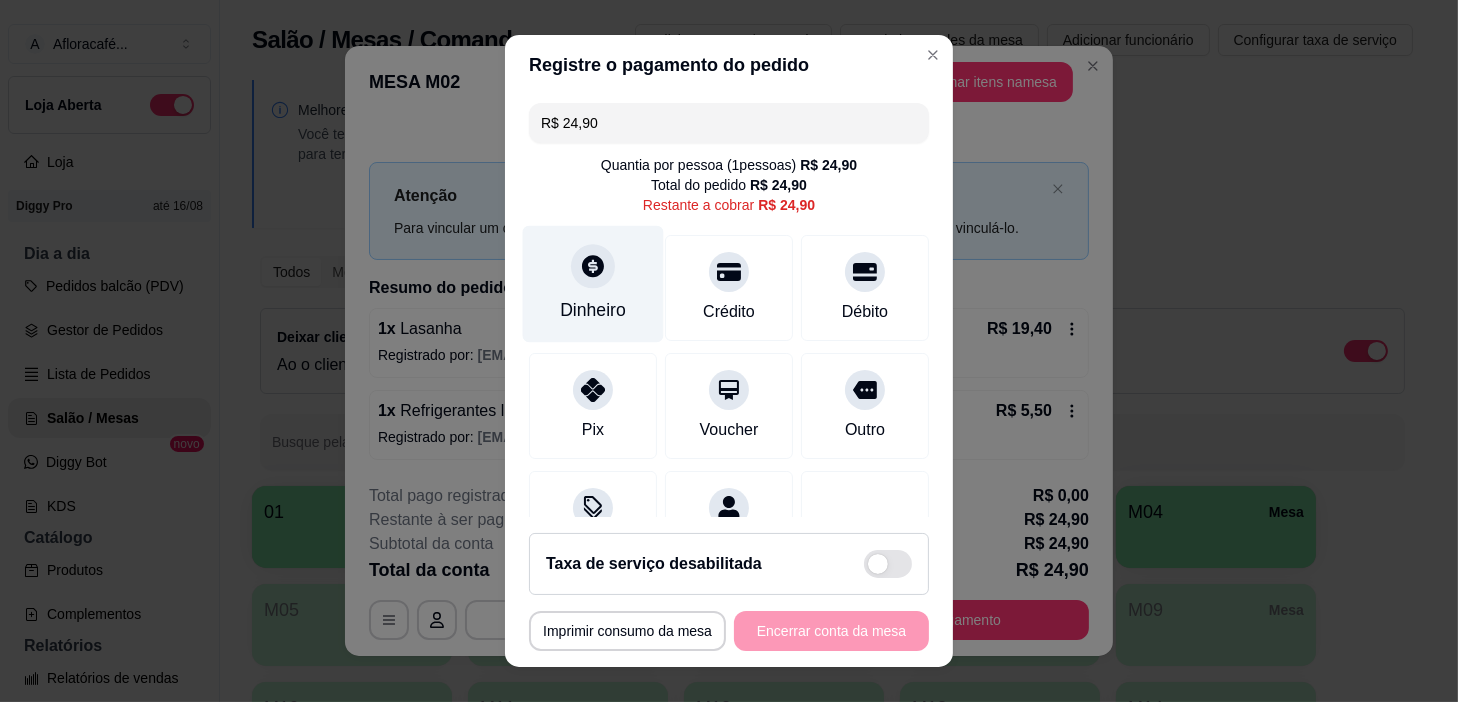 click on "Dinheiro" at bounding box center [593, 284] 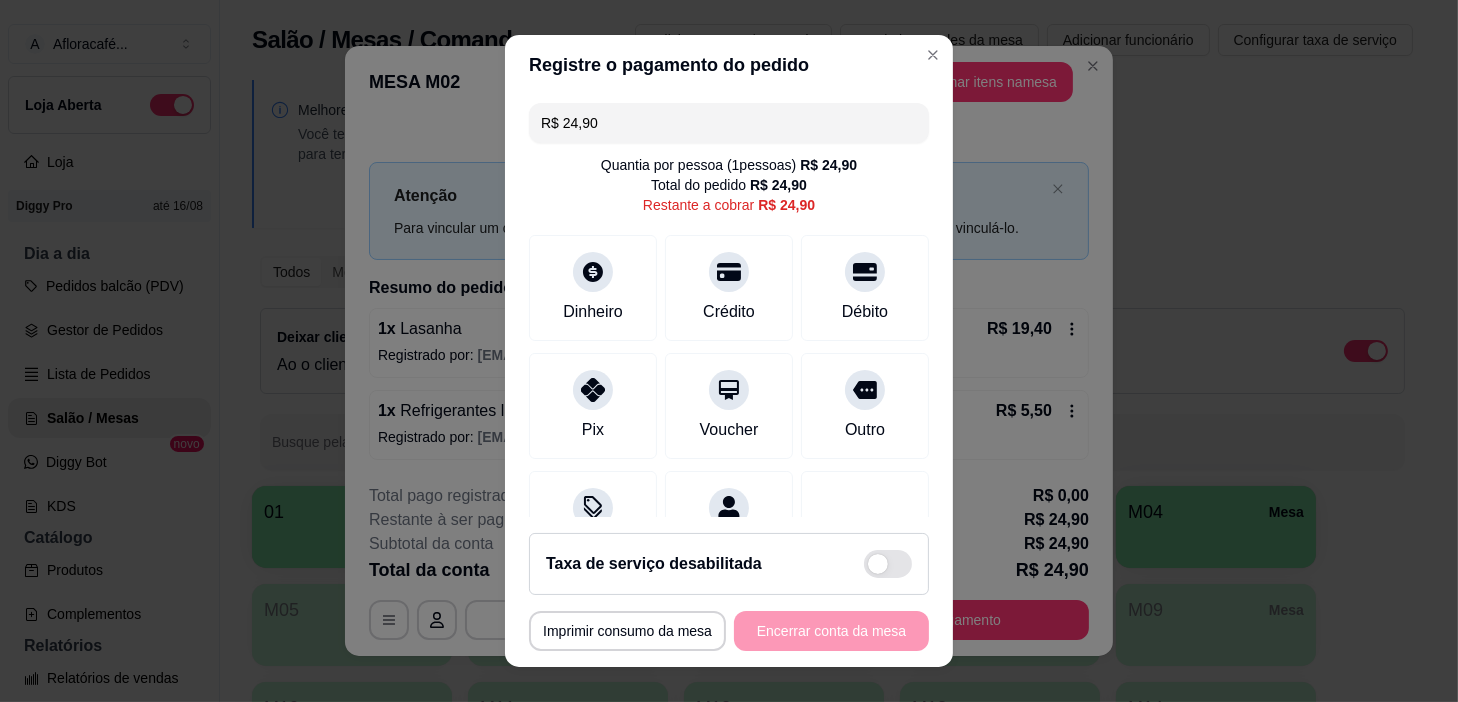 click on "0,00" at bounding box center (729, 332) 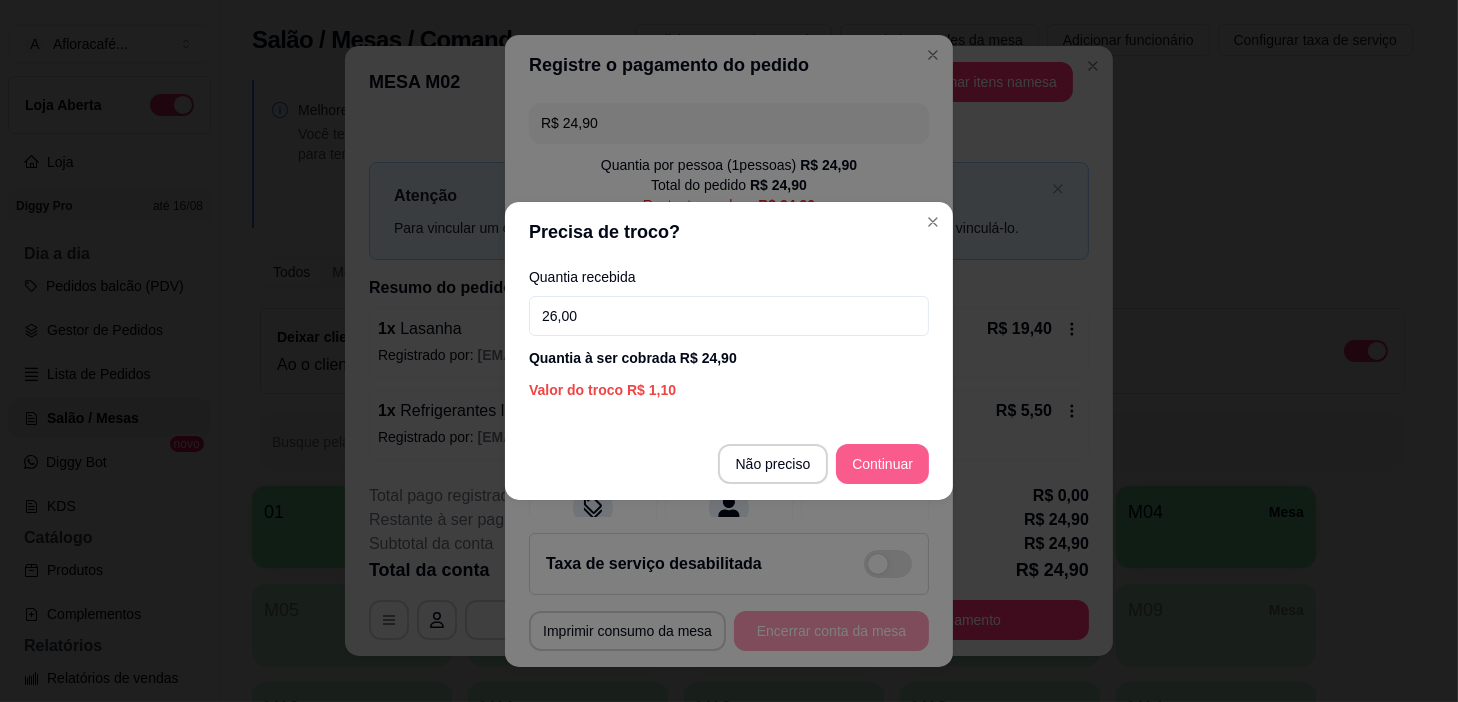 type on "26,00" 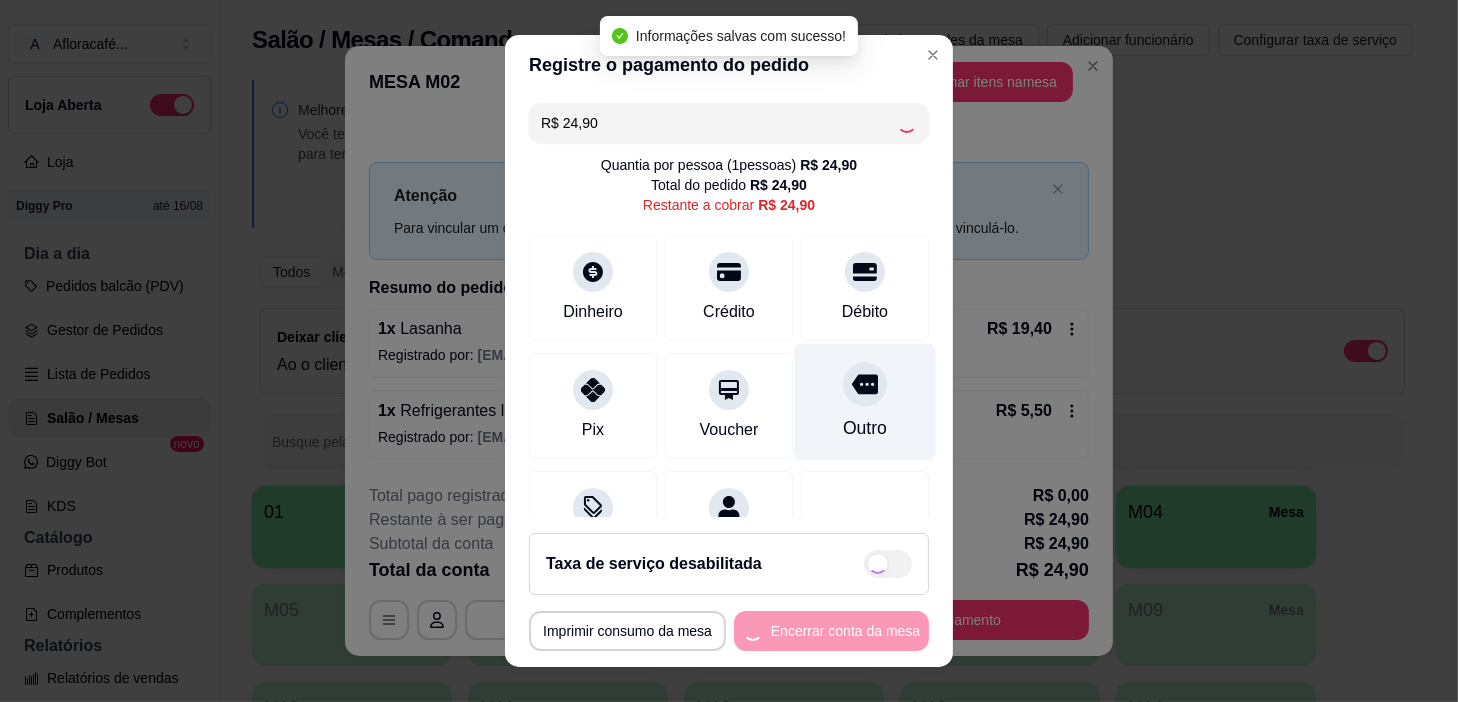 type on "R$ 0,00" 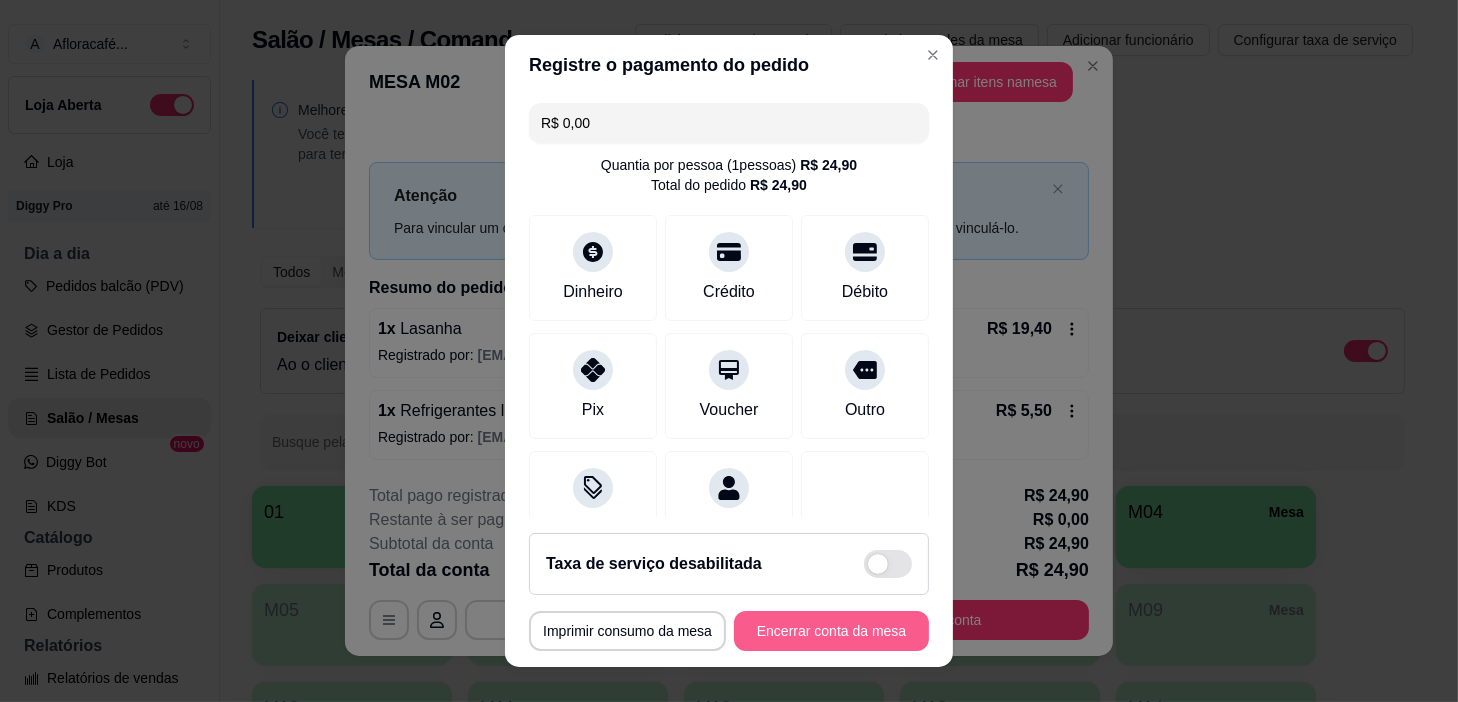 click on "Encerrar conta da mesa" at bounding box center (831, 631) 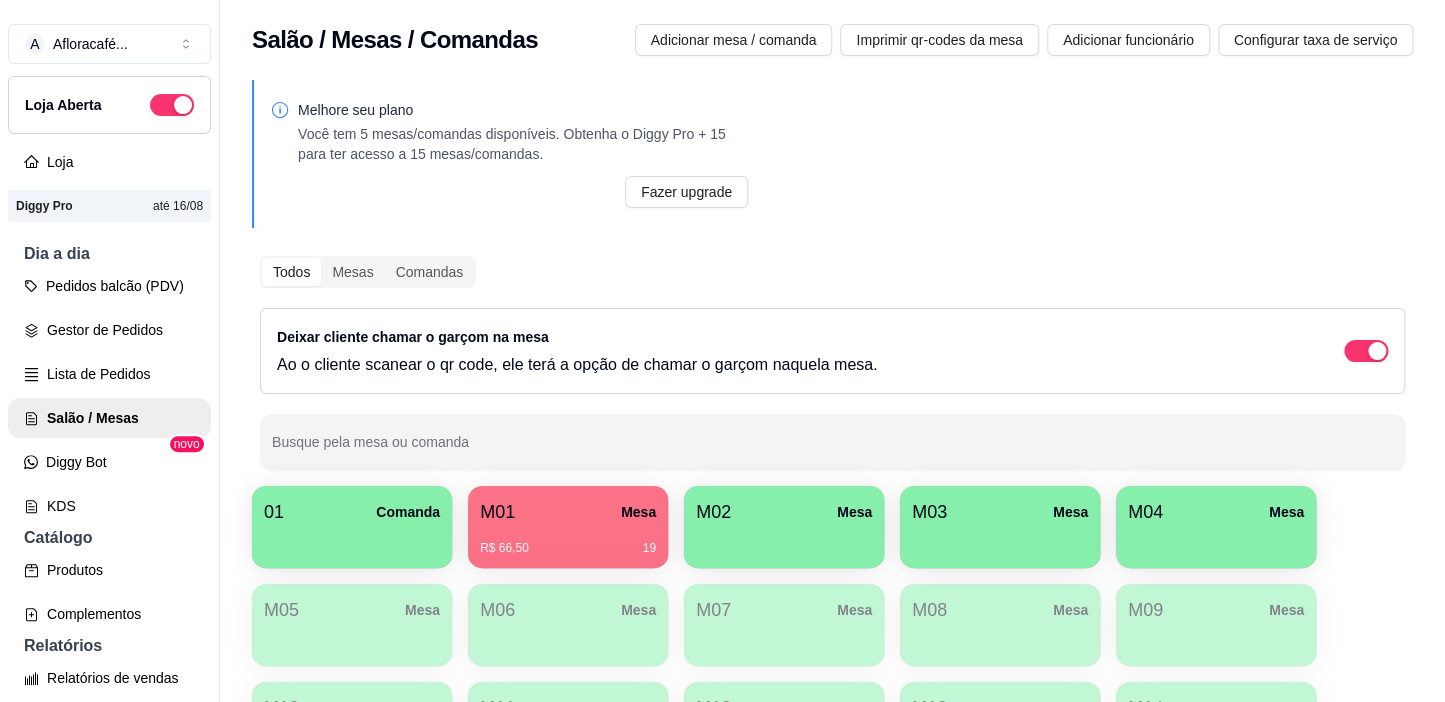 click on "01 Comanda M01 Mesa R$ 66,50 19 M02 Mesa M03 Mesa M04 Mesa M05 Mesa M06 Mesa M07 Mesa M08 Mesa M09 Mesa M10 Mesa M11 Mesa M12 Mesa M13 Mesa M14 Mesa sara Mesa" at bounding box center [832, 674] 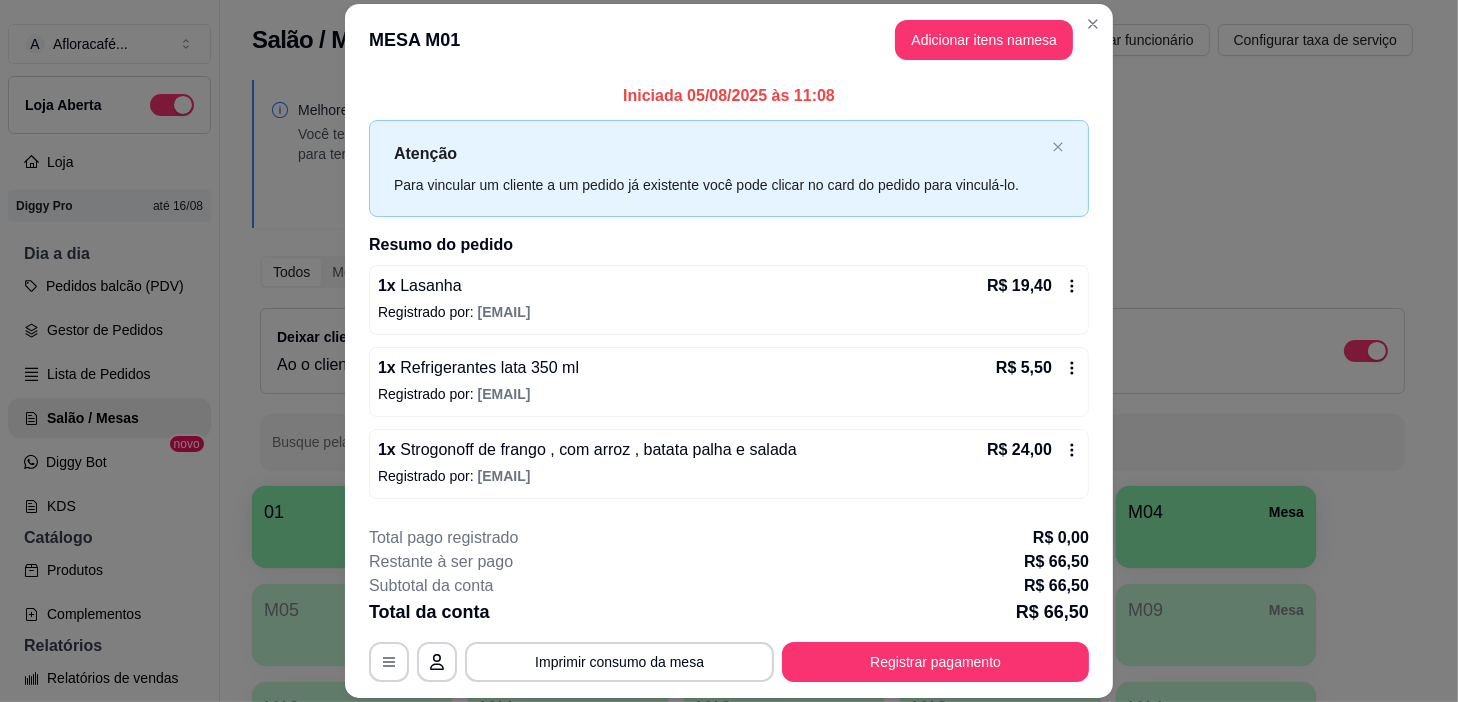click on "1 x Lasanha R$ 19,40 Registrado por: [EMAIL]" at bounding box center (729, 300) 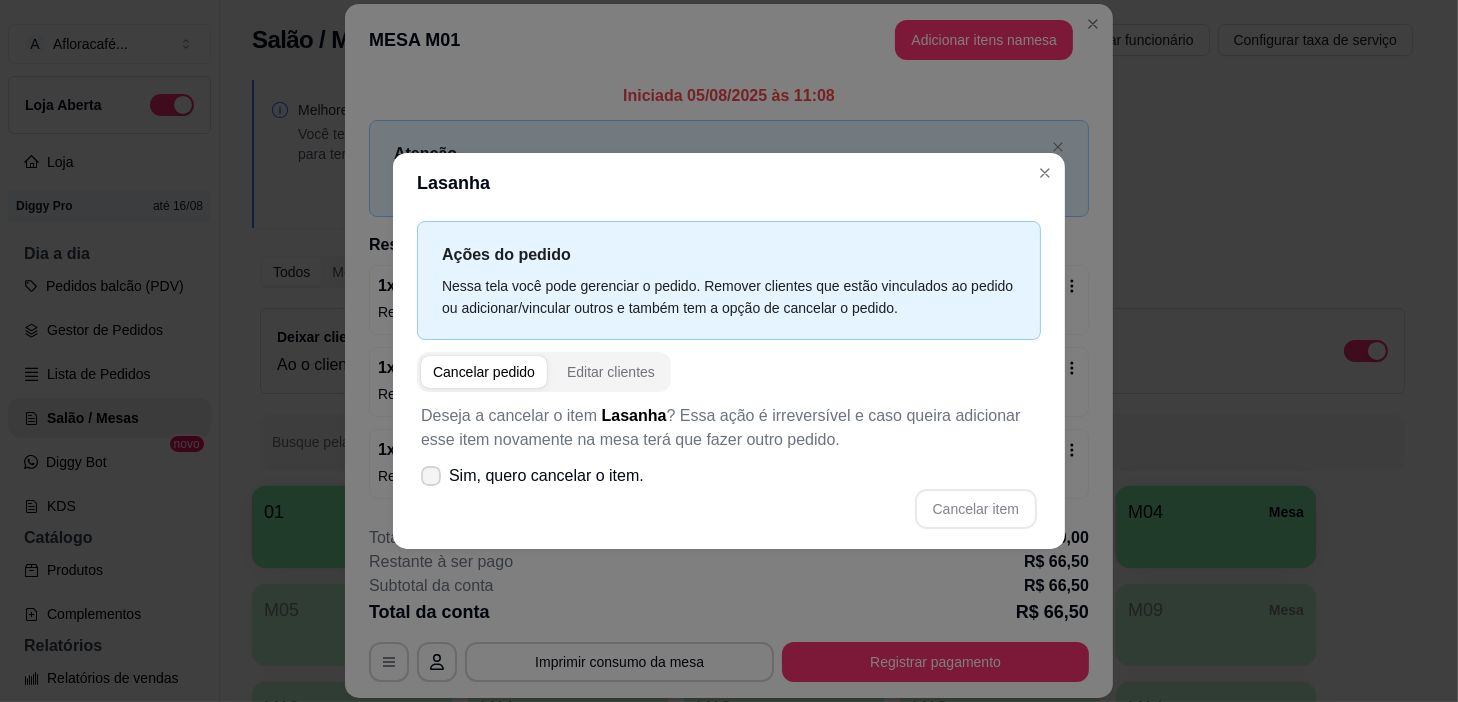 click on "Sim, quero cancelar o item." at bounding box center [546, 476] 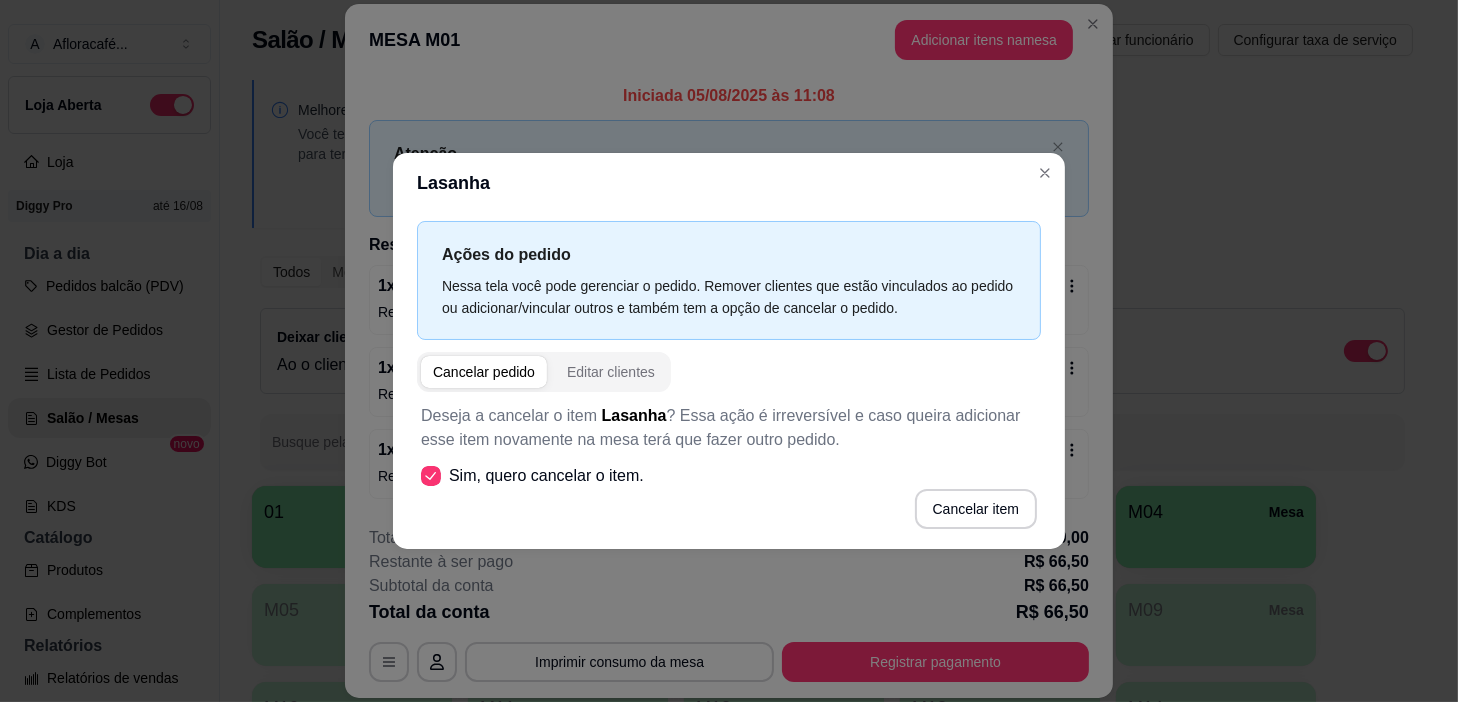 drag, startPoint x: 934, startPoint y: 484, endPoint x: 936, endPoint y: 497, distance: 13.152946 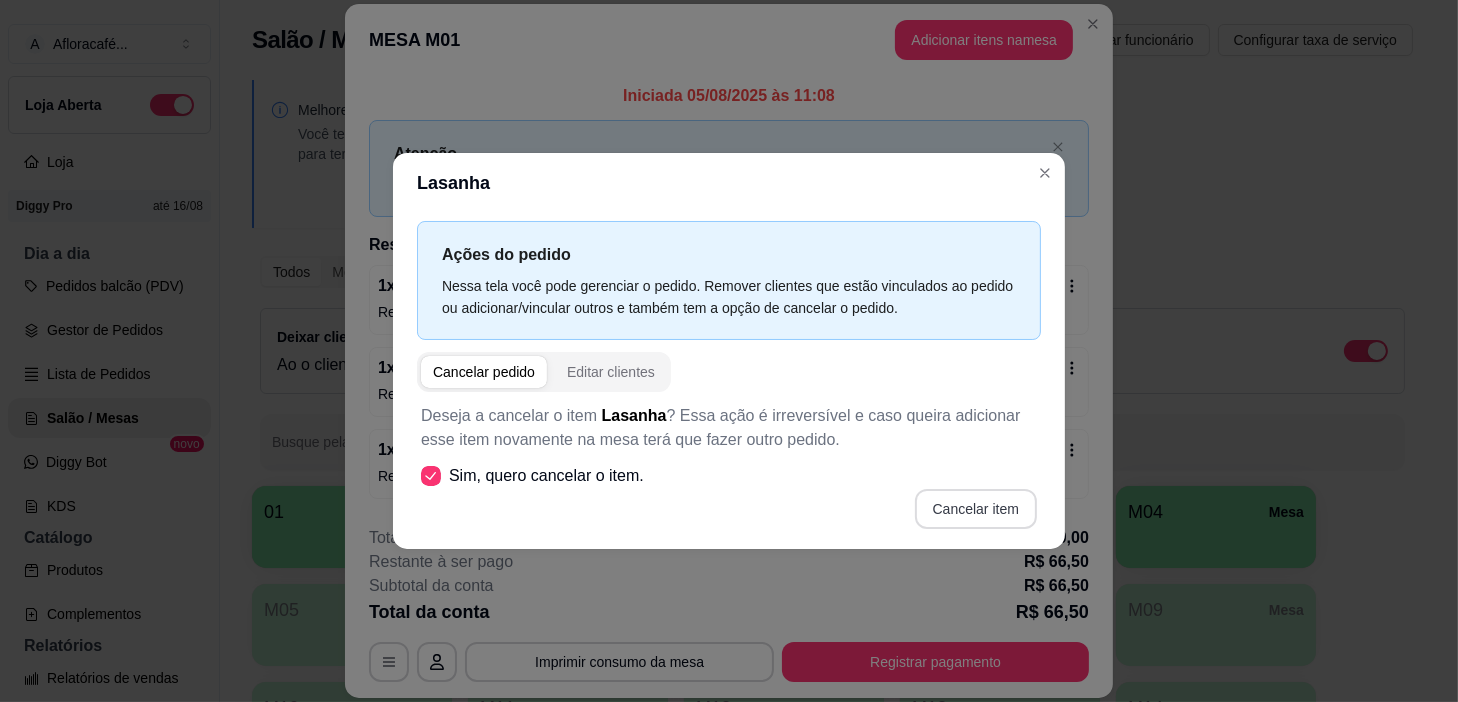 click on "Cancelar item" at bounding box center [976, 509] 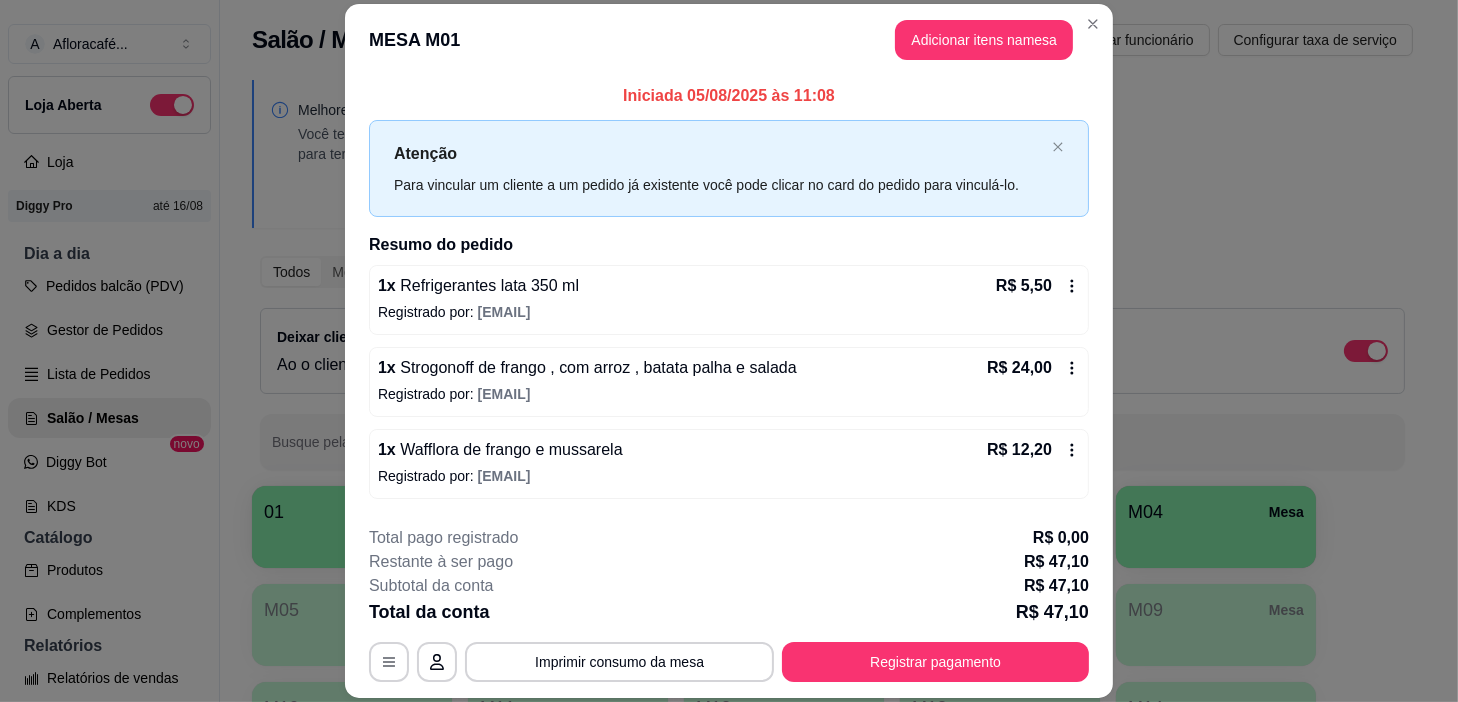 click on "Atenção Para vincular um cliente a um pedido já existente você pode clicar no card do pedido para vinculá-lo." at bounding box center (729, 168) 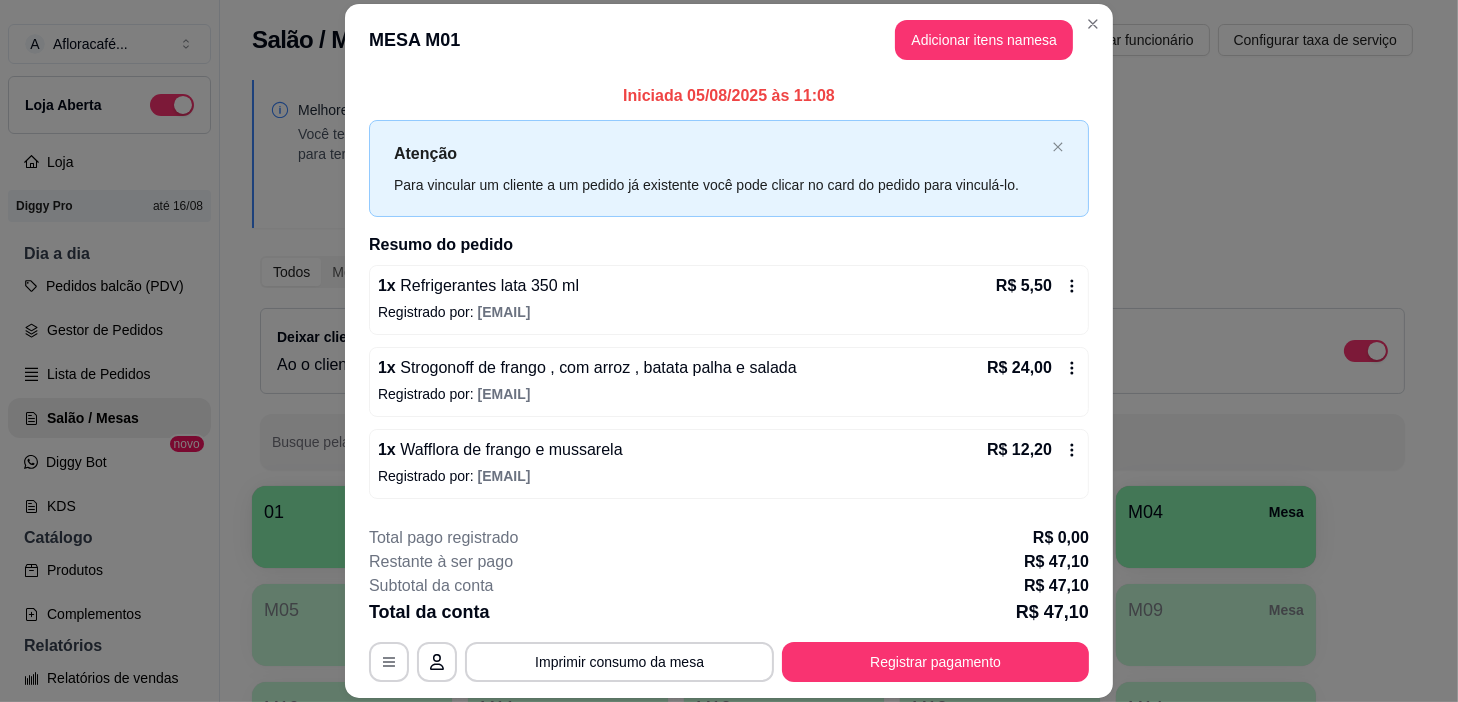 click on "Iniciada 05/08/2025 às 11:08 Atenção Para vincular um cliente a um pedido já existente você pode clicar no card do pedido para vinculá-lo. Resumo do pedido 1 x Refrigerantes lata 350 ml R$ 5,50 Registrado por: [EMAIL] 1 x Strogonoff de frango , com arroz , batata palha e salada R$ 24,00 Registrado por: [EMAIL] 1 x Wafflora de frango e mussarela R$ 12,20 Registrado por: [EMAIL] 1 x Latte ( Cafe com leite ) - pequeno R$ 5,40 Registrado por: [EMAIL] Itens cancelados 1 x Lasanha R$ 19,40 Cancelado por: [EMAIL]" at bounding box center (729, 389) 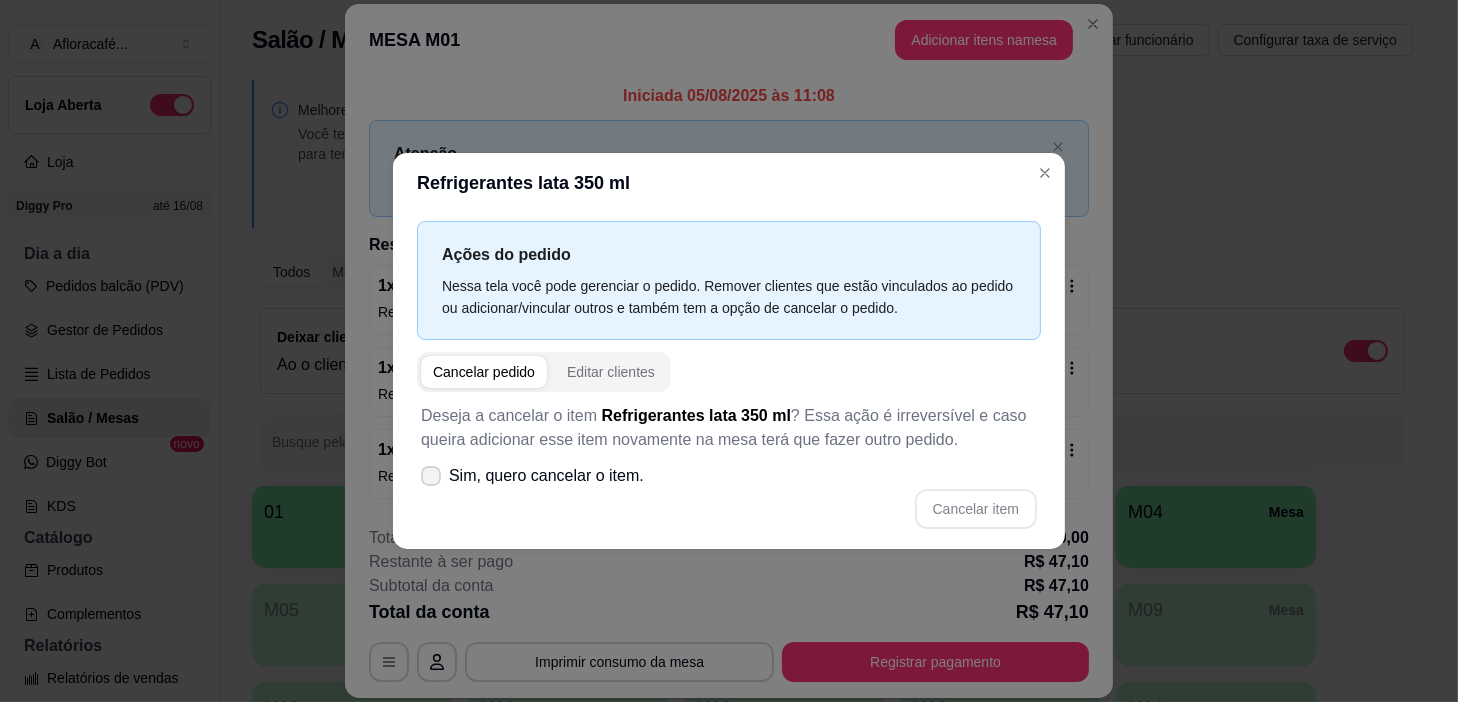 click on "Sim, quero cancelar o item." at bounding box center (546, 476) 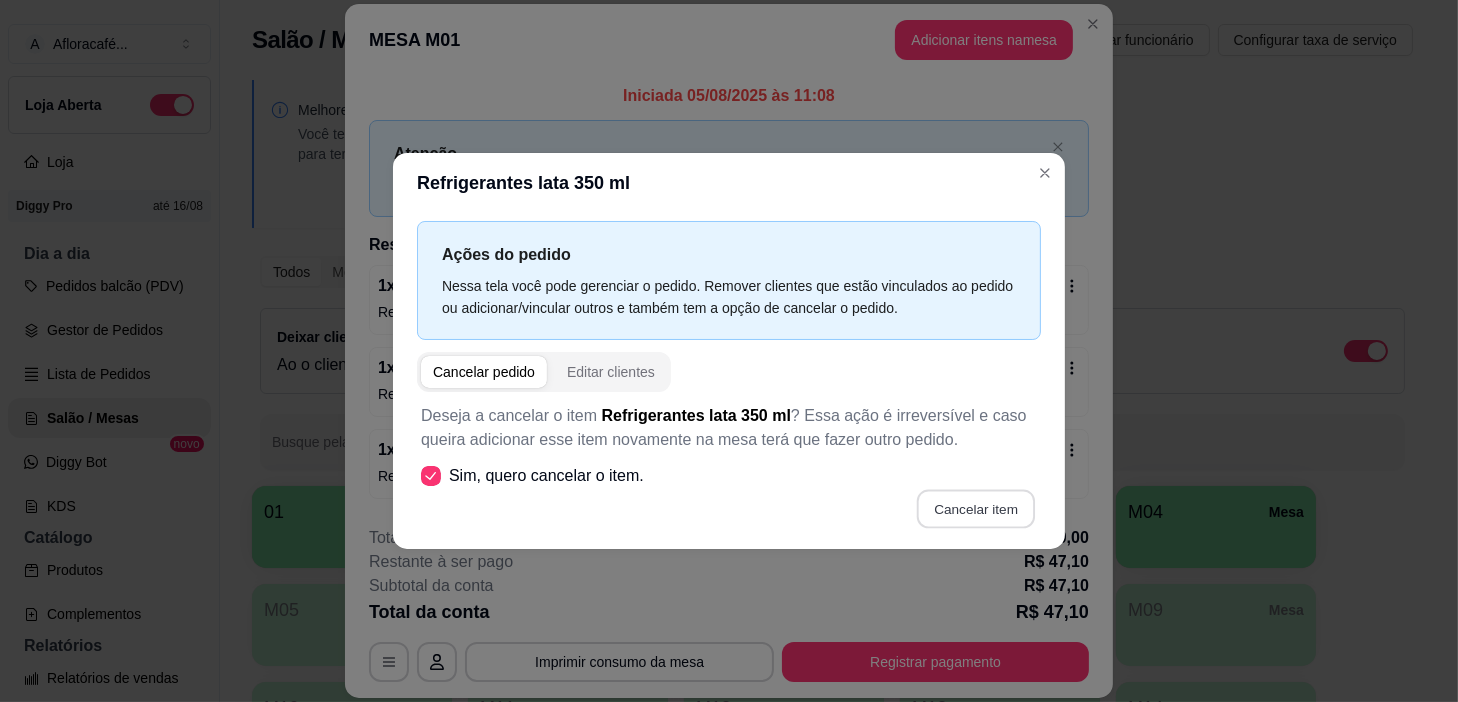 click on "Cancelar item" at bounding box center [975, 509] 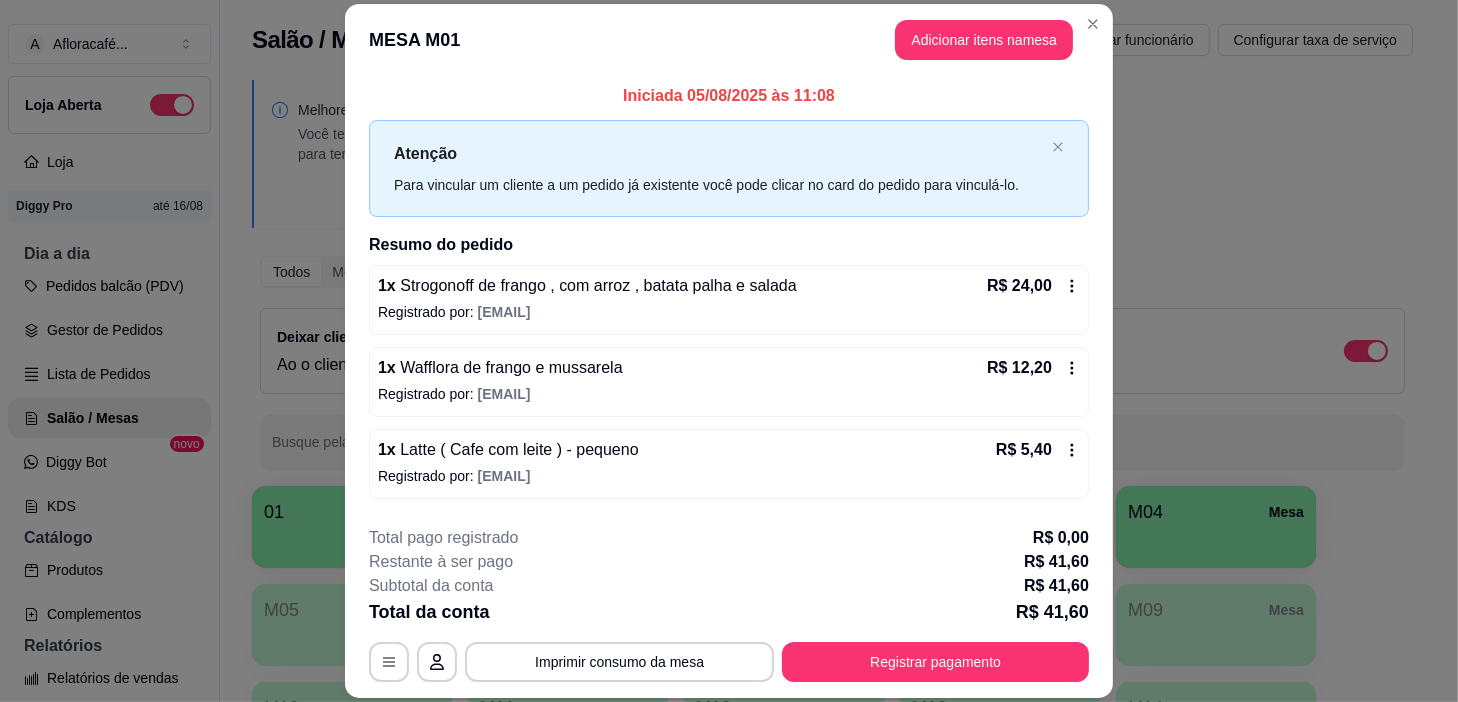 scroll, scrollTop: 183, scrollLeft: 0, axis: vertical 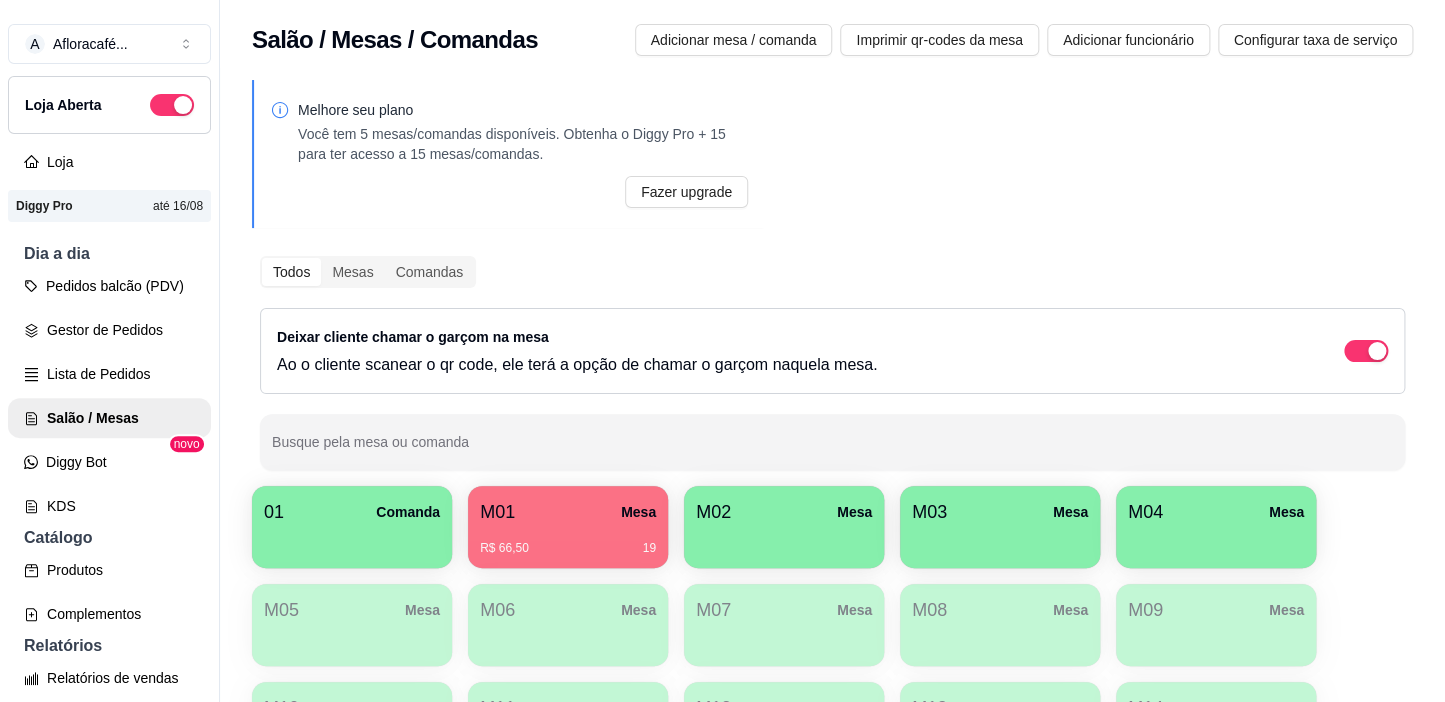 click on "R$ 66,50 19" at bounding box center [568, 541] 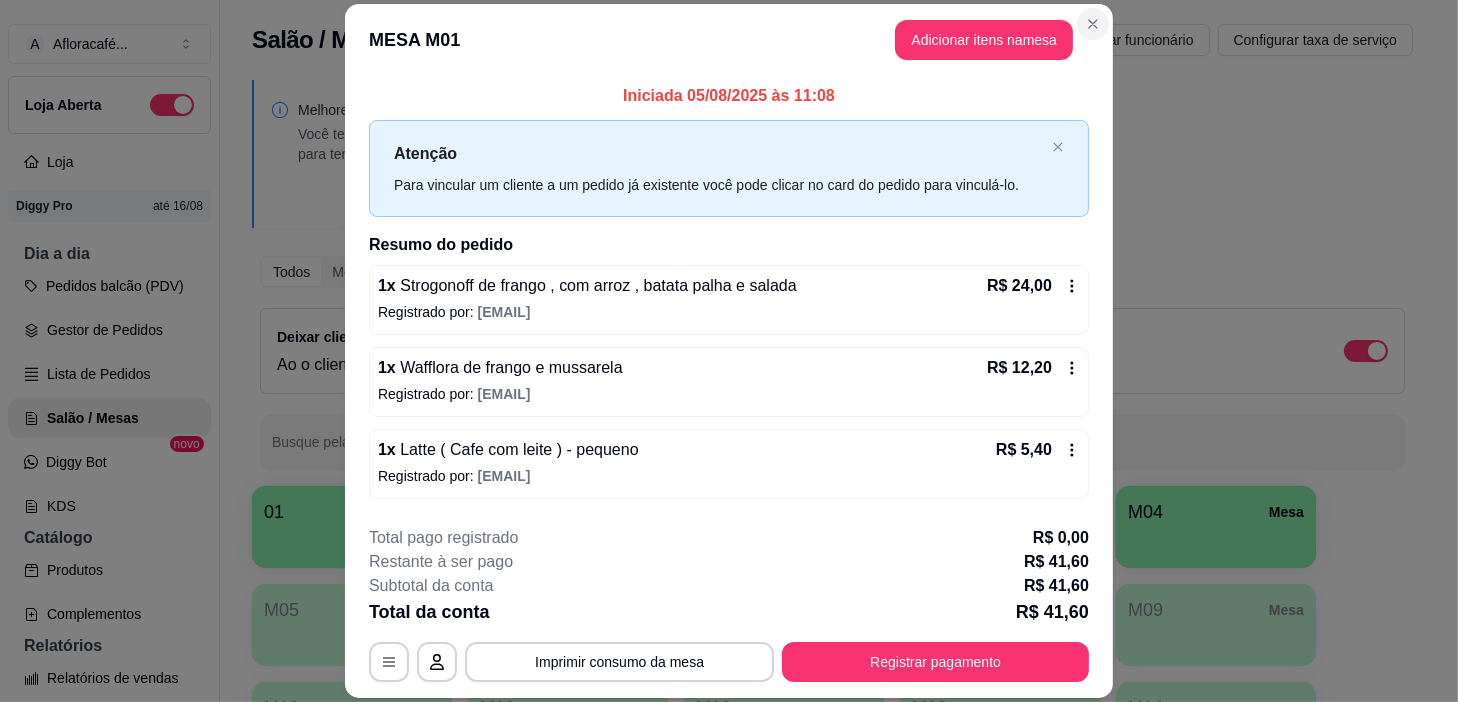 drag, startPoint x: 1071, startPoint y: 11, endPoint x: 1079, endPoint y: 25, distance: 16.124516 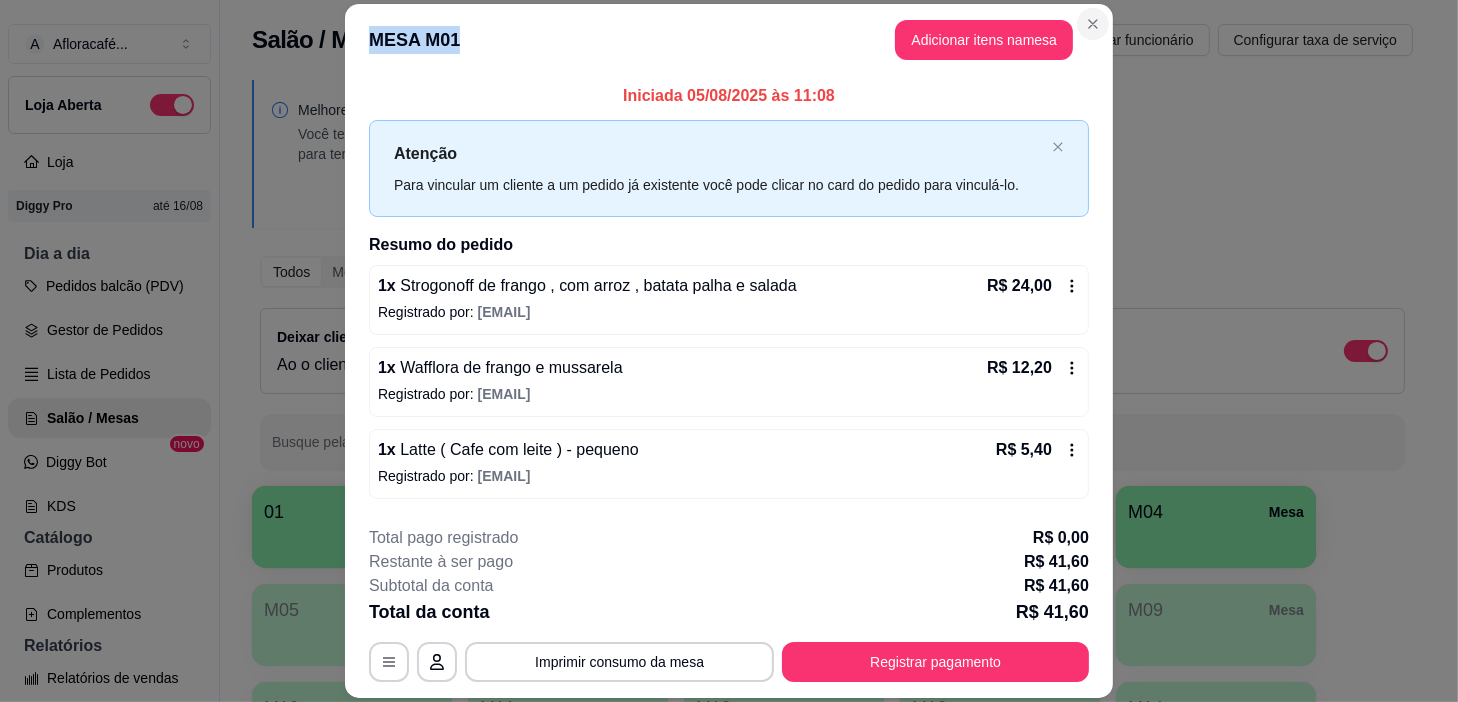 click on "MESA M01 Adicionar itens na mesa Iniciada 05/08/2025 às 11:08 Atenção Para vincular um cliente a um pedido já existente você pode clicar no card do pedido para vinculá-lo. Resumo do pedido 1 x Strogonoff de frango , com arroz , batata palha e salada R$ 24,00 Registrado por: [EMAIL] 1 x Wafflora de frango e mussarela R$ 12,20 Registrado por: [EMAIL] 1 x Latte ( Cafe com leite ) - pequeno R$ 5,40 Registrado por: [EMAIL] Itens cancelados 1 x Lasanha R$ 19,40 Cancelado por: [EMAIL] 1 x Refrigerantes lata 350 ml R$ 5,50 Cancelado por: [EMAIL] Total pago registrado R$ 0,00 Restante à ser pago R$ 41,60 Subtotal da conta R$ 41,60 Total da conta R$ 41,60 MESA M01 Tempo de permanência: 23 minutos Cod. Segurança: 1552 Qtd. de Pedidos: 2 Clientes da mesa: ** CONSUMO ** Produto Qtd Preco Strogonoff de frango , com arroz , batata palha e salada 1 R$ 24,00 1 R$ 12,20 1" at bounding box center [729, 351] 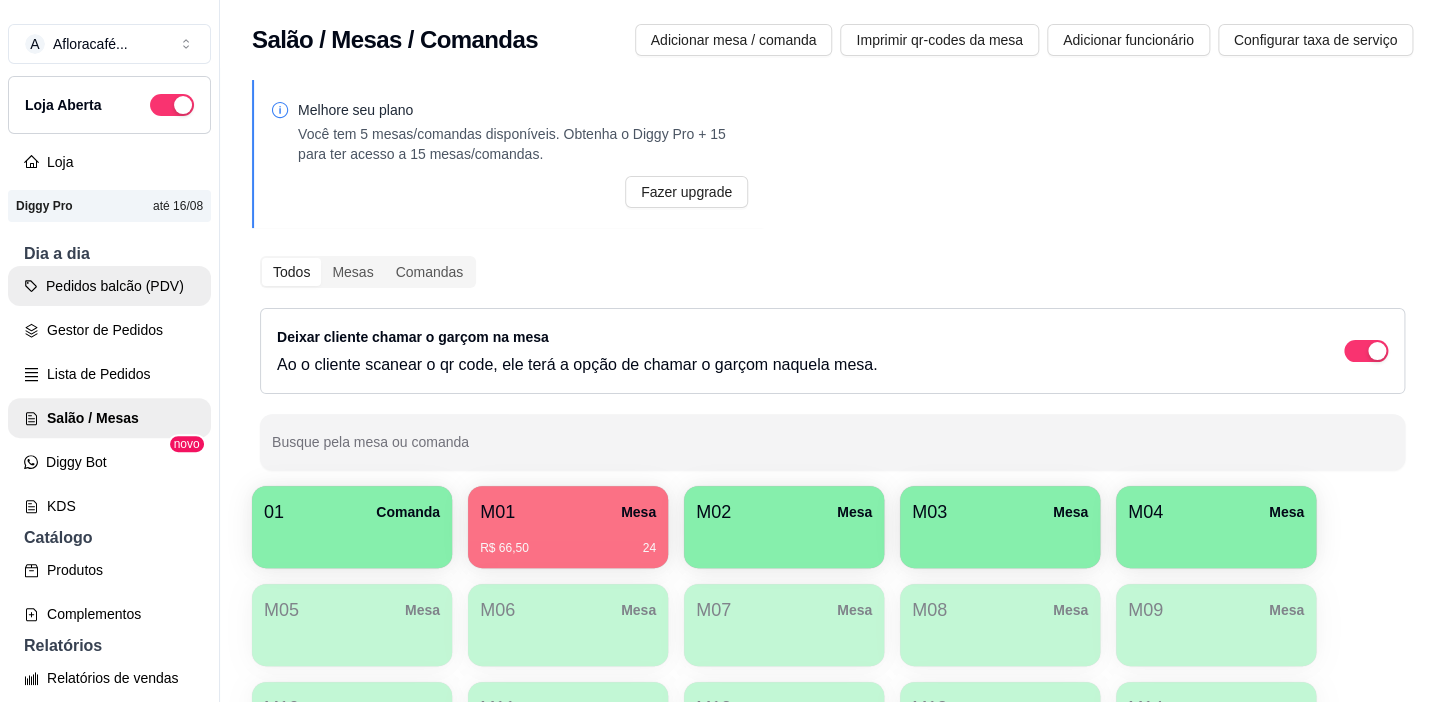 click on "Pedidos balcão (PDV)" at bounding box center [109, 286] 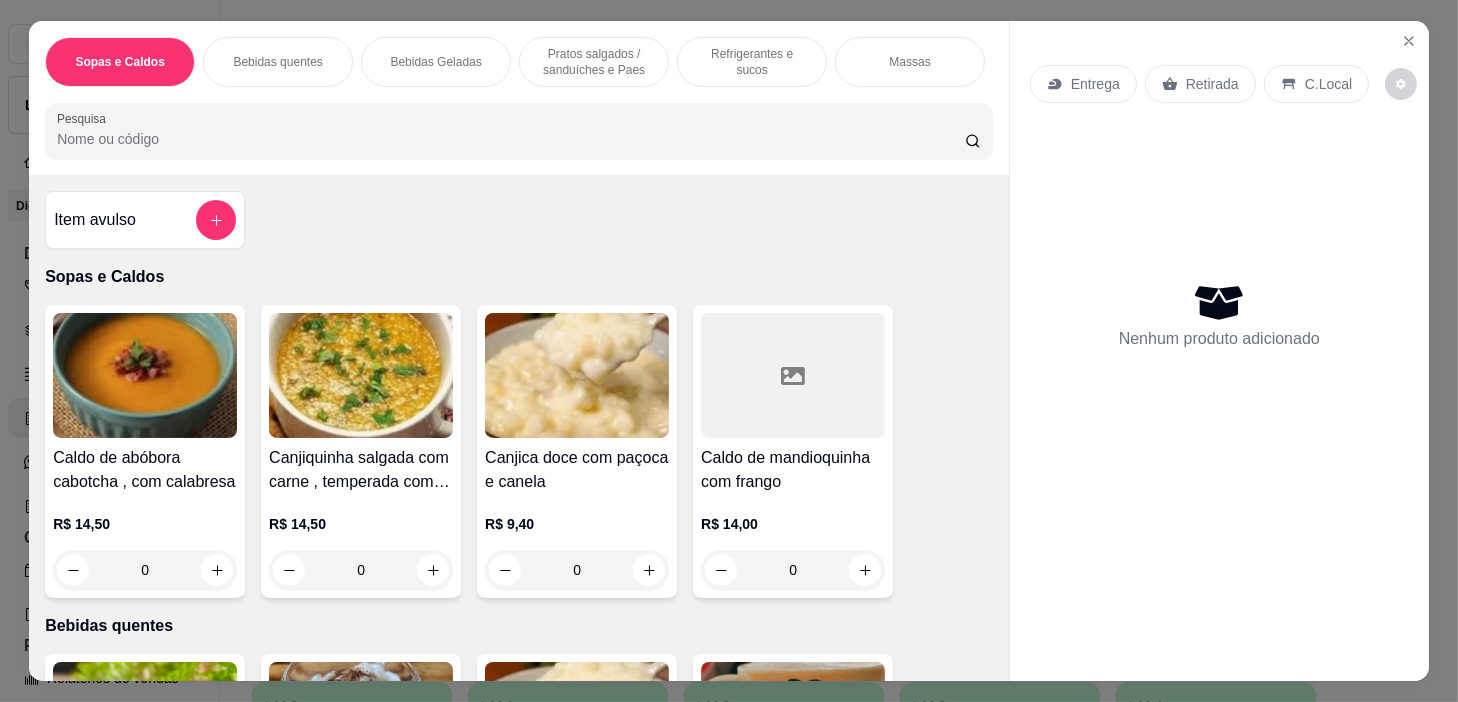 drag, startPoint x: 565, startPoint y: 48, endPoint x: 579, endPoint y: 164, distance: 116.841774 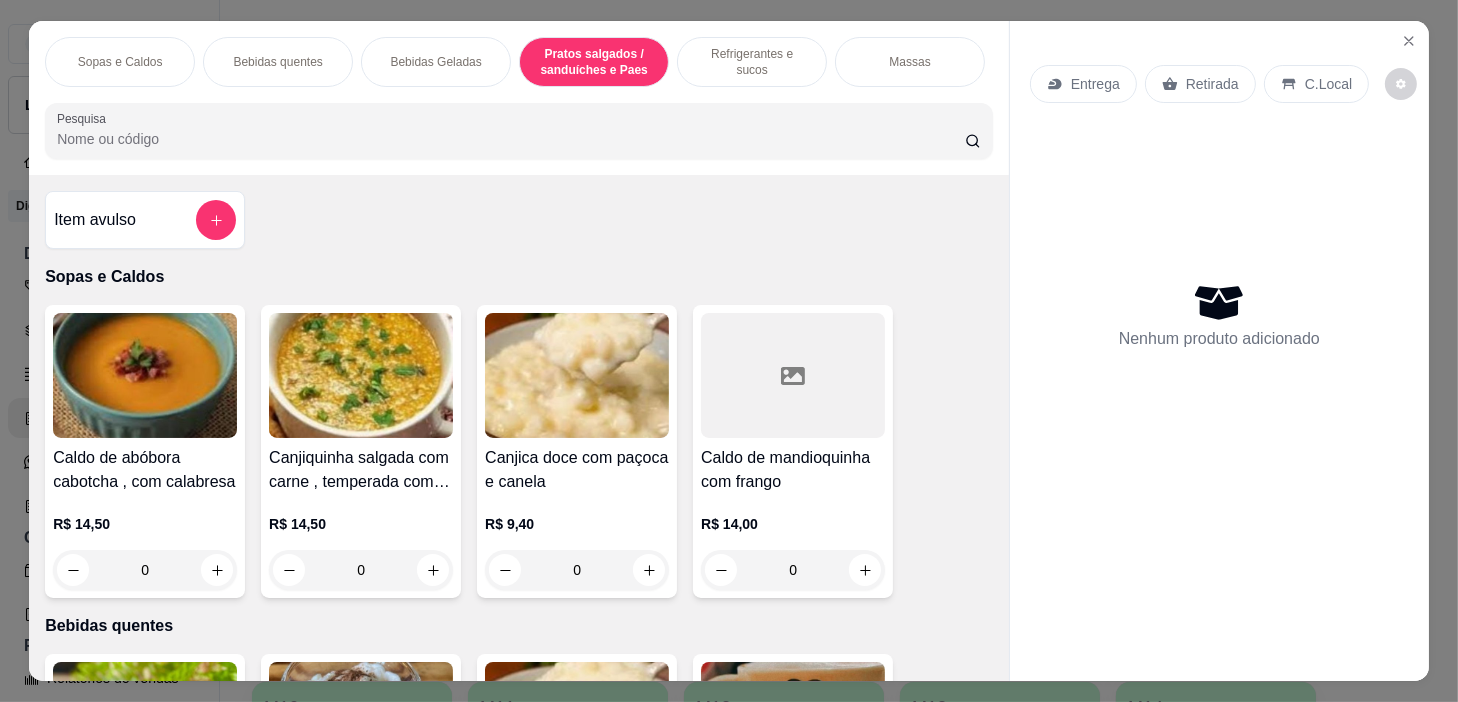 scroll, scrollTop: 5414, scrollLeft: 0, axis: vertical 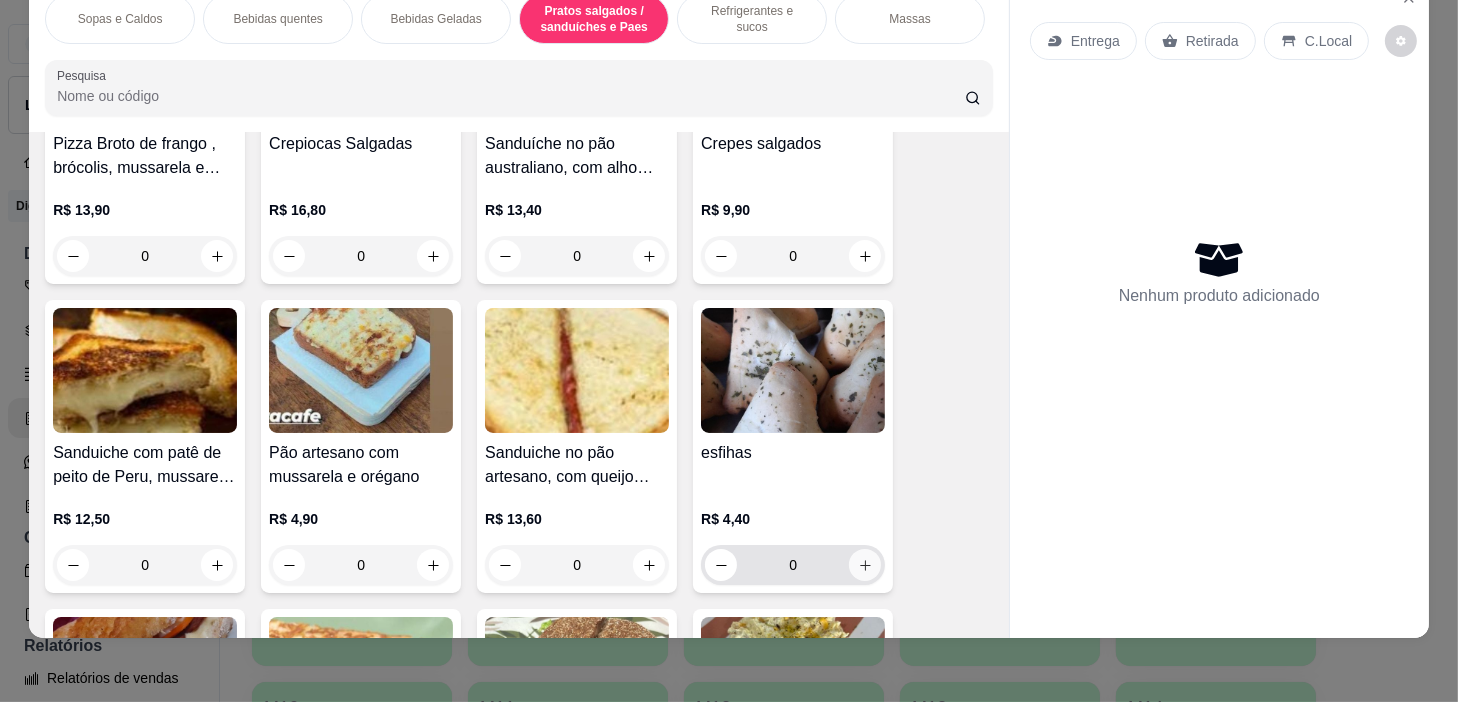 click at bounding box center [865, 565] 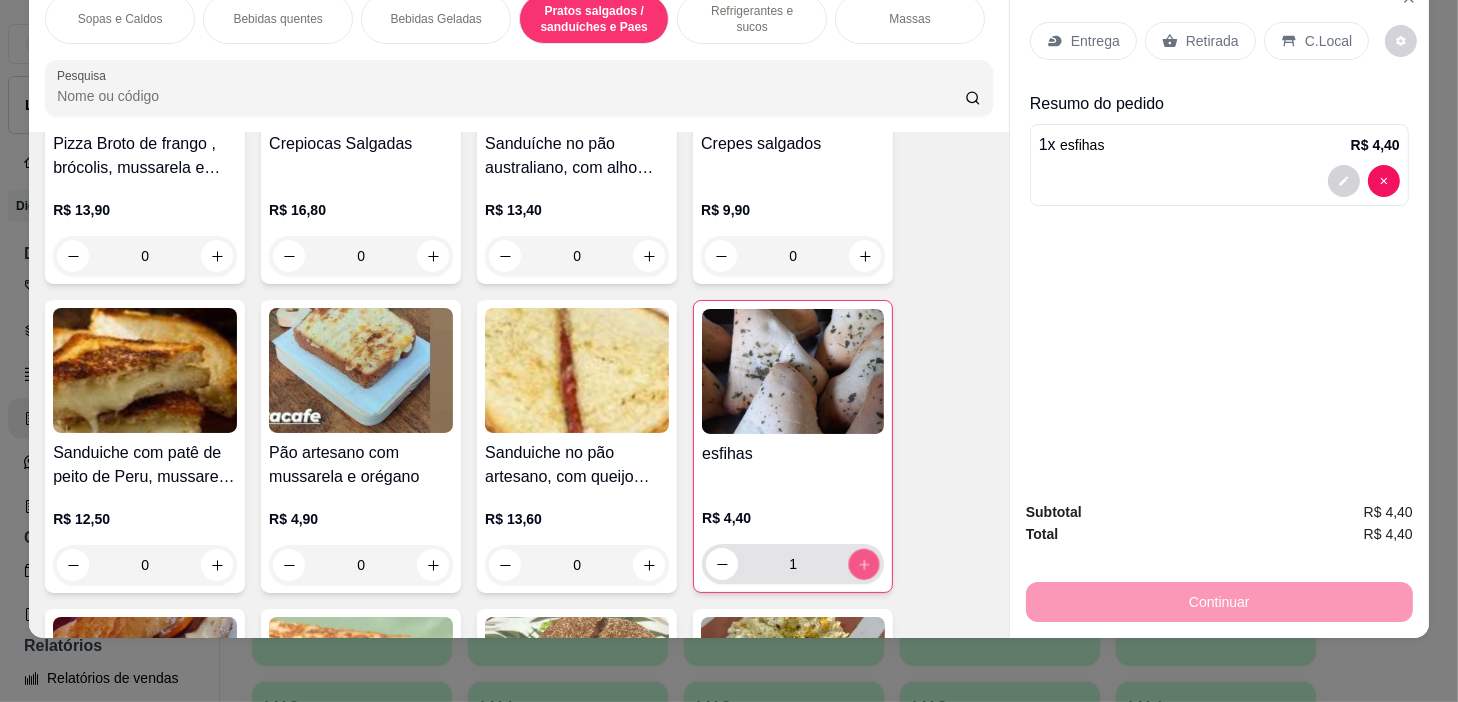 click 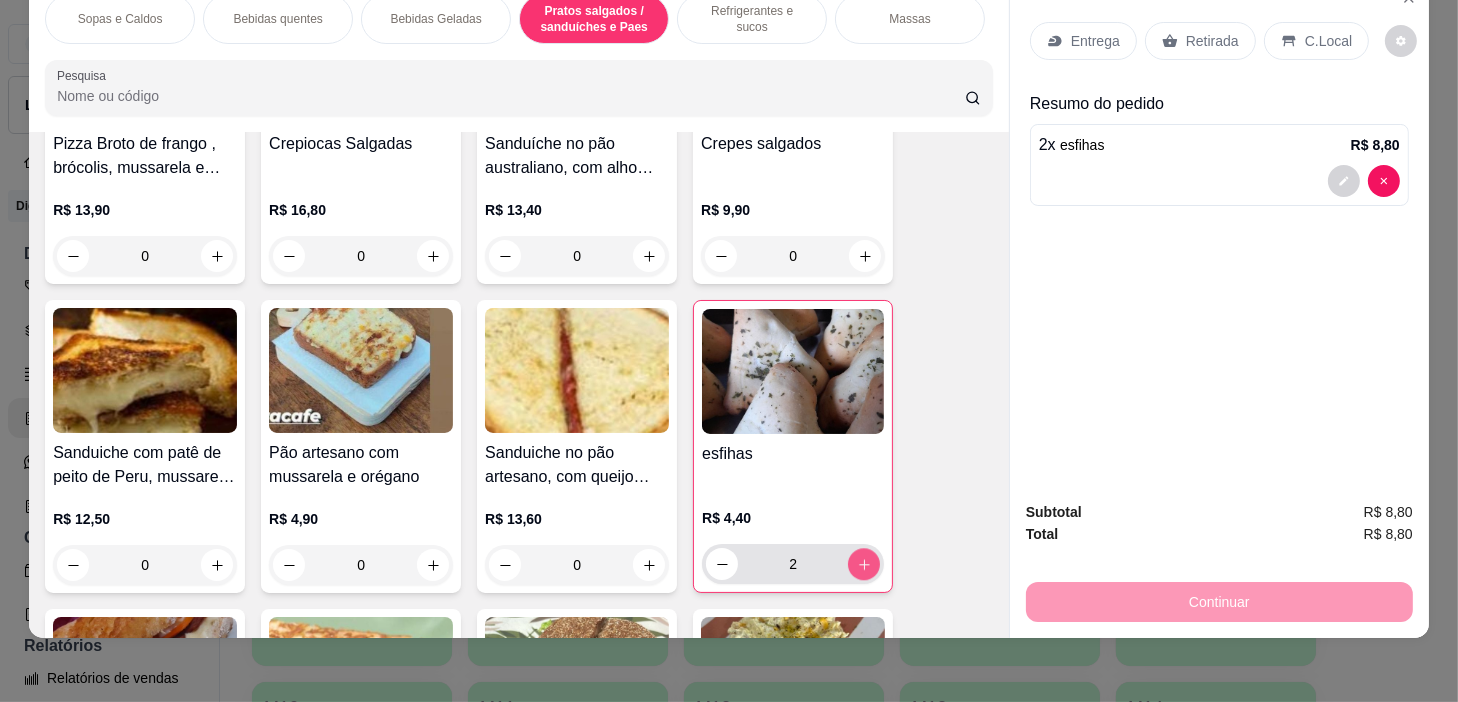 click 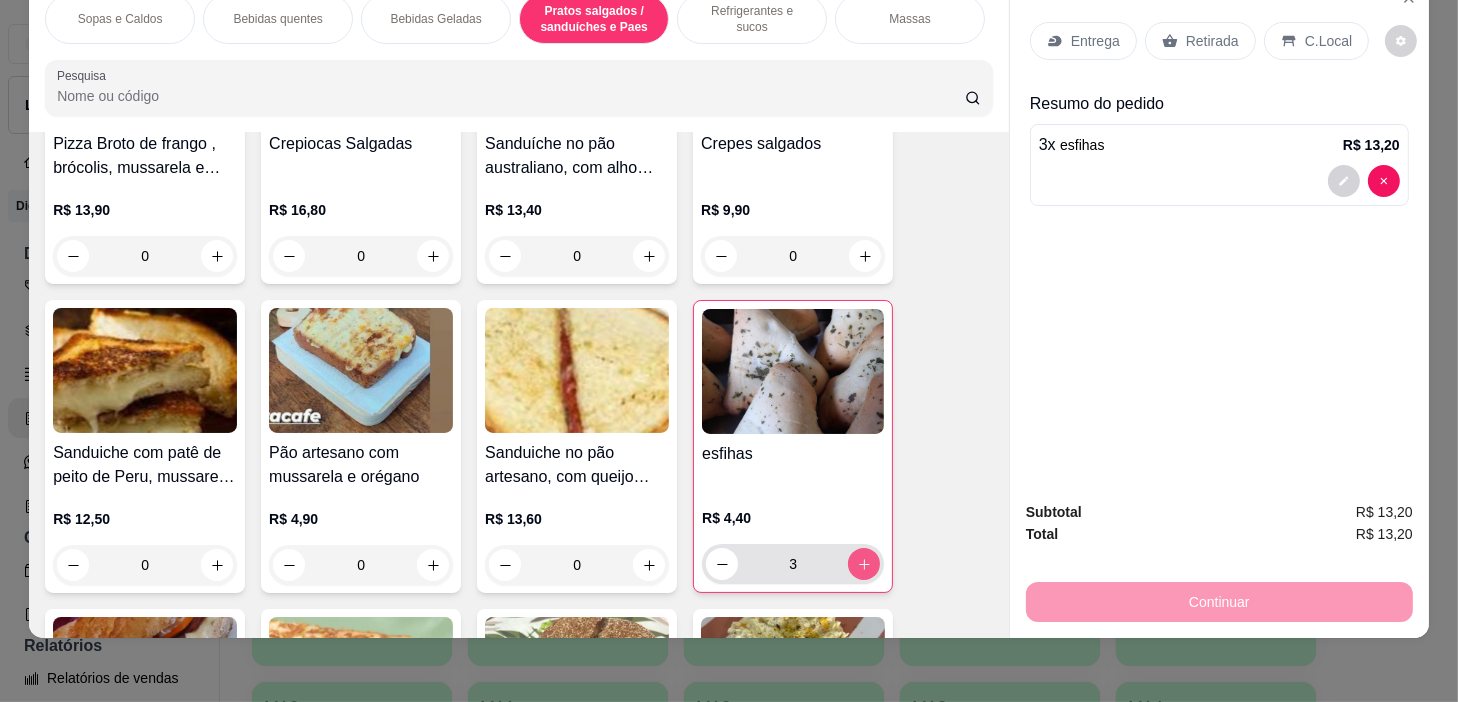 click 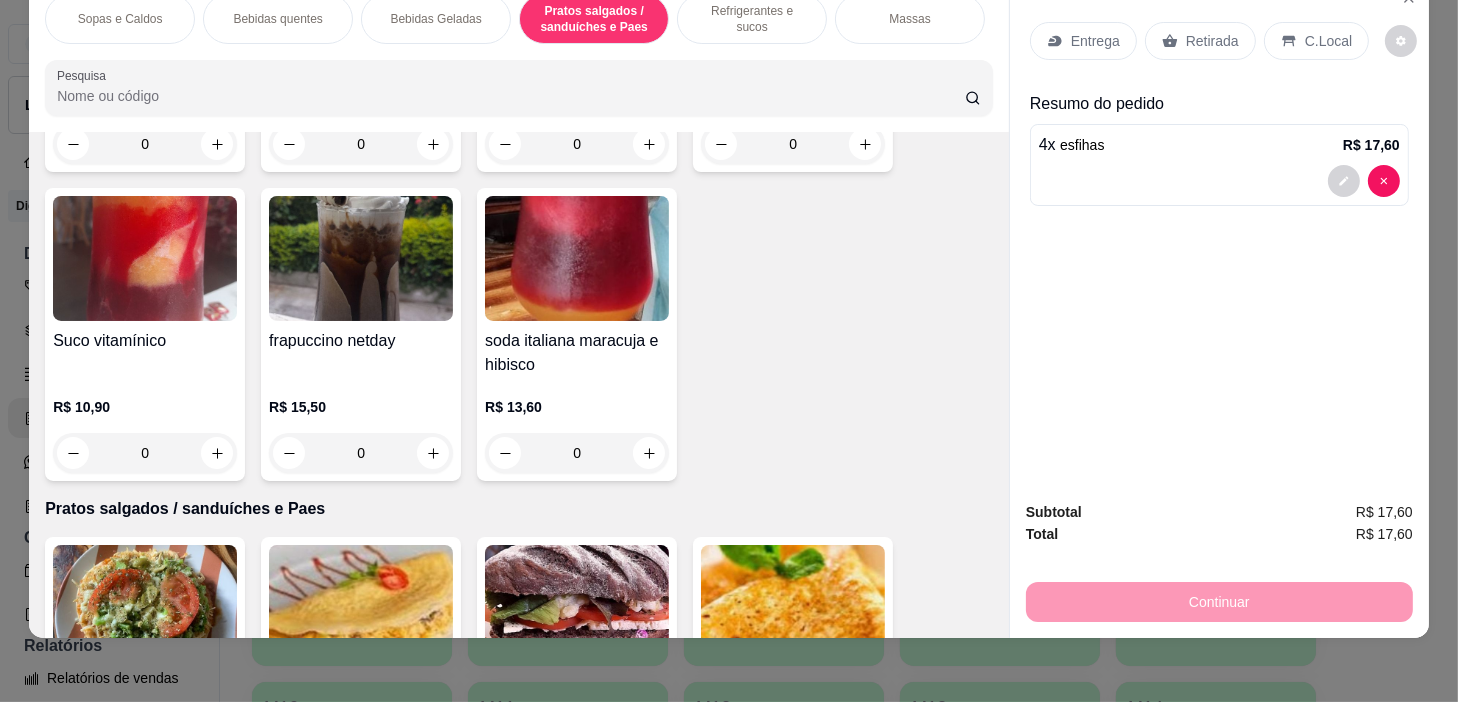 scroll, scrollTop: 4778, scrollLeft: 0, axis: vertical 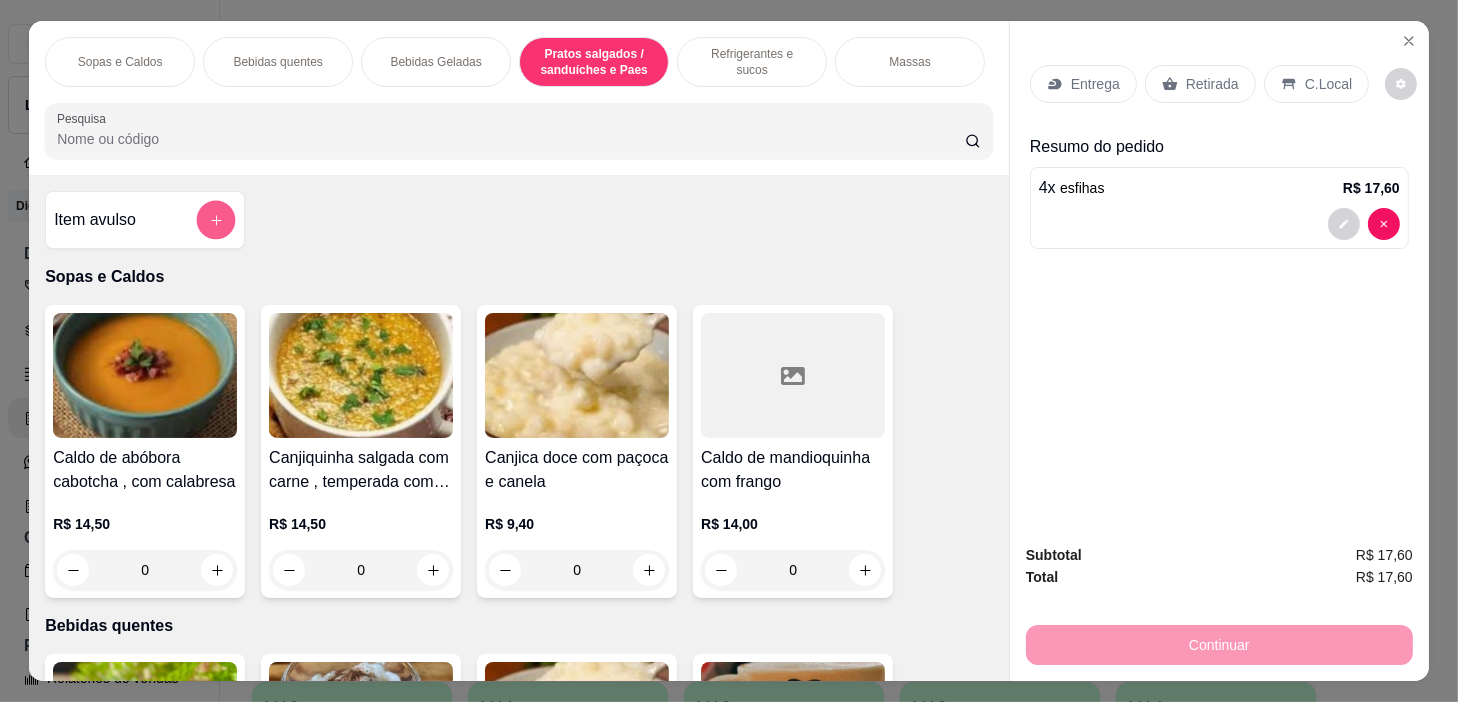 click at bounding box center [216, 220] 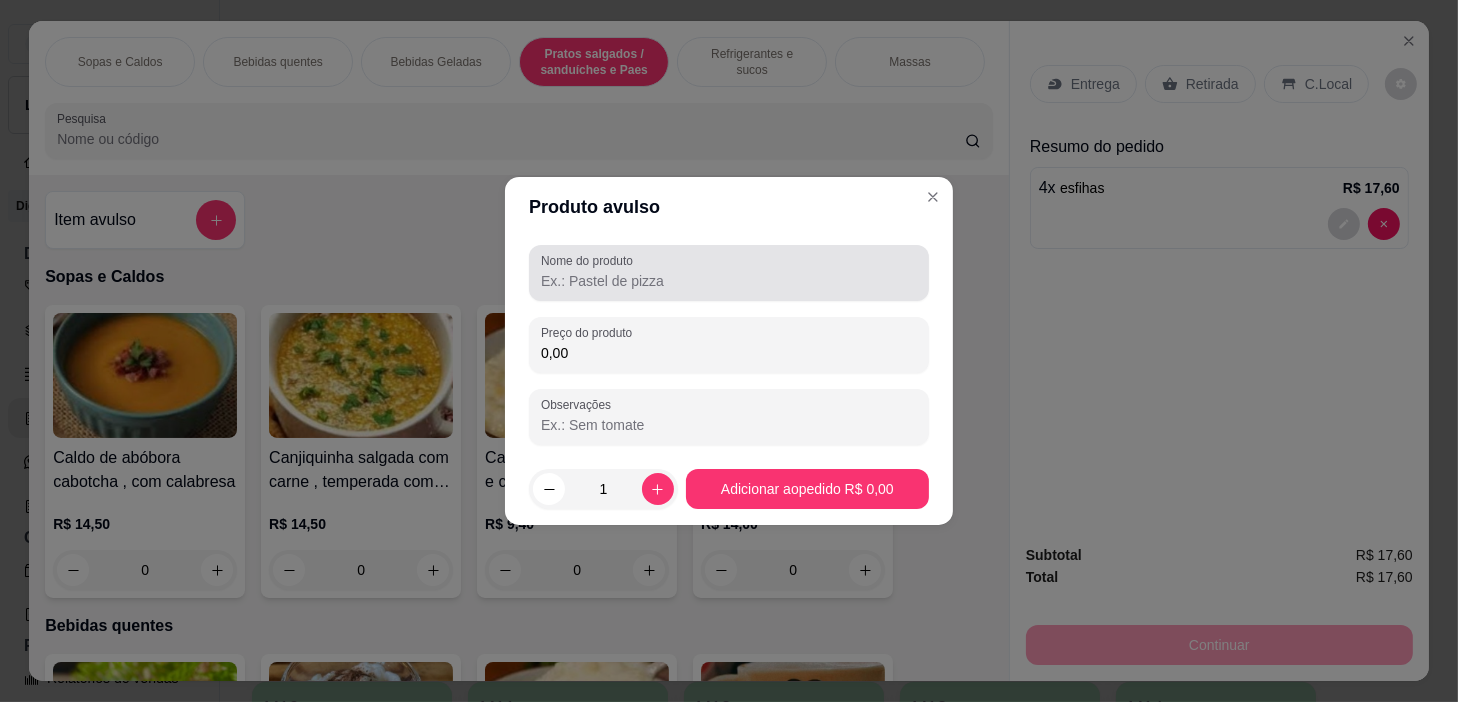 click at bounding box center (729, 273) 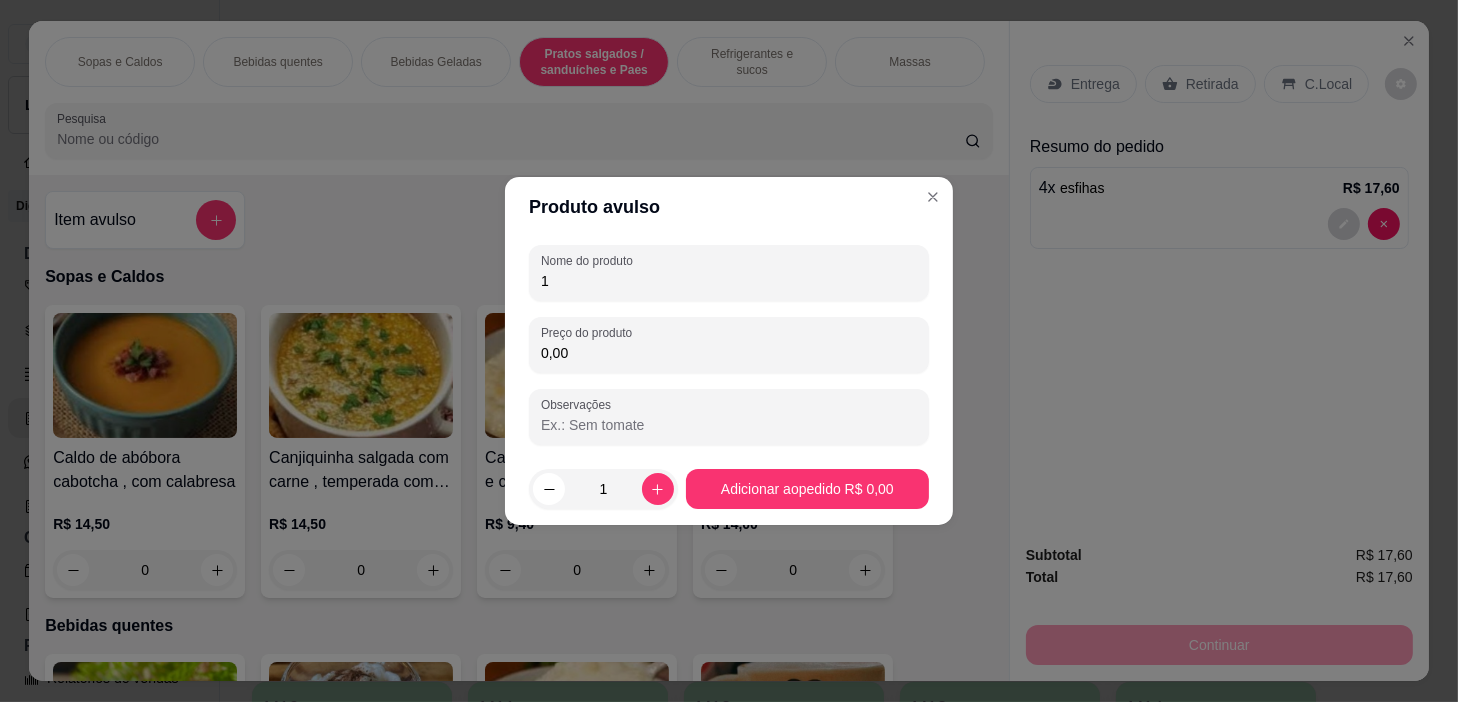 type on "1" 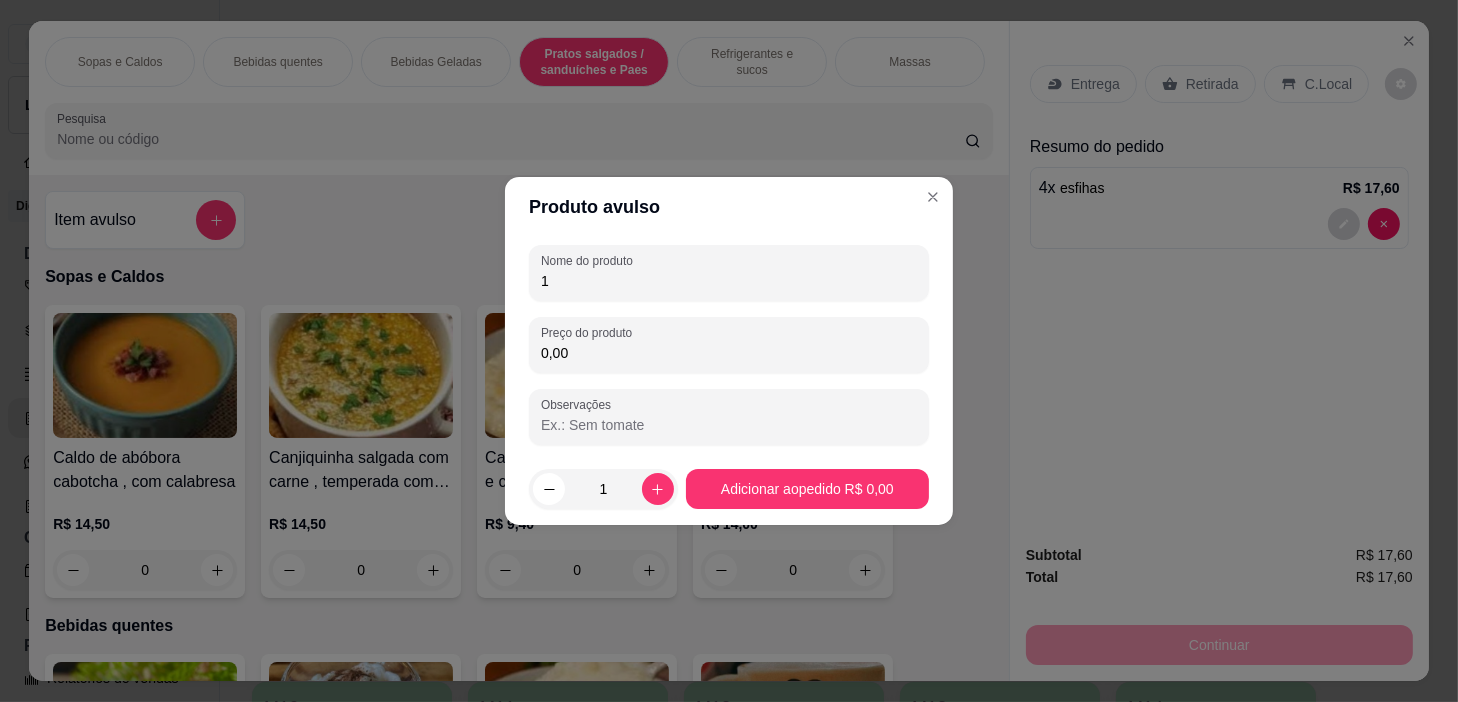 click on "0,00" at bounding box center [729, 353] 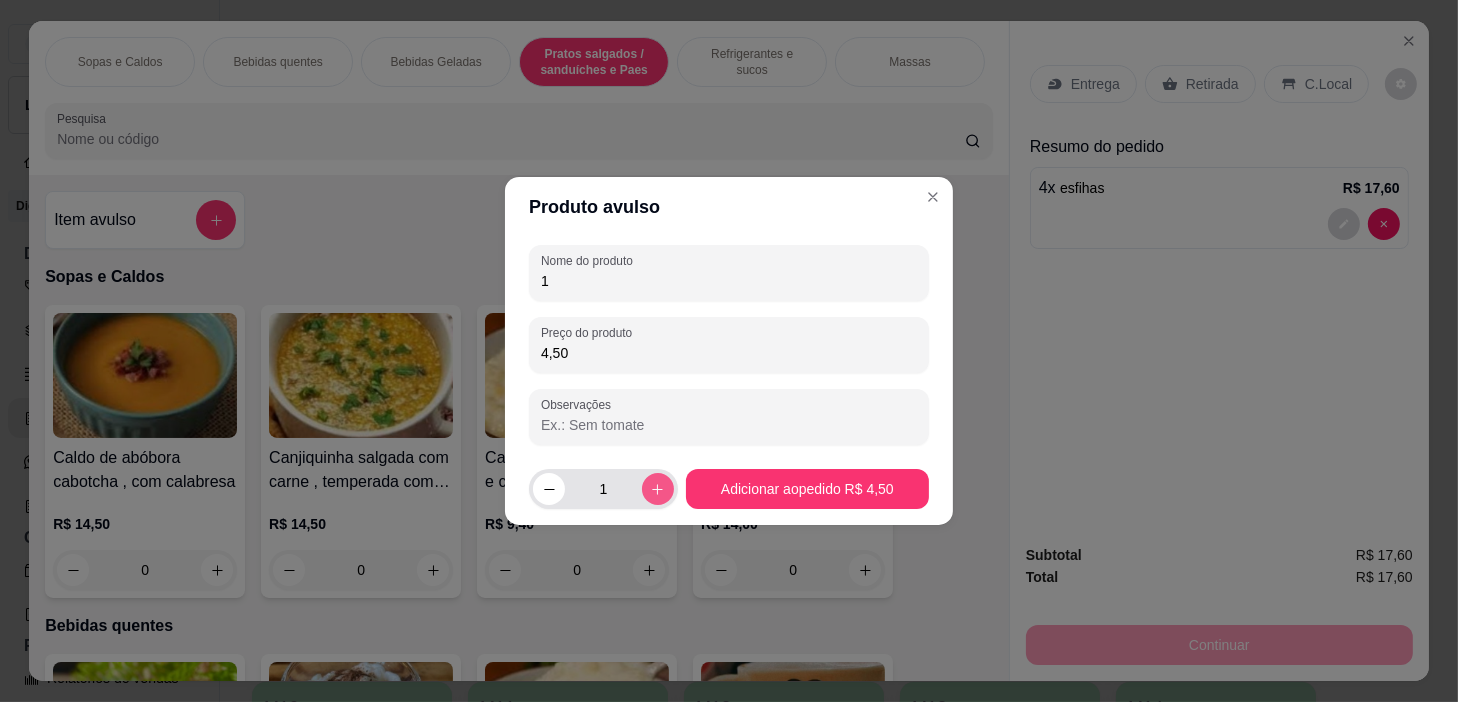 type on "4,50" 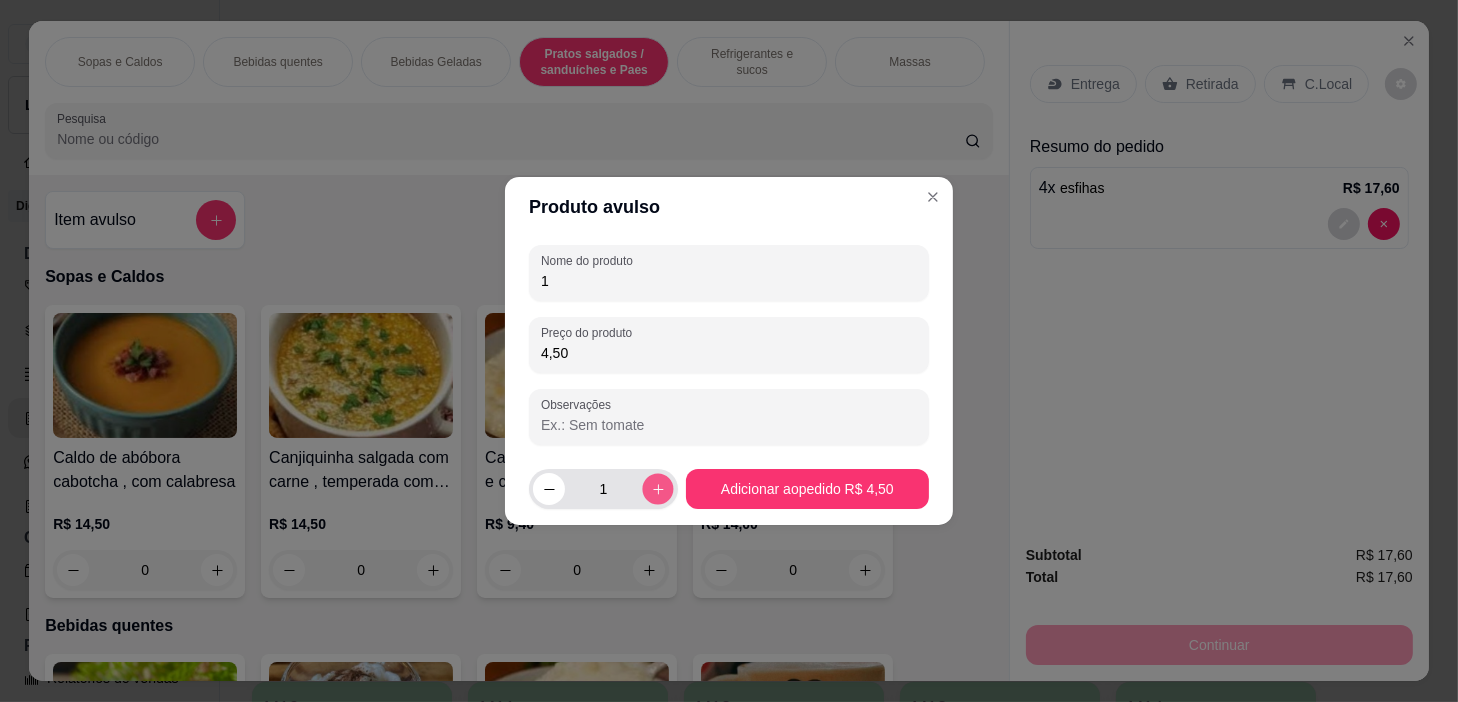 click 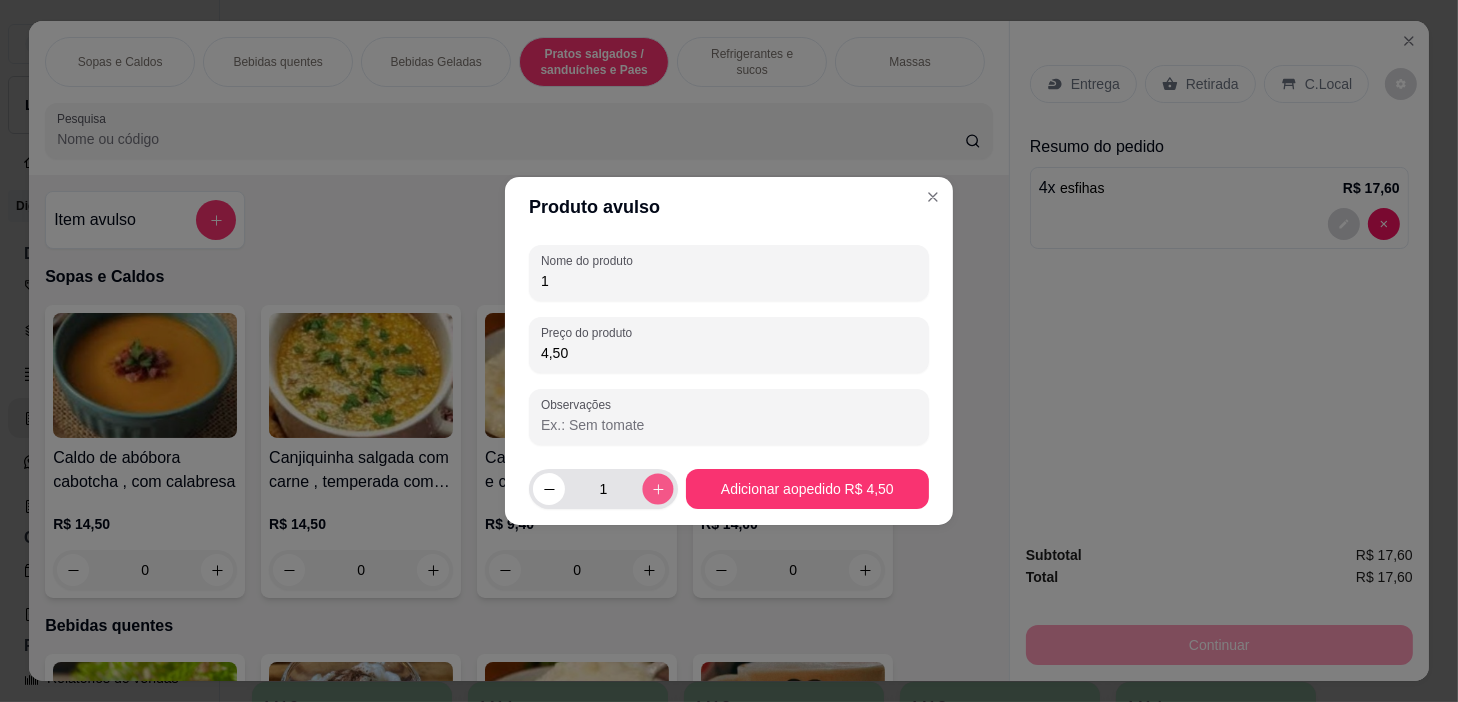 type on "2" 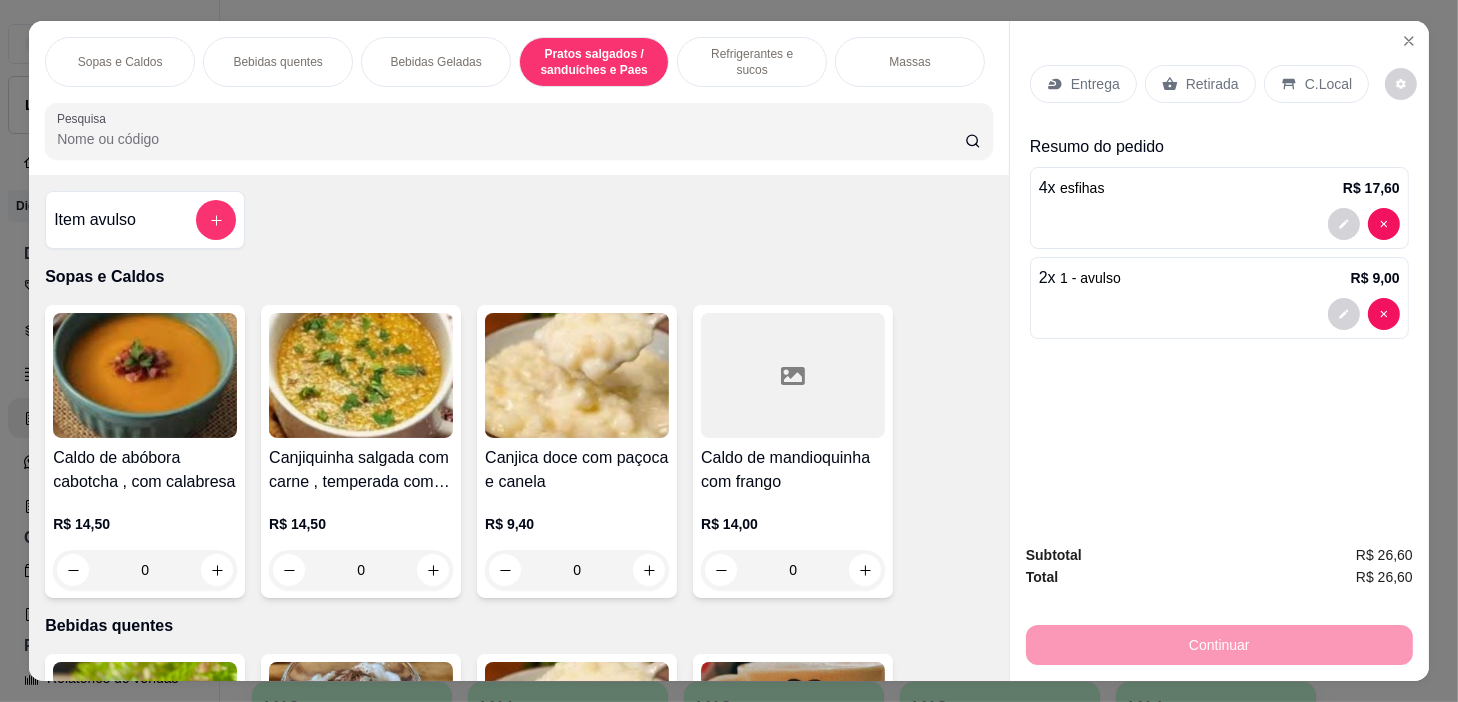click on "C.Local" at bounding box center (1328, 84) 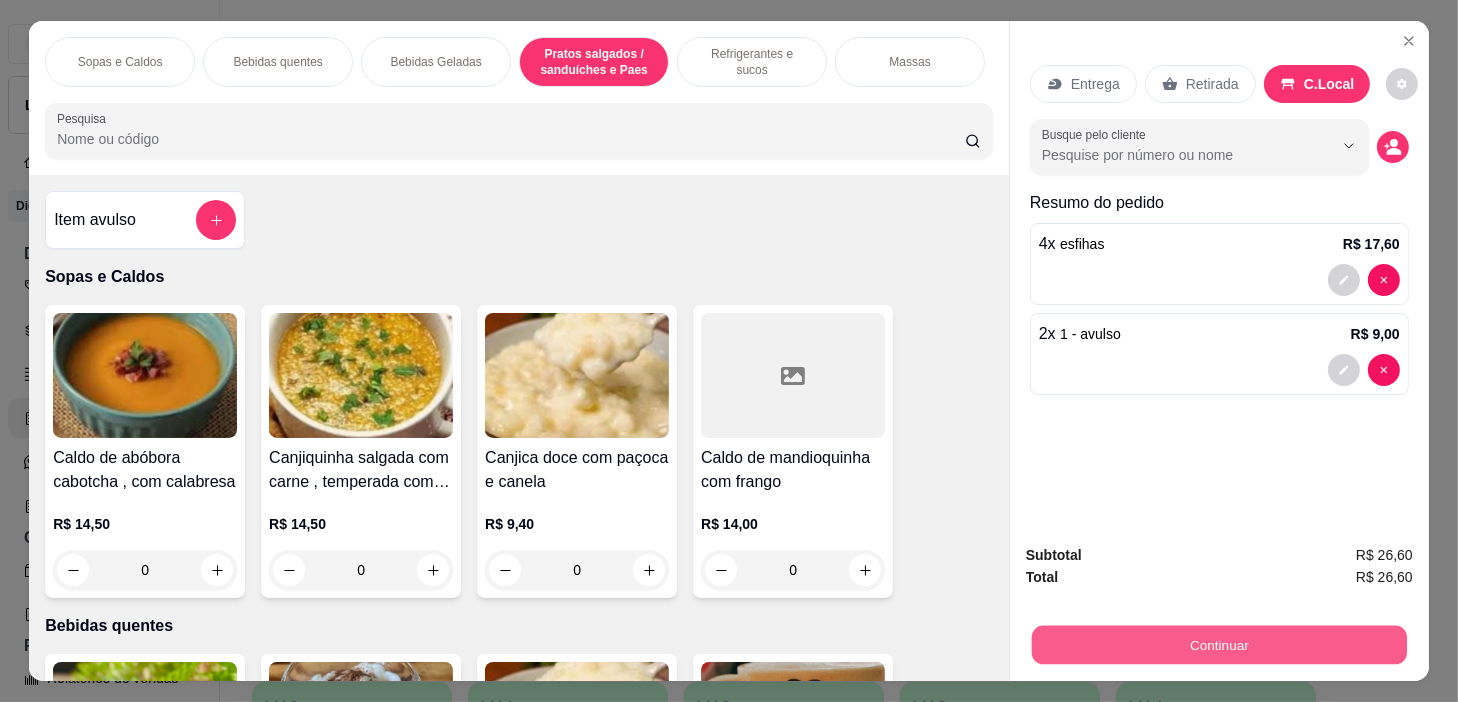 click on "Continuar" at bounding box center (1219, 645) 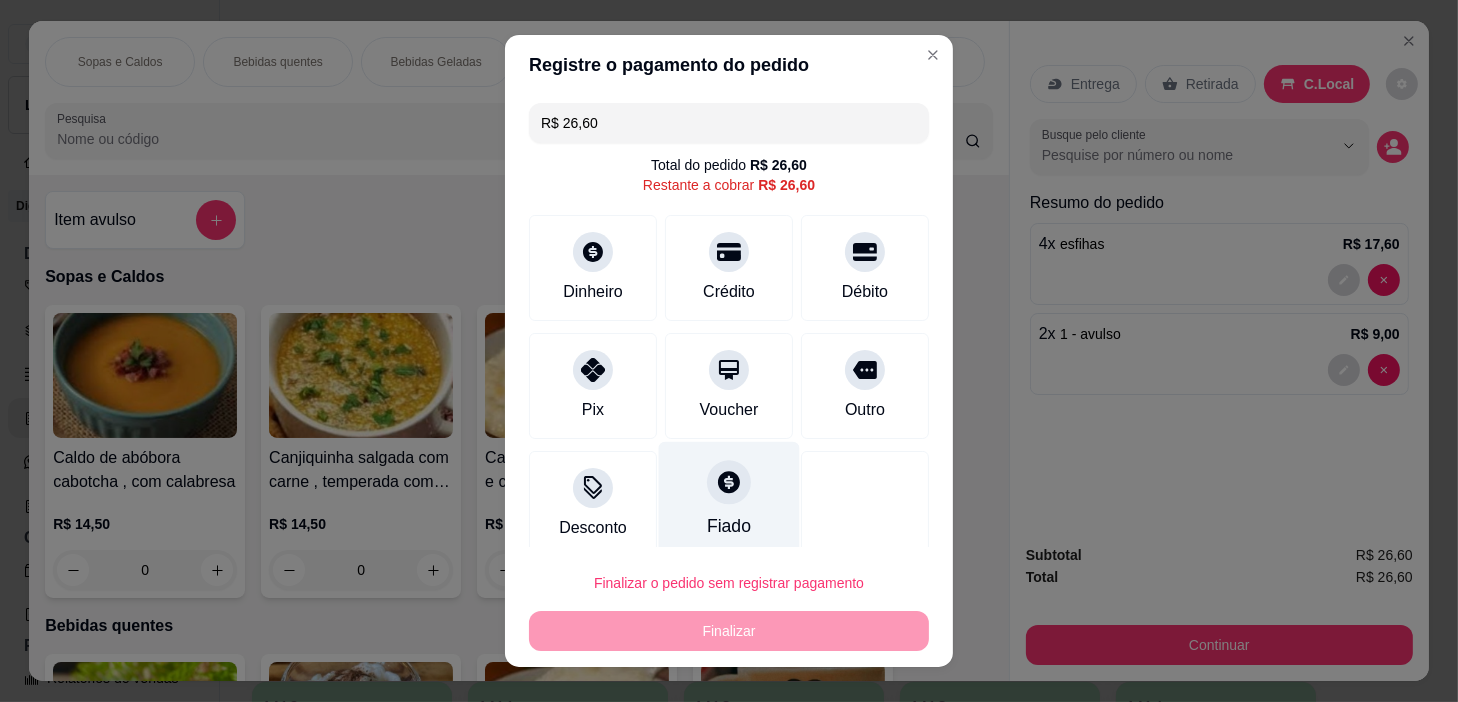scroll, scrollTop: 17, scrollLeft: 0, axis: vertical 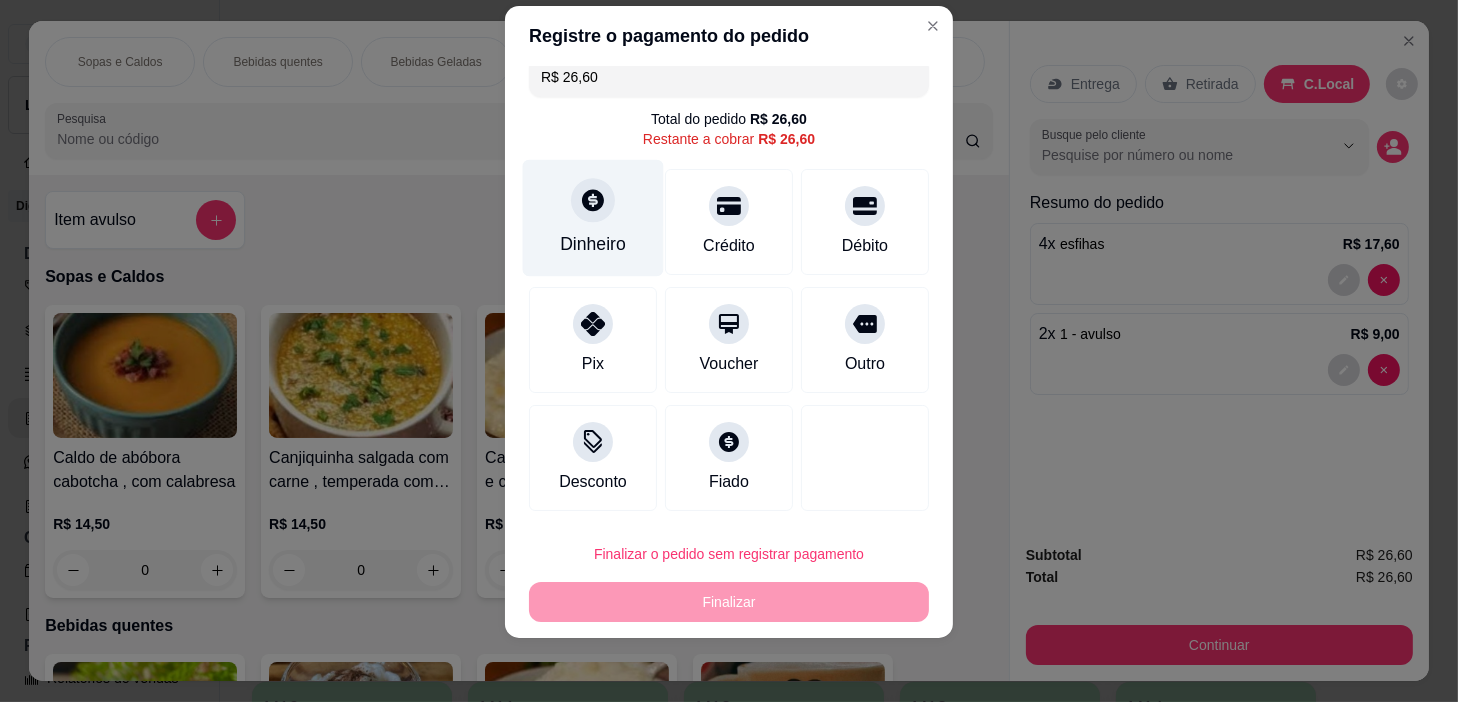 click on "Dinheiro" at bounding box center [593, 244] 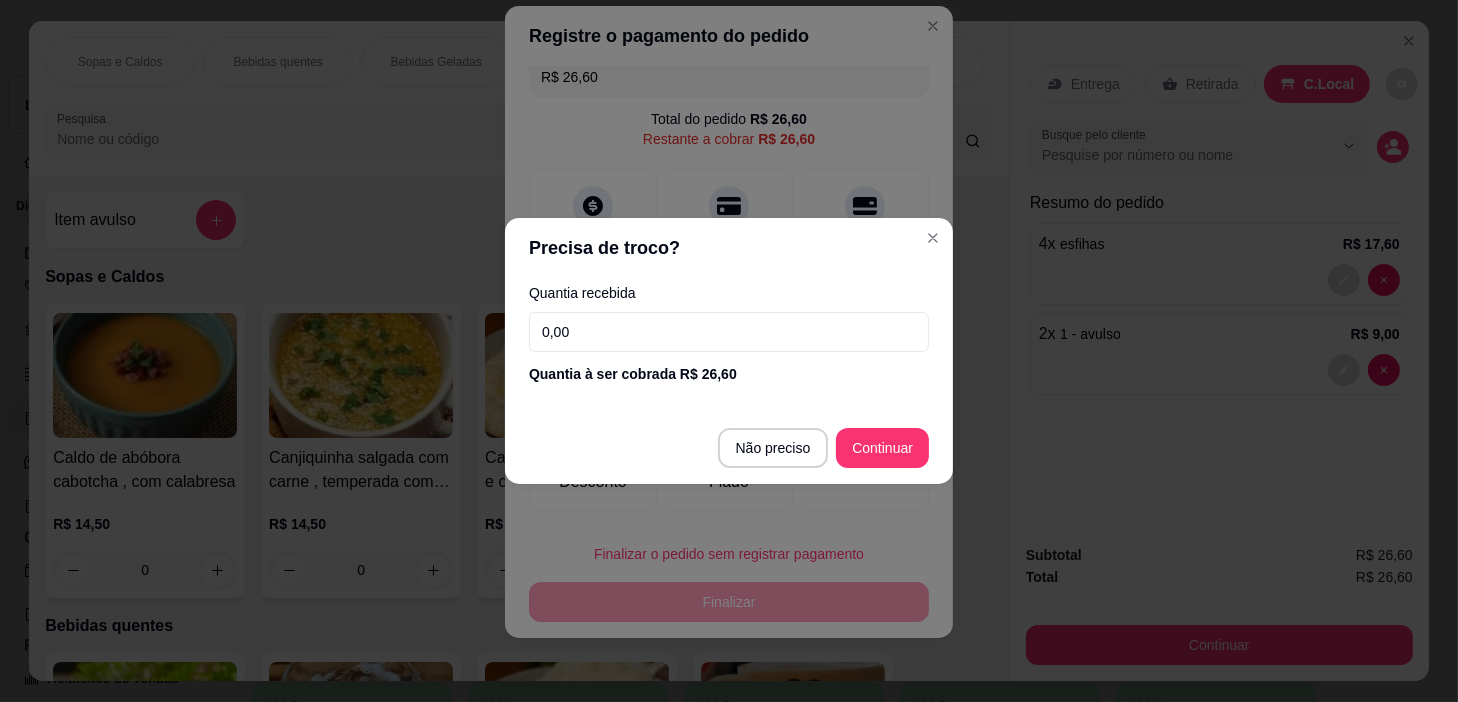 drag, startPoint x: 710, startPoint y: 326, endPoint x: 720, endPoint y: 330, distance: 10.770329 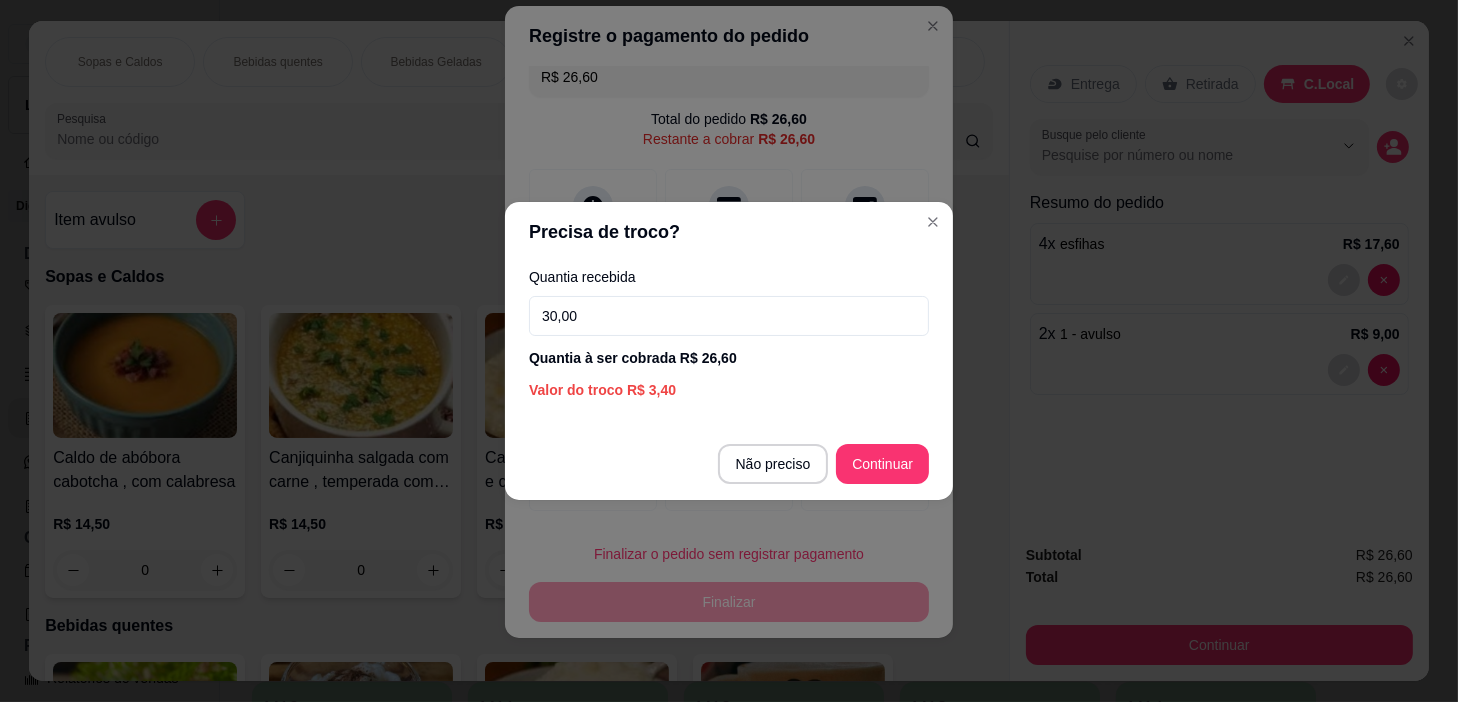 type on "30,00" 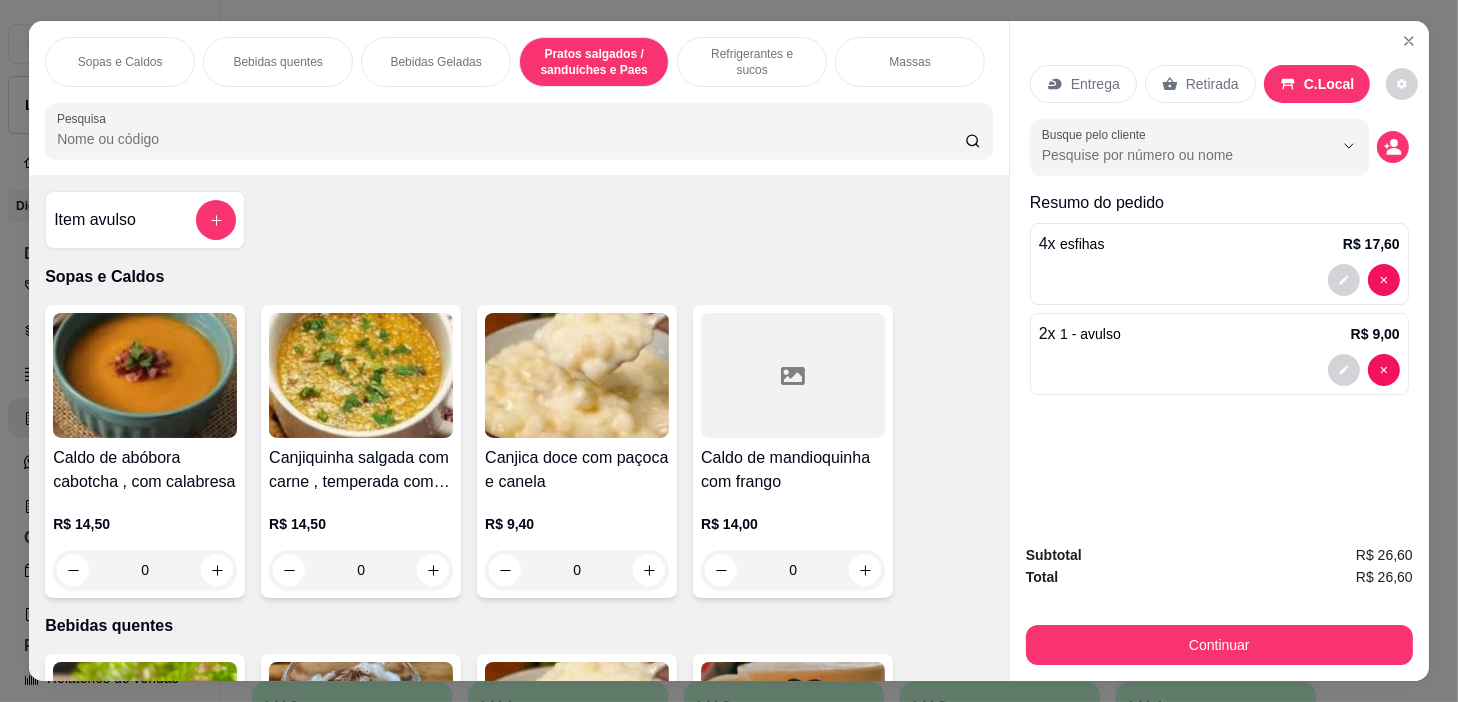 click at bounding box center (216, 220) 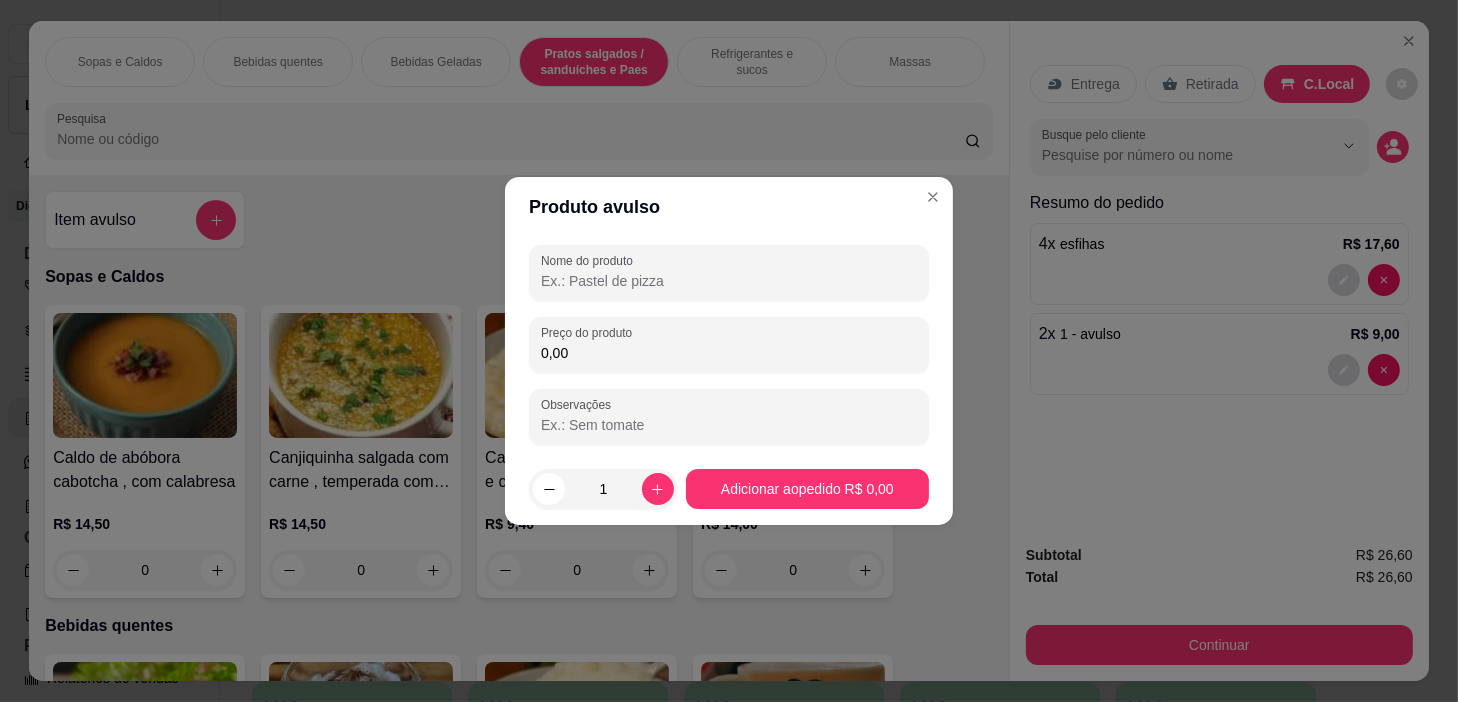 click on "Nome do produto" at bounding box center [729, 281] 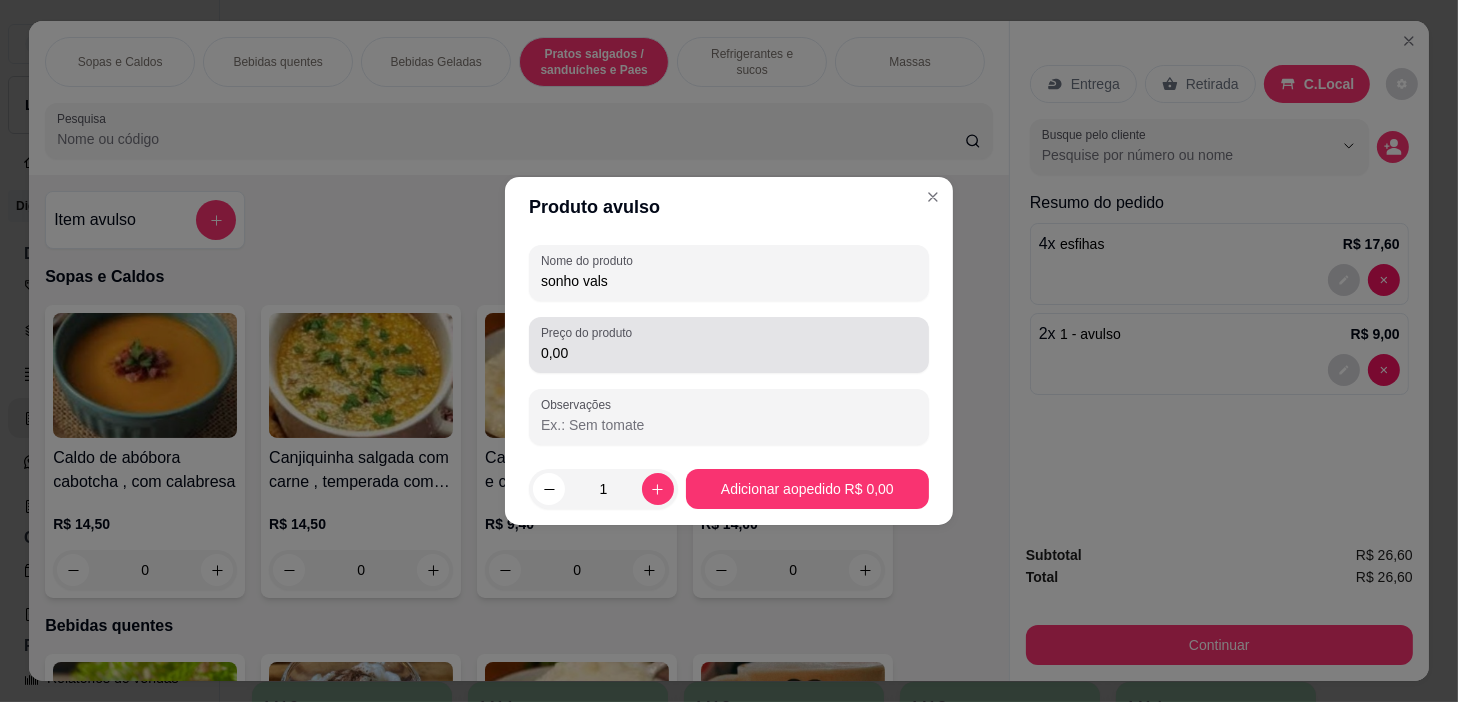 type on "sonho vals" 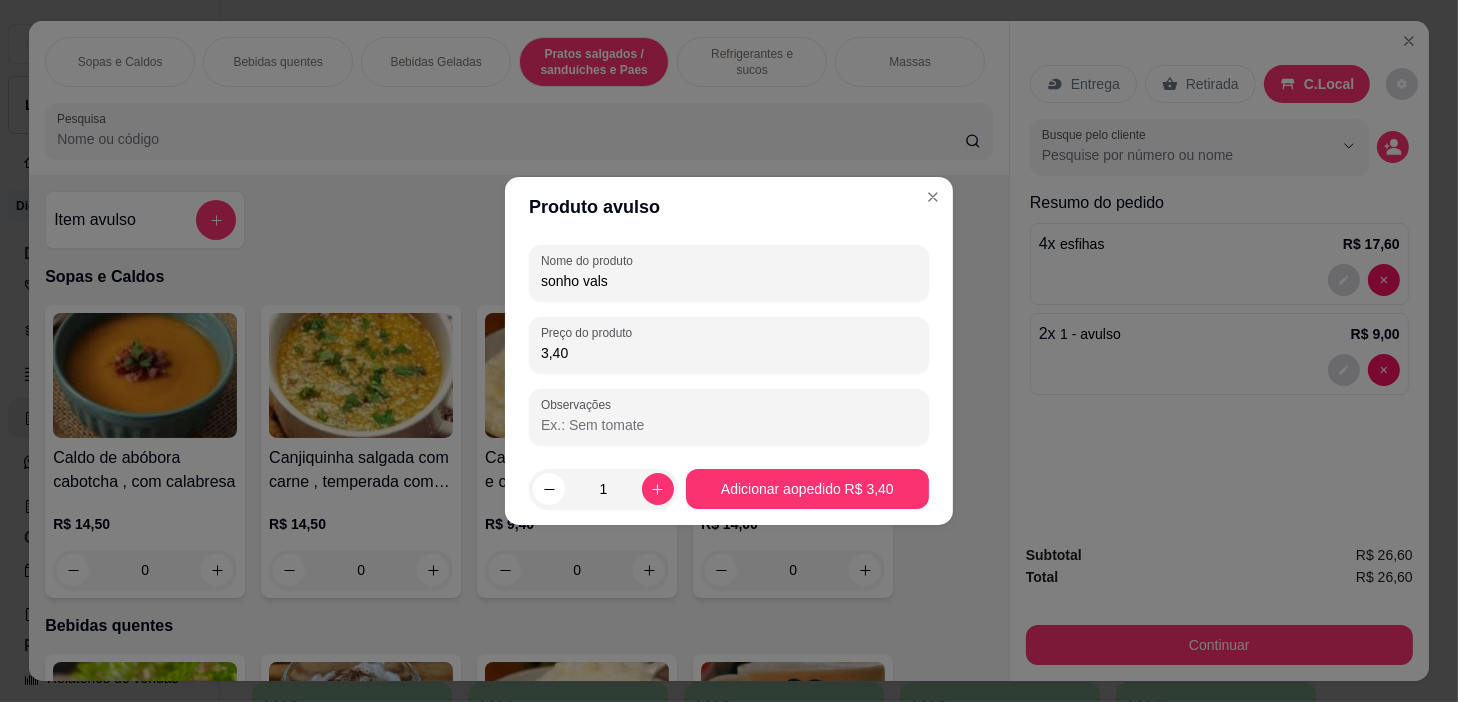 type on "3,40" 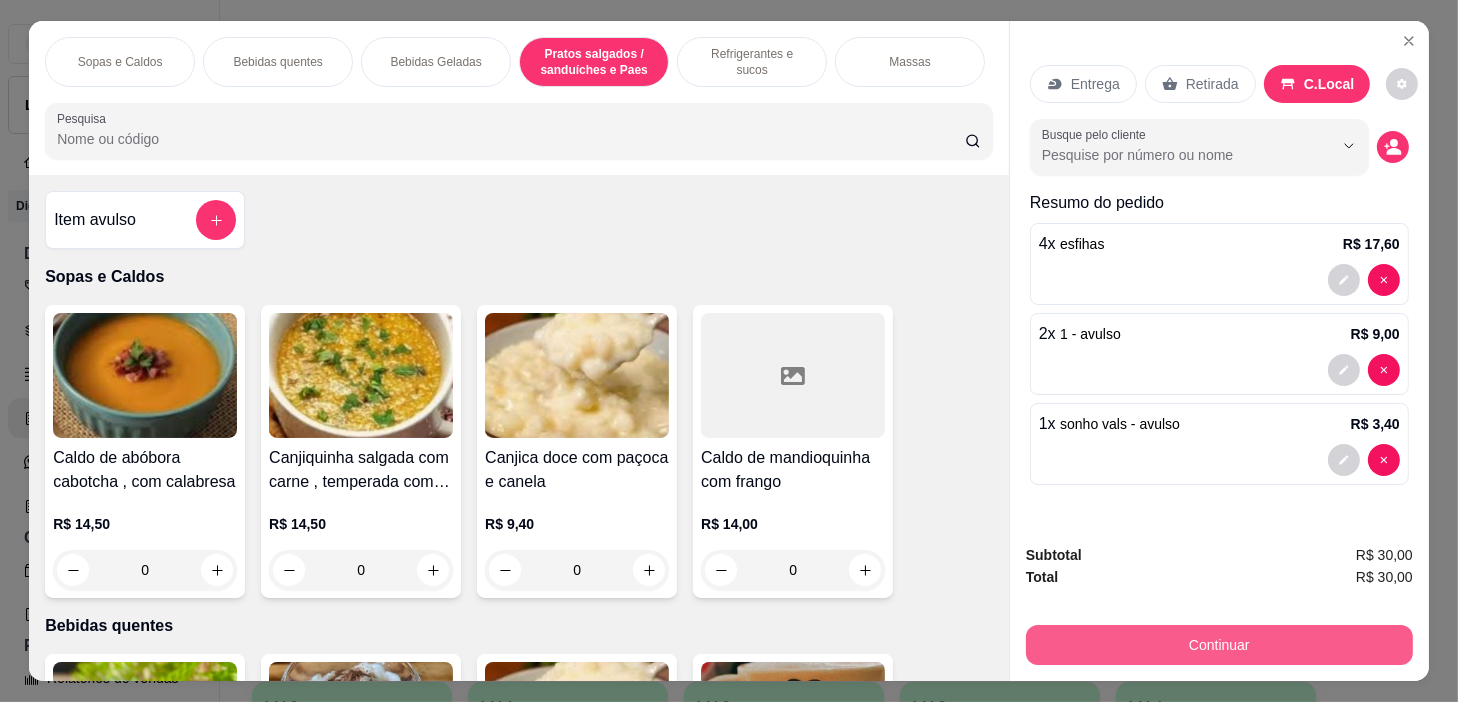 click on "Continuar" at bounding box center (1219, 645) 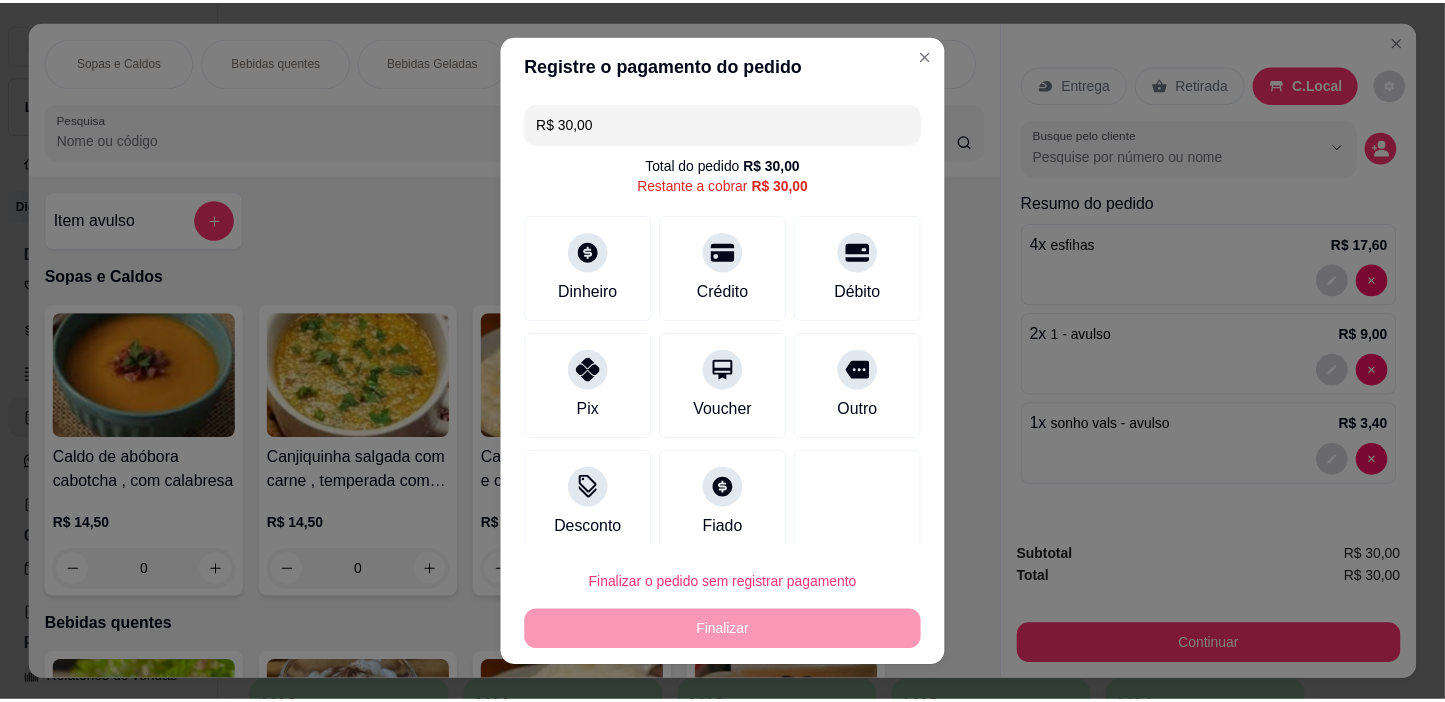 scroll, scrollTop: 17, scrollLeft: 0, axis: vertical 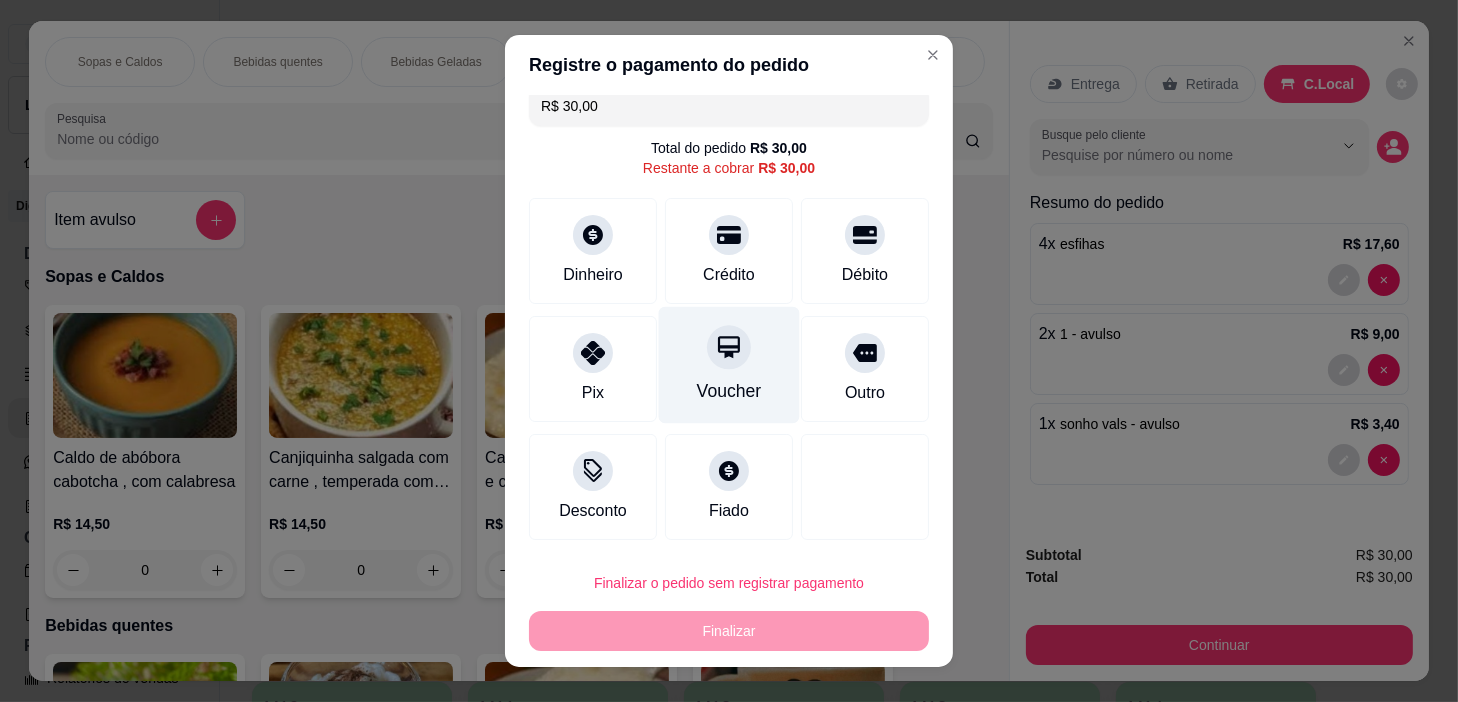 click on "Voucher" at bounding box center (729, 391) 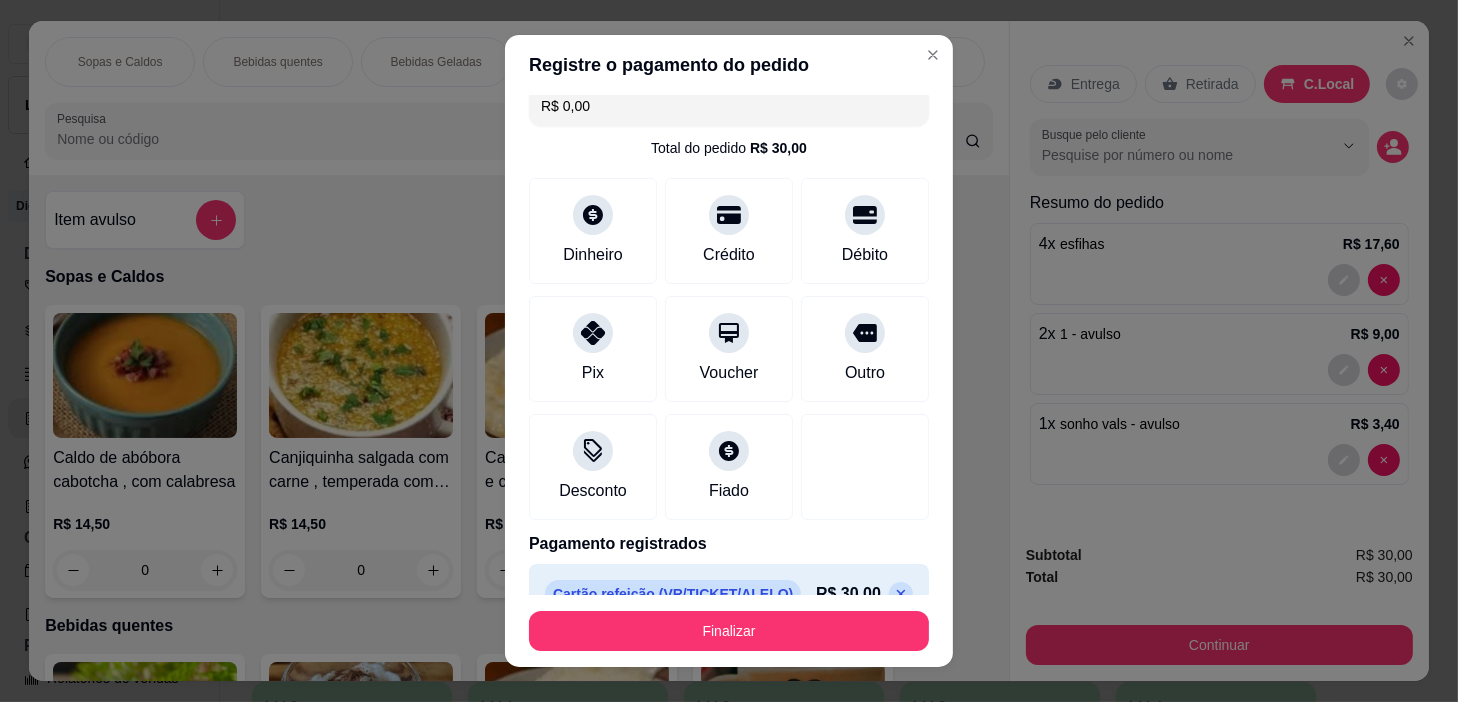 drag, startPoint x: 723, startPoint y: 607, endPoint x: 721, endPoint y: 620, distance: 13.152946 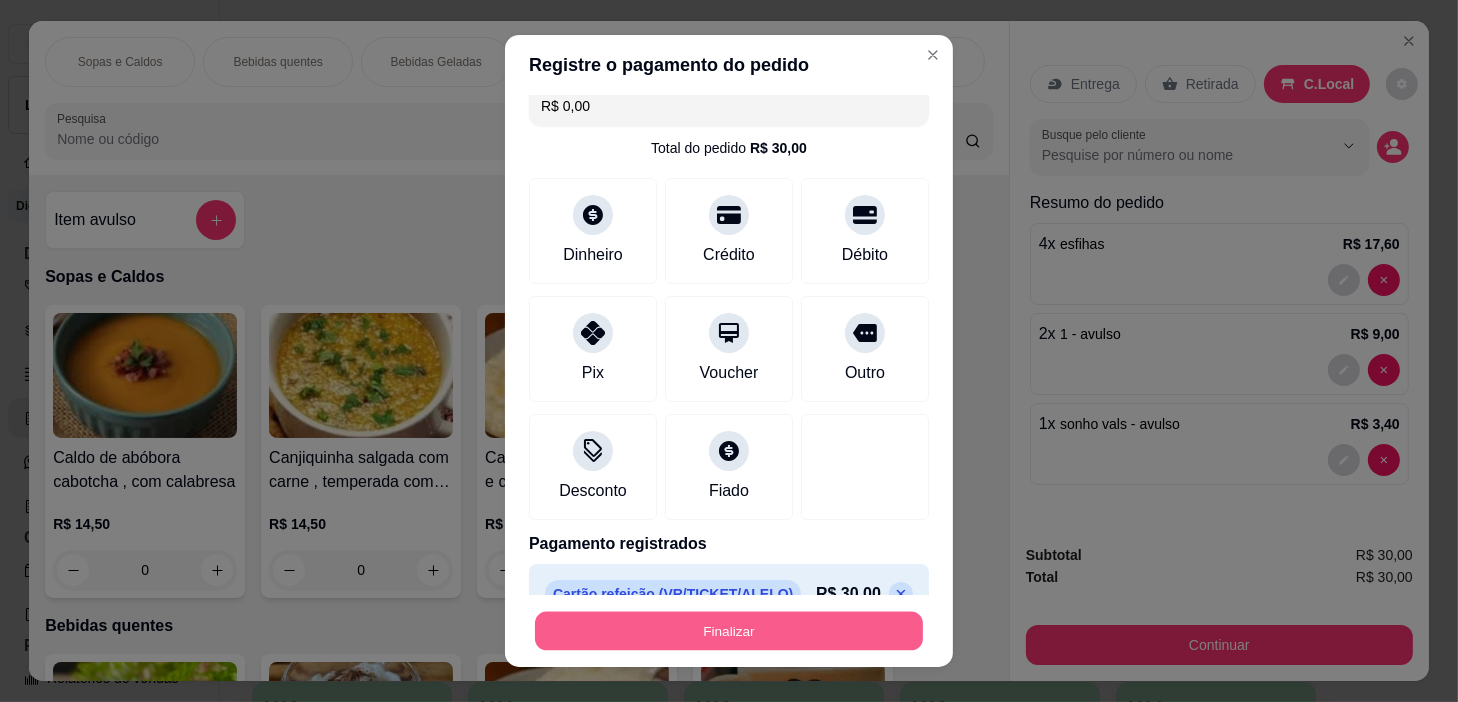 click on "Finalizar" at bounding box center (729, 631) 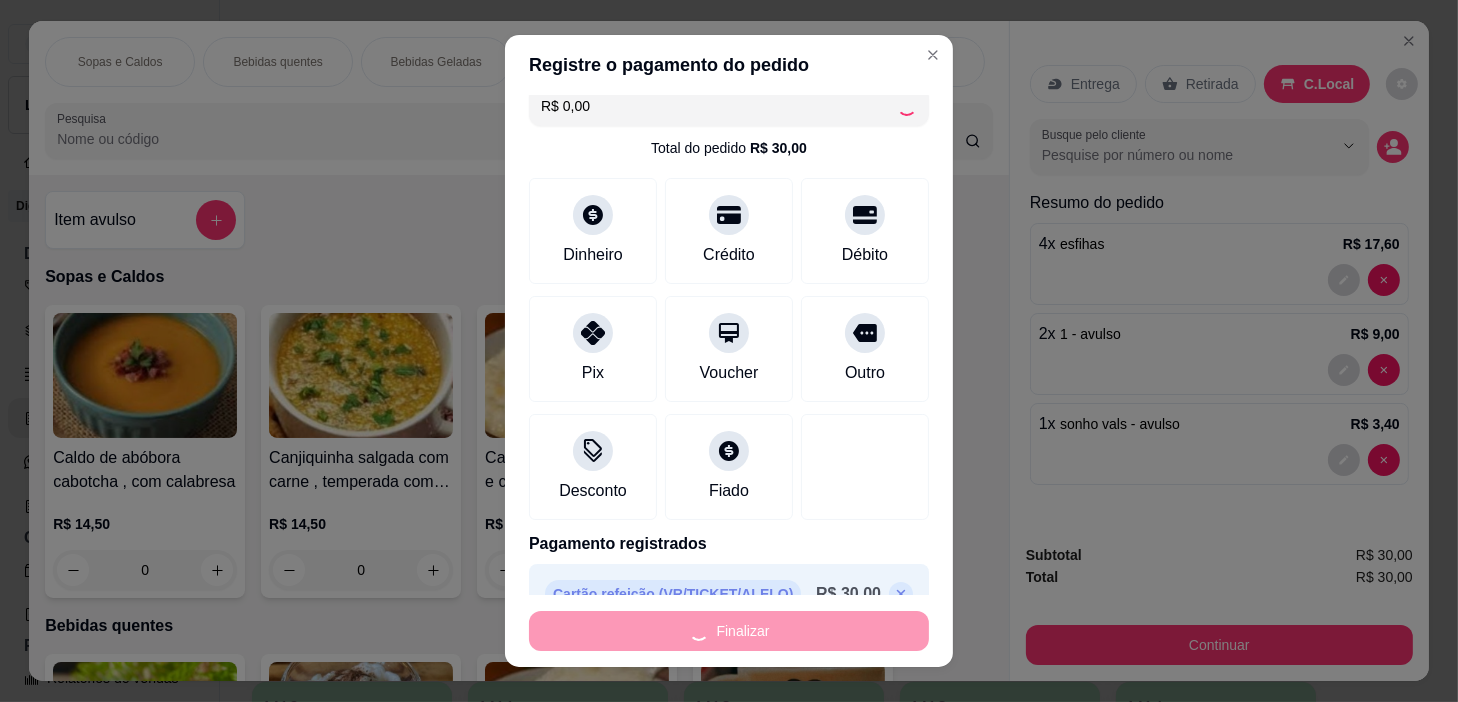 type on "0" 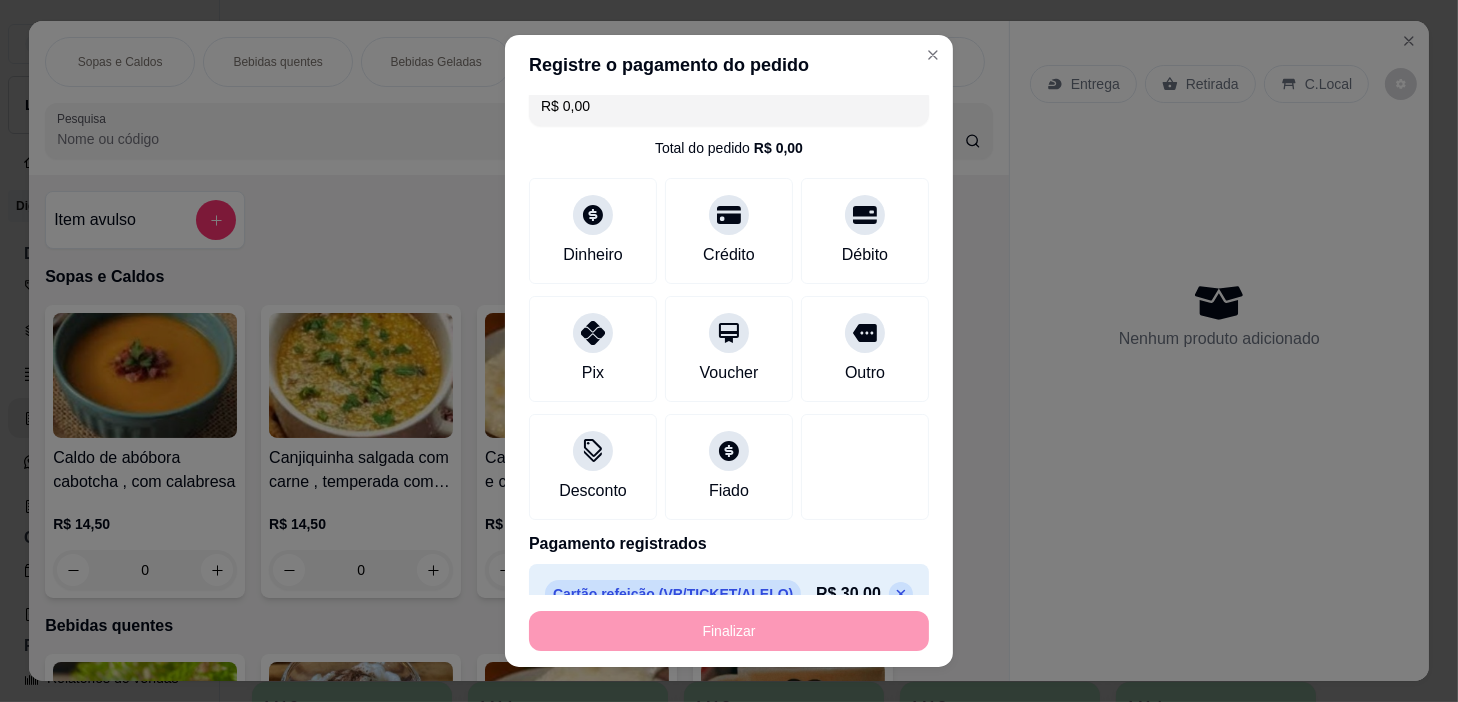type on "-R$ 30,00" 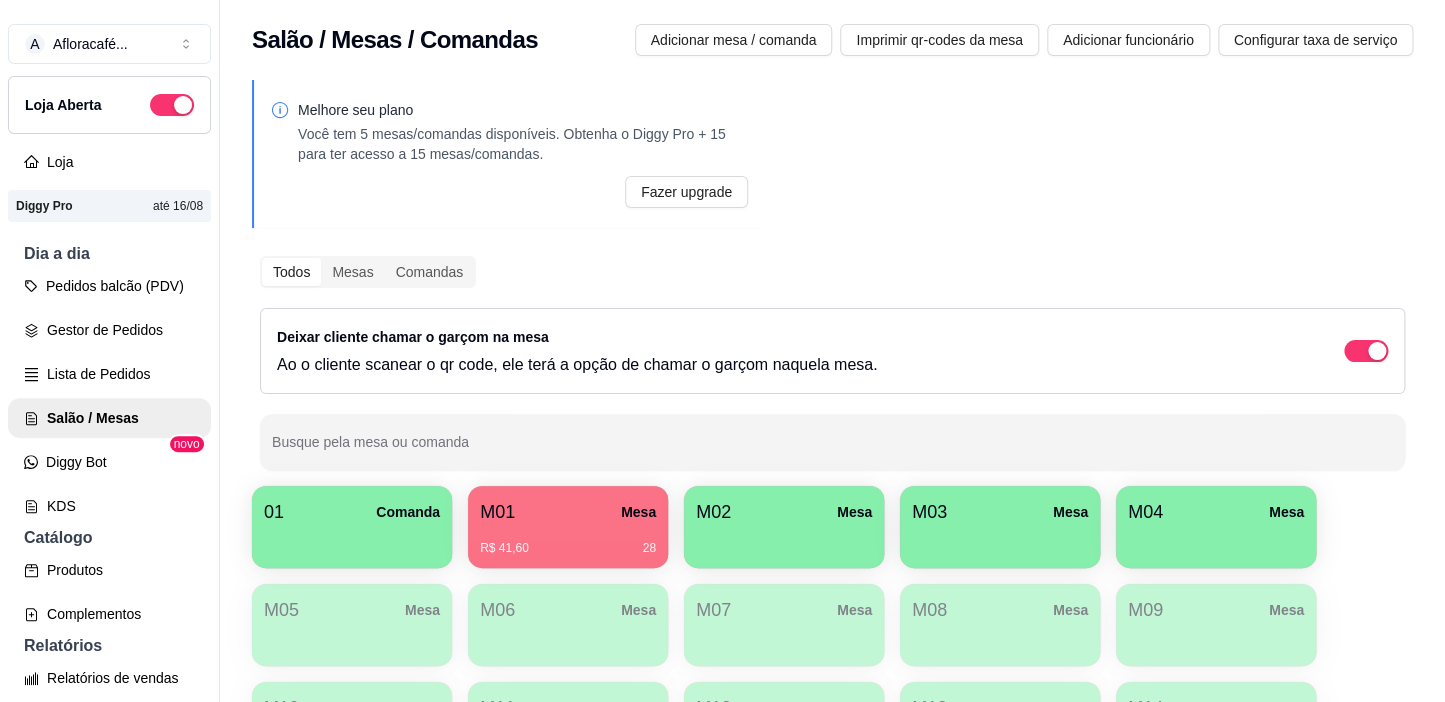 click on "R$ 41,60 28" at bounding box center (568, 541) 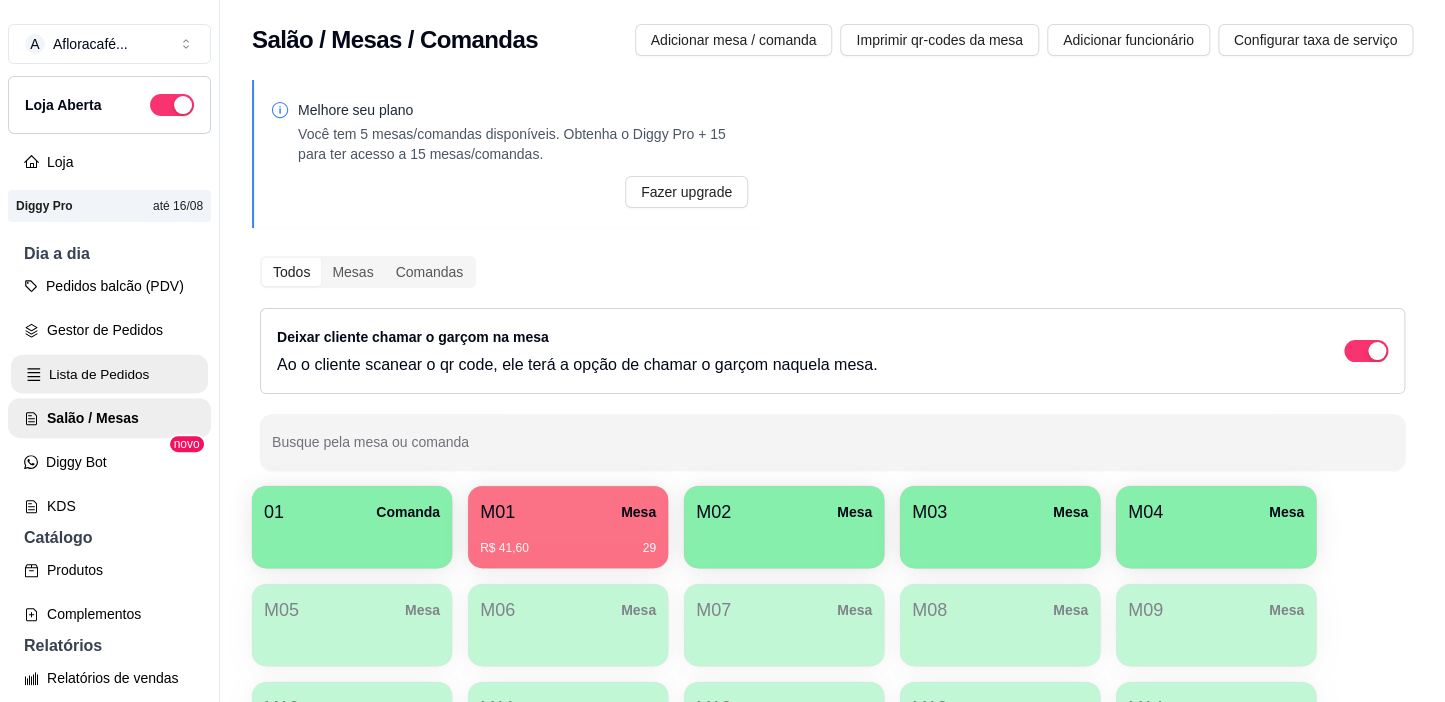 click on "Lista de Pedidos" at bounding box center (109, 374) 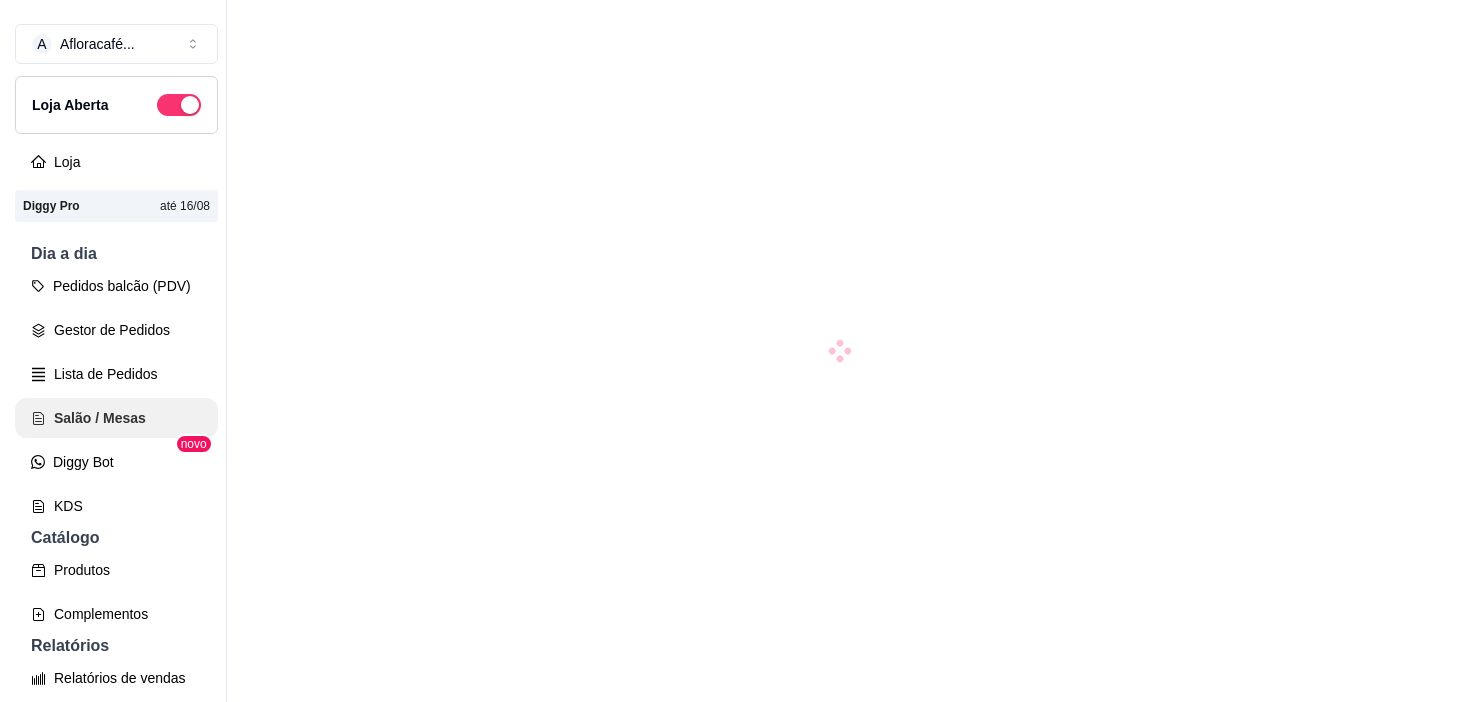 scroll, scrollTop: 0, scrollLeft: 0, axis: both 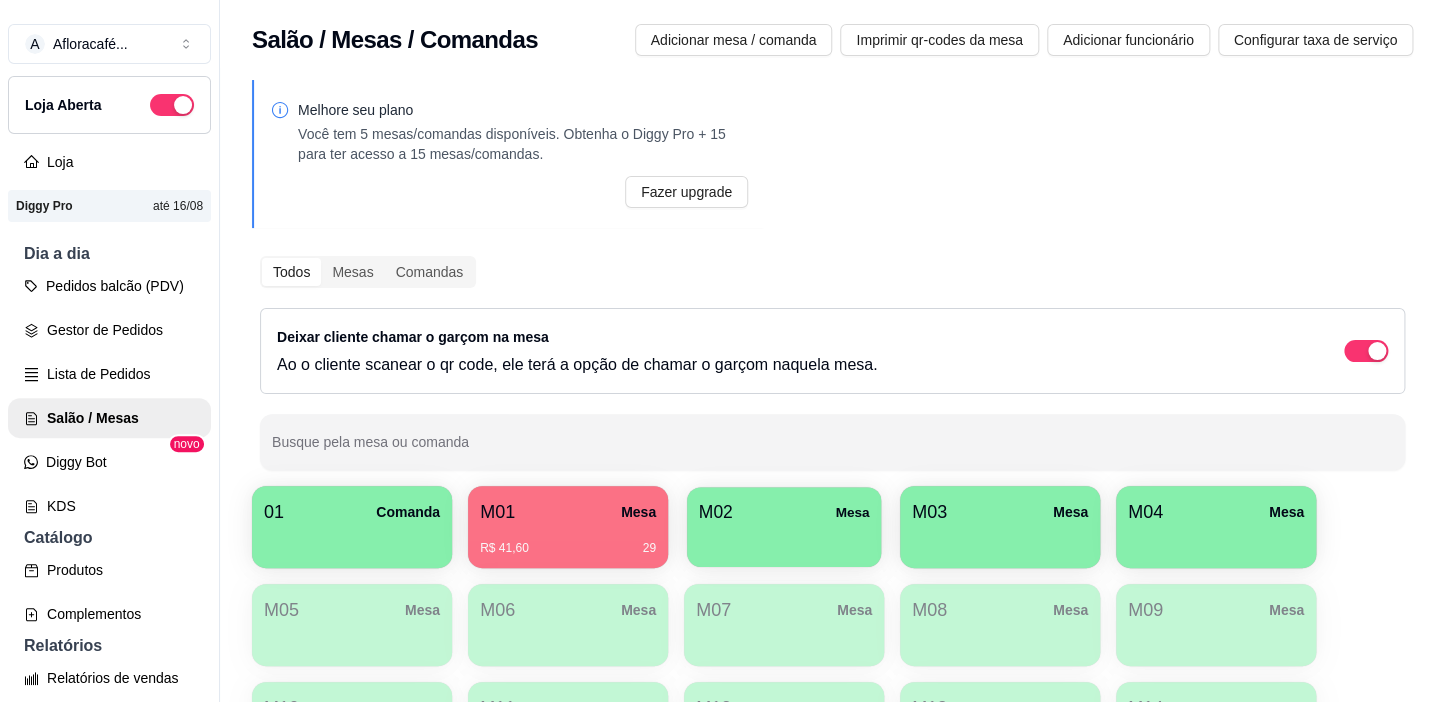 click on "M02 Mesa" at bounding box center (784, 512) 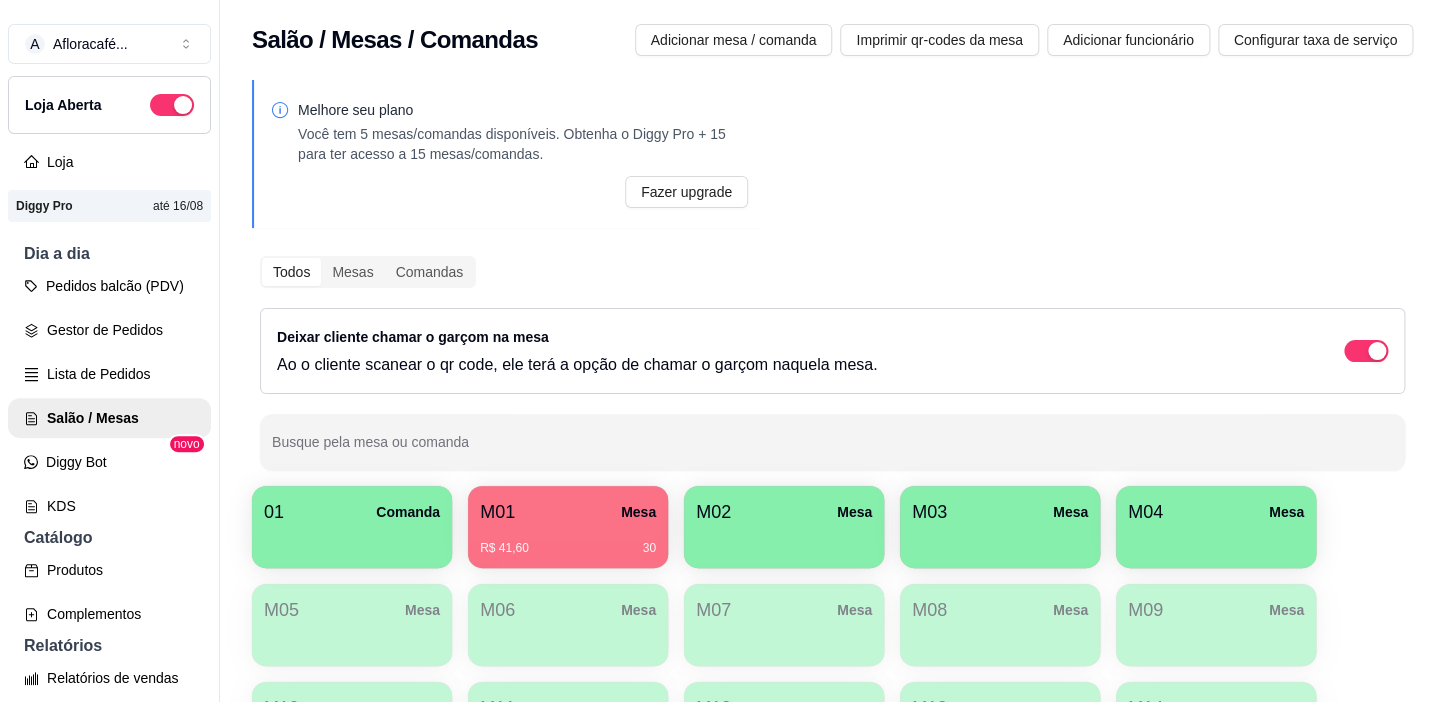 click on "M01 Mesa R$ 41,60 30" at bounding box center (568, 527) 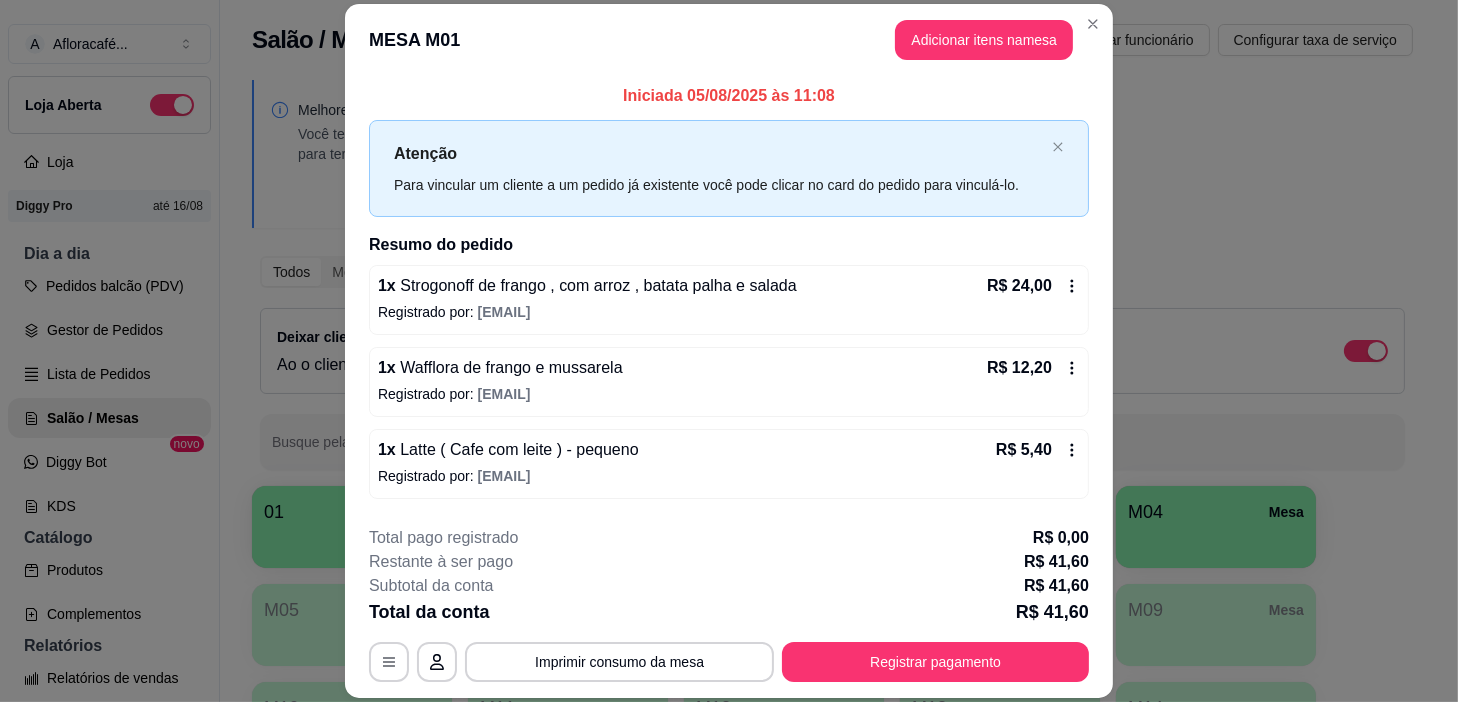 scroll, scrollTop: 60, scrollLeft: 0, axis: vertical 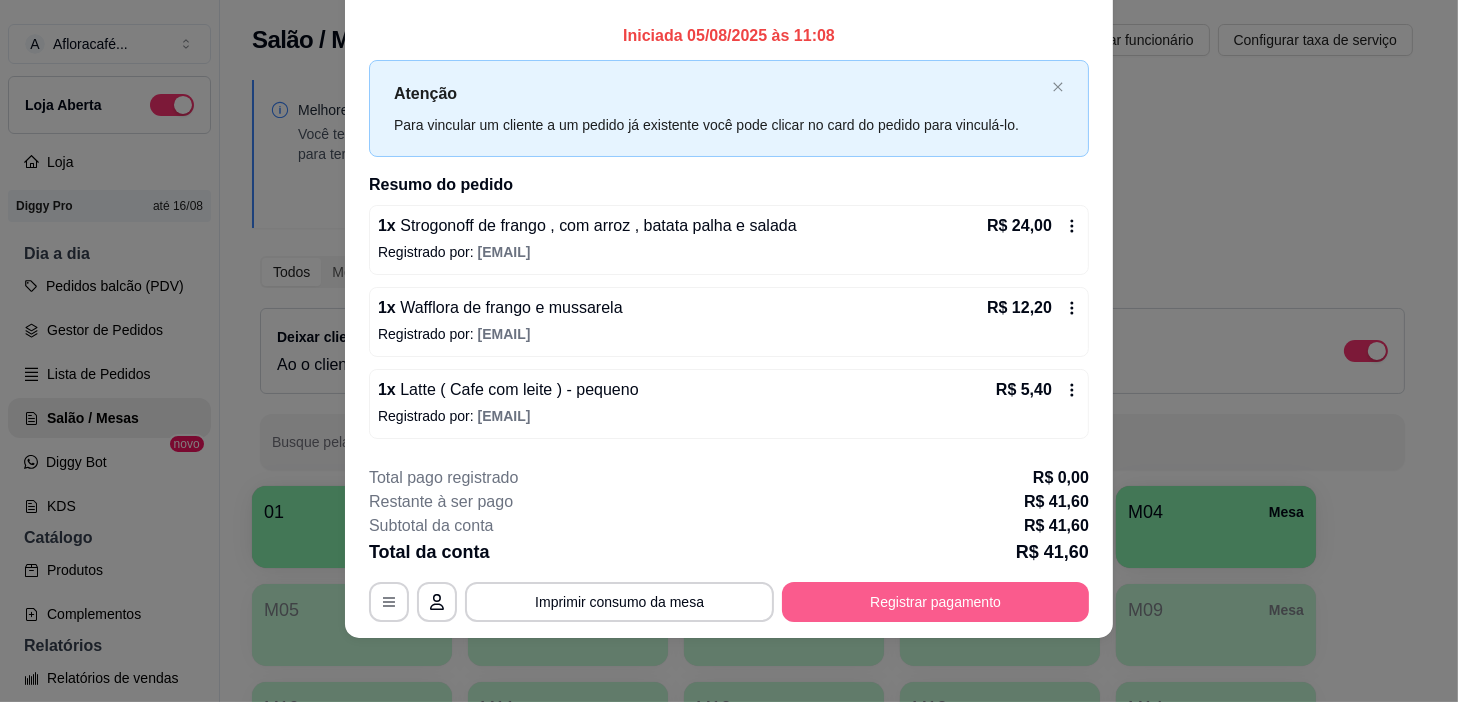 click on "Registrar pagamento" at bounding box center [935, 602] 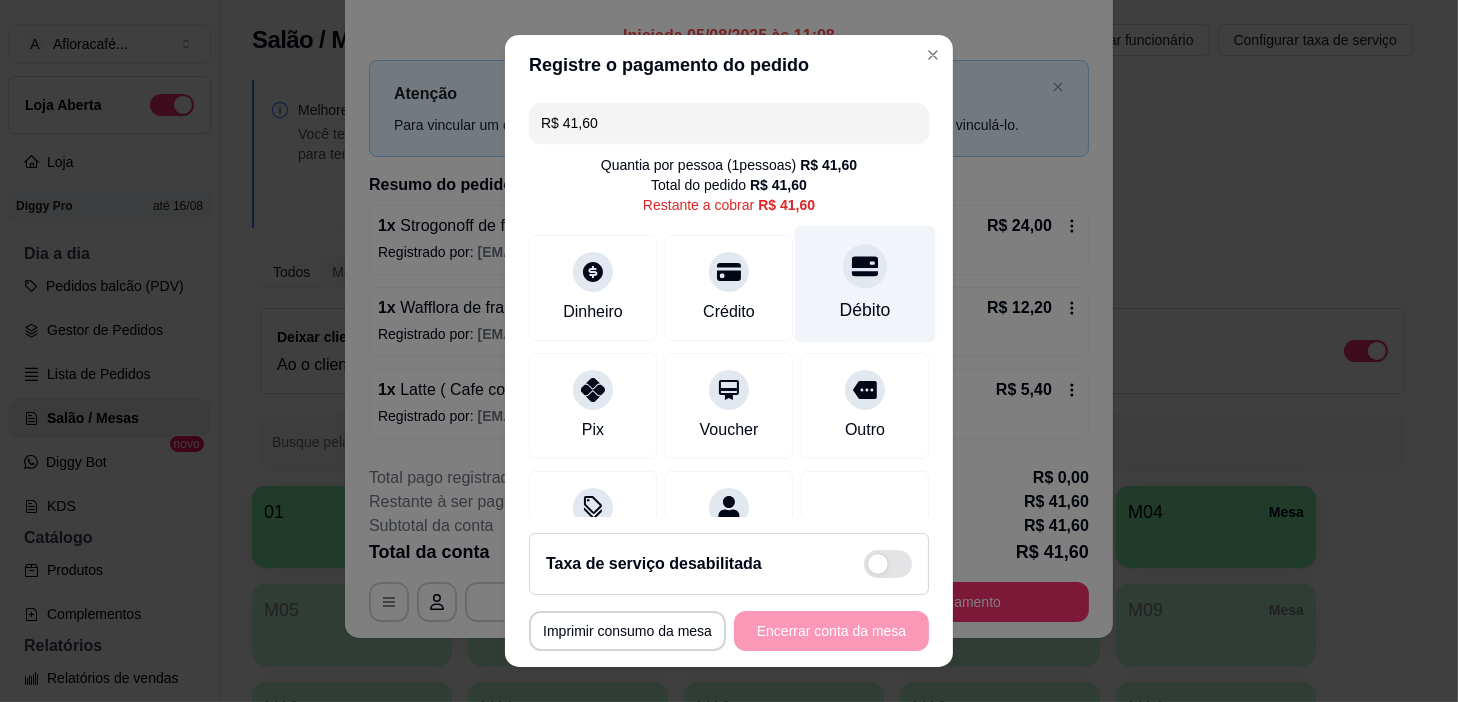click on "Débito" at bounding box center [865, 284] 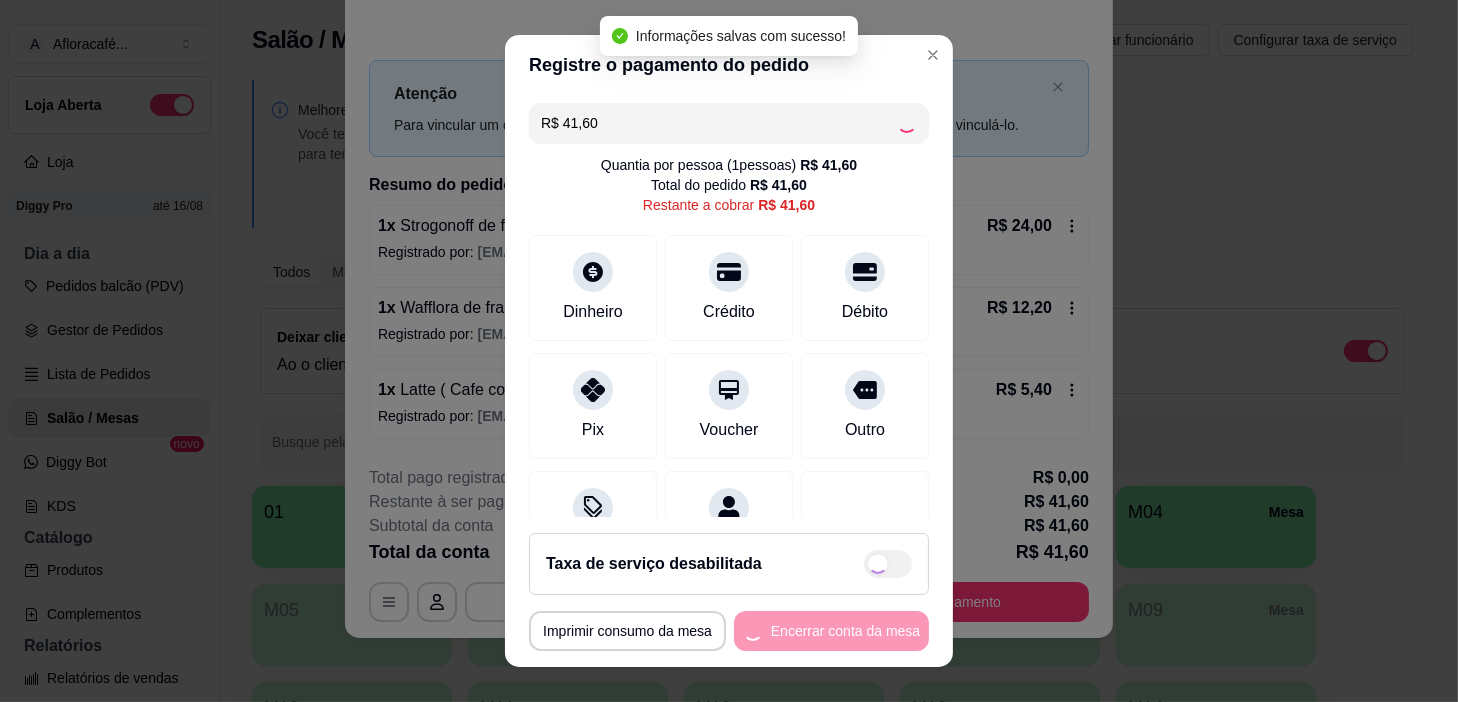 type on "R$ 0,00" 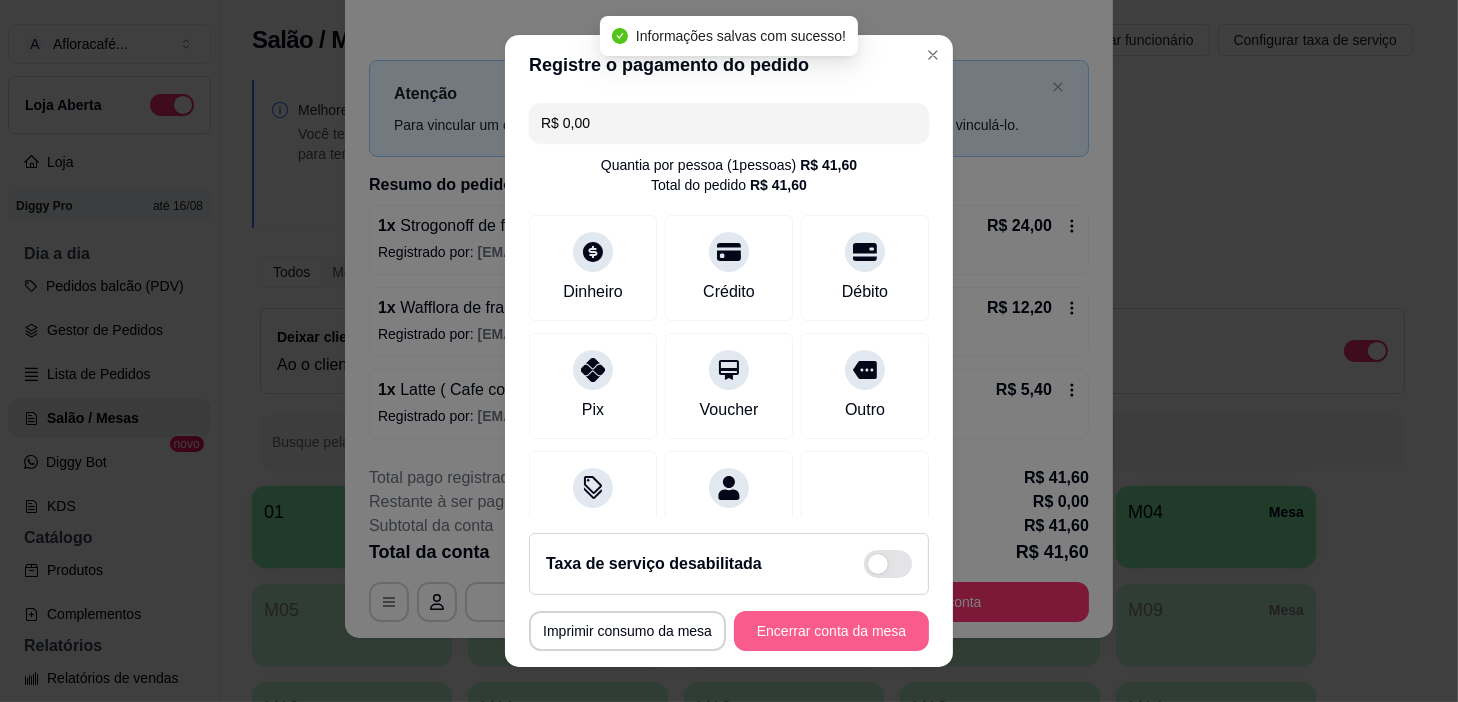 click on "Encerrar conta da mesa" at bounding box center [831, 631] 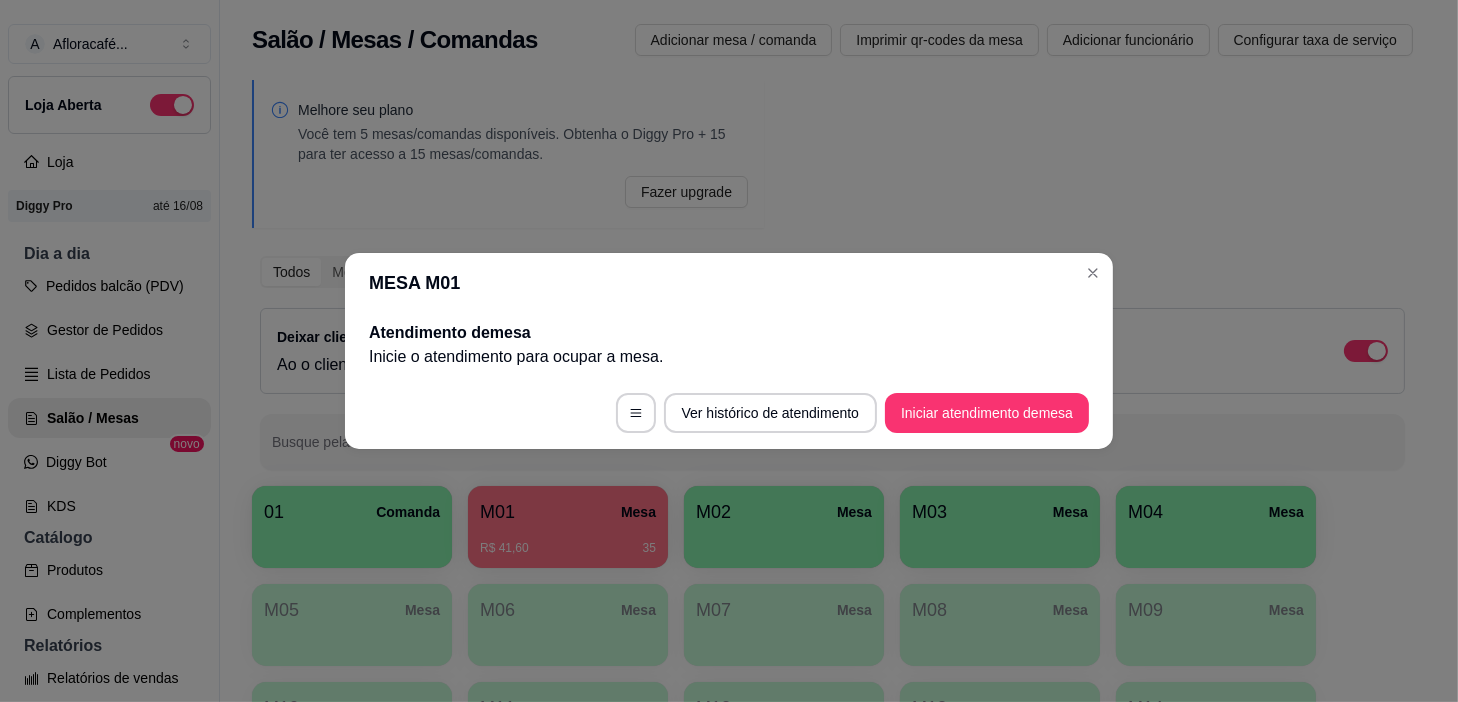 scroll, scrollTop: 0, scrollLeft: 0, axis: both 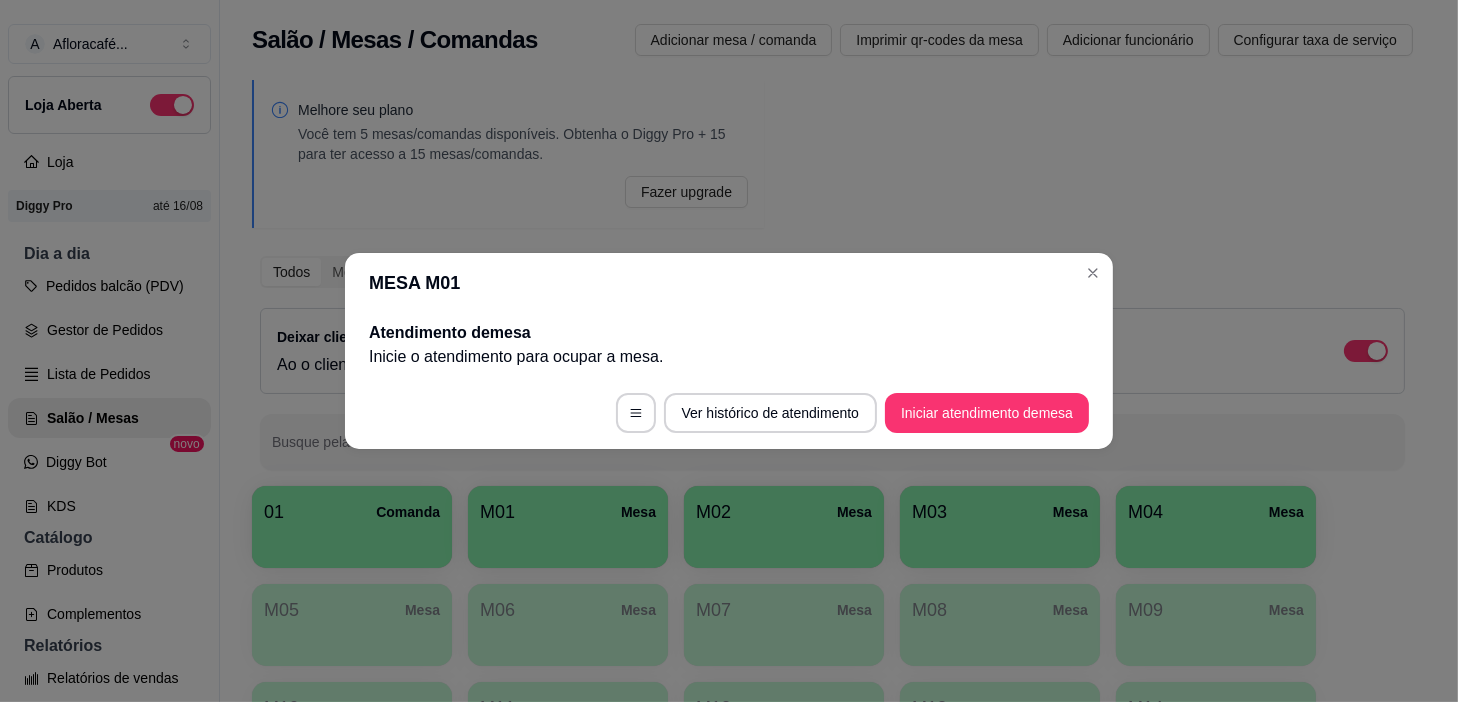 type 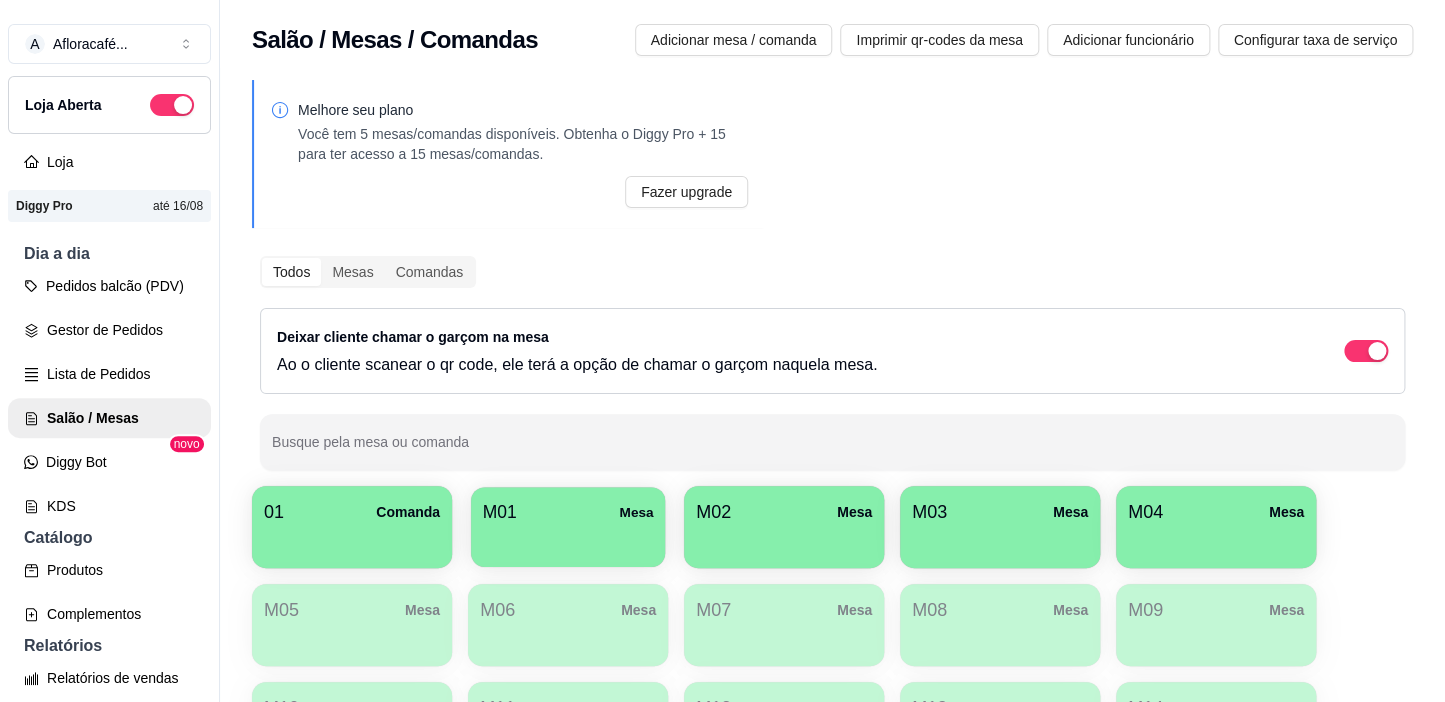 click at bounding box center (568, 540) 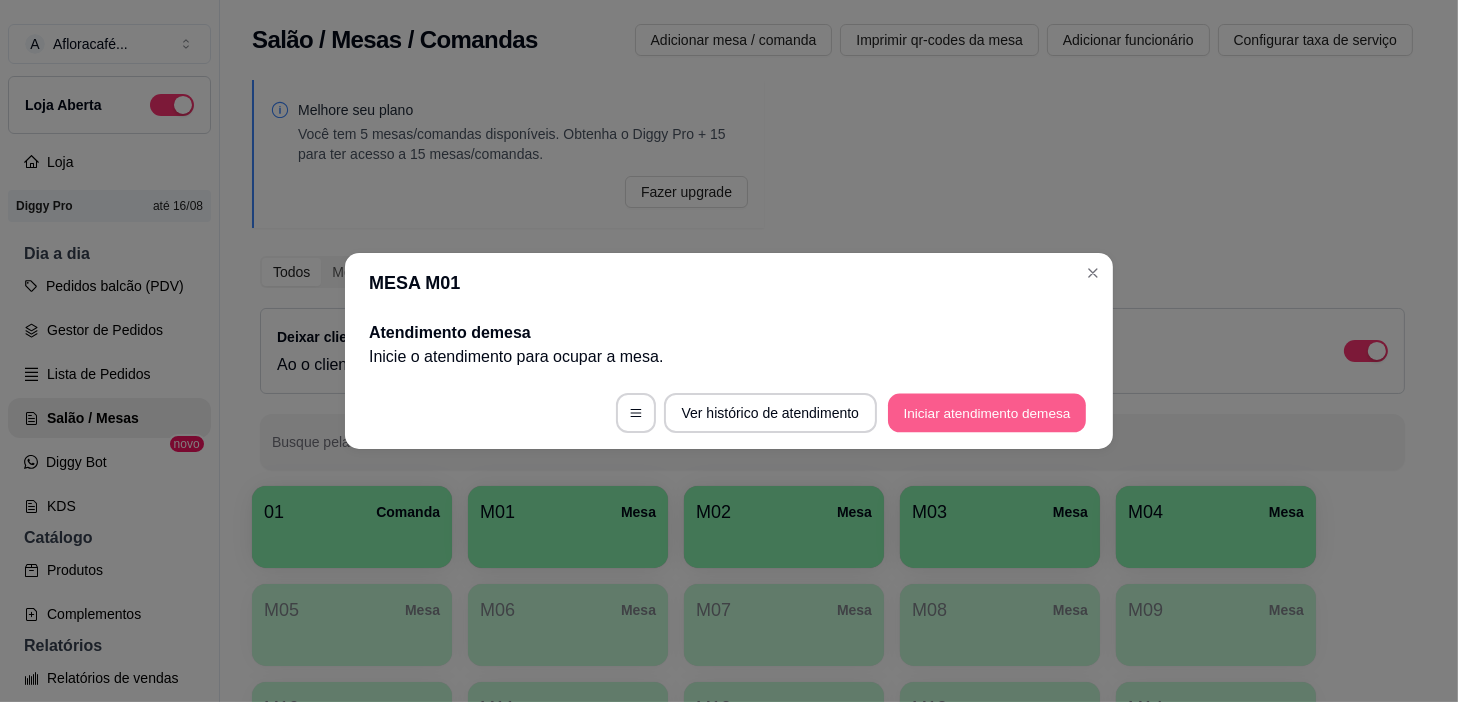 click on "Iniciar atendimento de  mesa" at bounding box center (987, 413) 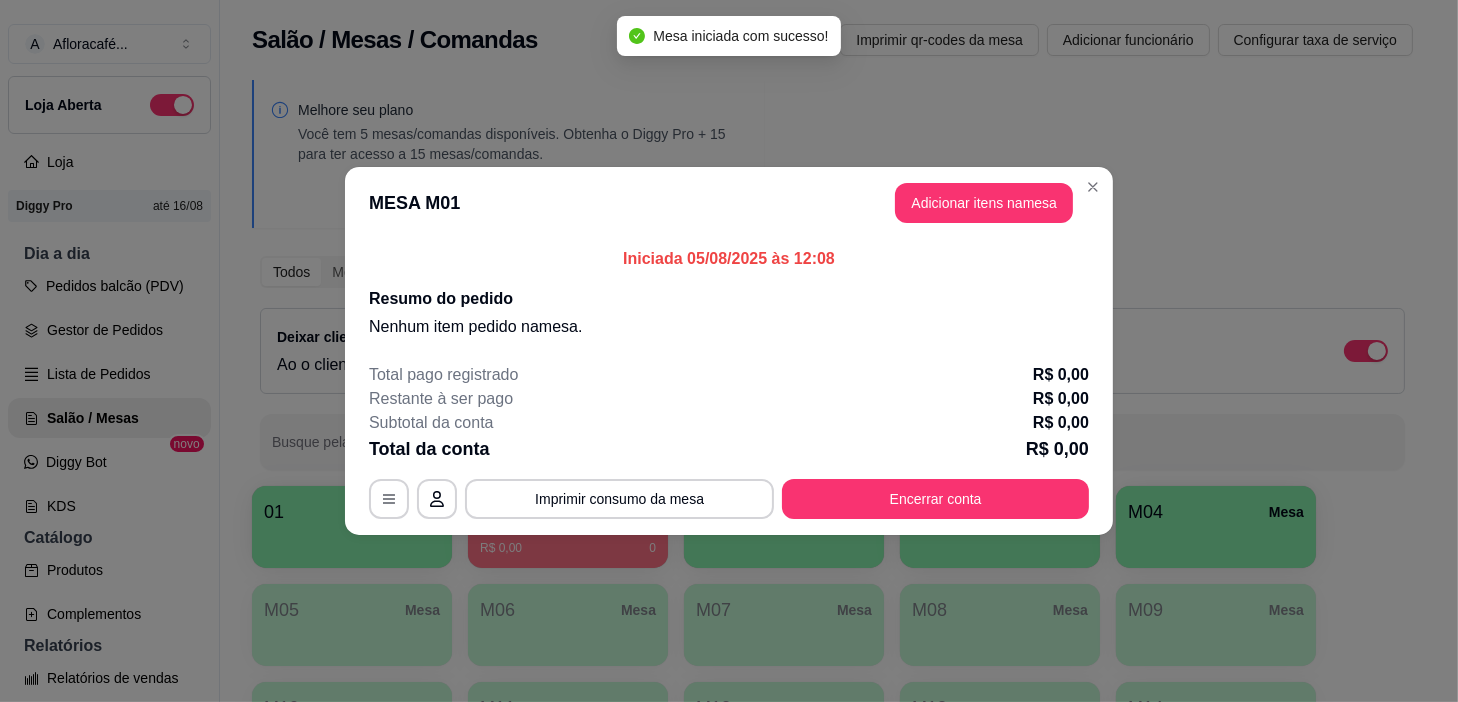 click on "MESA M01 Adicionar itens na  mesa" at bounding box center (729, 203) 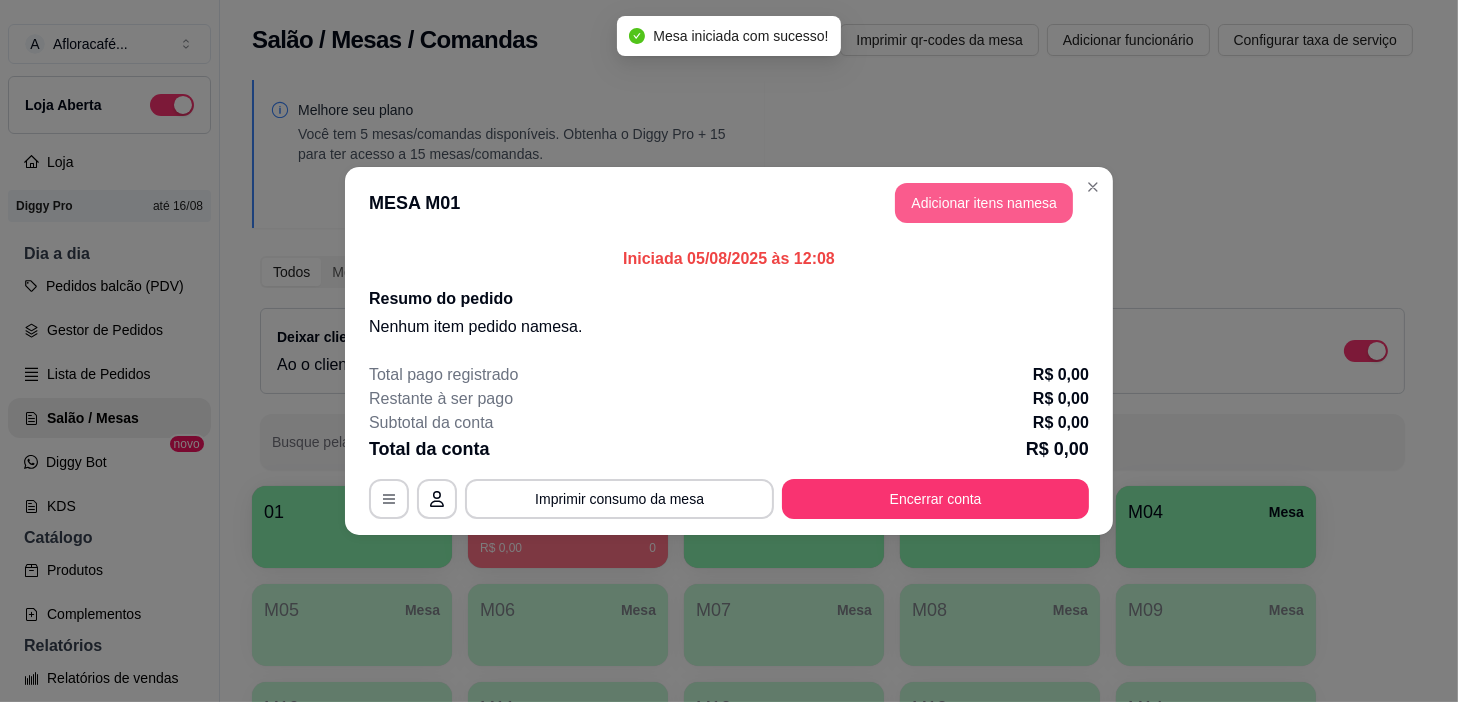 click on "Adicionar itens na  mesa" at bounding box center (984, 203) 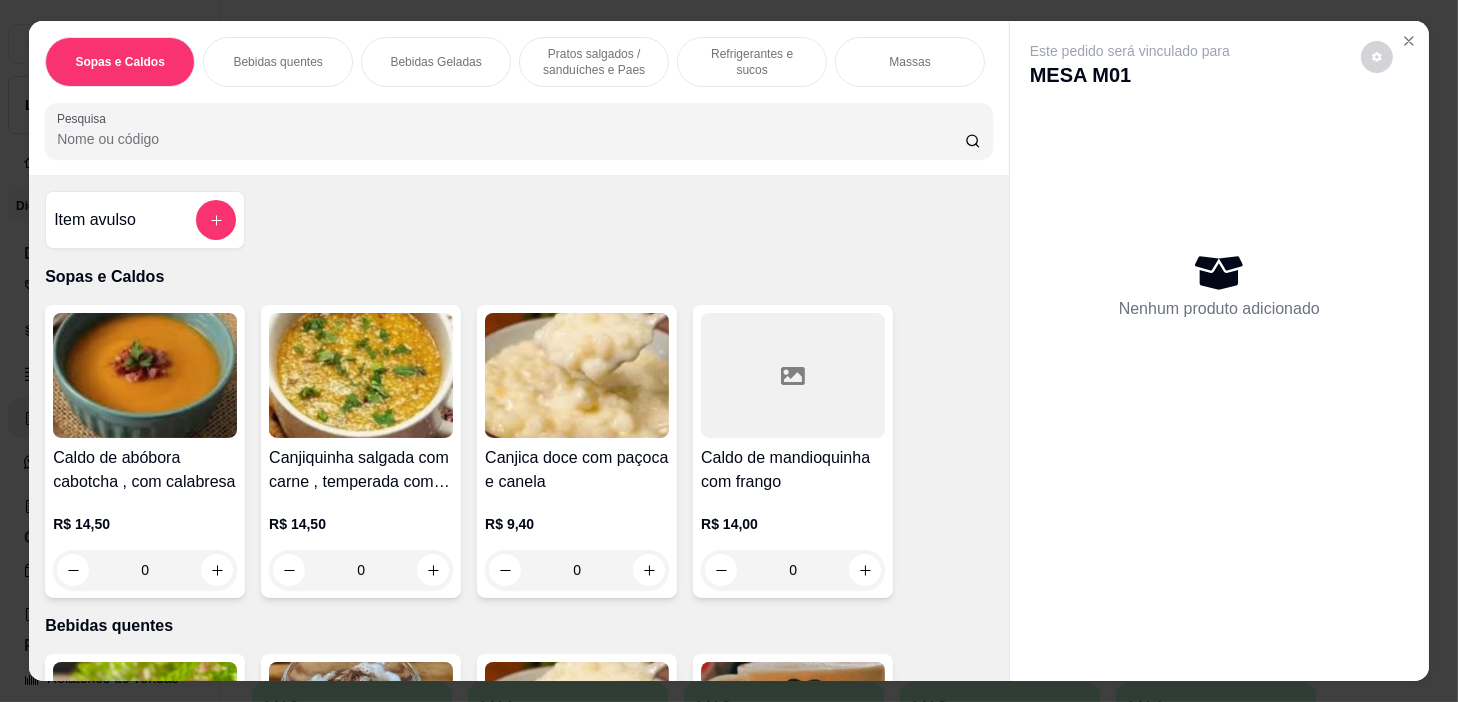 click on "Bebidas quentes" at bounding box center (278, 62) 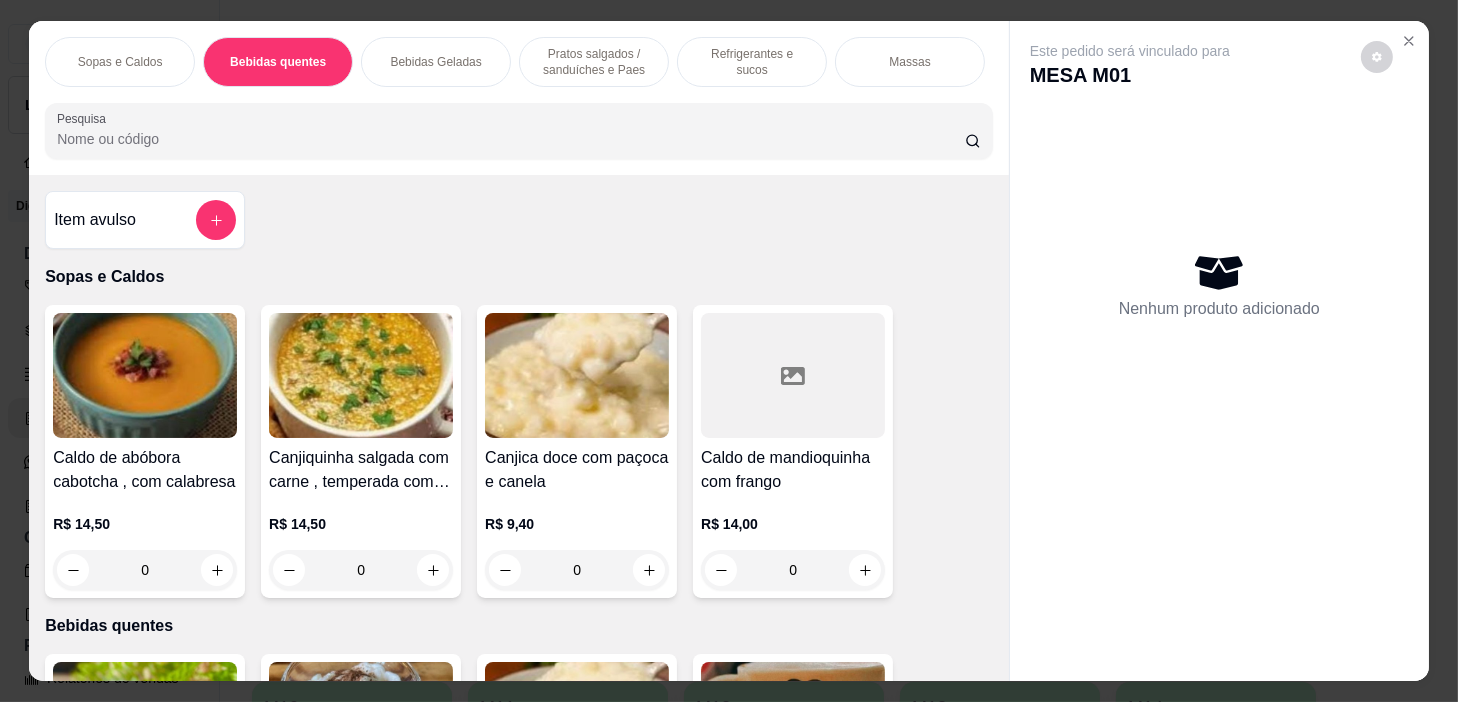 scroll, scrollTop: 439, scrollLeft: 0, axis: vertical 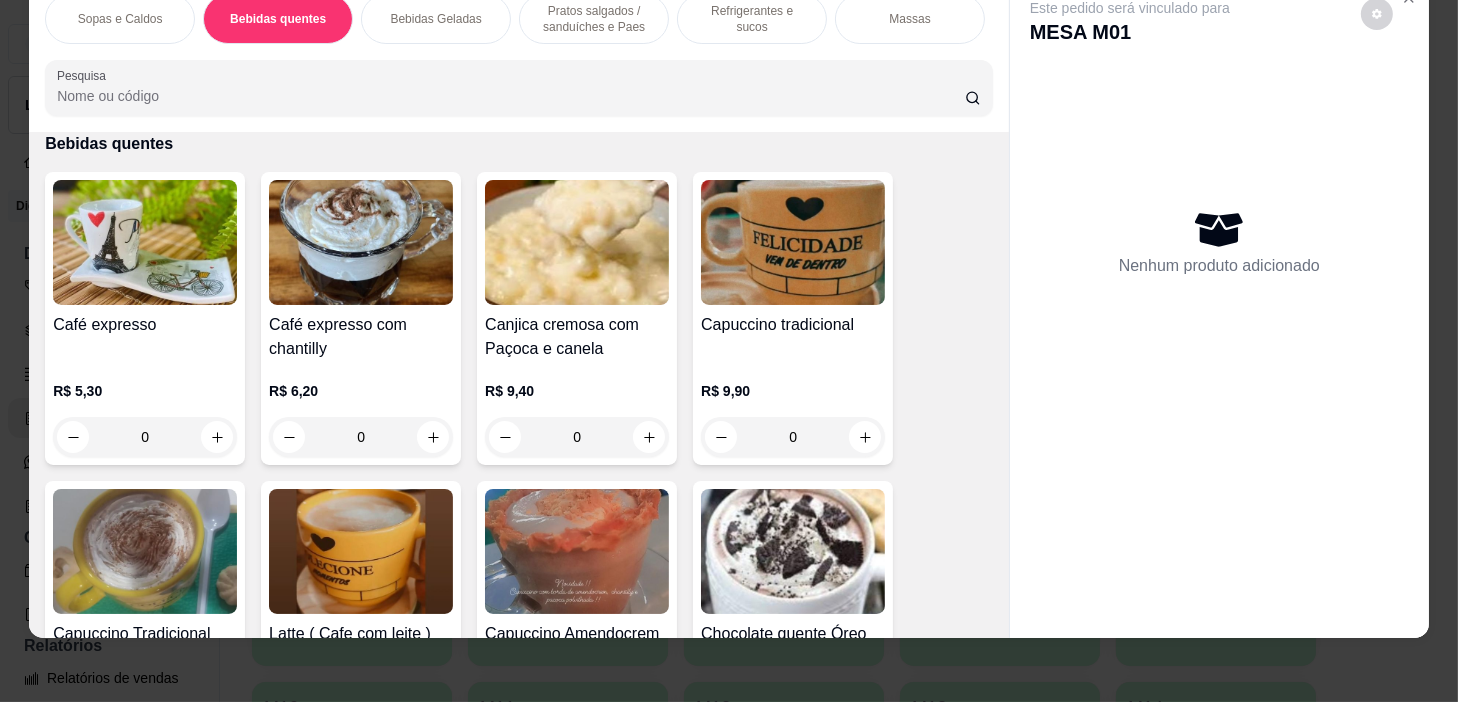 drag, startPoint x: 375, startPoint y: 9, endPoint x: 414, endPoint y: 108, distance: 106.404884 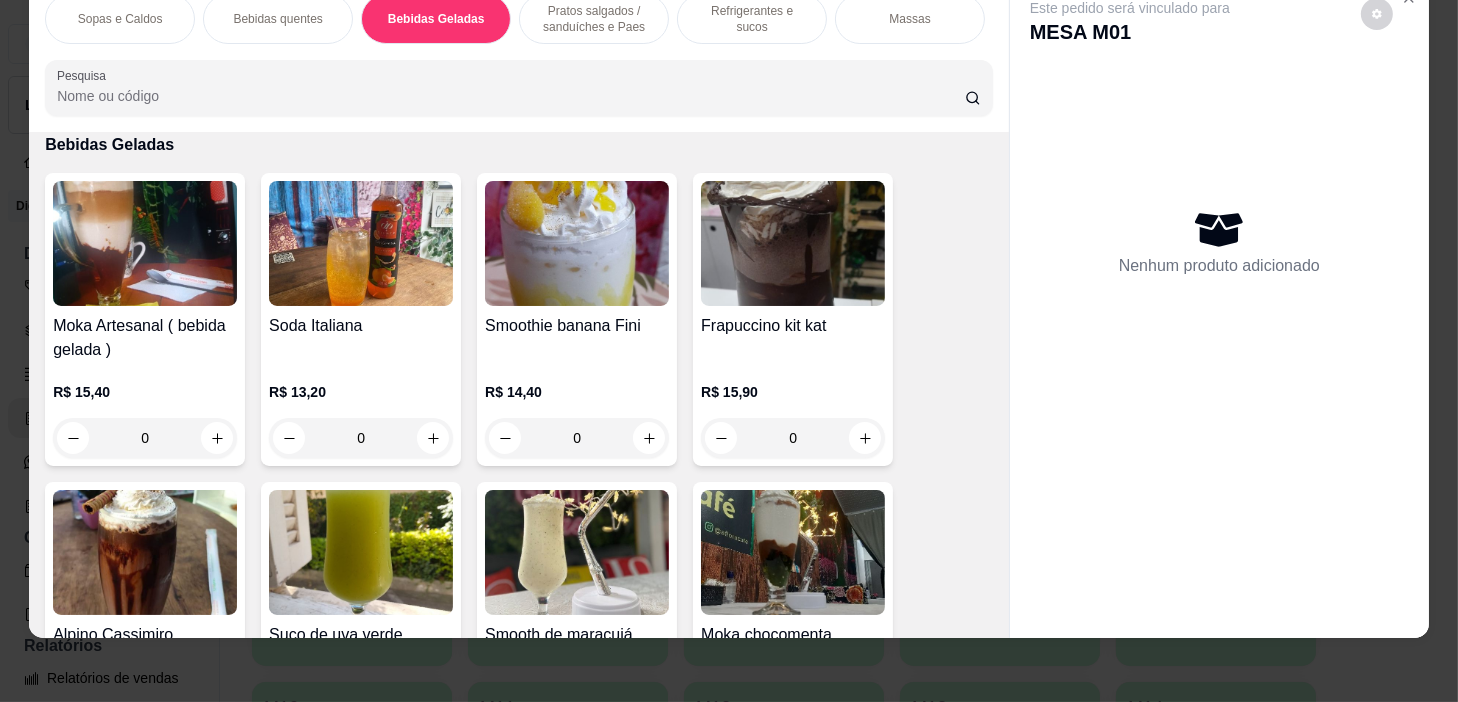 scroll, scrollTop: 3041, scrollLeft: 0, axis: vertical 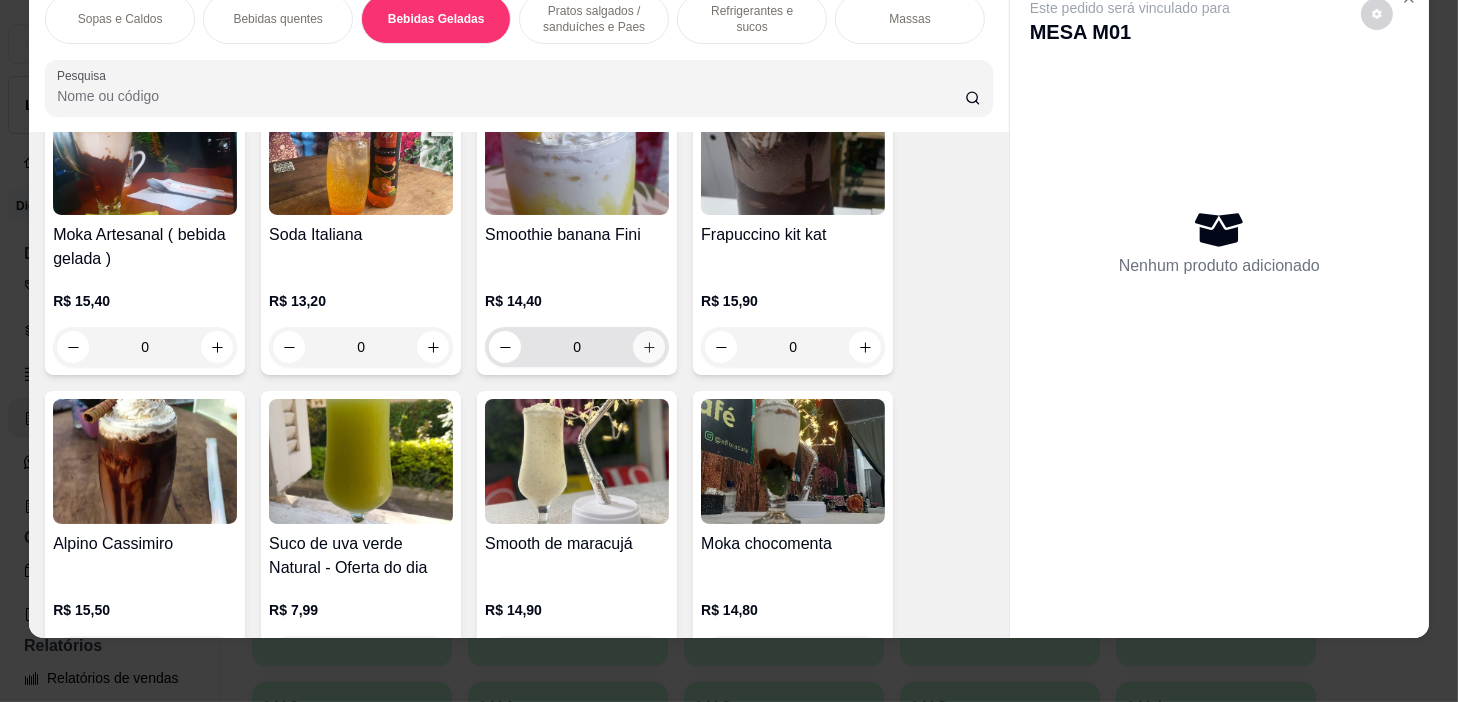 click at bounding box center (649, 347) 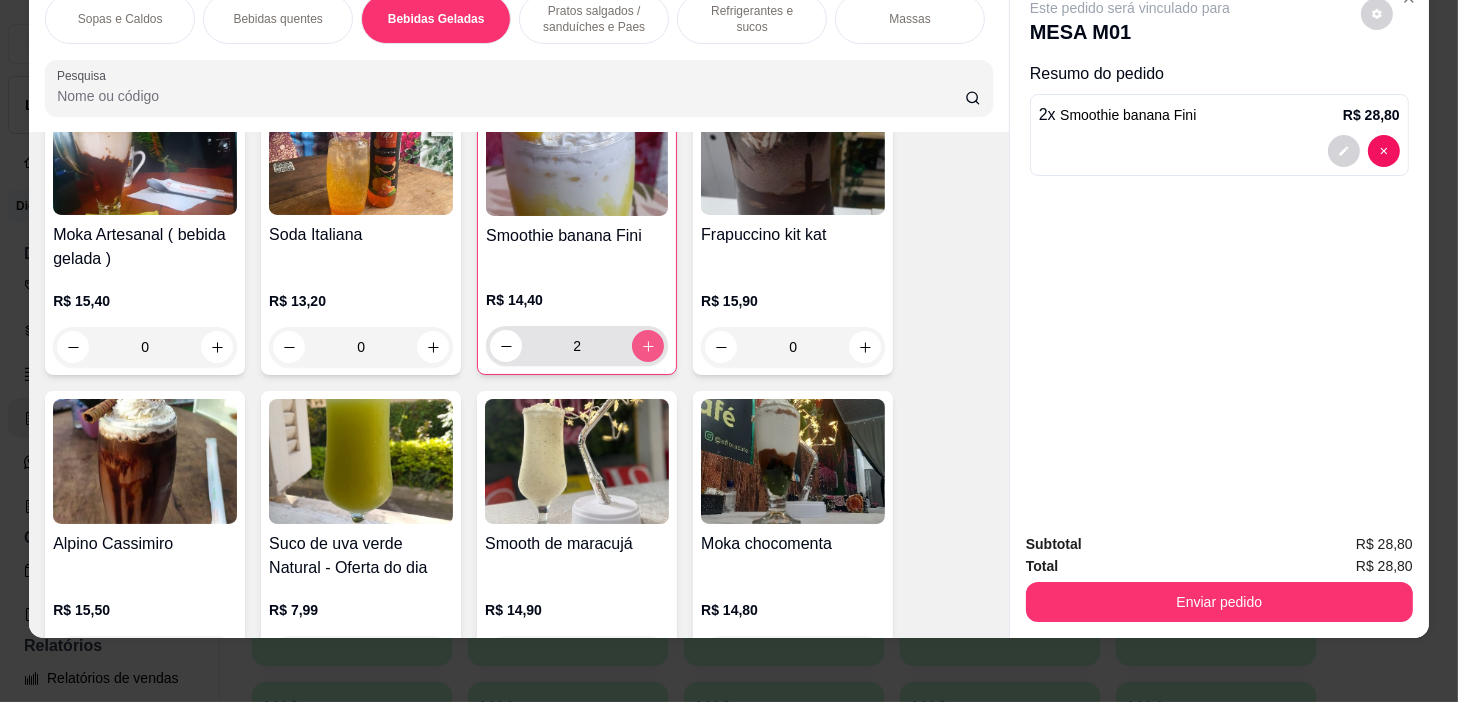 type on "2" 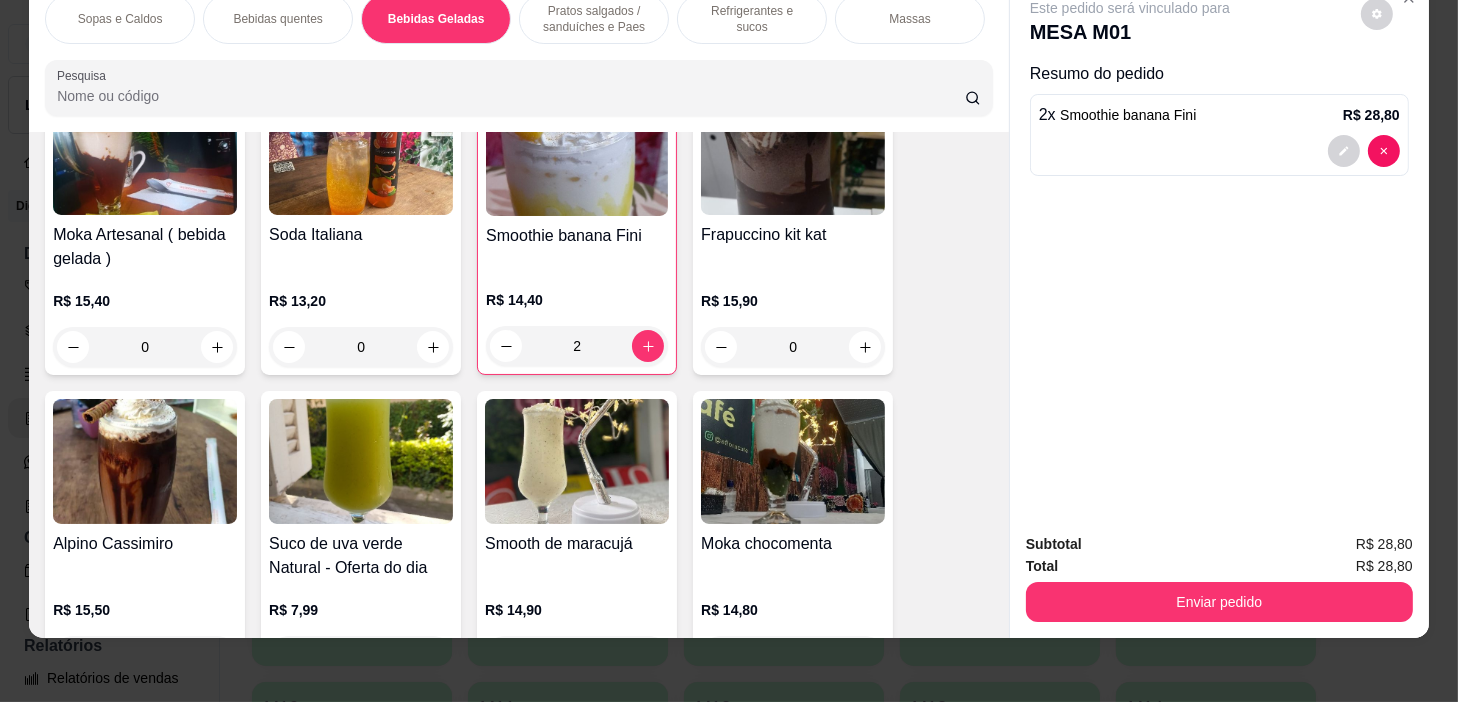 click on "Pratos salgados / sanduíches e Paes" at bounding box center [594, 19] 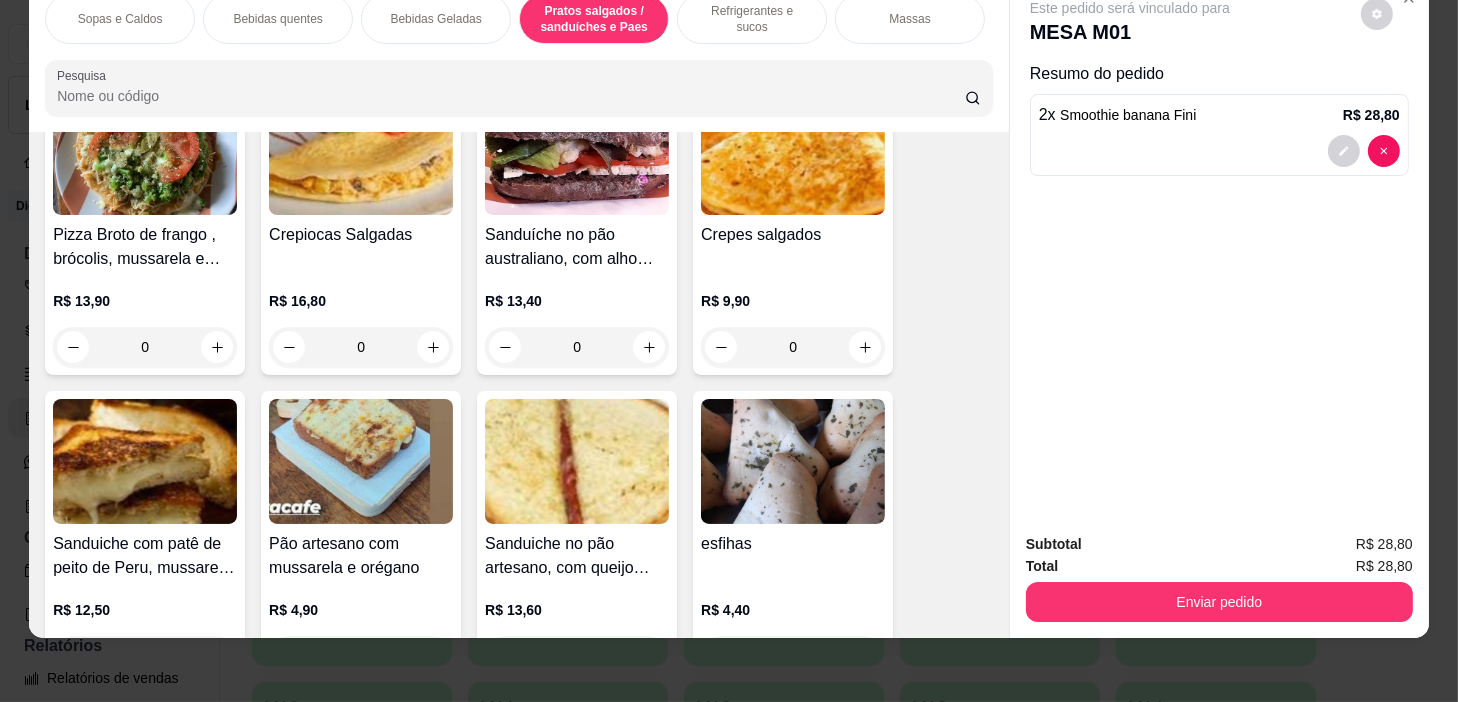 scroll, scrollTop: 5687, scrollLeft: 0, axis: vertical 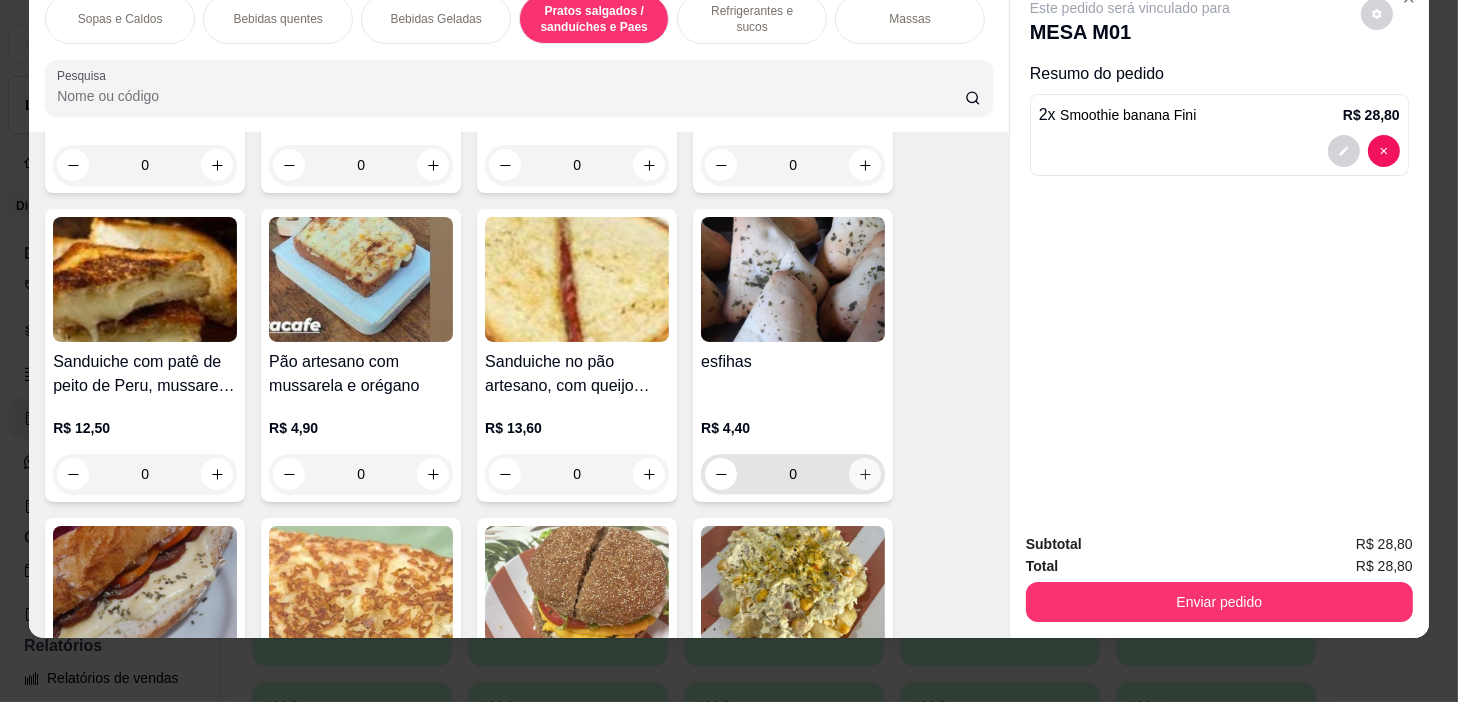 click 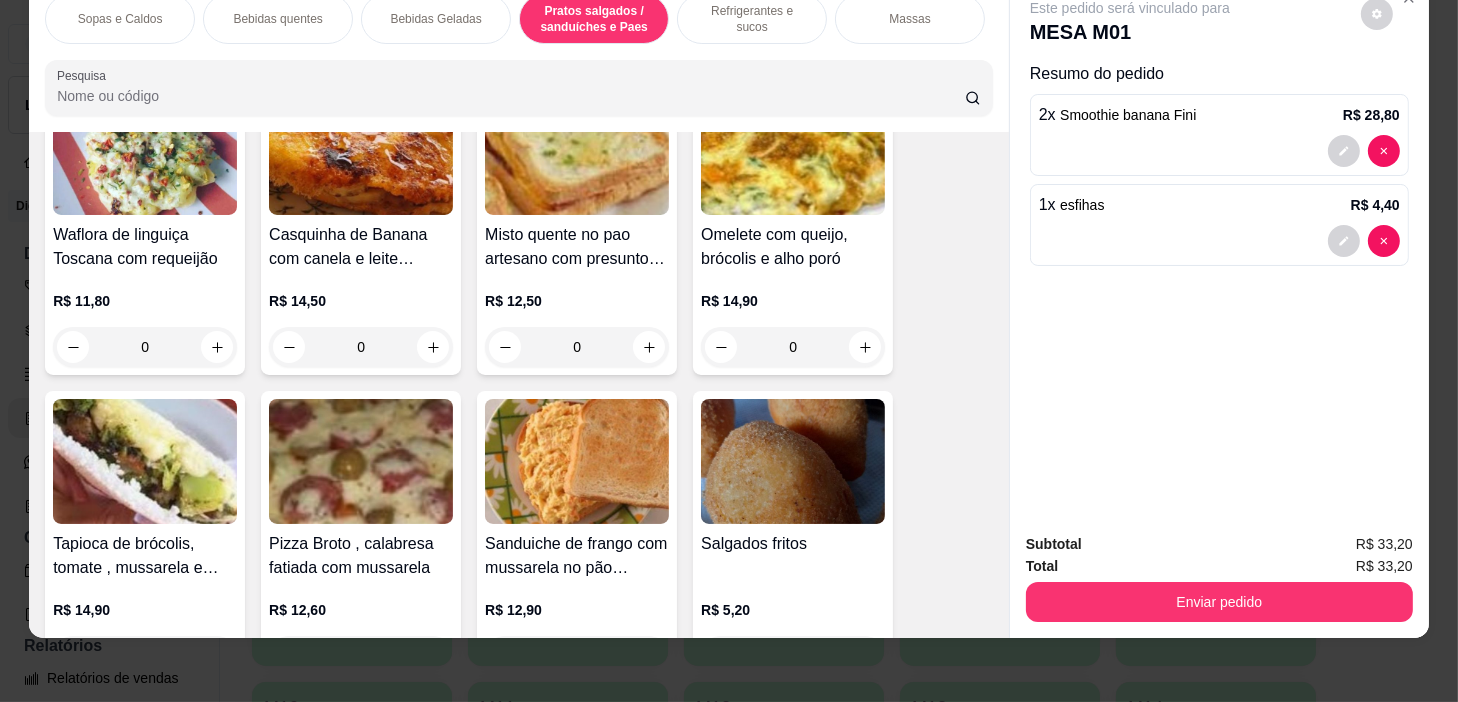 scroll, scrollTop: 7414, scrollLeft: 0, axis: vertical 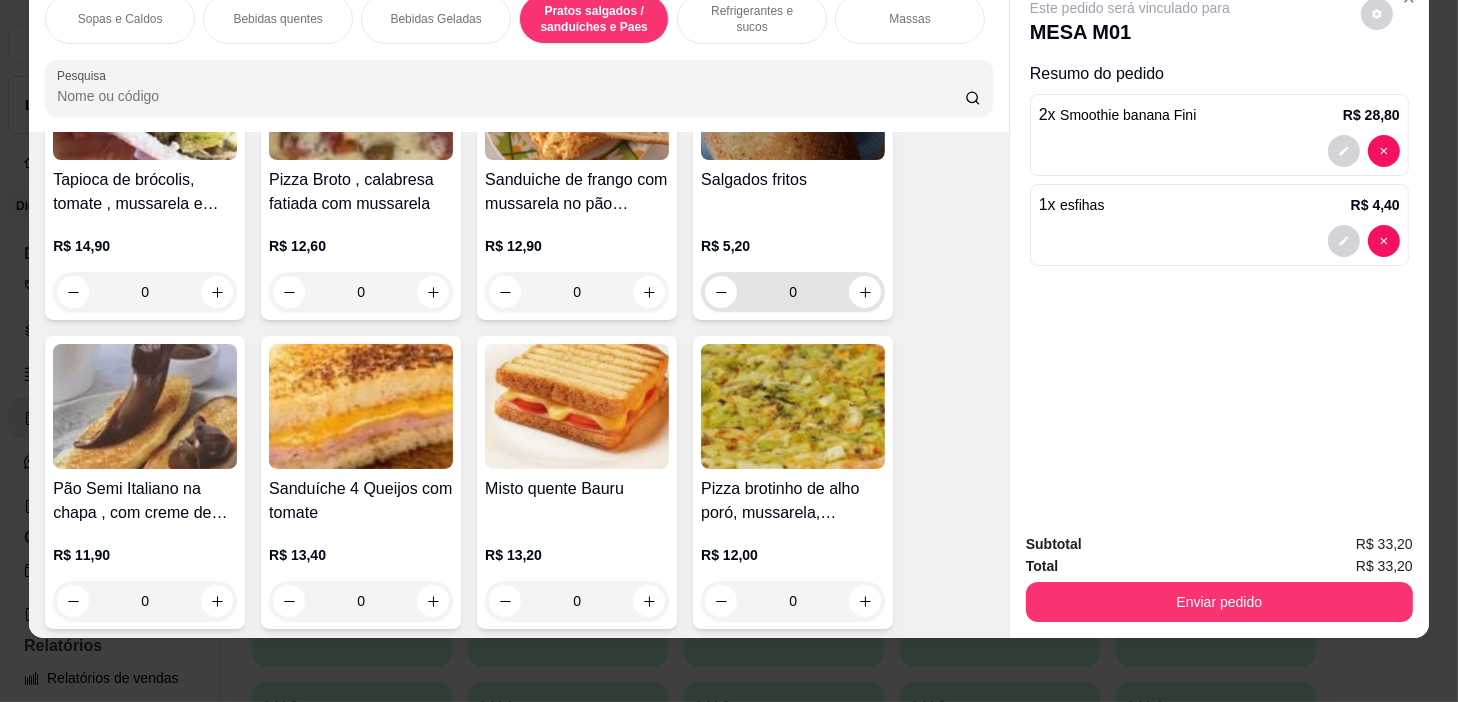 click on "0" at bounding box center (793, 292) 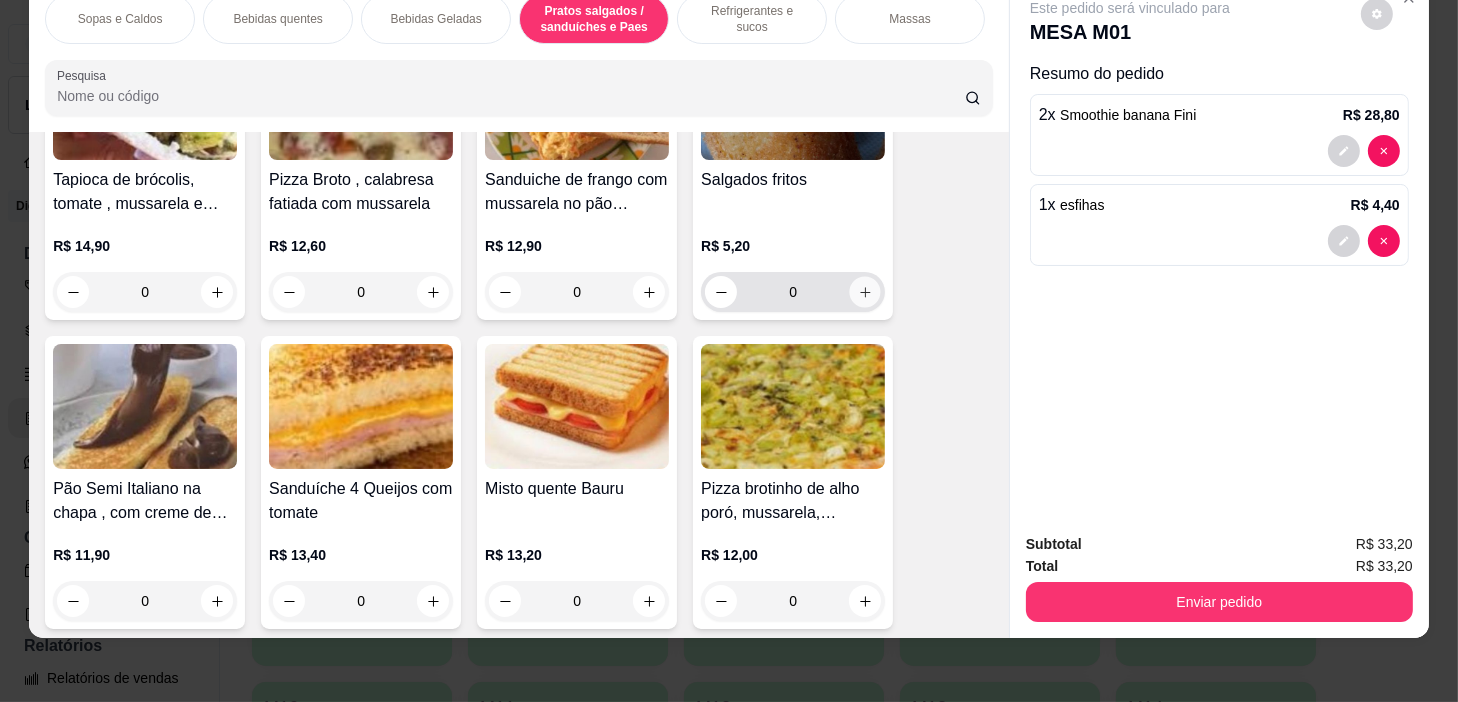 click 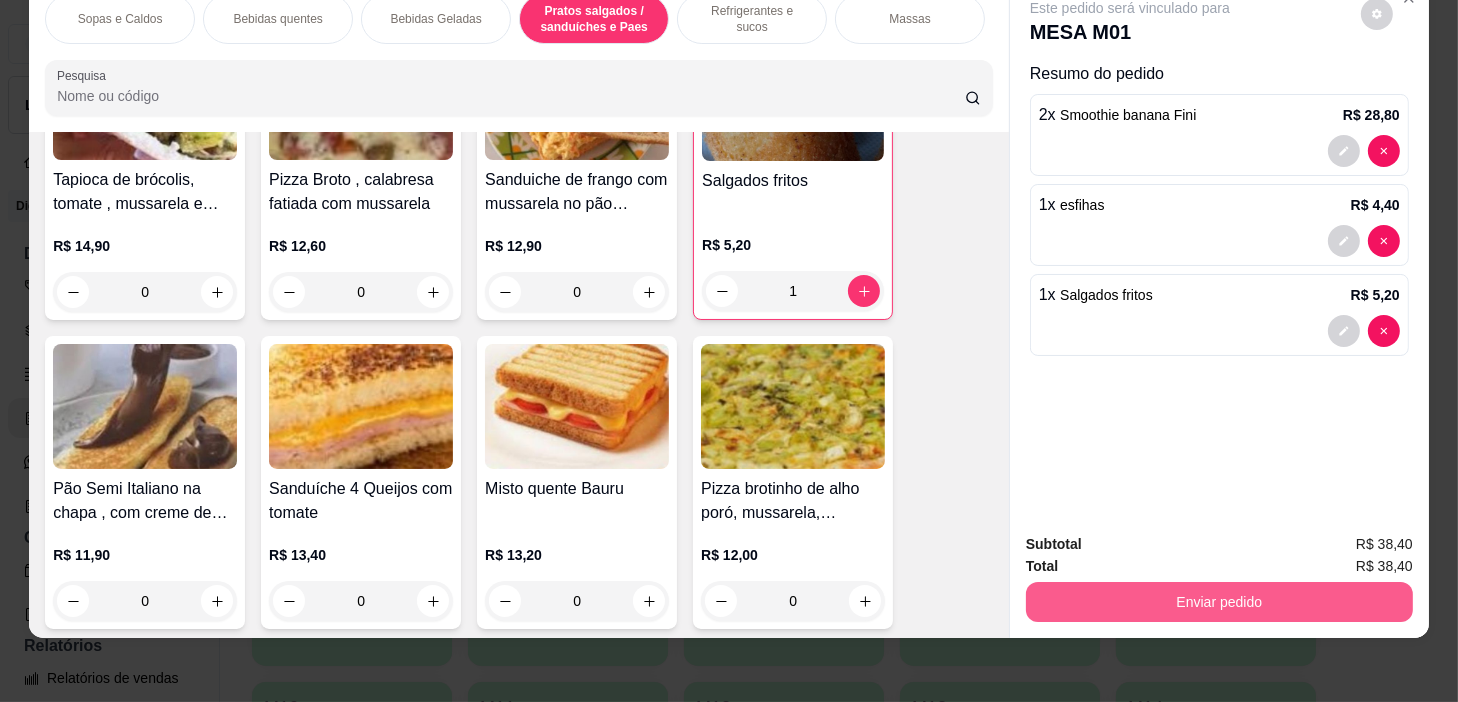 click on "Enviar pedido" at bounding box center (1219, 602) 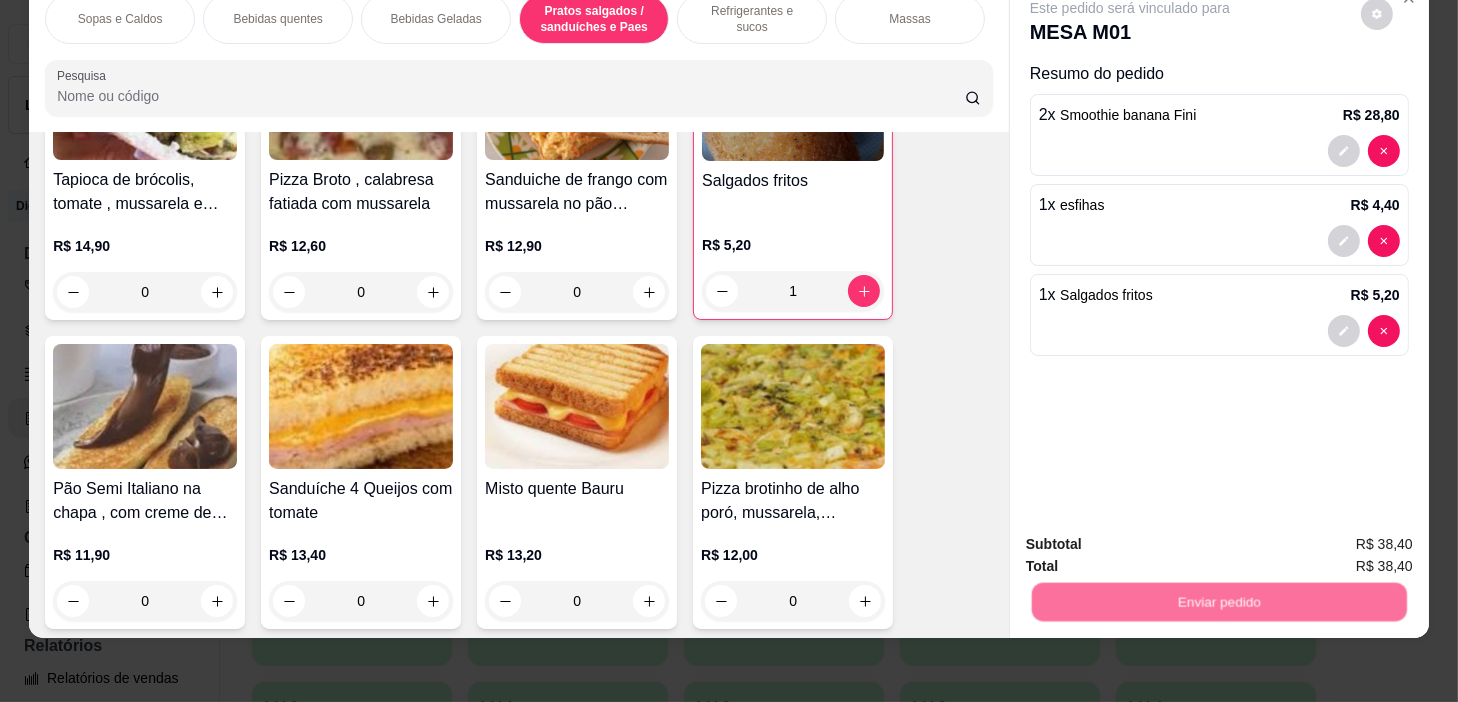 click on "Não registrar e enviar pedido" at bounding box center (1154, 539) 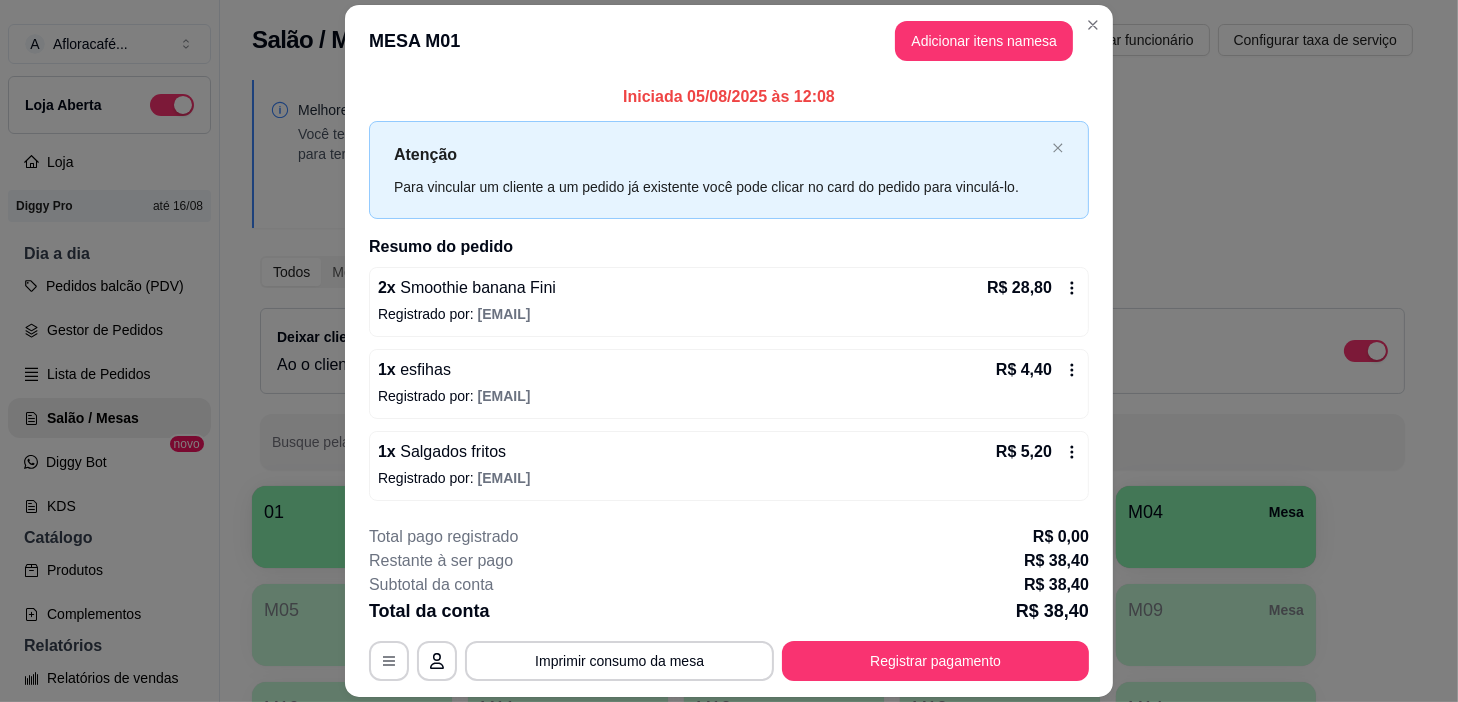 type 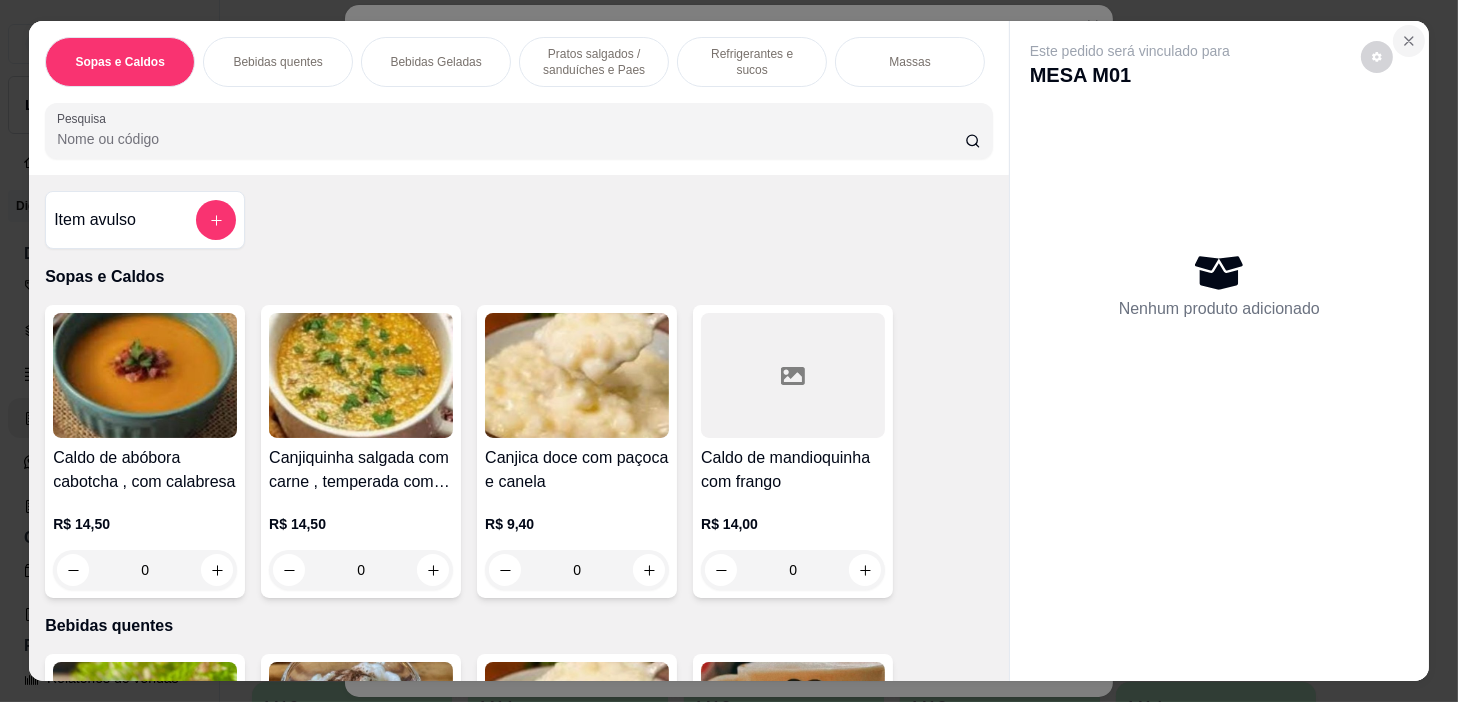 click 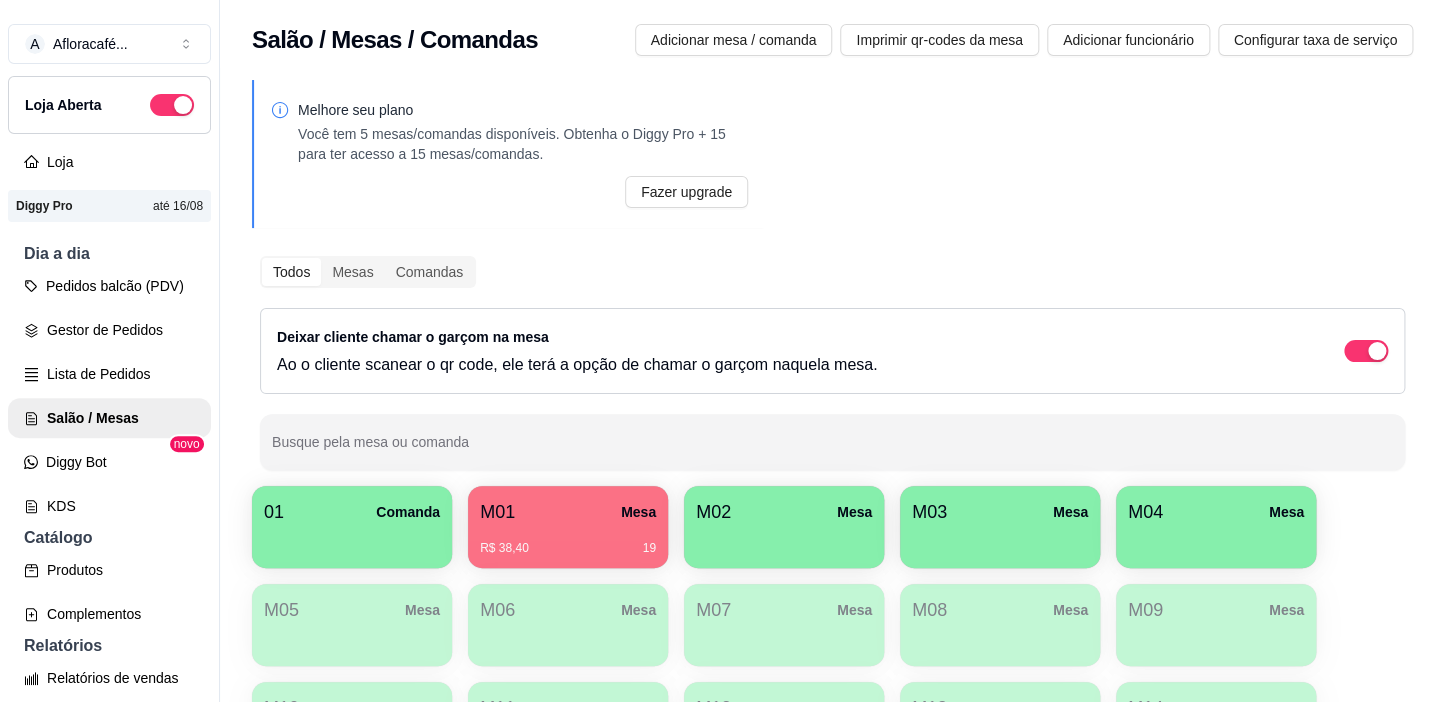 click on "R$ 38,40 19" at bounding box center (568, 541) 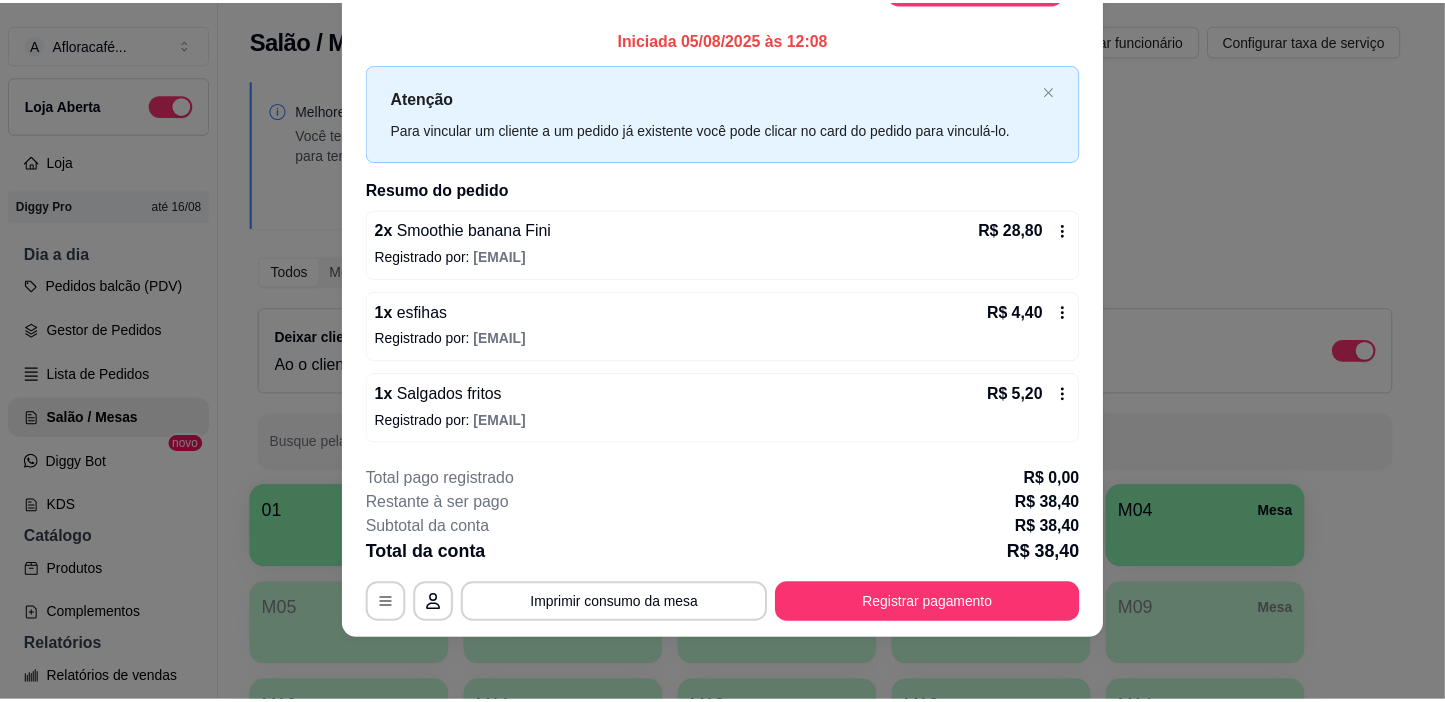 scroll, scrollTop: 0, scrollLeft: 0, axis: both 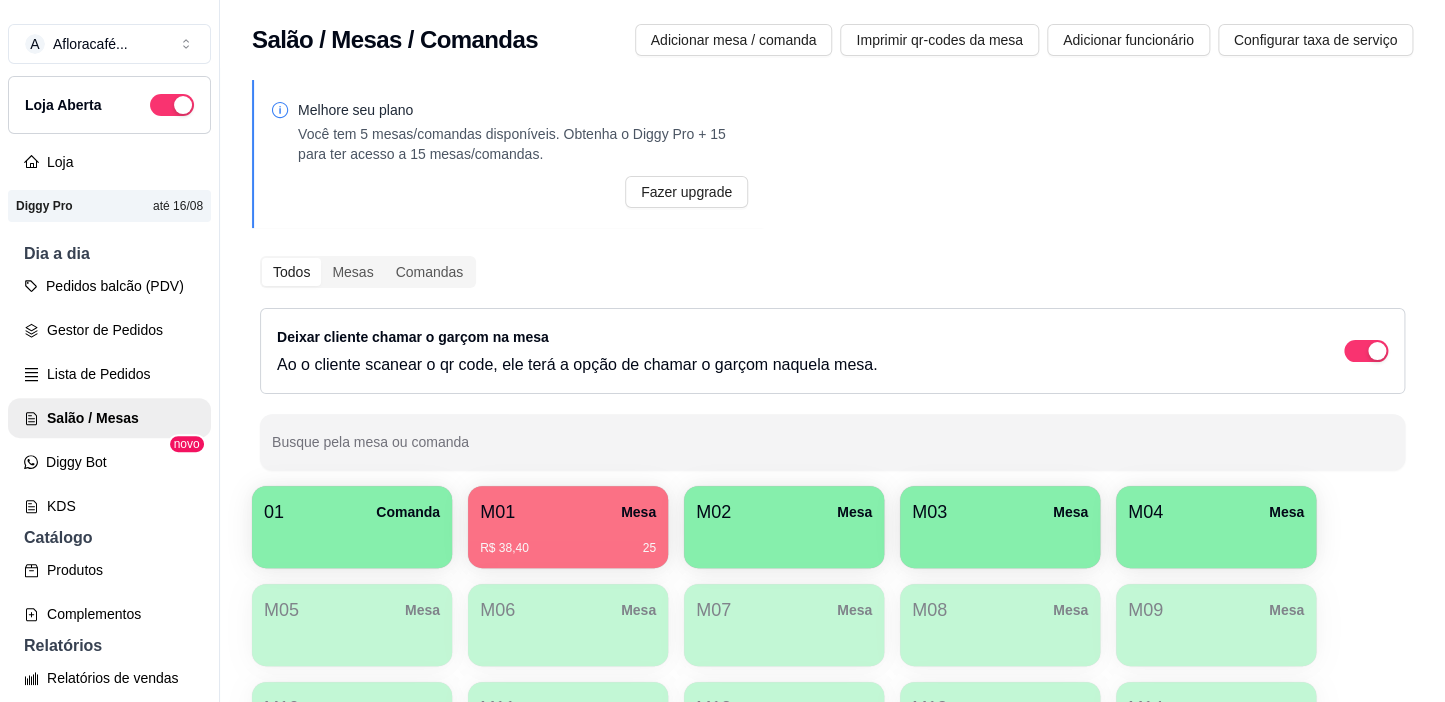 drag, startPoint x: 84, startPoint y: 546, endPoint x: 96, endPoint y: 560, distance: 18.439089 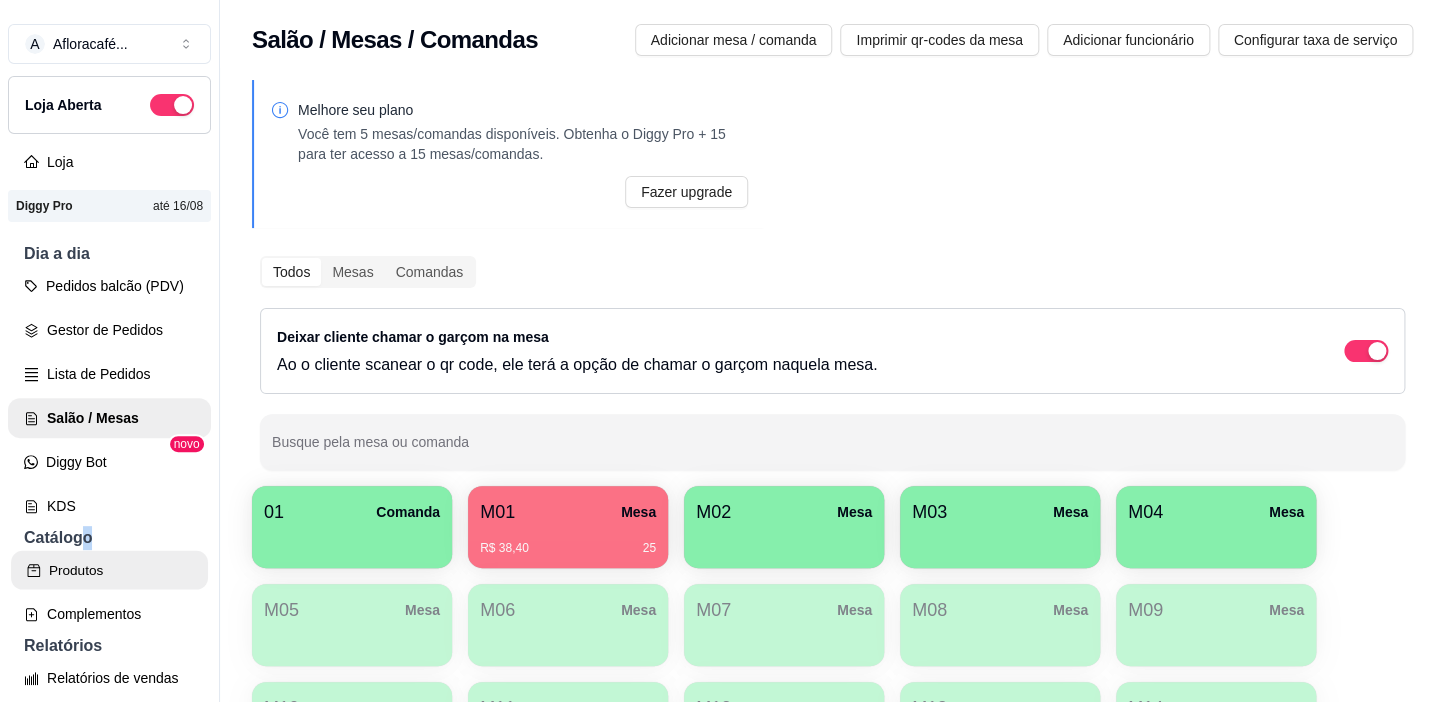 click on "Produtos" at bounding box center [109, 570] 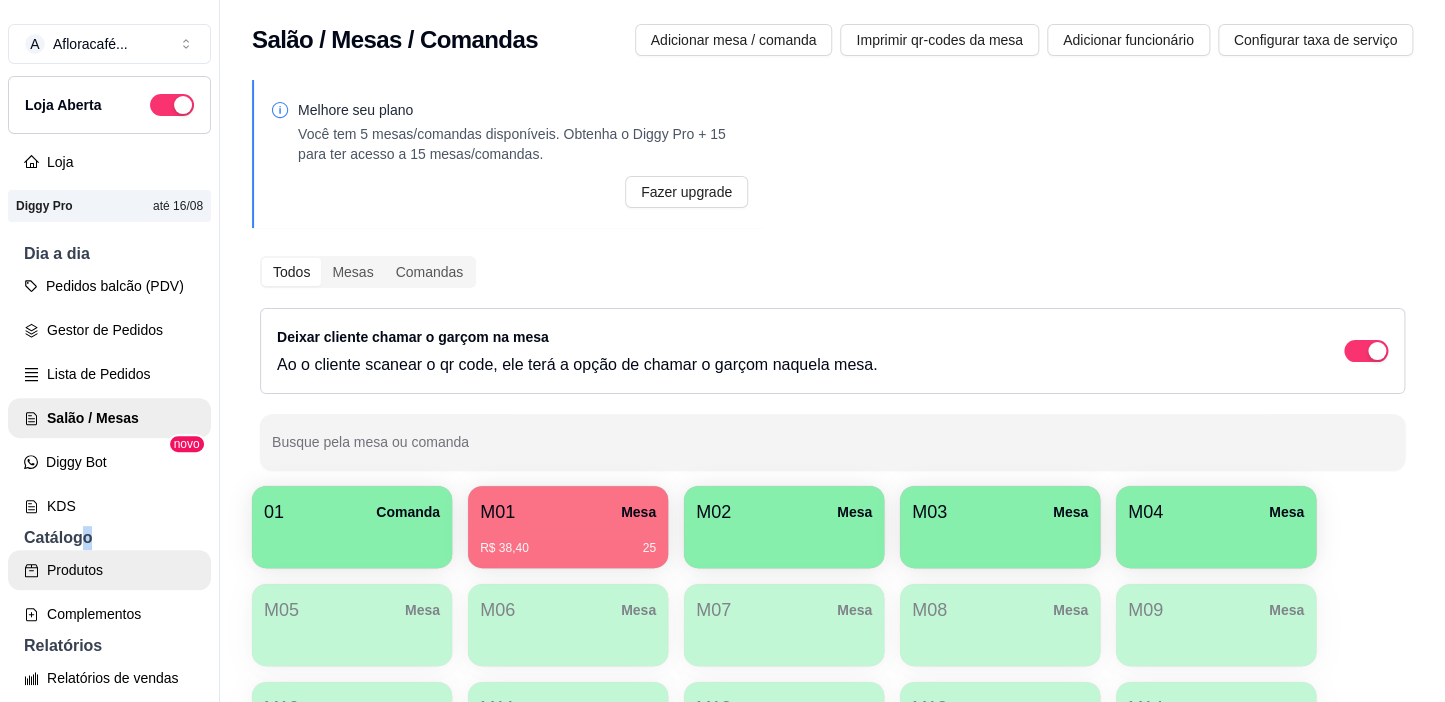 click on "Produtos" at bounding box center (109, 570) 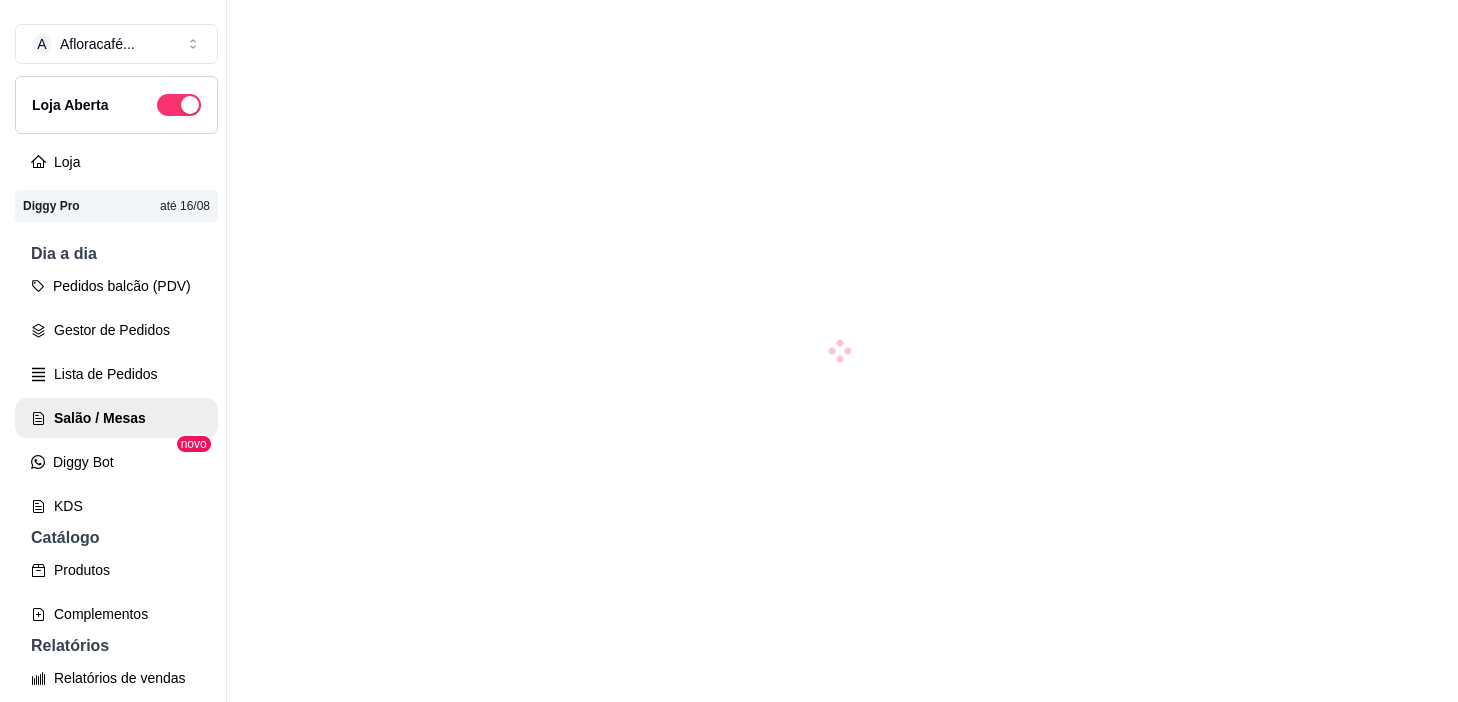 scroll, scrollTop: 0, scrollLeft: 0, axis: both 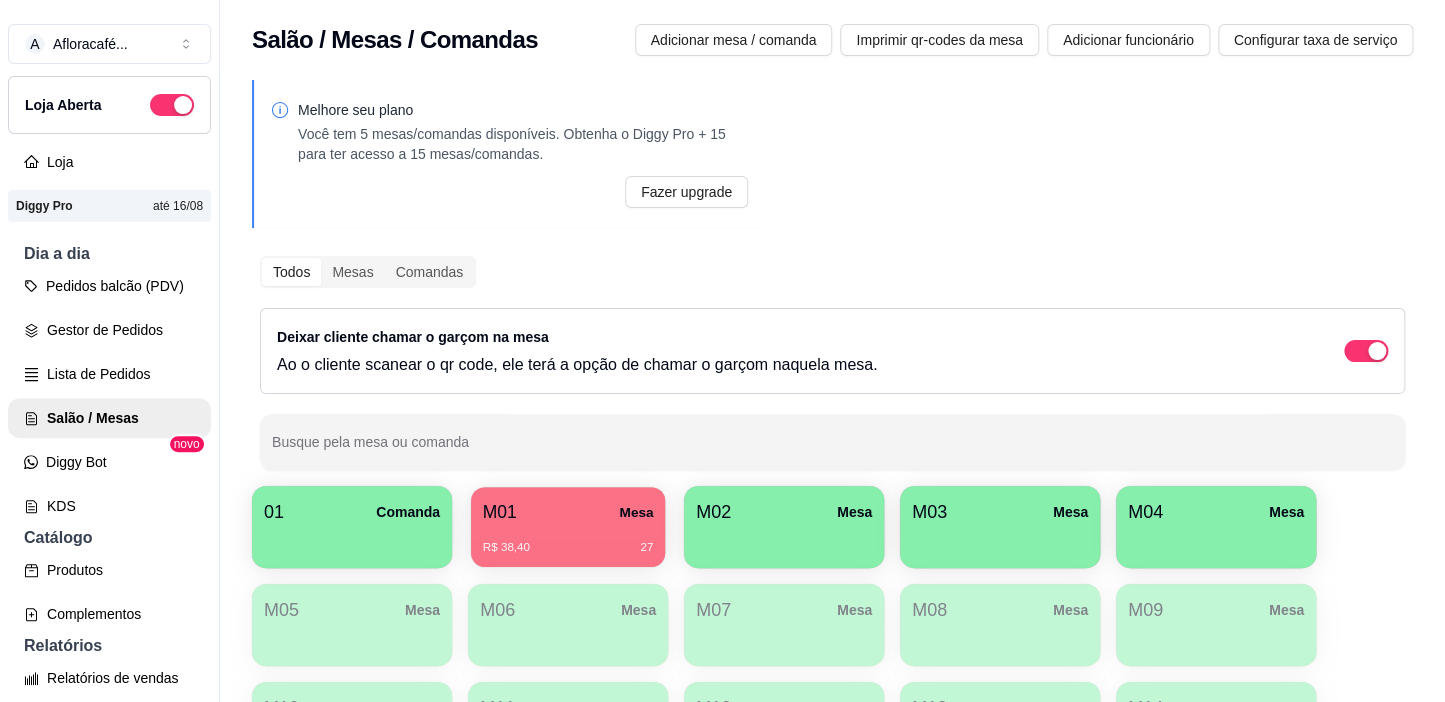 click on "M01 Mesa R$ 38,40 27" at bounding box center (568, 527) 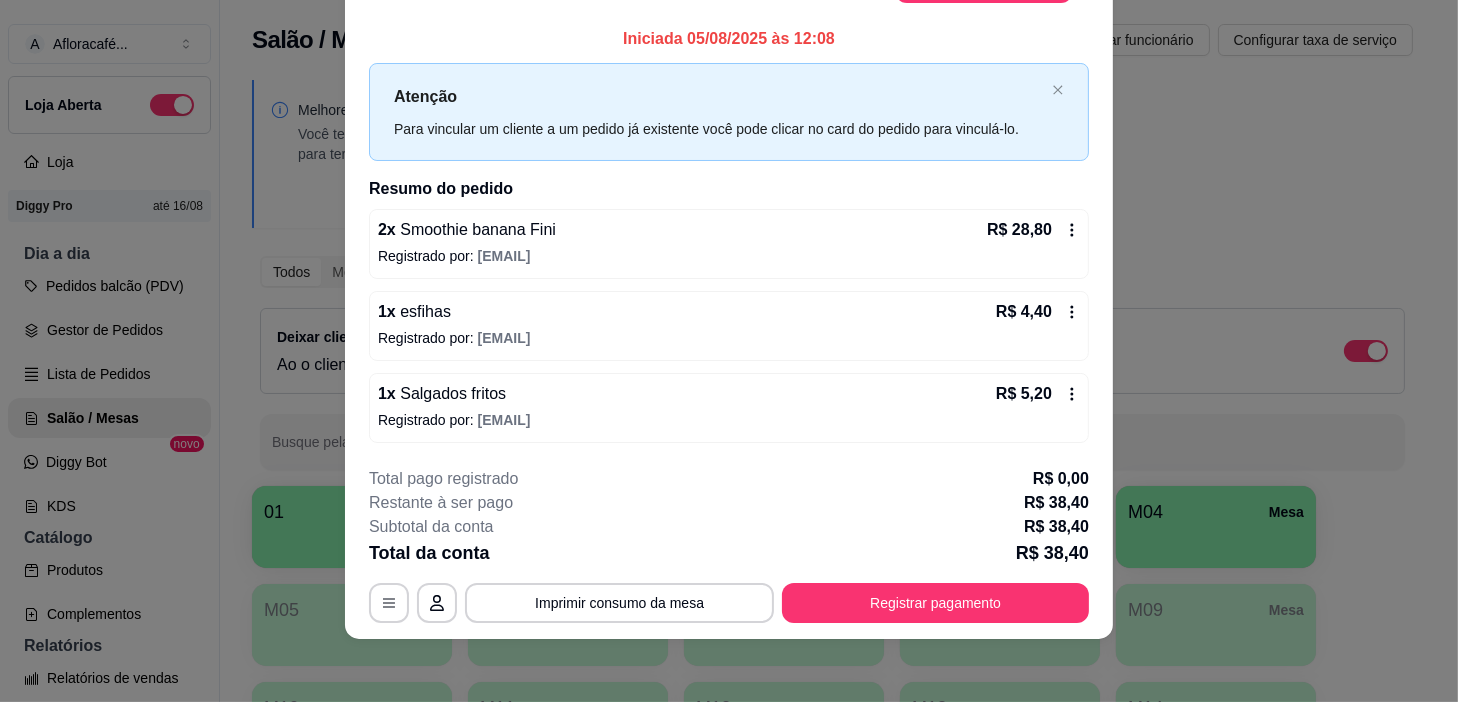 scroll, scrollTop: 0, scrollLeft: 0, axis: both 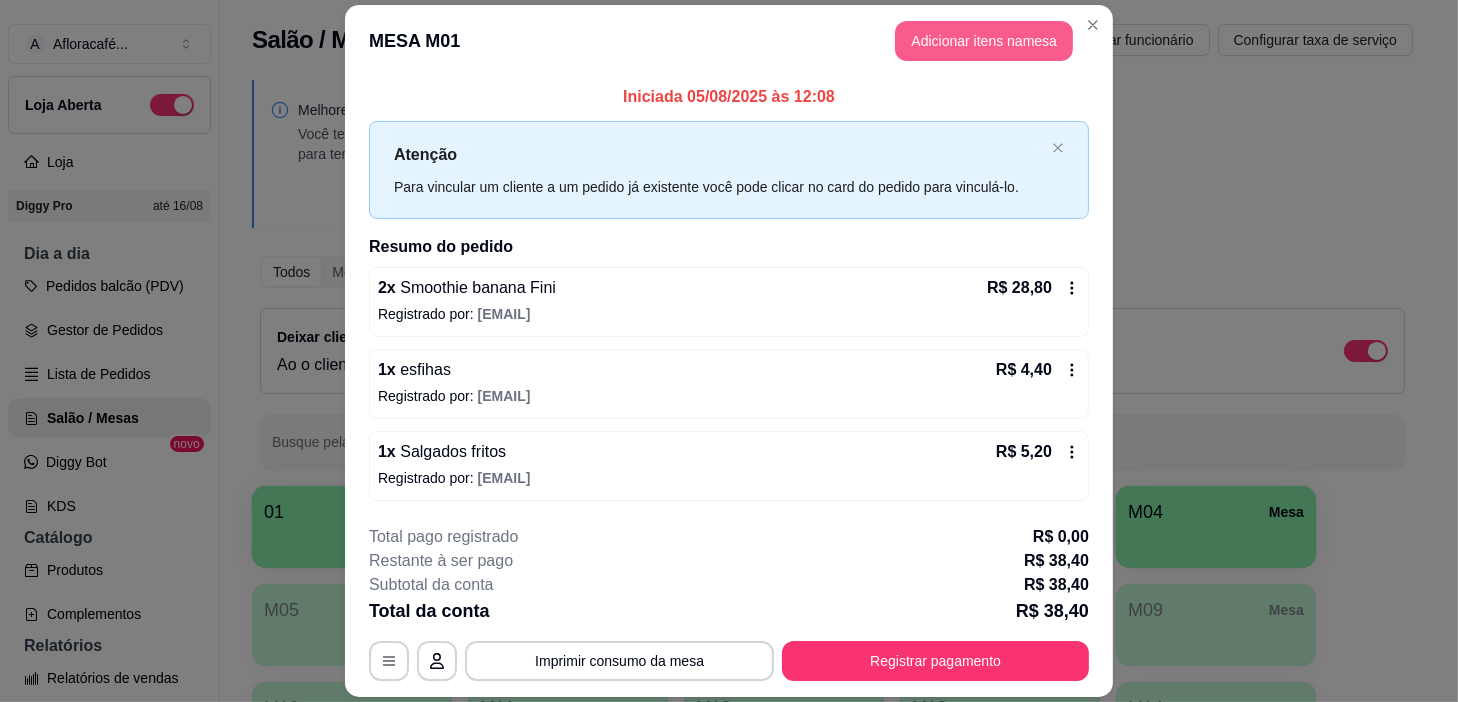 click on "Adicionar itens na  mesa" at bounding box center [984, 41] 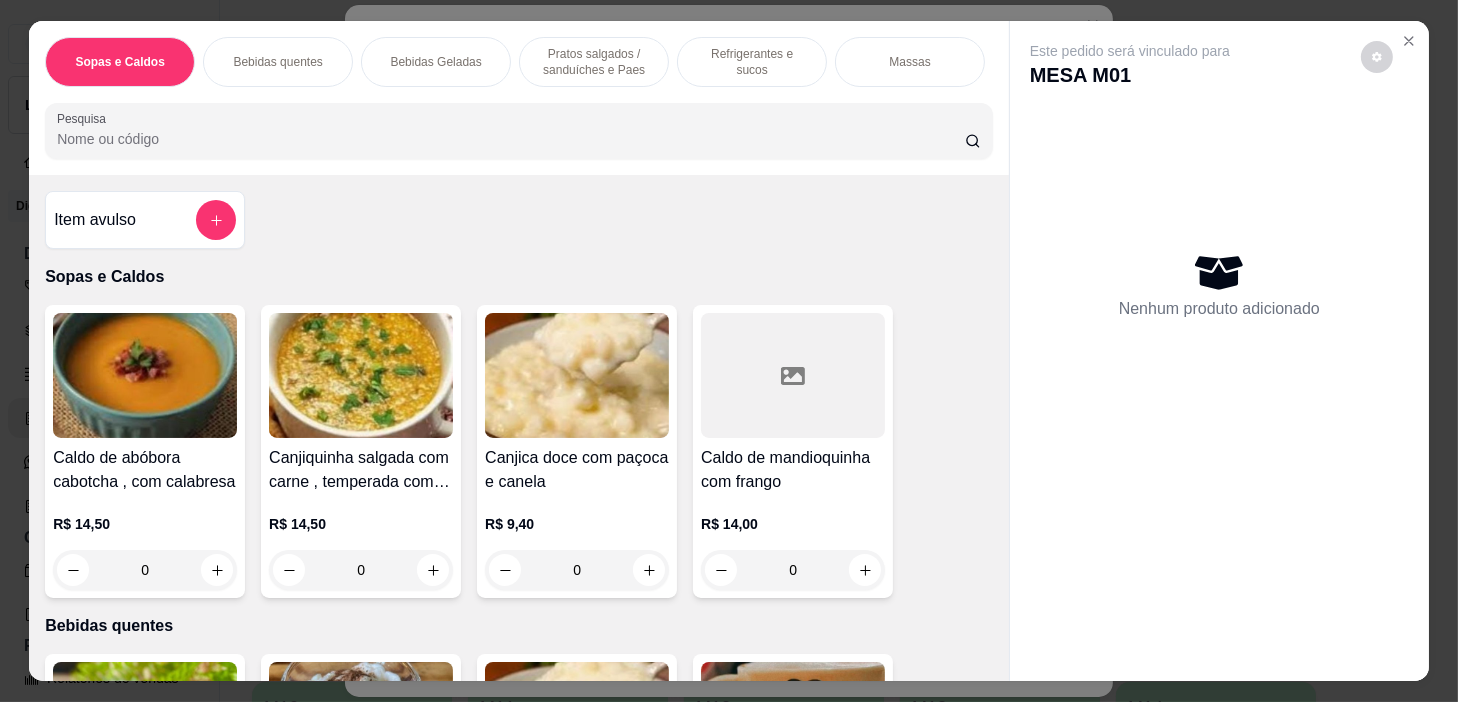 drag, startPoint x: 543, startPoint y: 54, endPoint x: 835, endPoint y: 590, distance: 610.37695 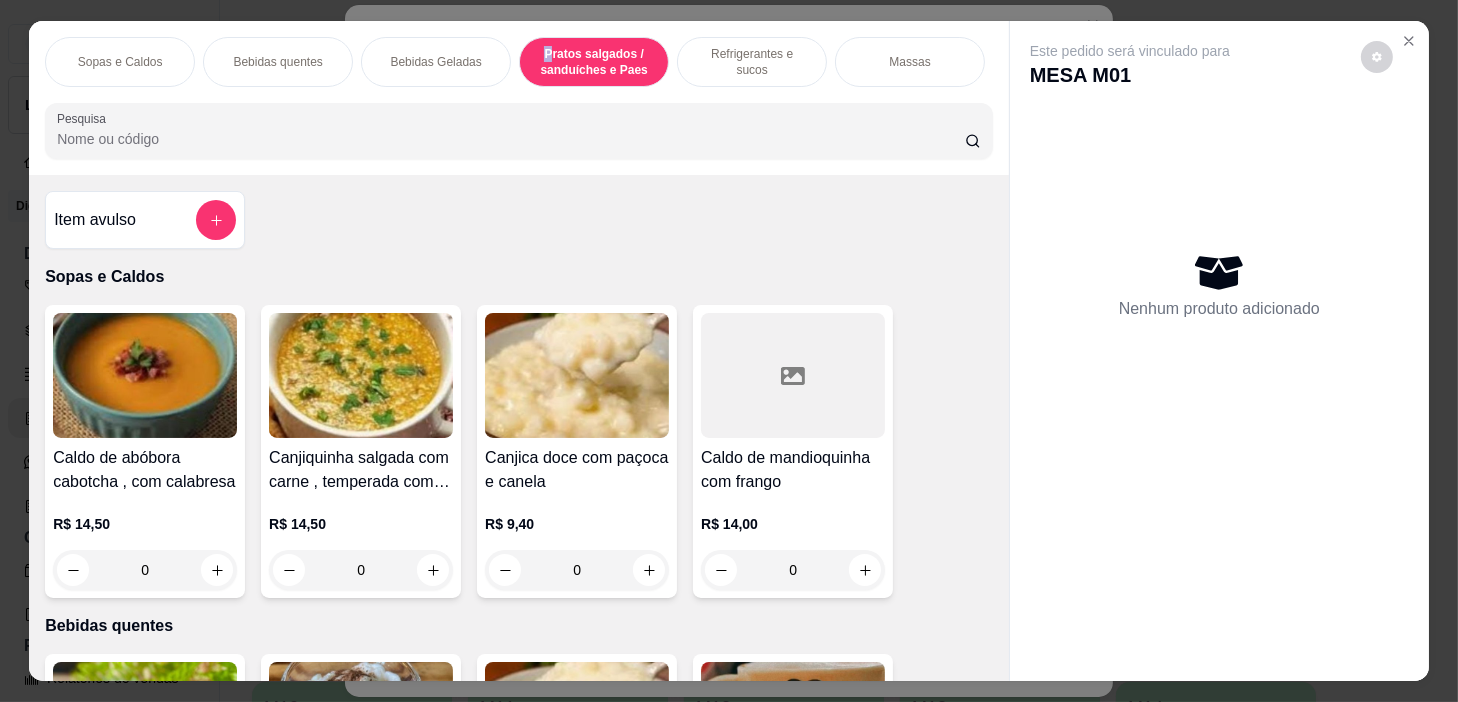 scroll, scrollTop: 5414, scrollLeft: 0, axis: vertical 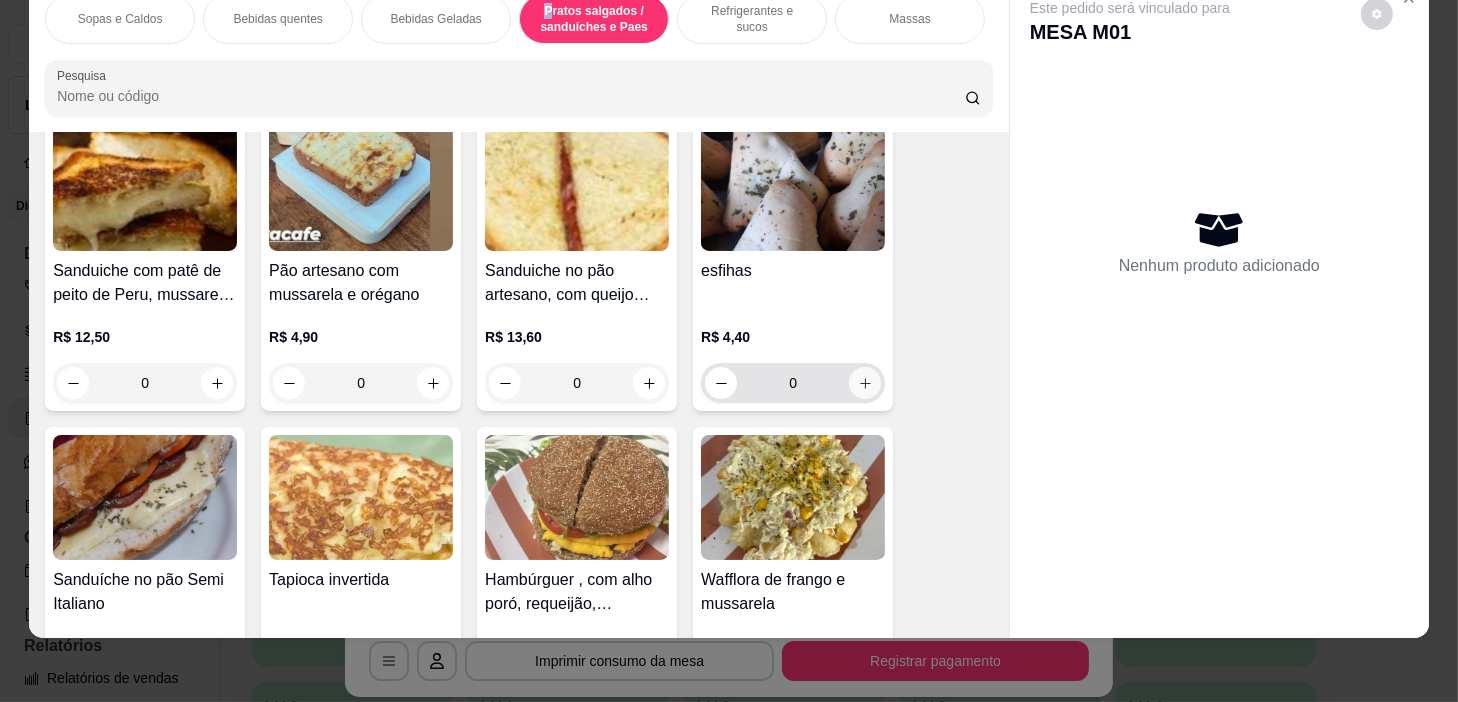 click at bounding box center [865, 383] 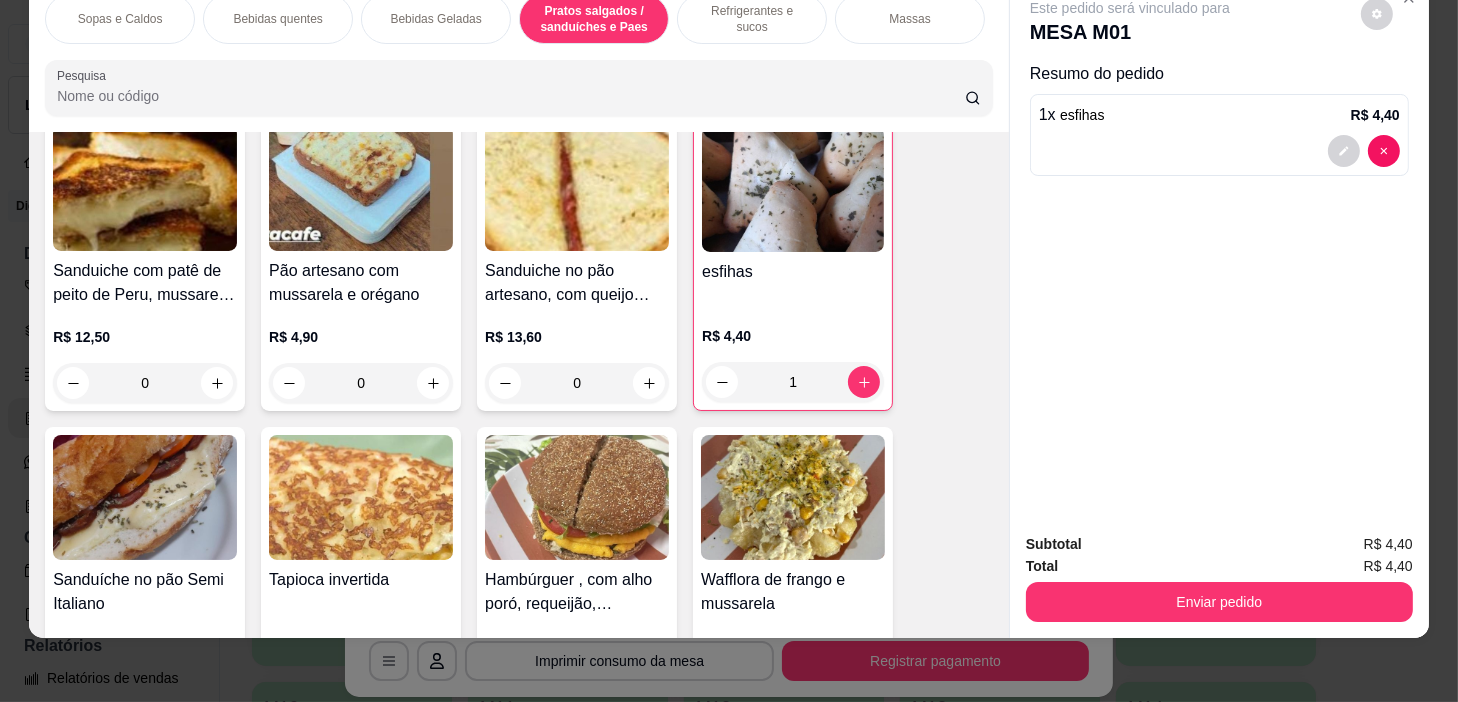 click on "Subtotal R$ 4,40 Total R$ 4,40 Enviar pedido" at bounding box center [1219, 577] 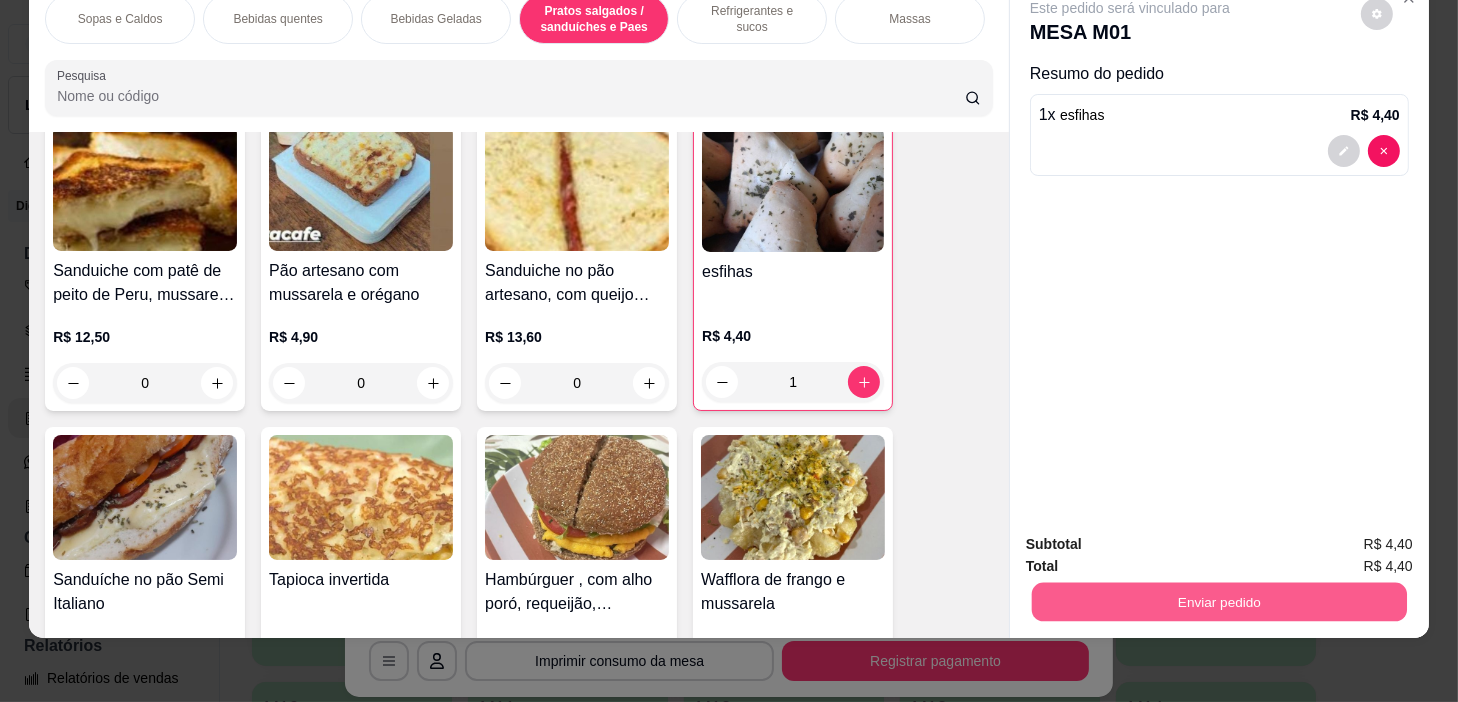 click on "Enviar pedido" at bounding box center [1219, 602] 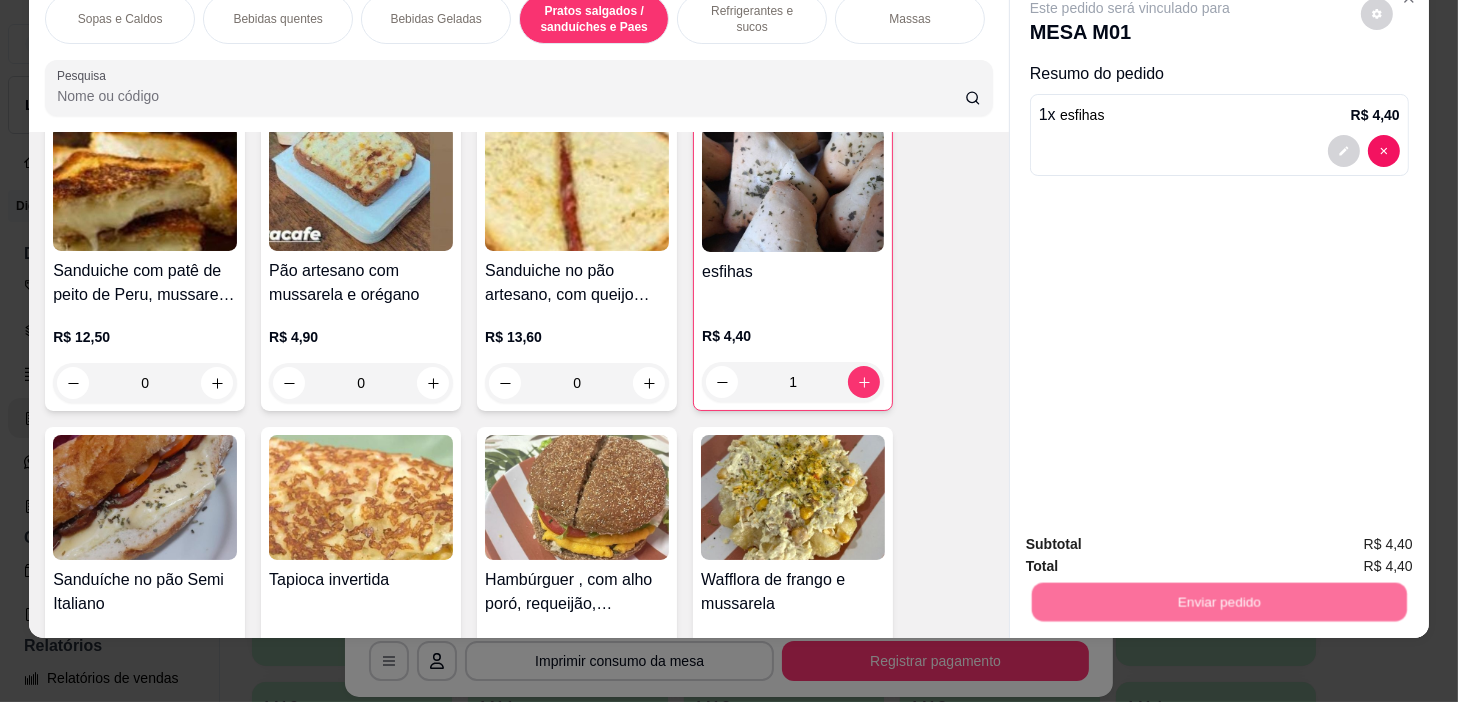 click on "Não registrar e enviar pedido" at bounding box center [1154, 539] 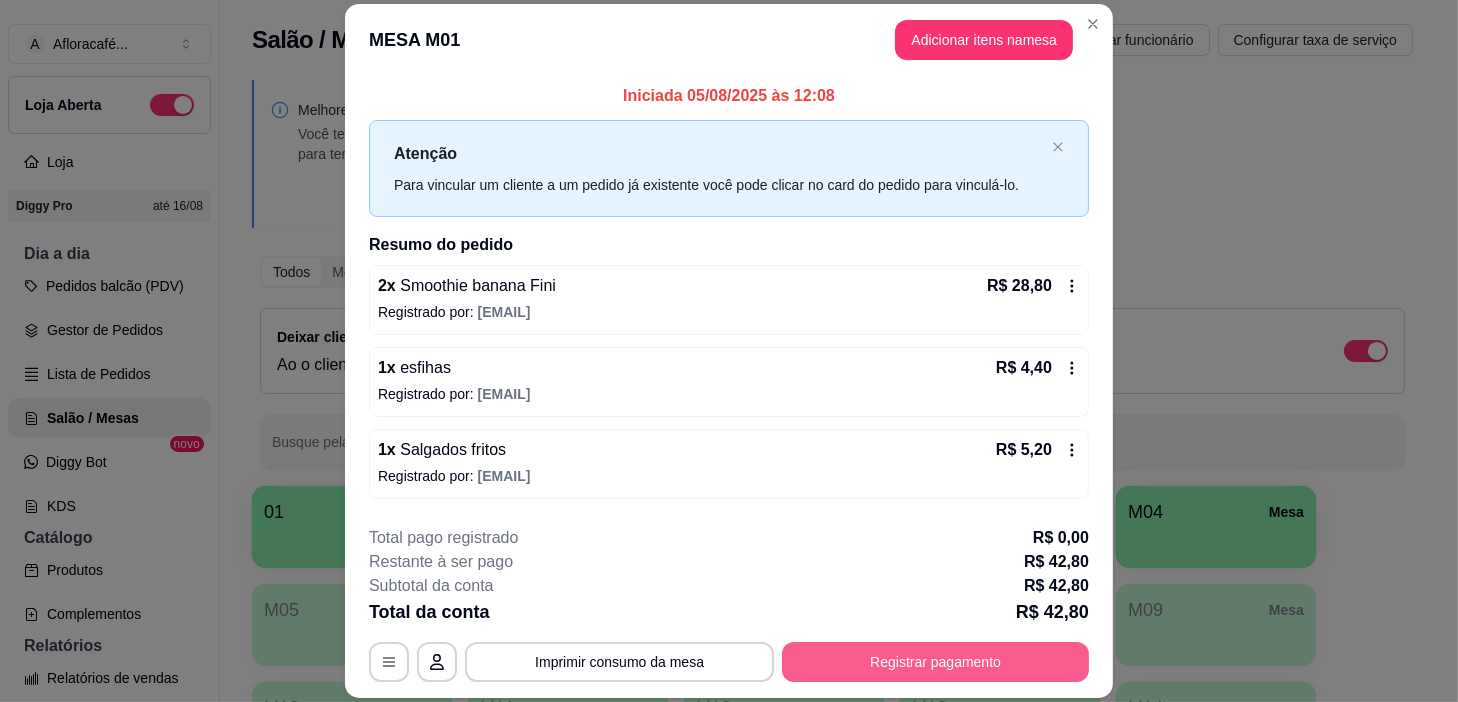 click on "Registrar pagamento" at bounding box center (935, 662) 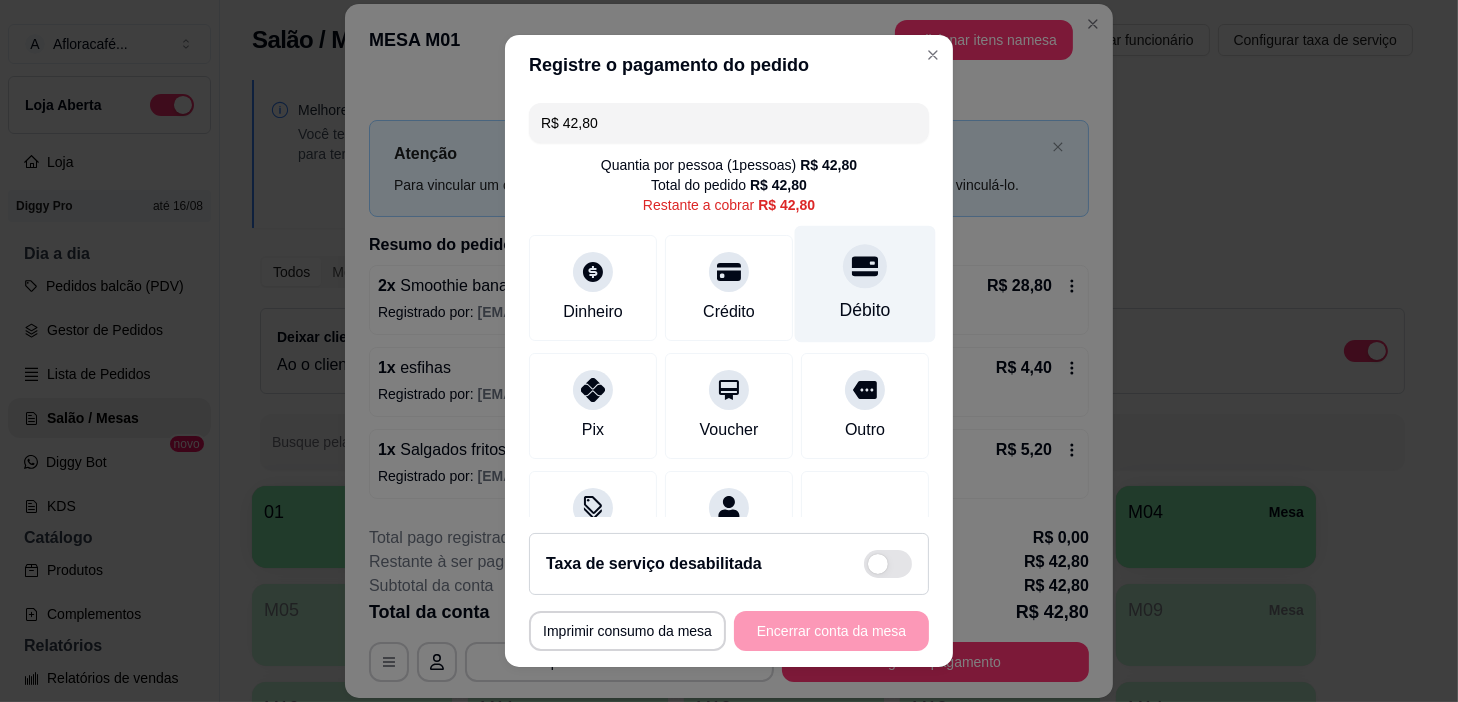 click 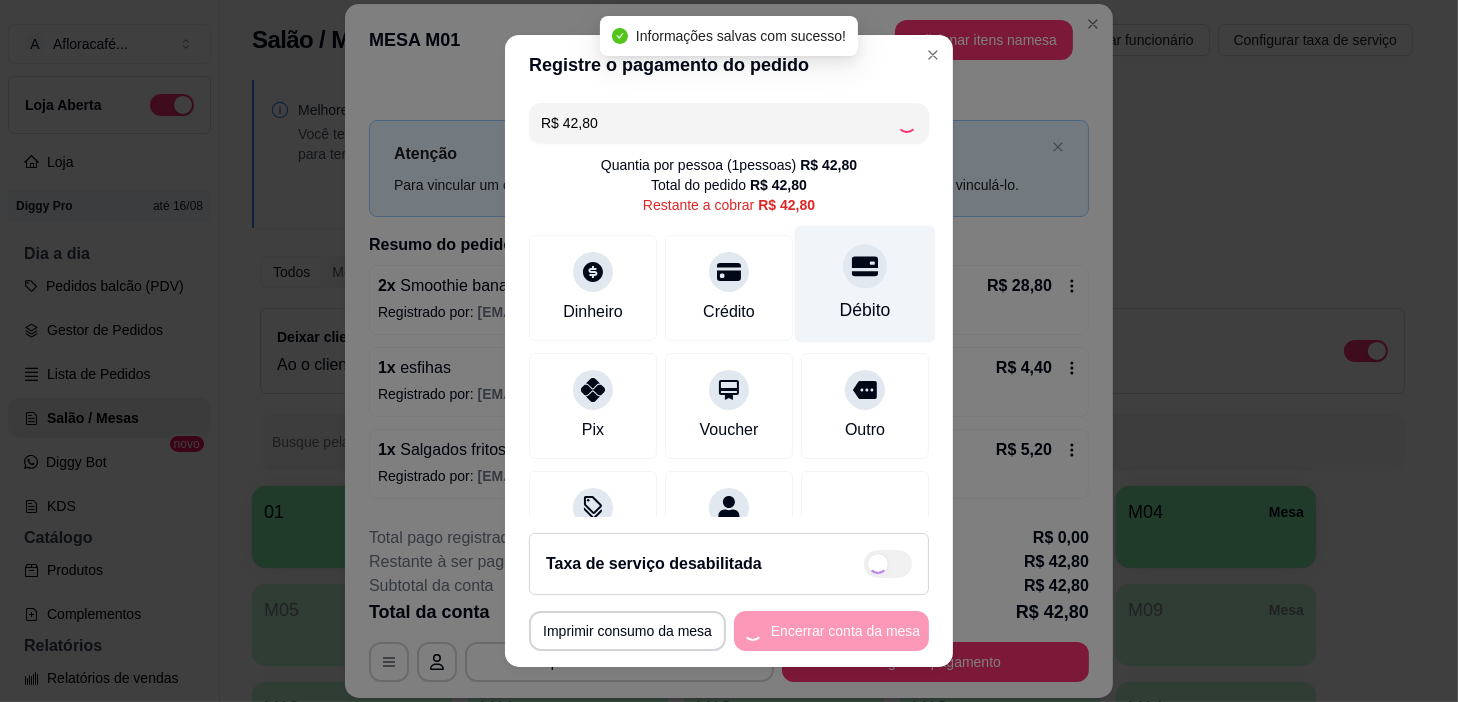 type on "R$ 0,00" 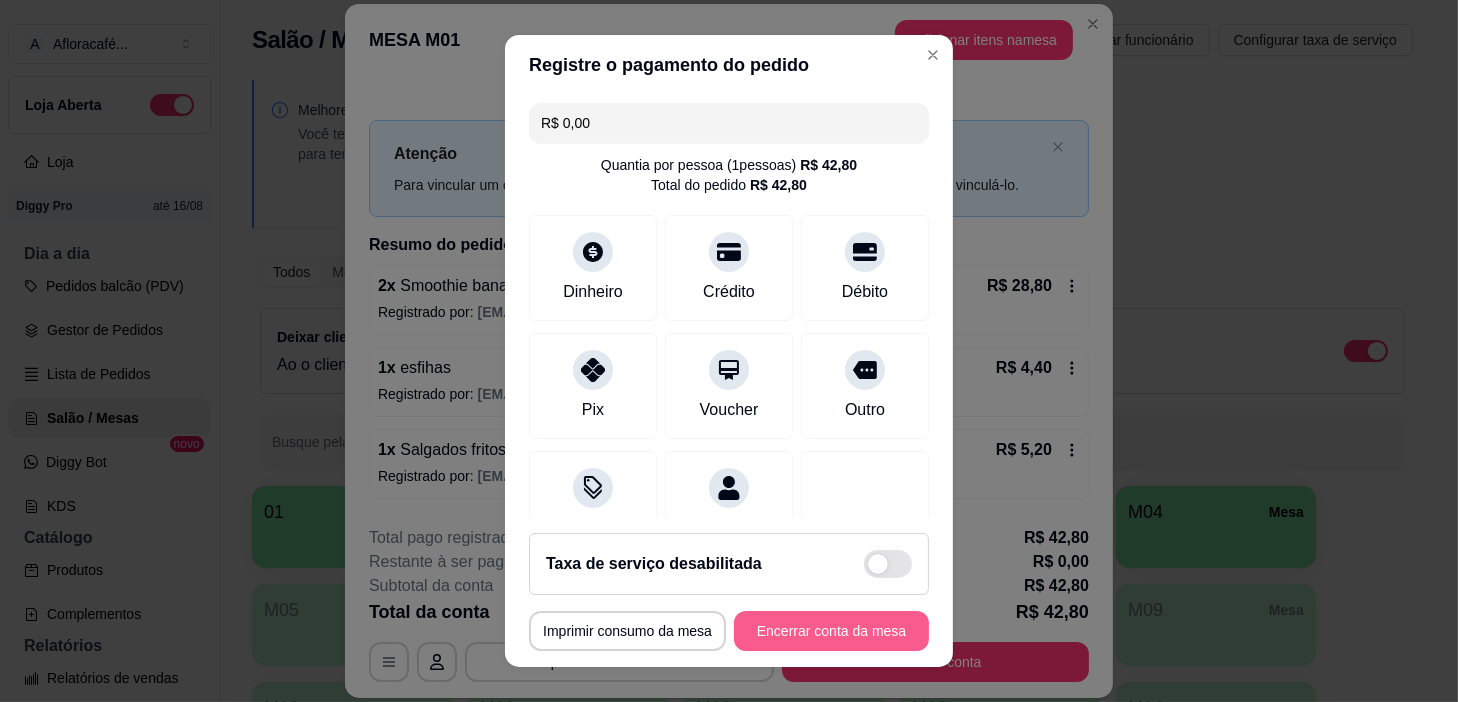 click on "Encerrar conta da mesa" at bounding box center [831, 631] 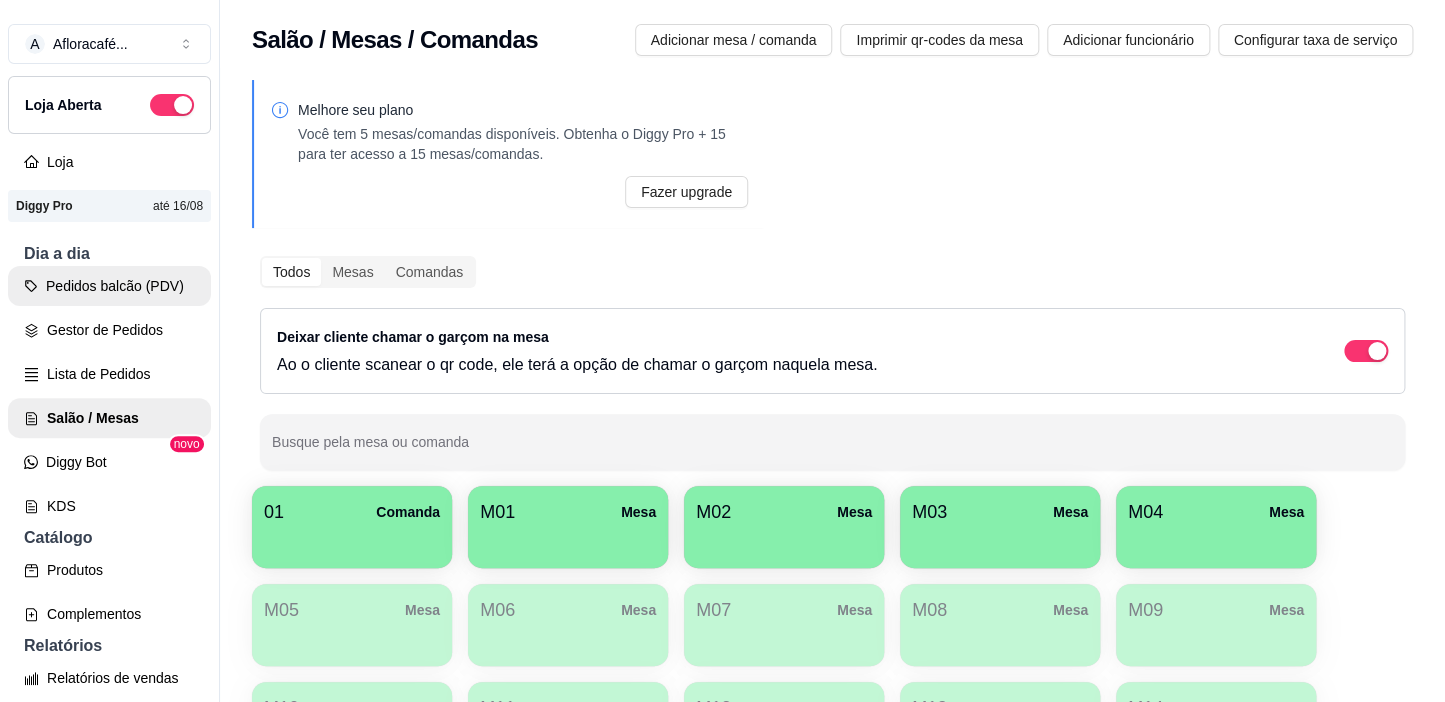 click on "Pedidos balcão (PDV)" at bounding box center (109, 286) 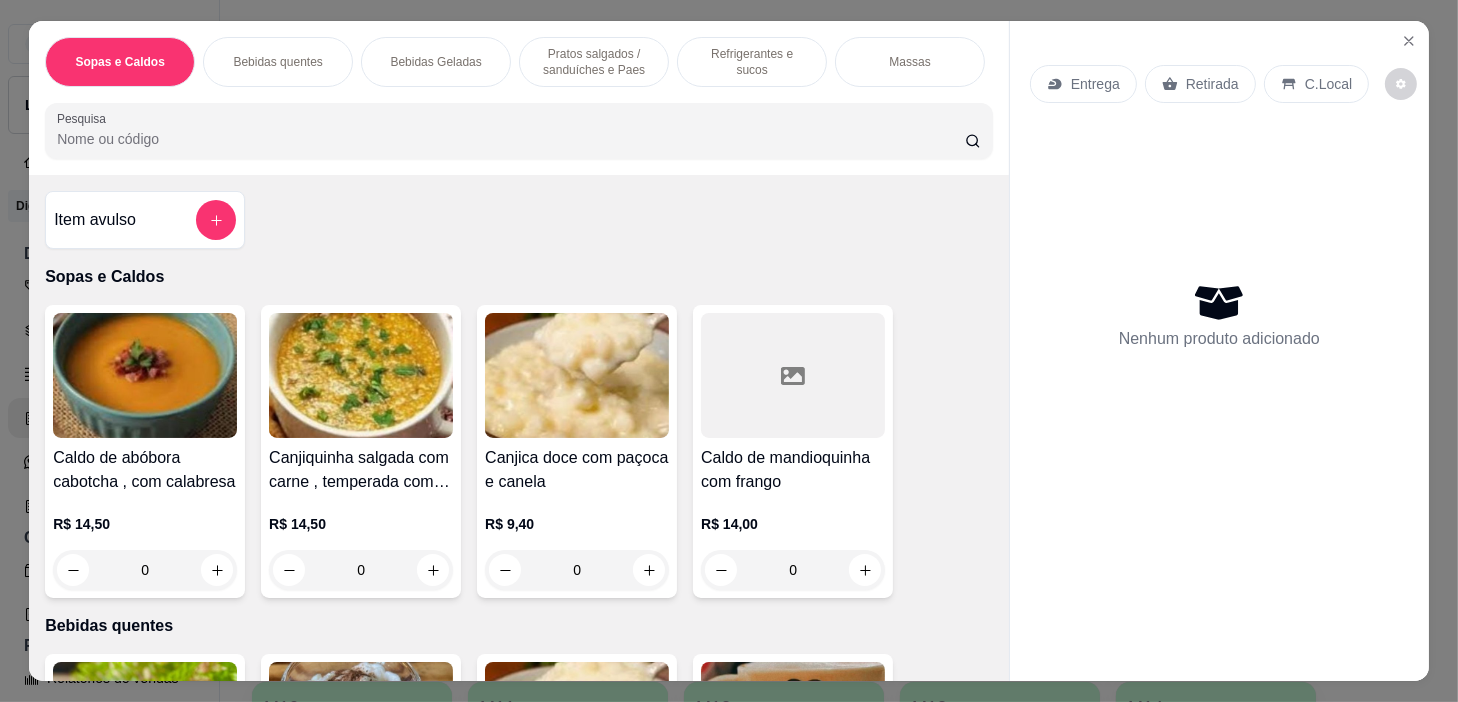 scroll, scrollTop: 0, scrollLeft: 781, axis: horizontal 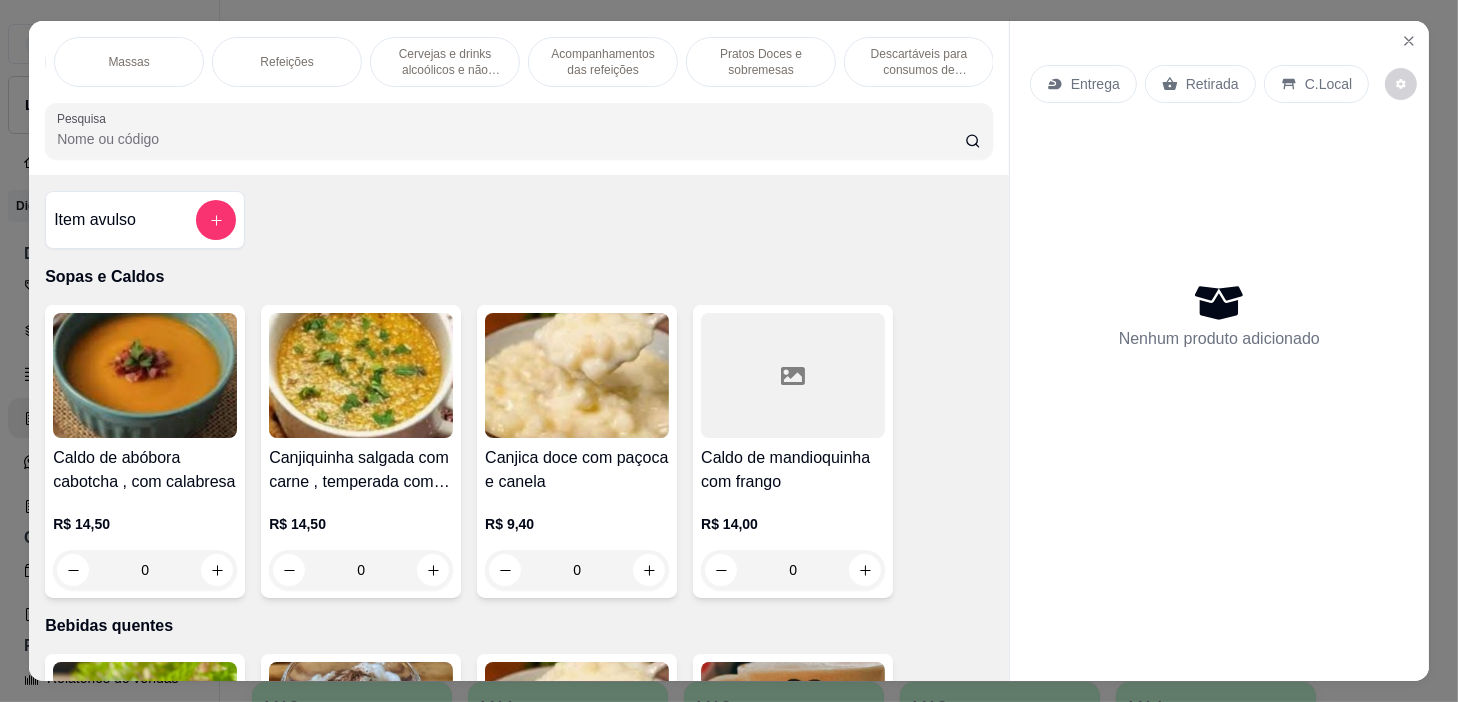 drag, startPoint x: 612, startPoint y: 51, endPoint x: 545, endPoint y: 142, distance: 113.004425 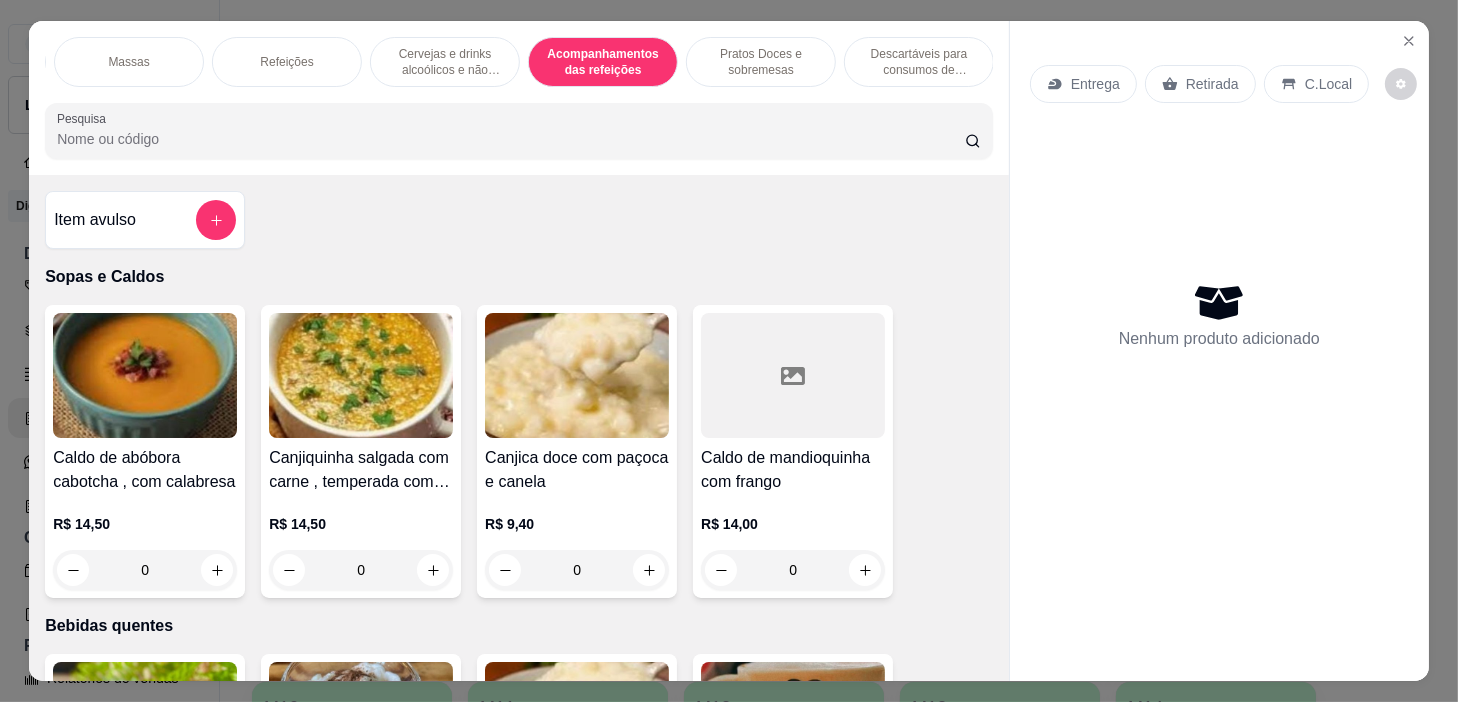 scroll, scrollTop: 13575, scrollLeft: 0, axis: vertical 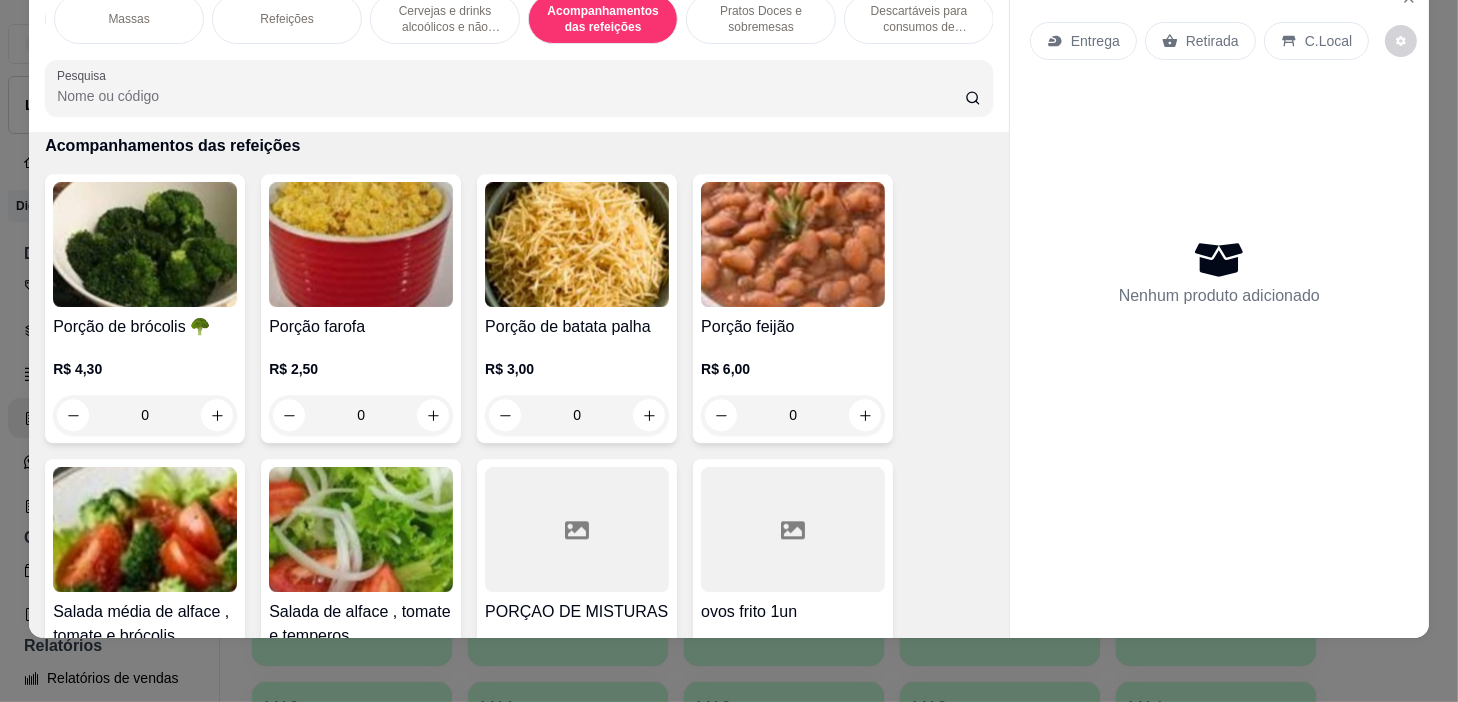 click on "Pratos Doces e sobremesas" at bounding box center (761, 19) 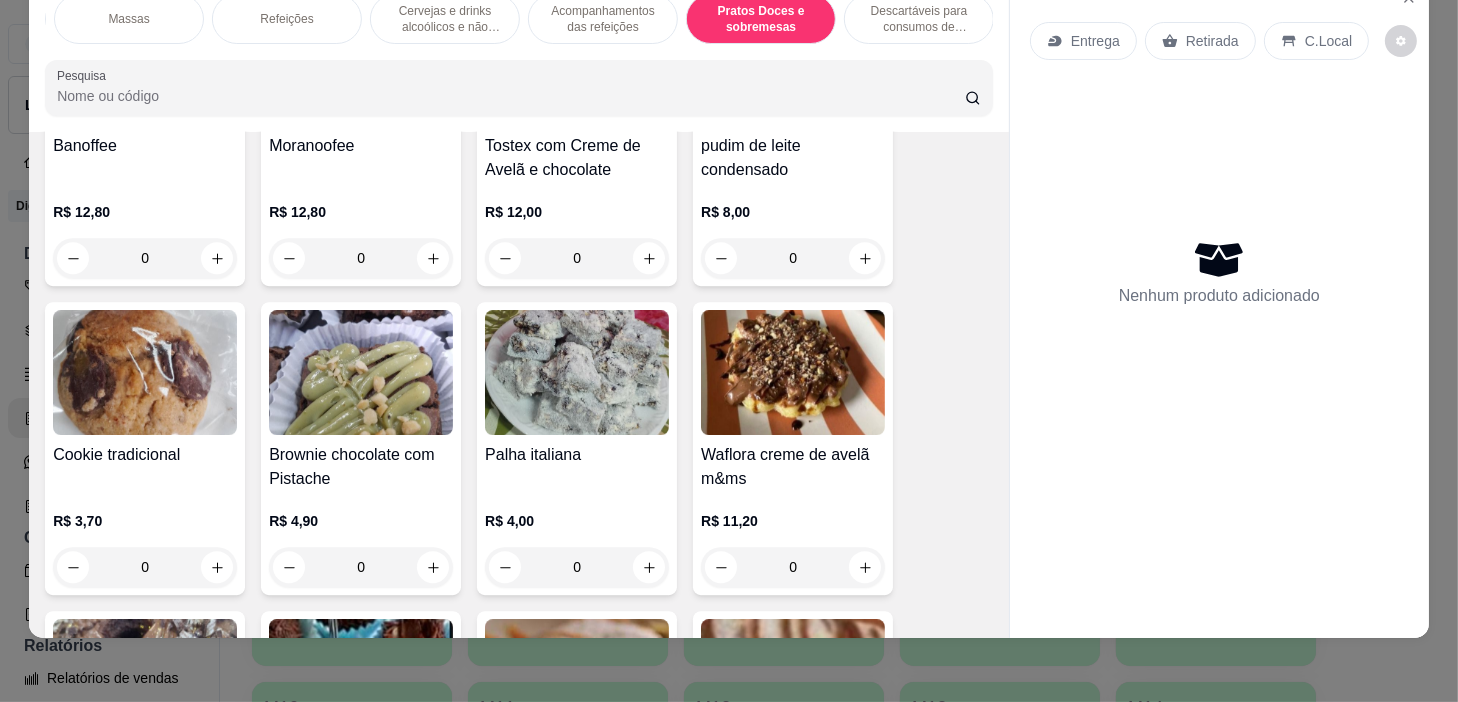 scroll, scrollTop: 14572, scrollLeft: 0, axis: vertical 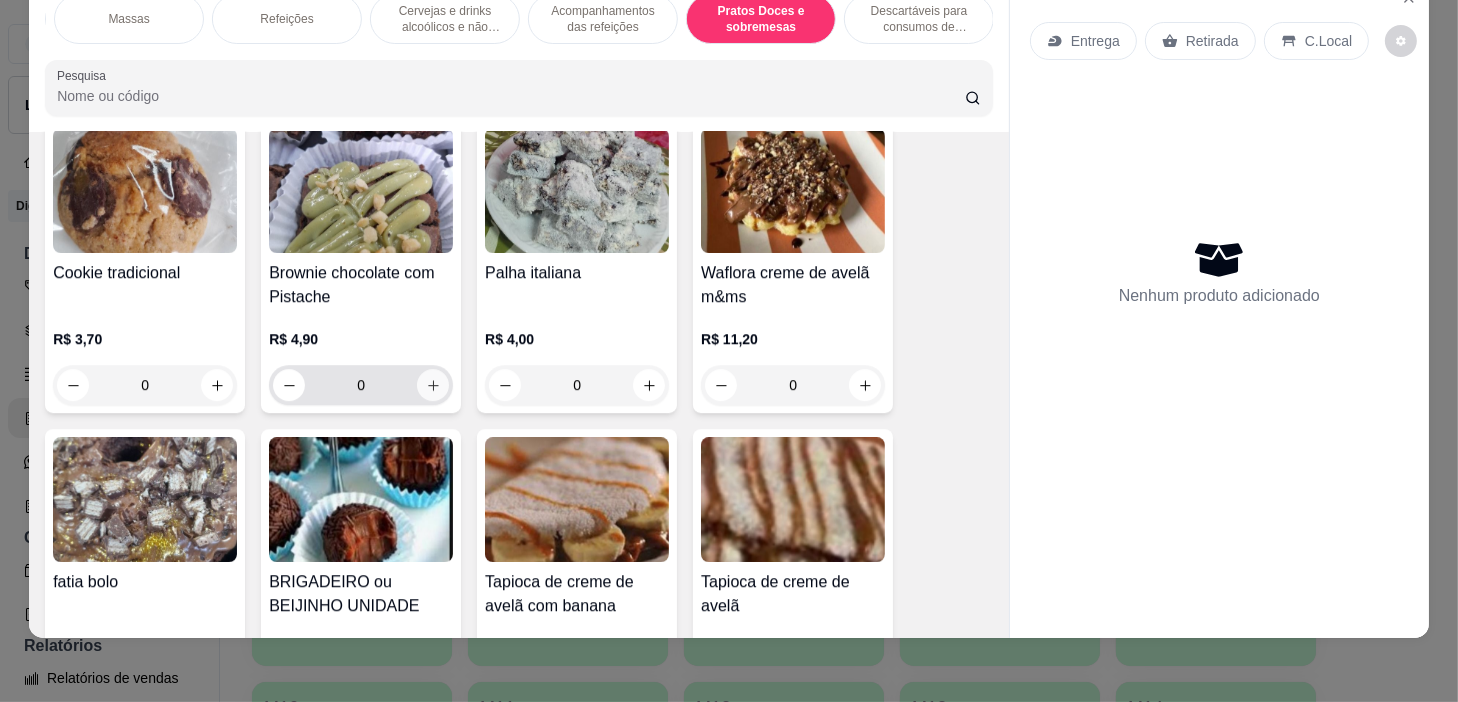 click 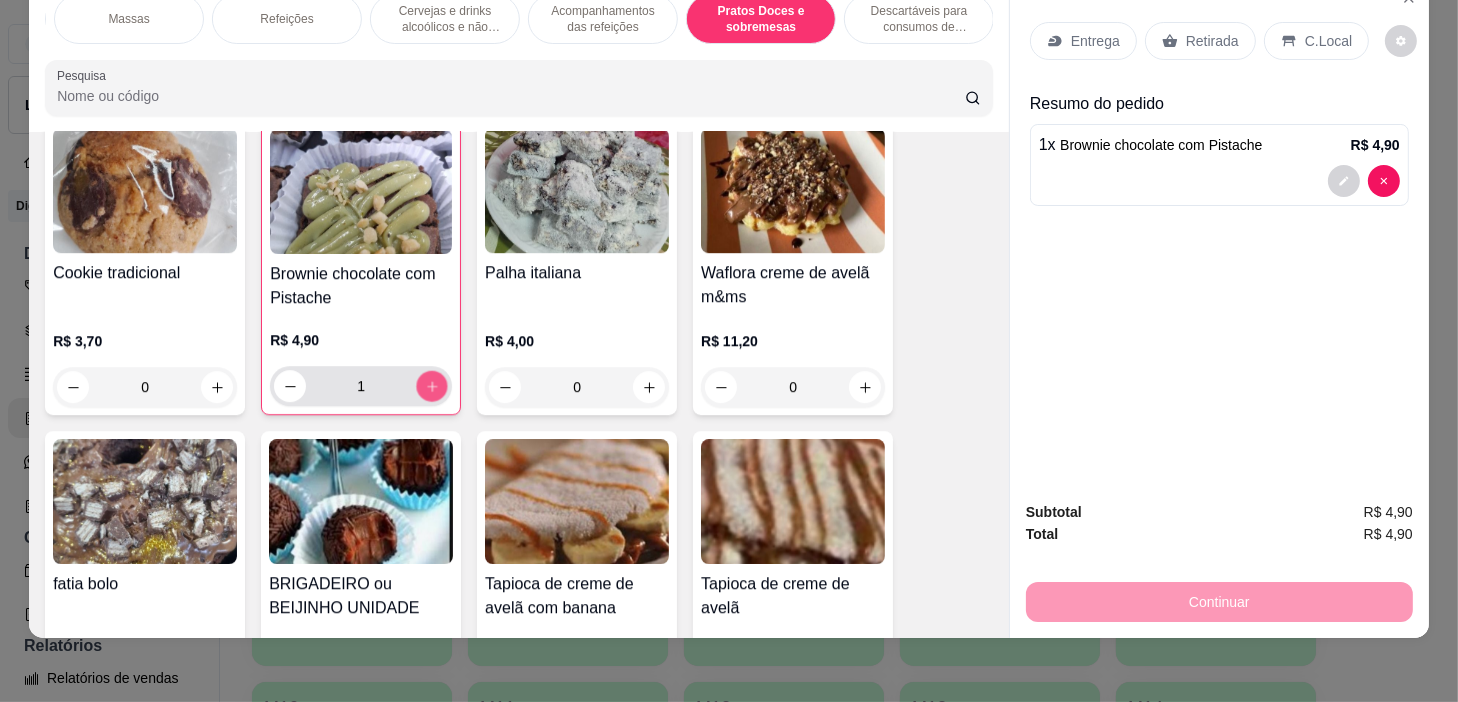 click 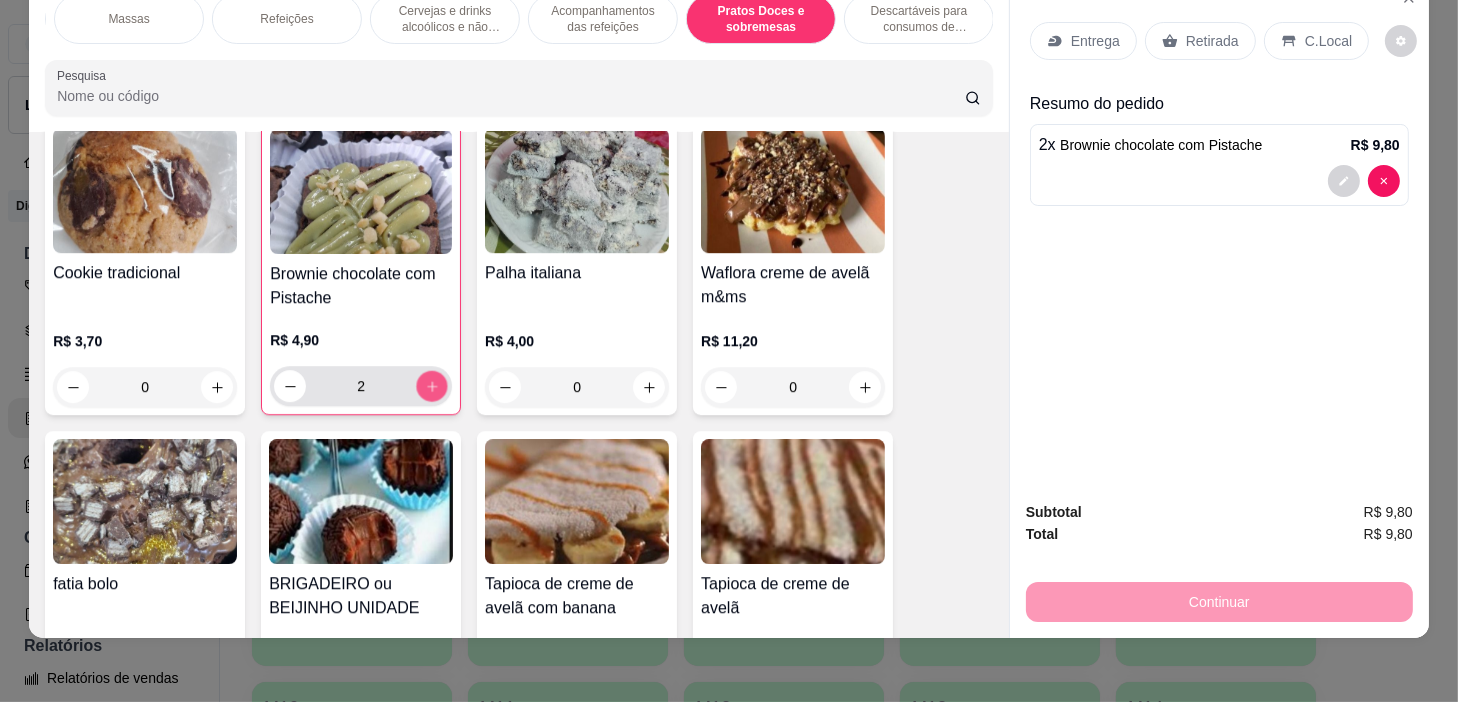 click 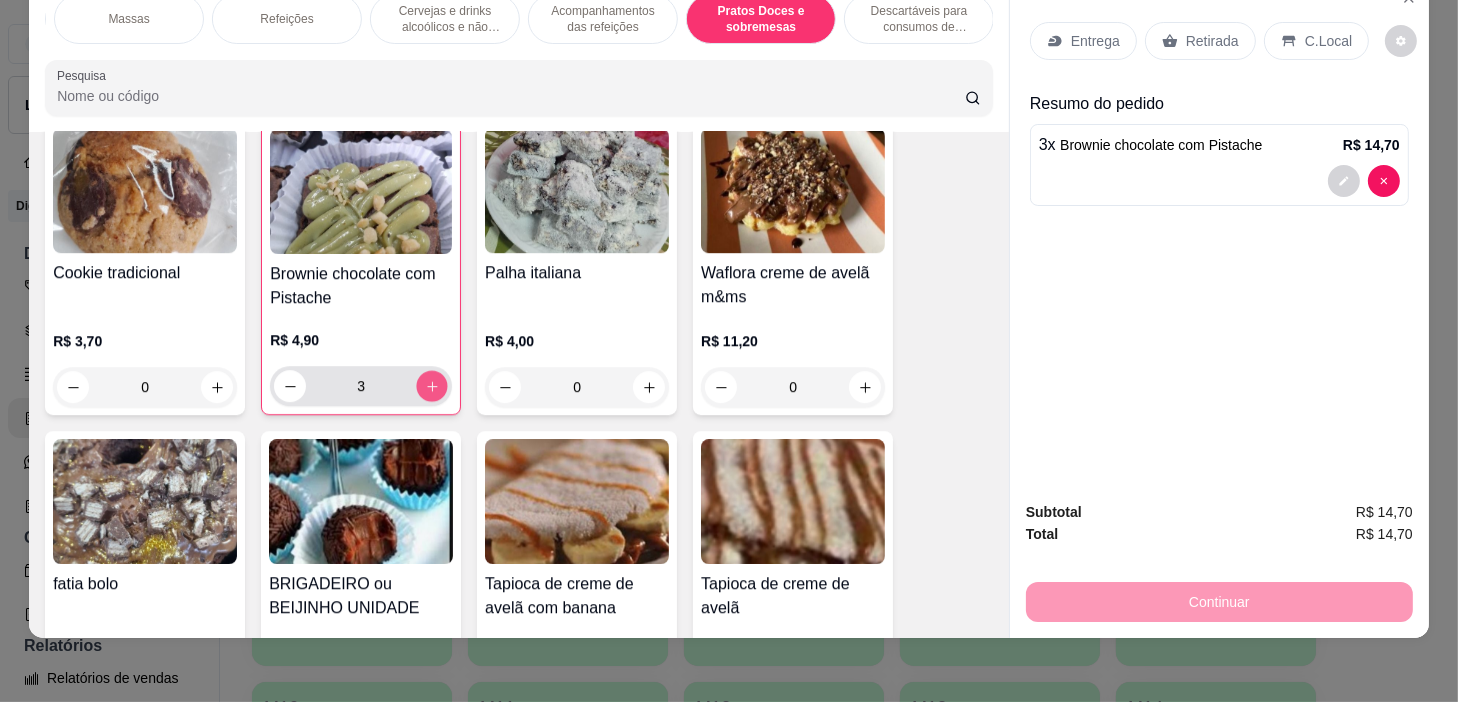 click 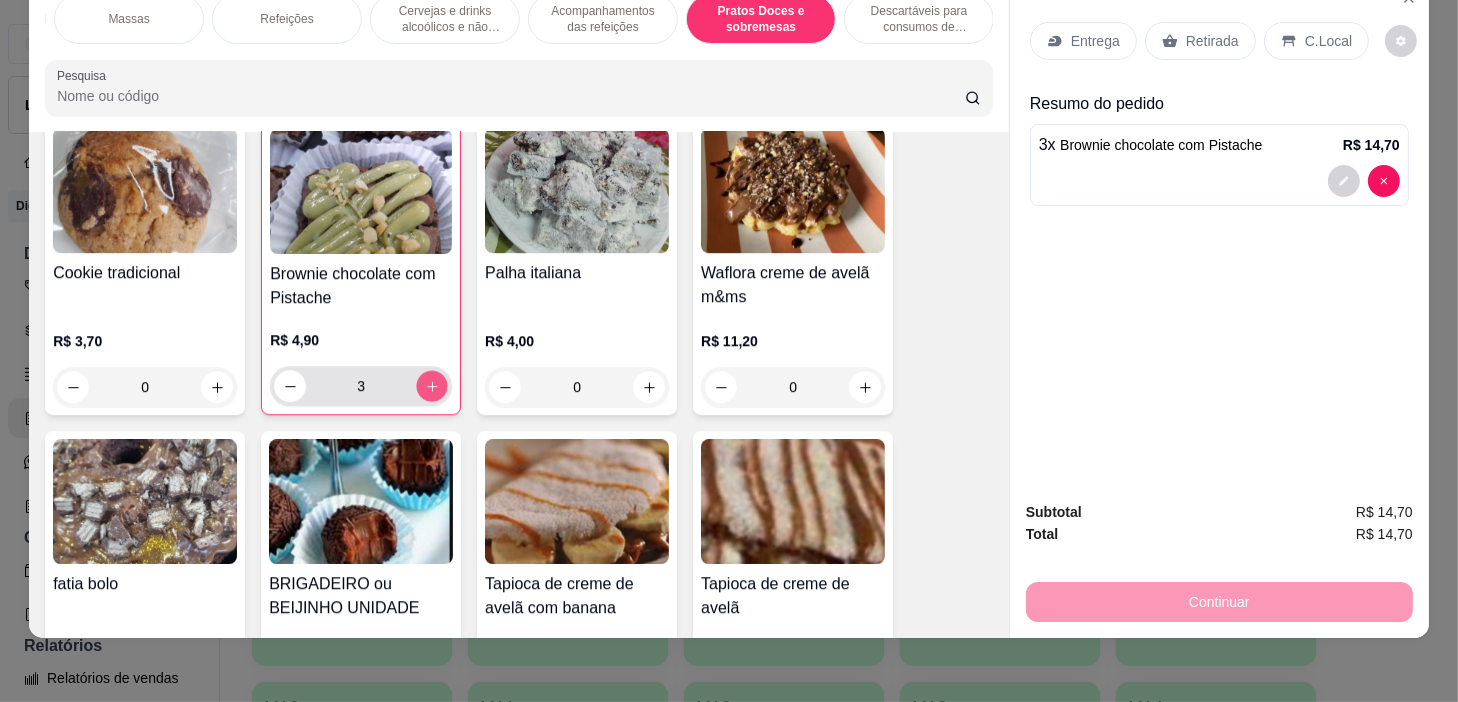 type on "4" 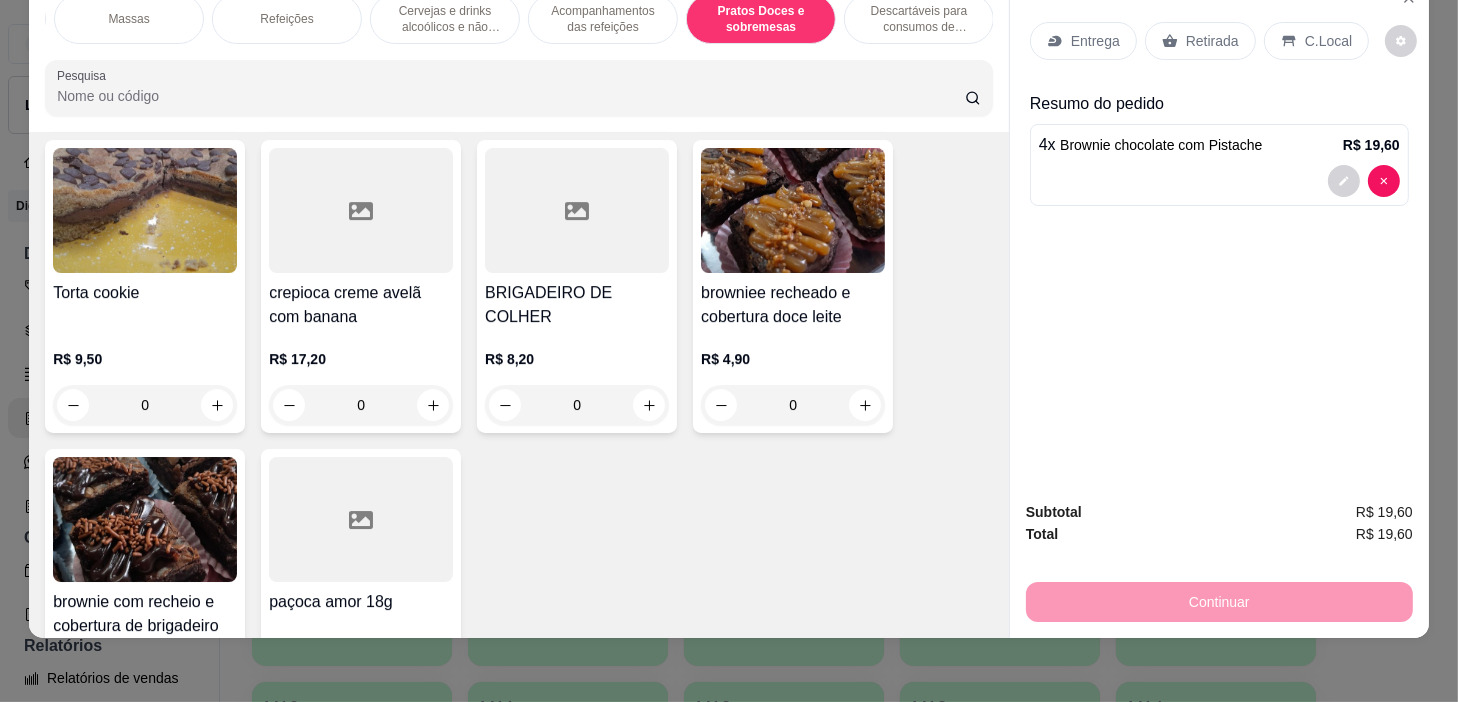scroll, scrollTop: 15663, scrollLeft: 0, axis: vertical 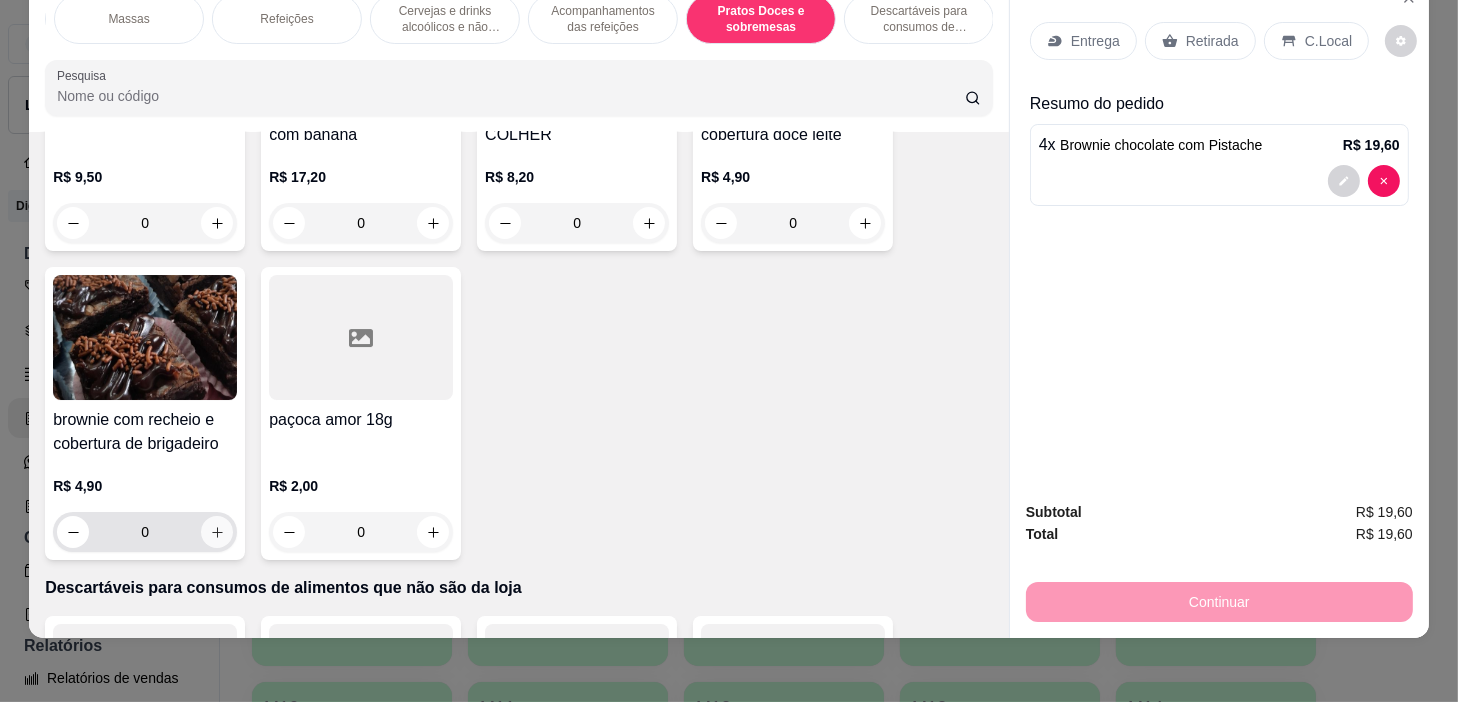 click 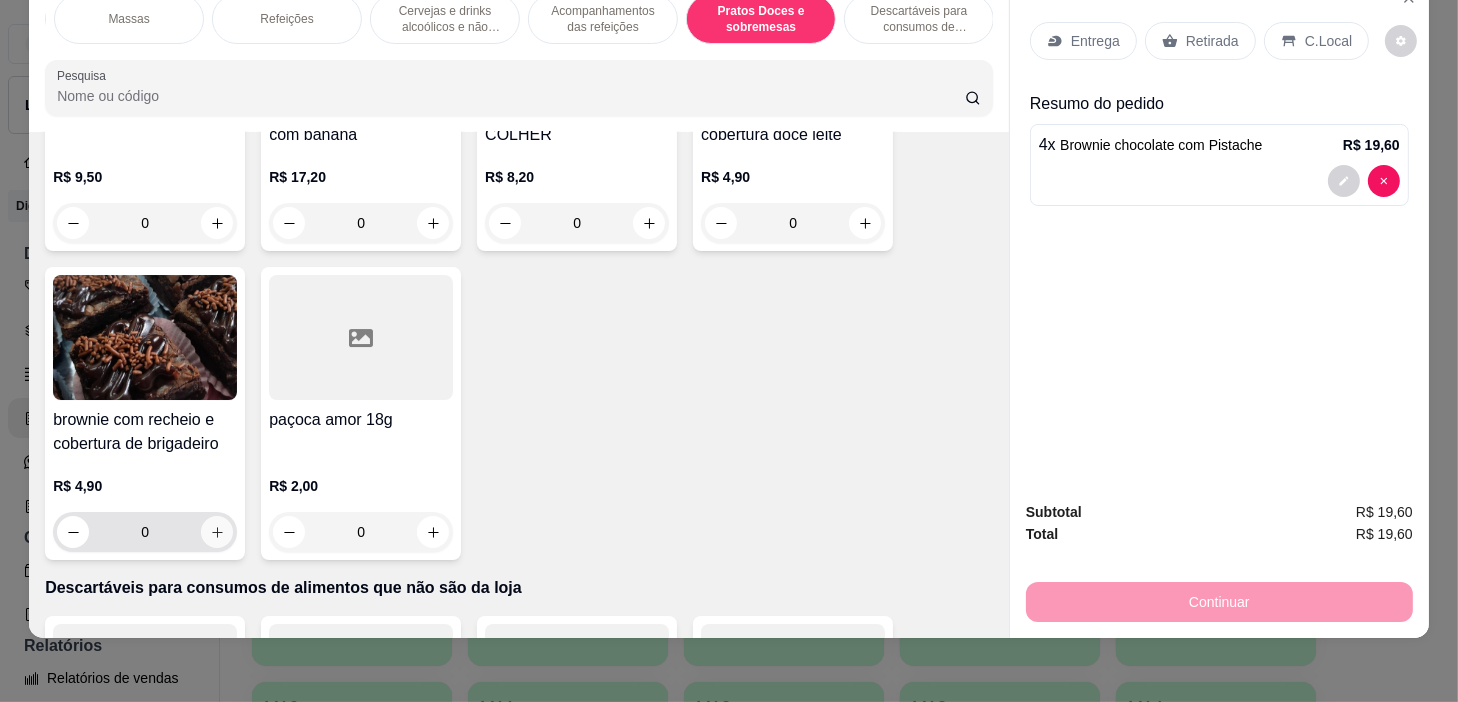 type on "1" 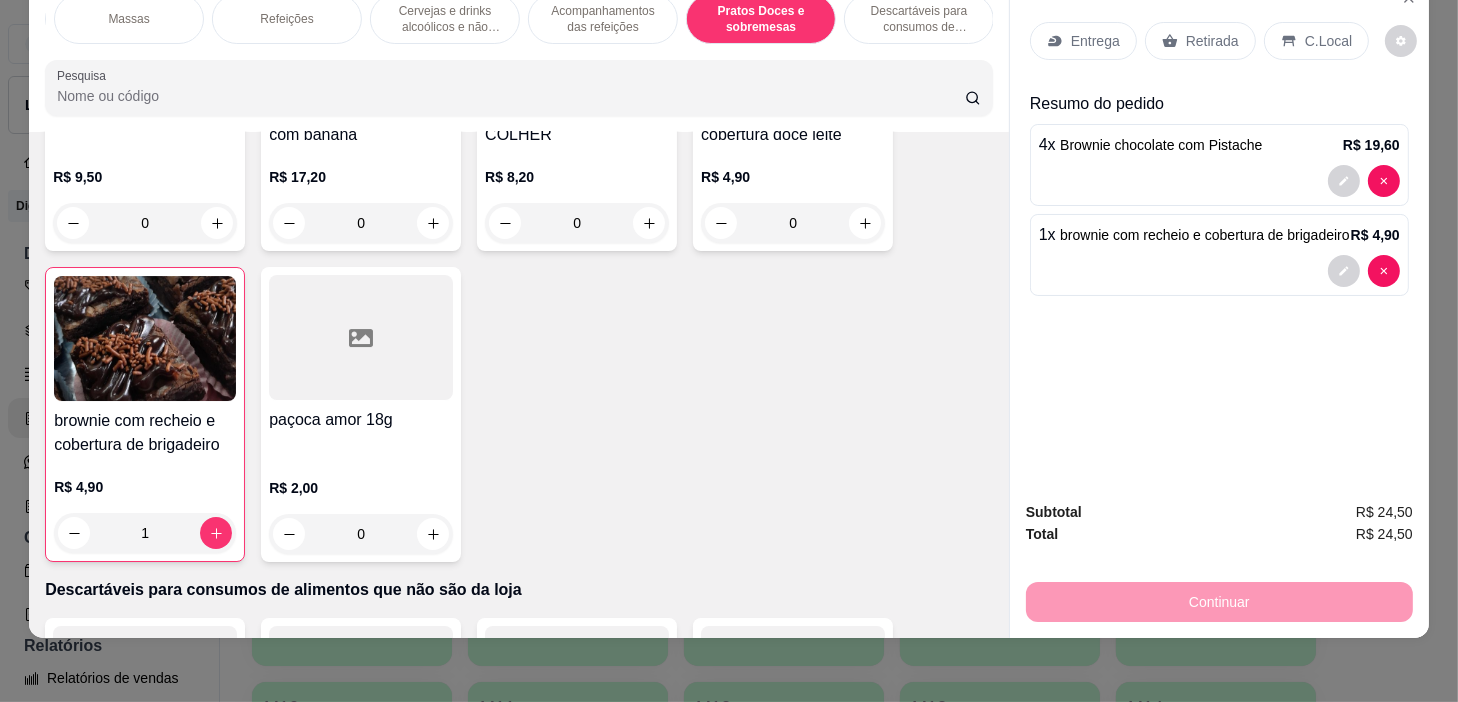 click on "Refeições" at bounding box center [287, 19] 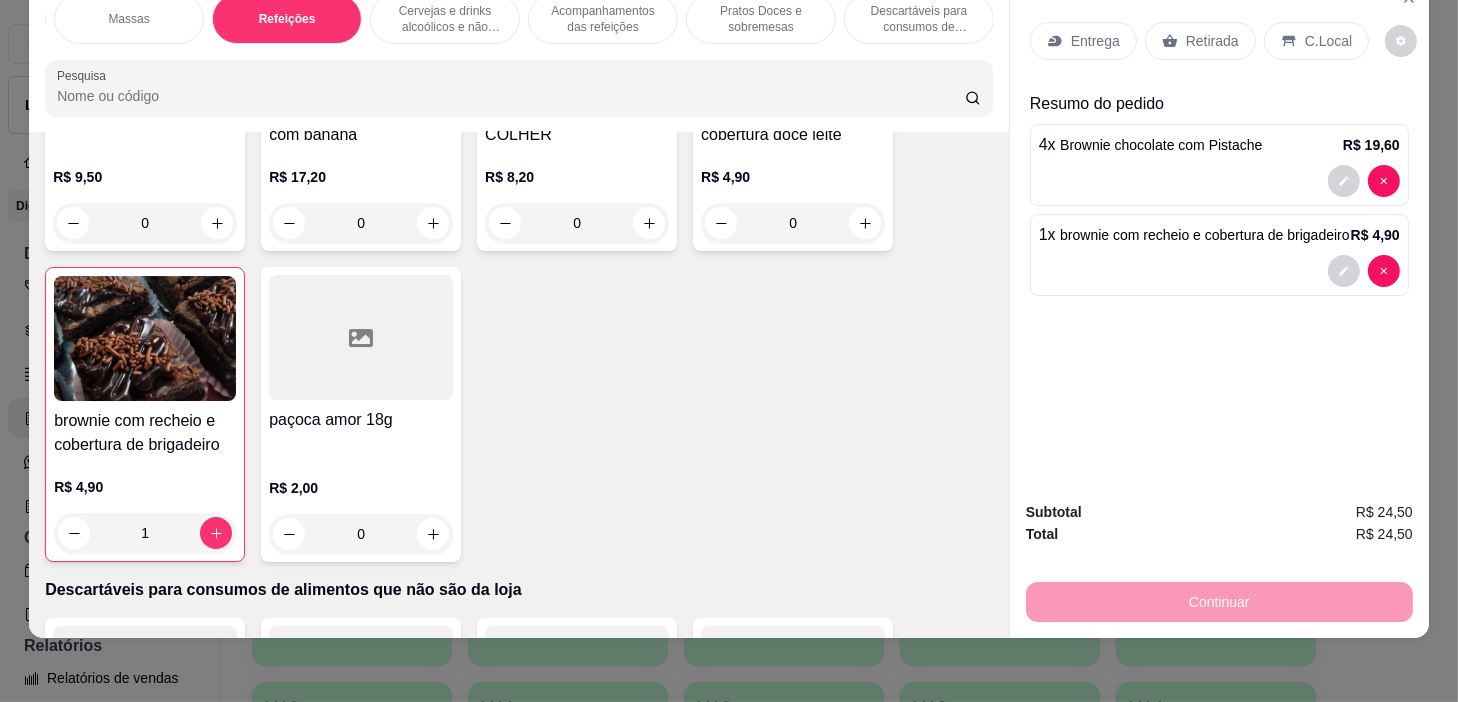scroll, scrollTop: 11380, scrollLeft: 0, axis: vertical 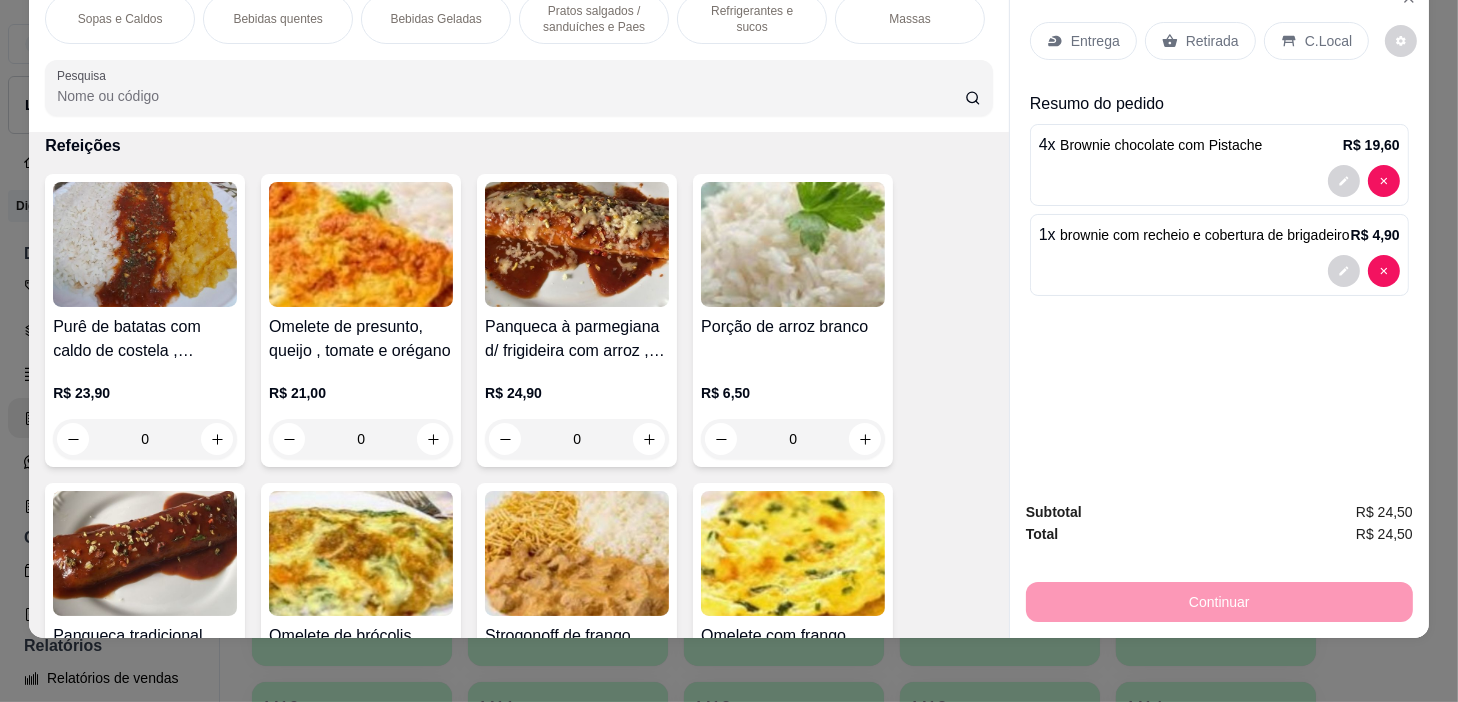 click on "Refrigerantes e sucos" at bounding box center (752, 19) 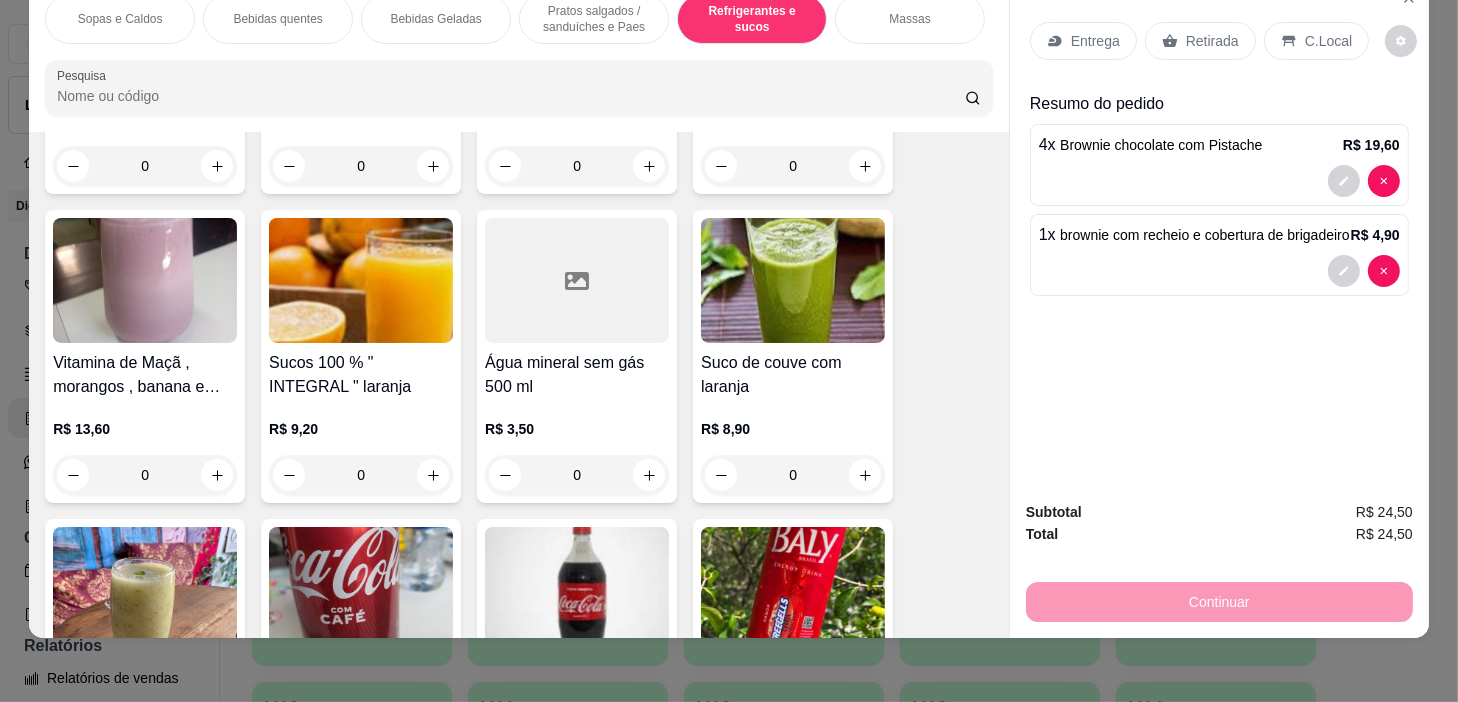 scroll, scrollTop: 8634, scrollLeft: 0, axis: vertical 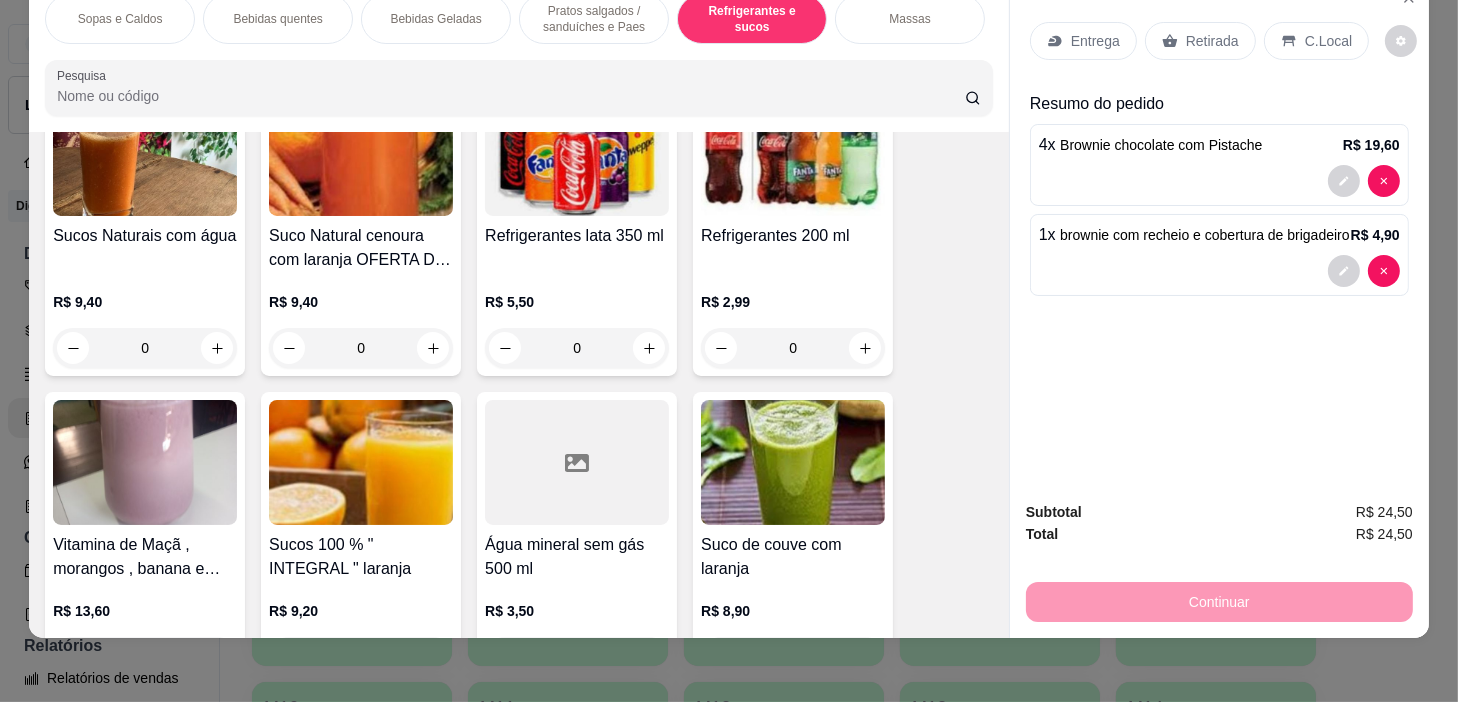 click on "0" at bounding box center (145, 348) 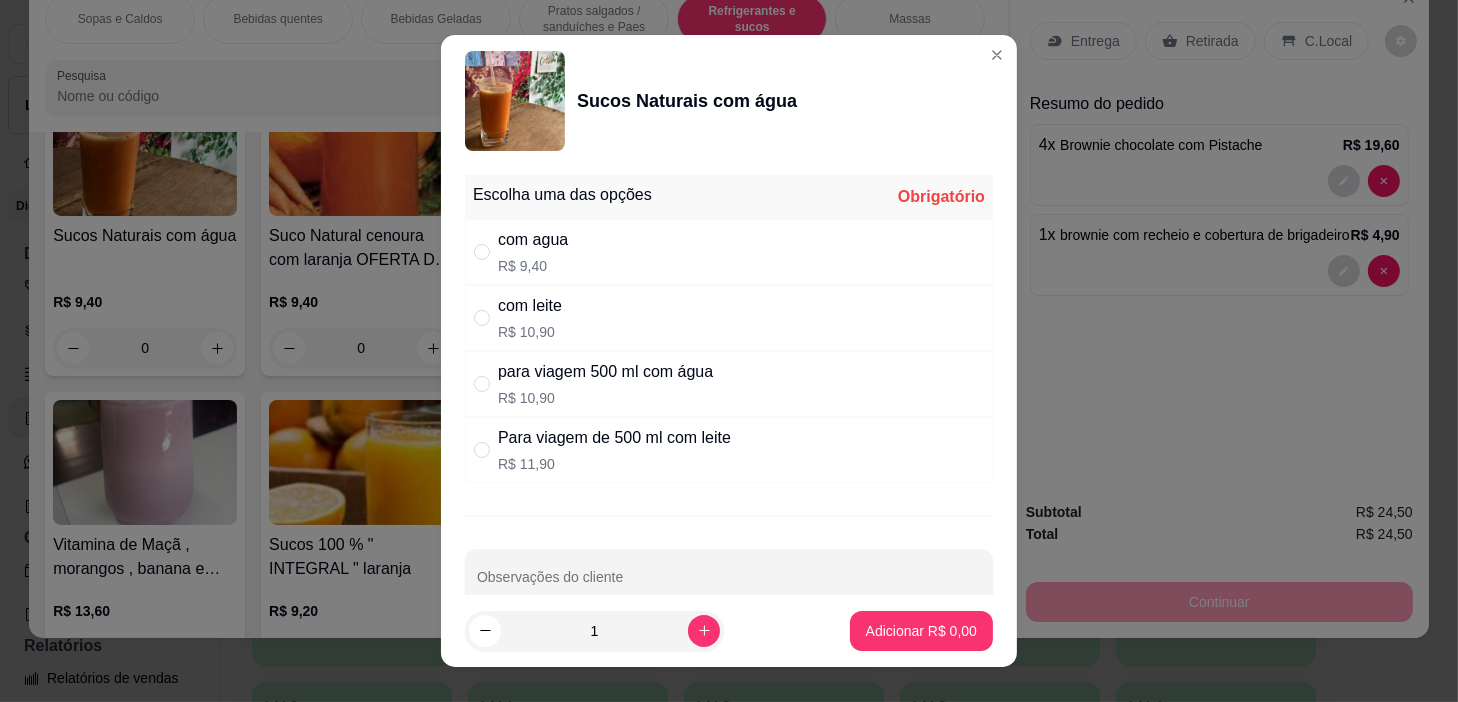 click on "com leite R$ 10,90" at bounding box center (729, 318) 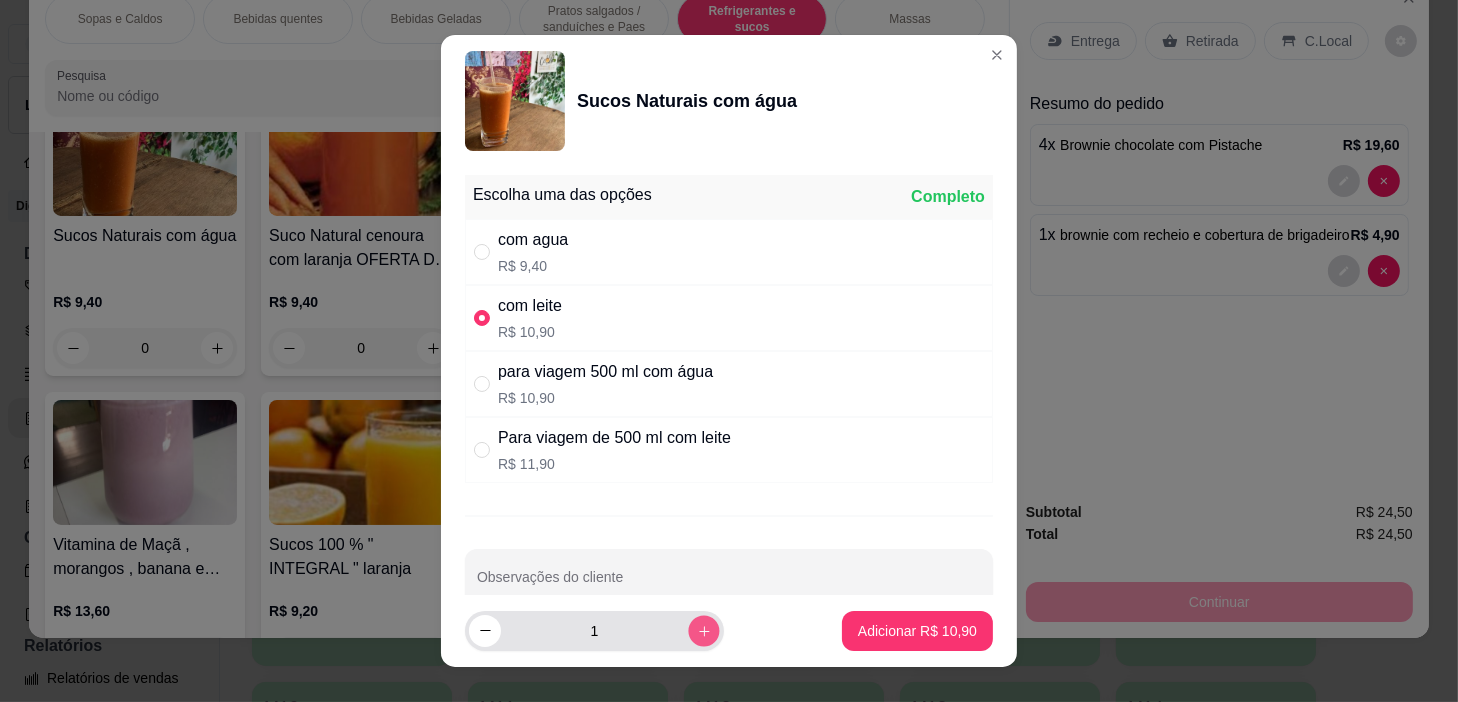 click at bounding box center [703, 630] 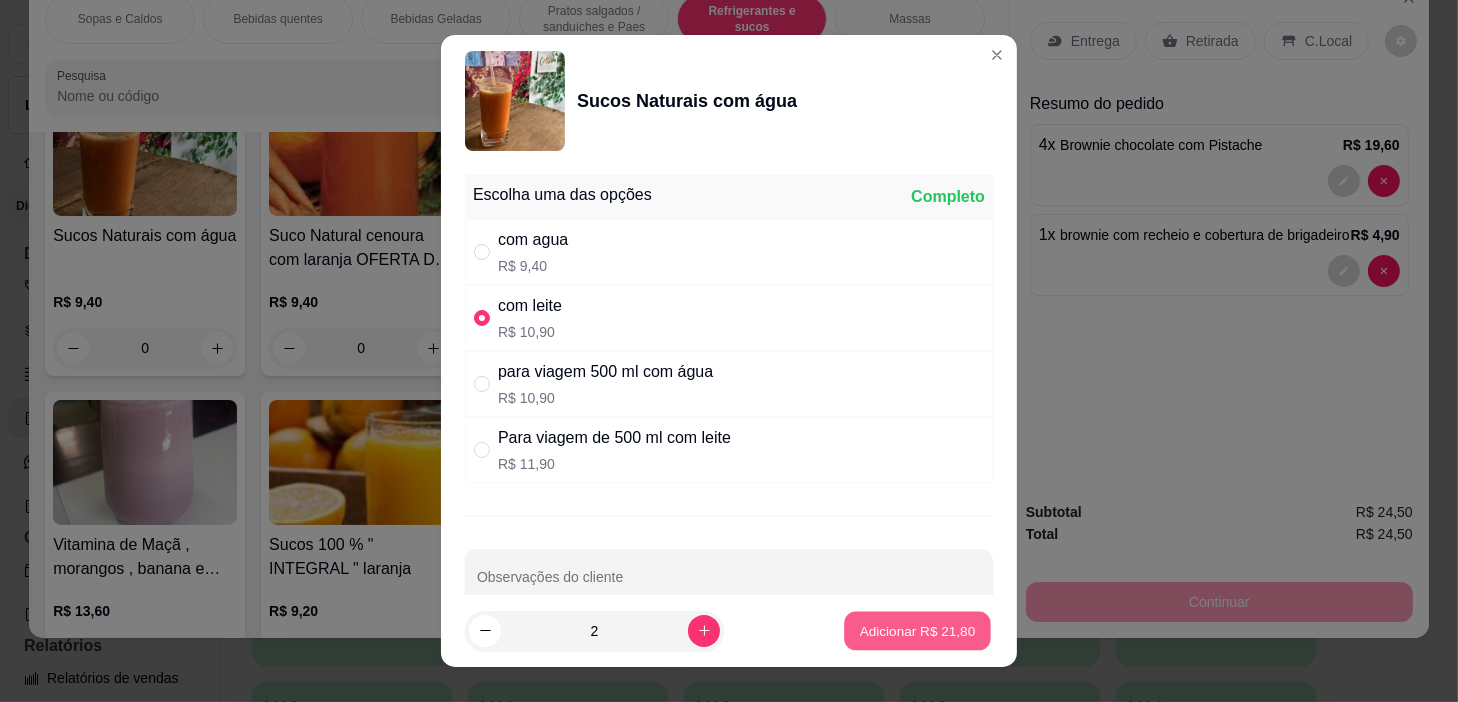 click on "Adicionar   R$ 21,80" at bounding box center (917, 631) 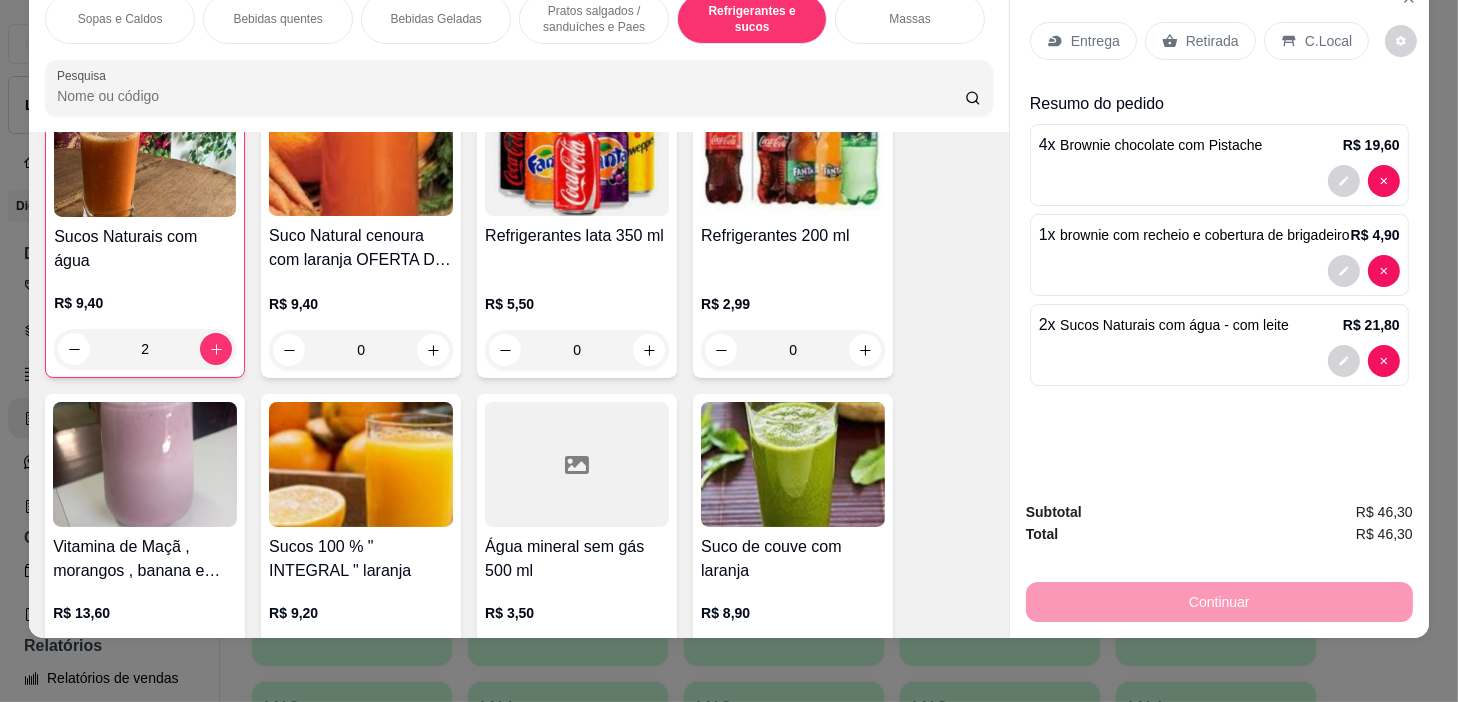 scroll, scrollTop: 8635, scrollLeft: 0, axis: vertical 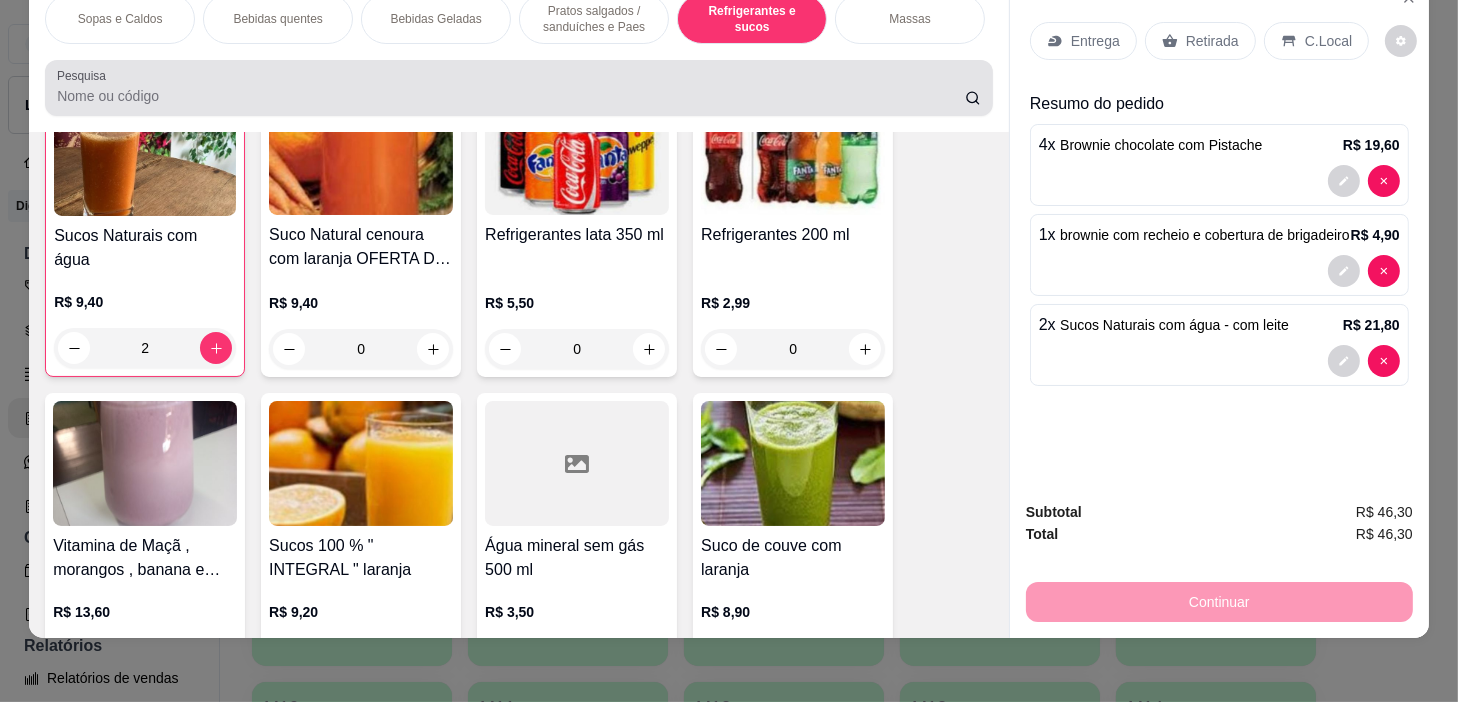 click at bounding box center [519, 88] 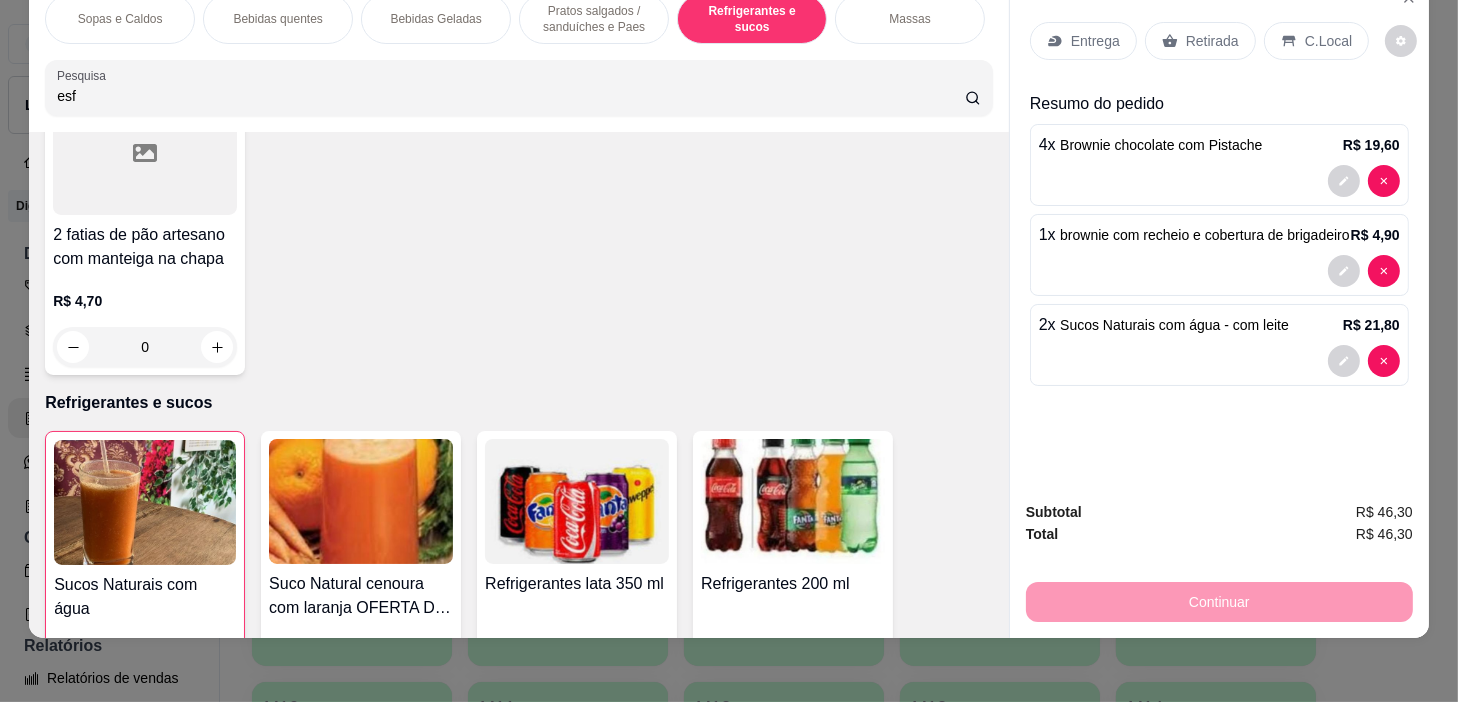 scroll, scrollTop: 8984, scrollLeft: 0, axis: vertical 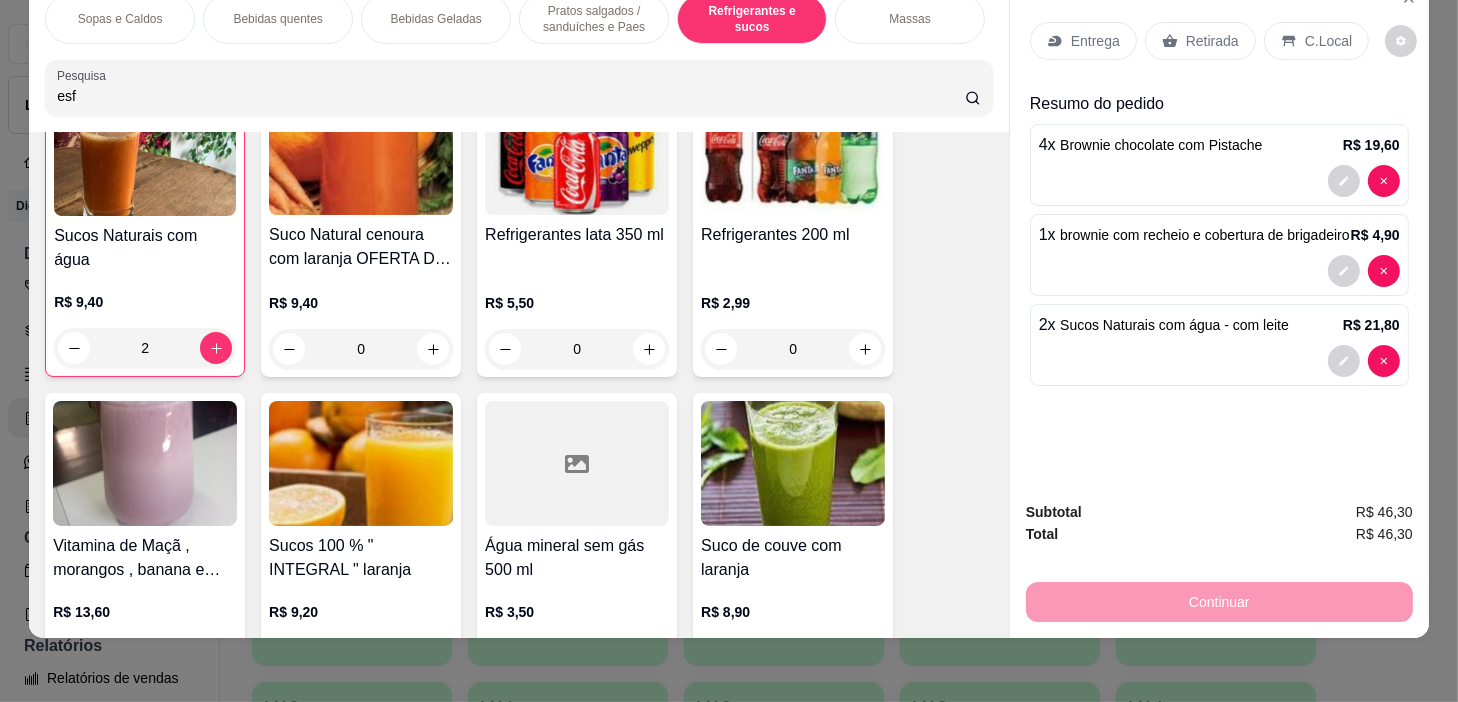type on "esf" 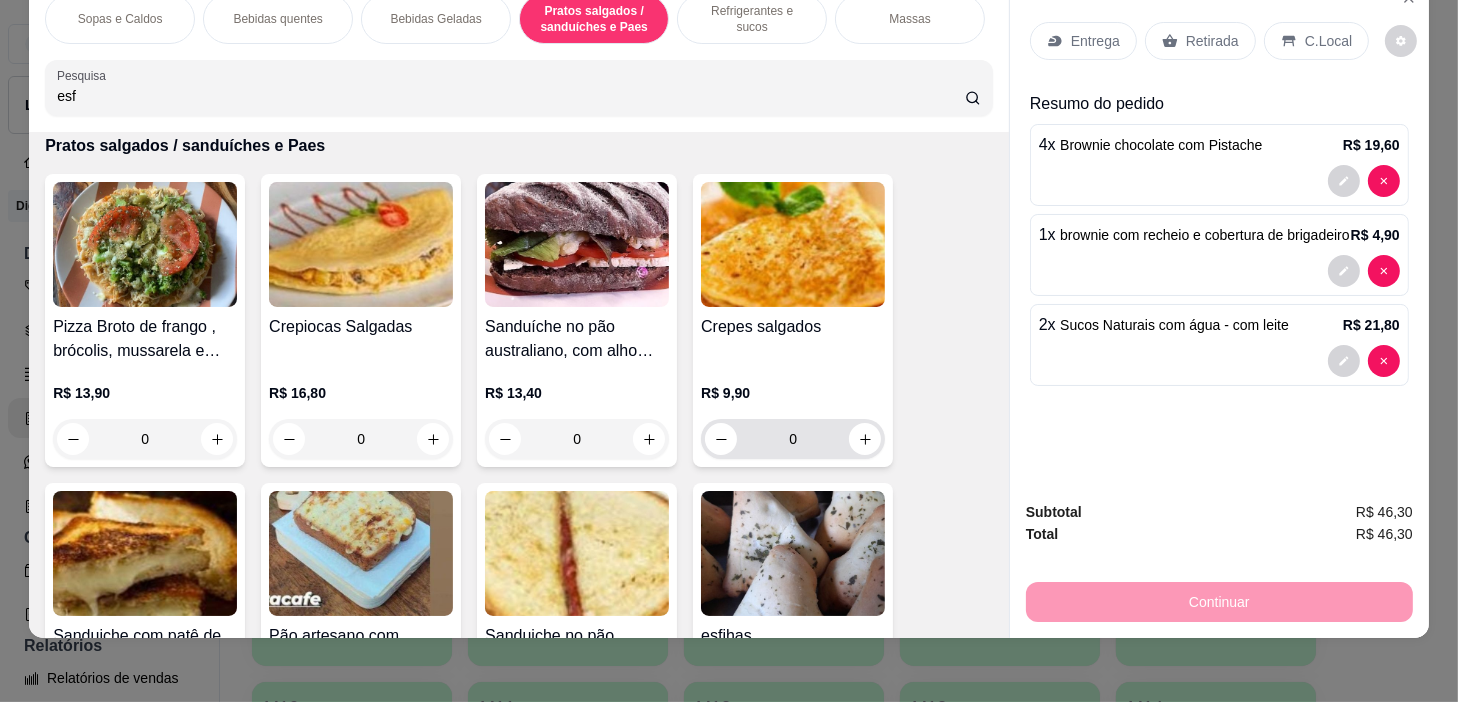 scroll, scrollTop: 6126, scrollLeft: 0, axis: vertical 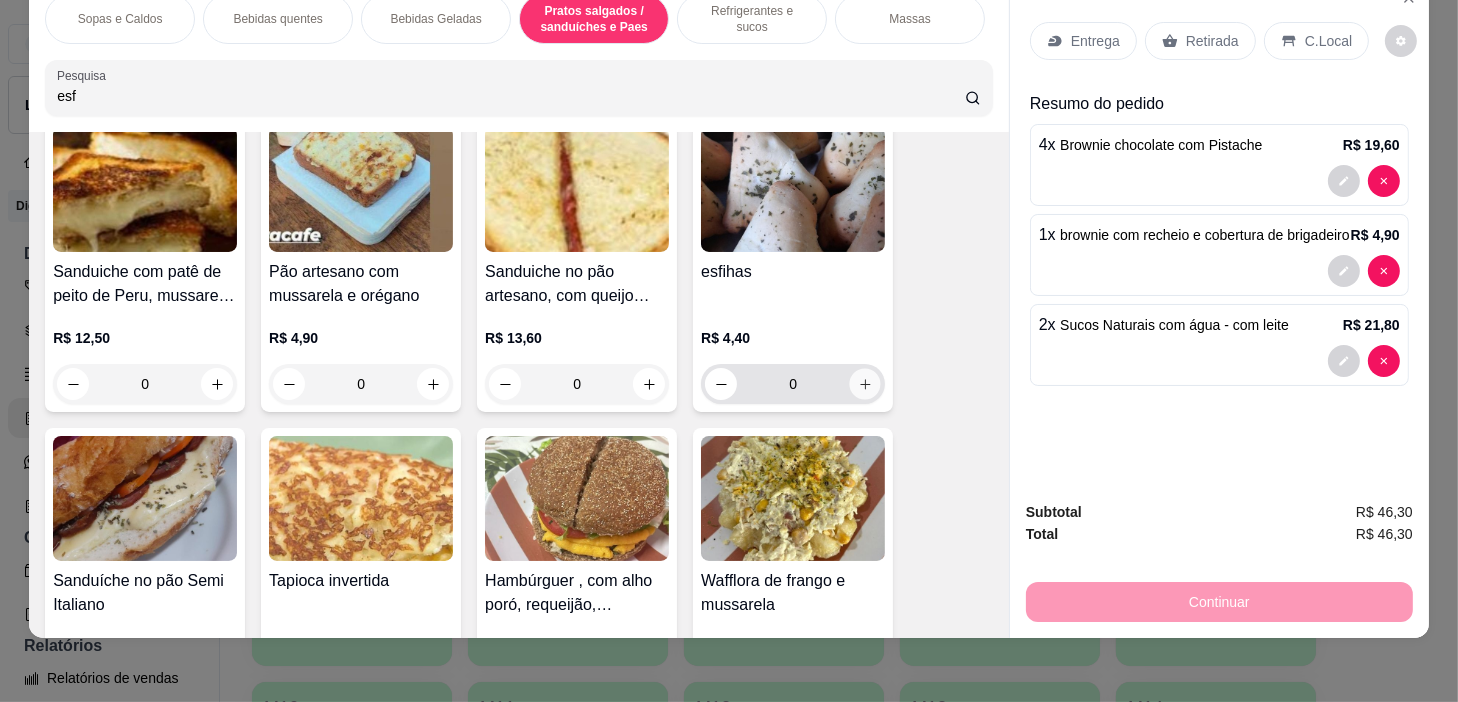 click 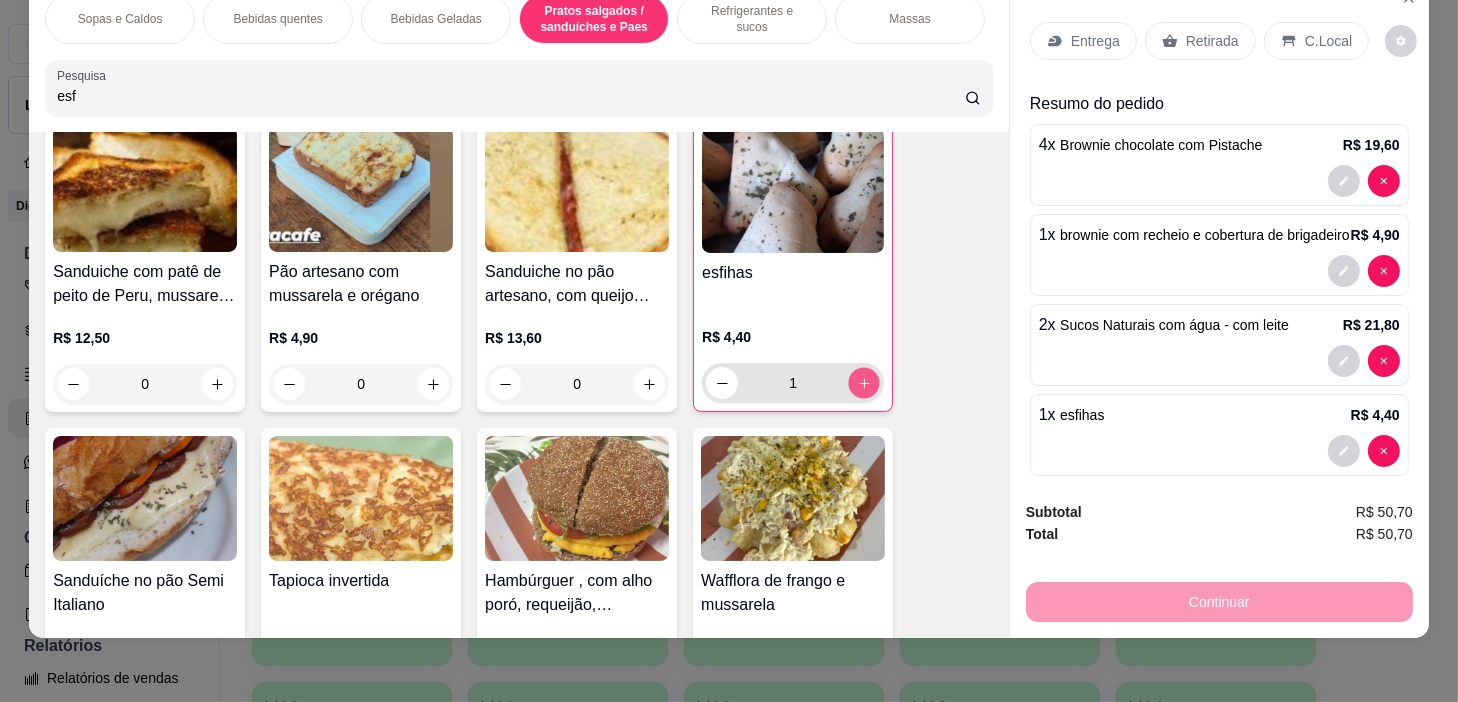 click 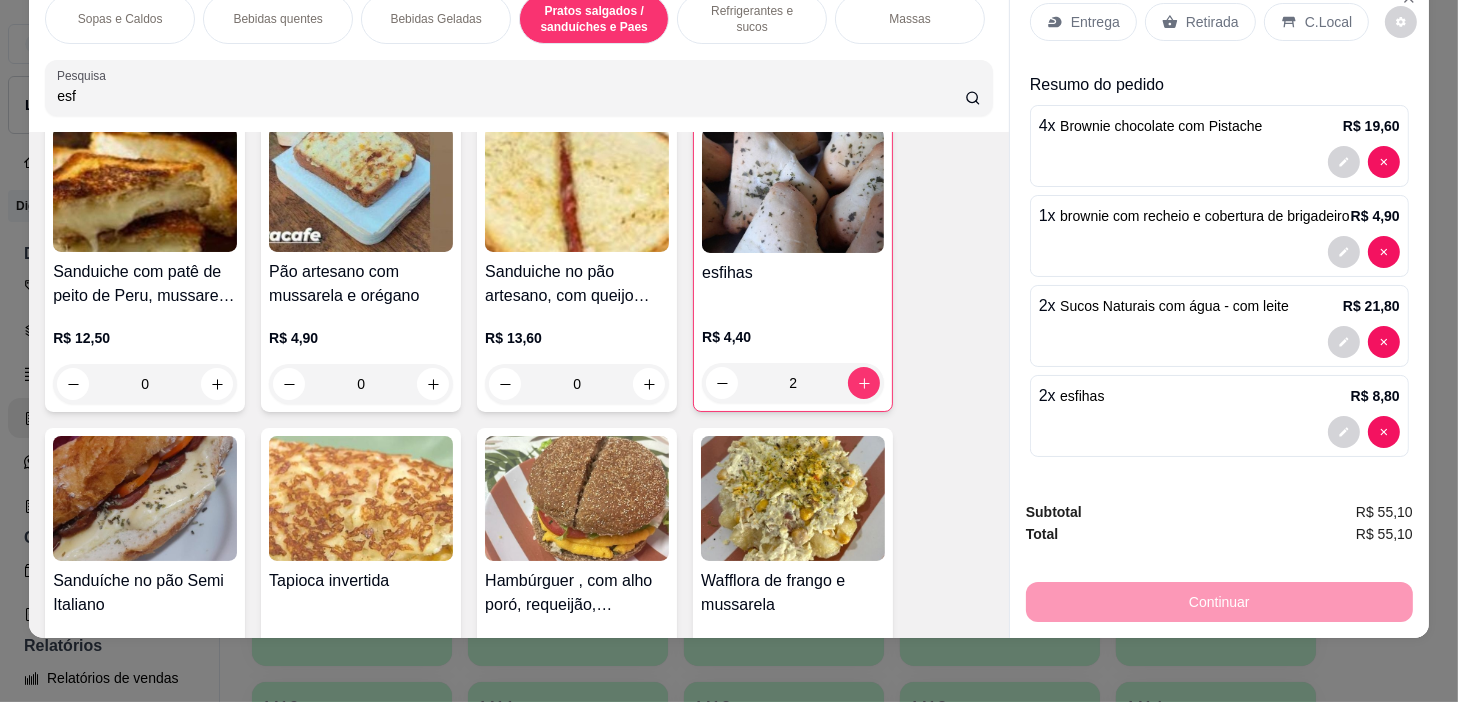 scroll, scrollTop: 0, scrollLeft: 0, axis: both 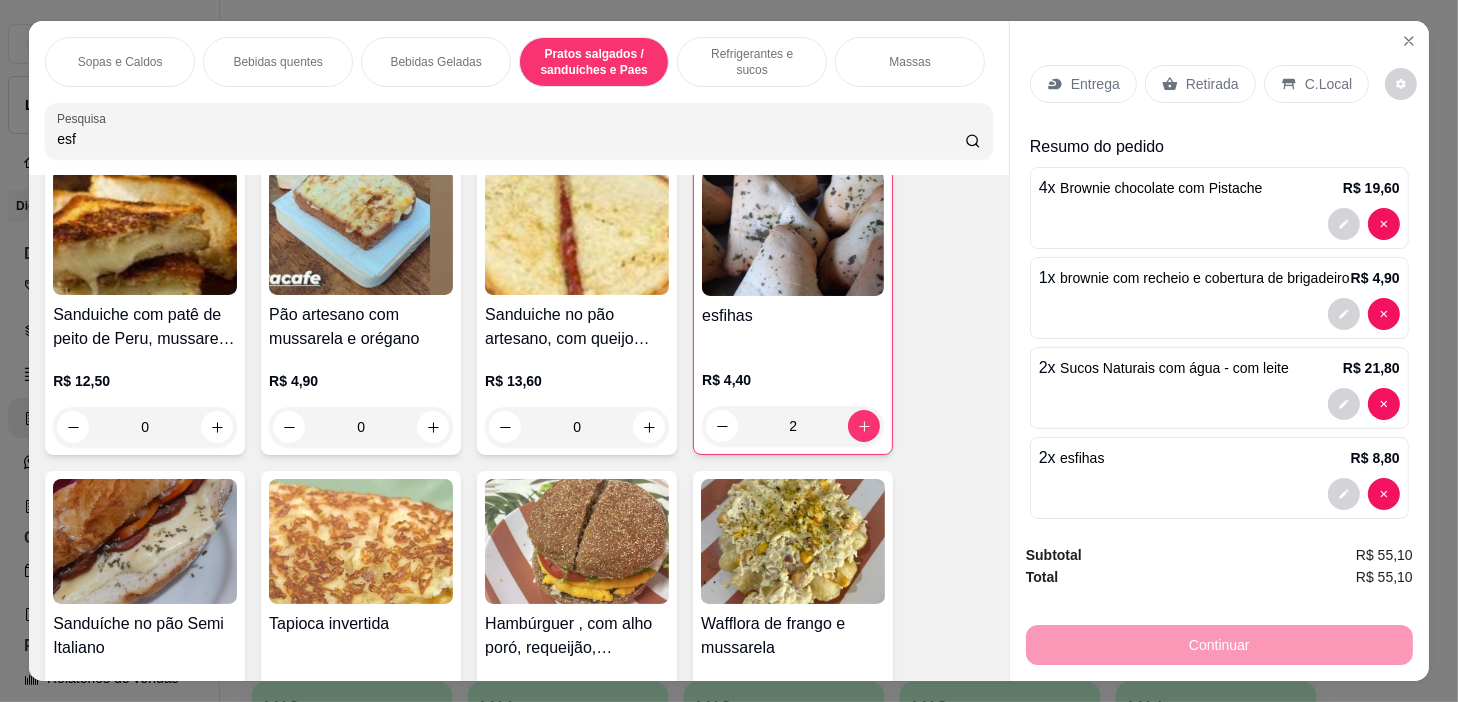 click on "C.Local" at bounding box center (1316, 84) 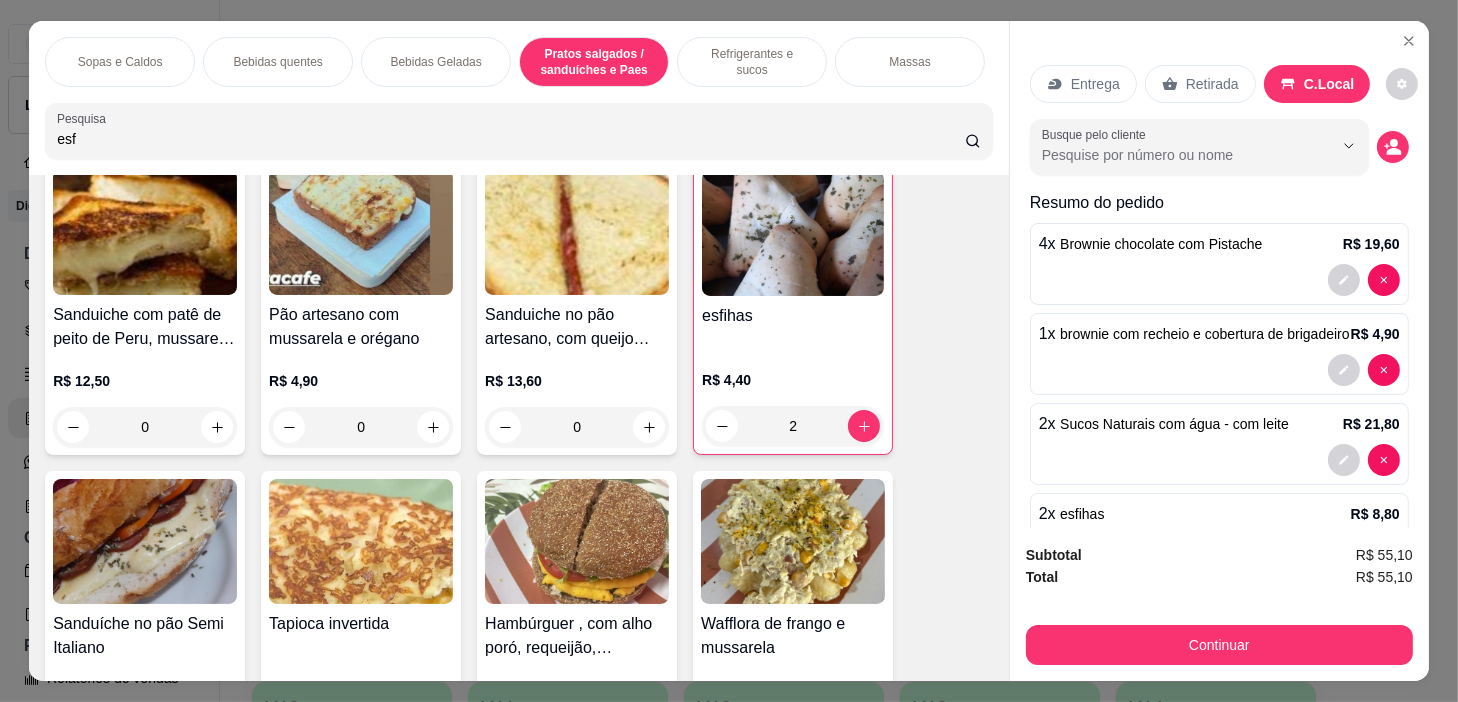 drag, startPoint x: 1253, startPoint y: 396, endPoint x: 1211, endPoint y: 520, distance: 130.91983 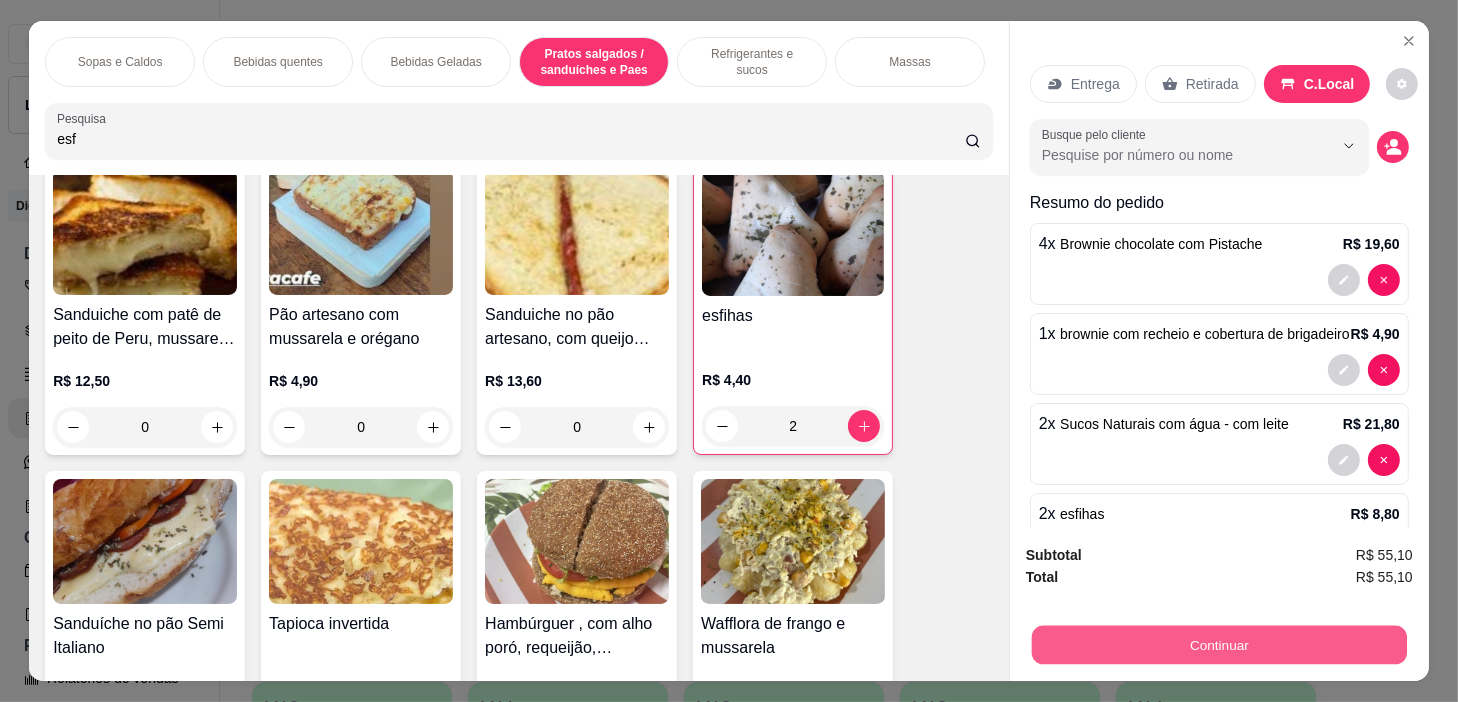 click on "Continuar" at bounding box center (1219, 645) 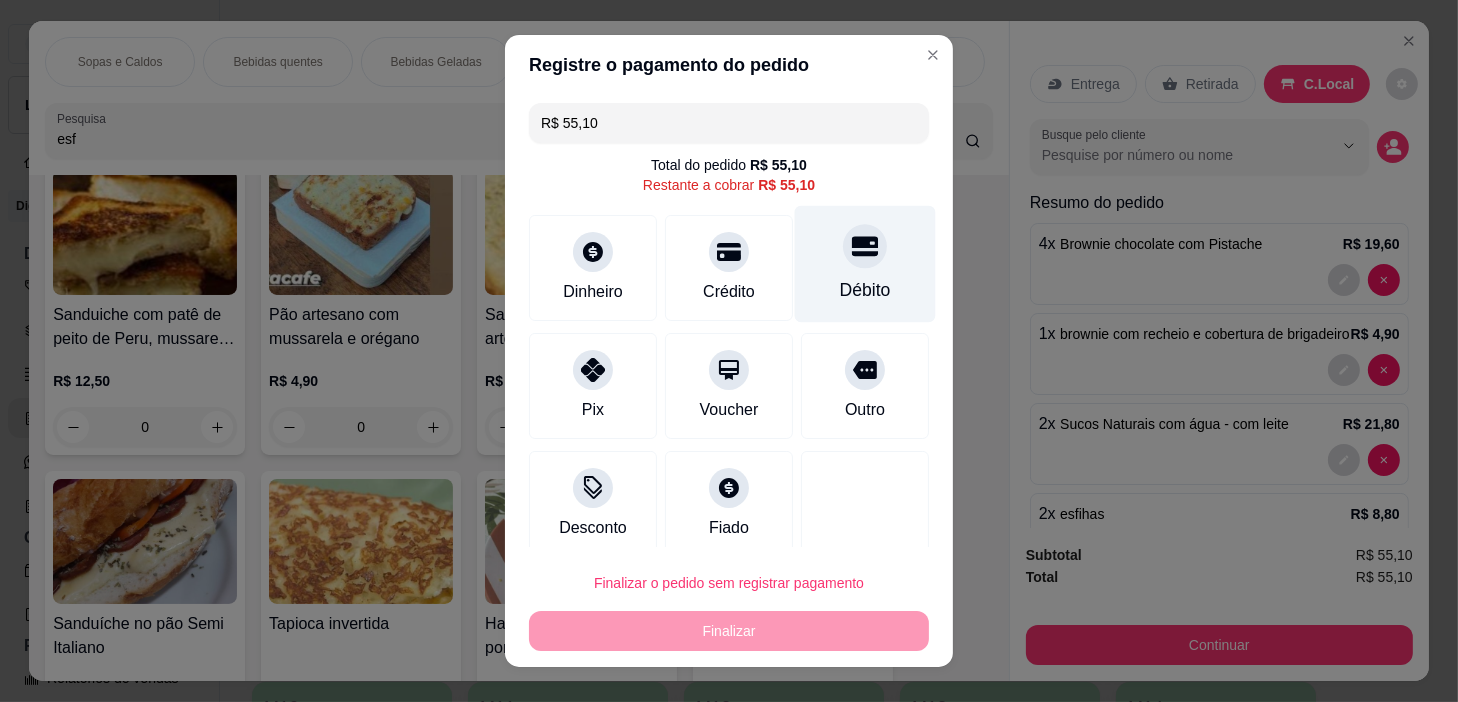 click on "Débito" at bounding box center (865, 264) 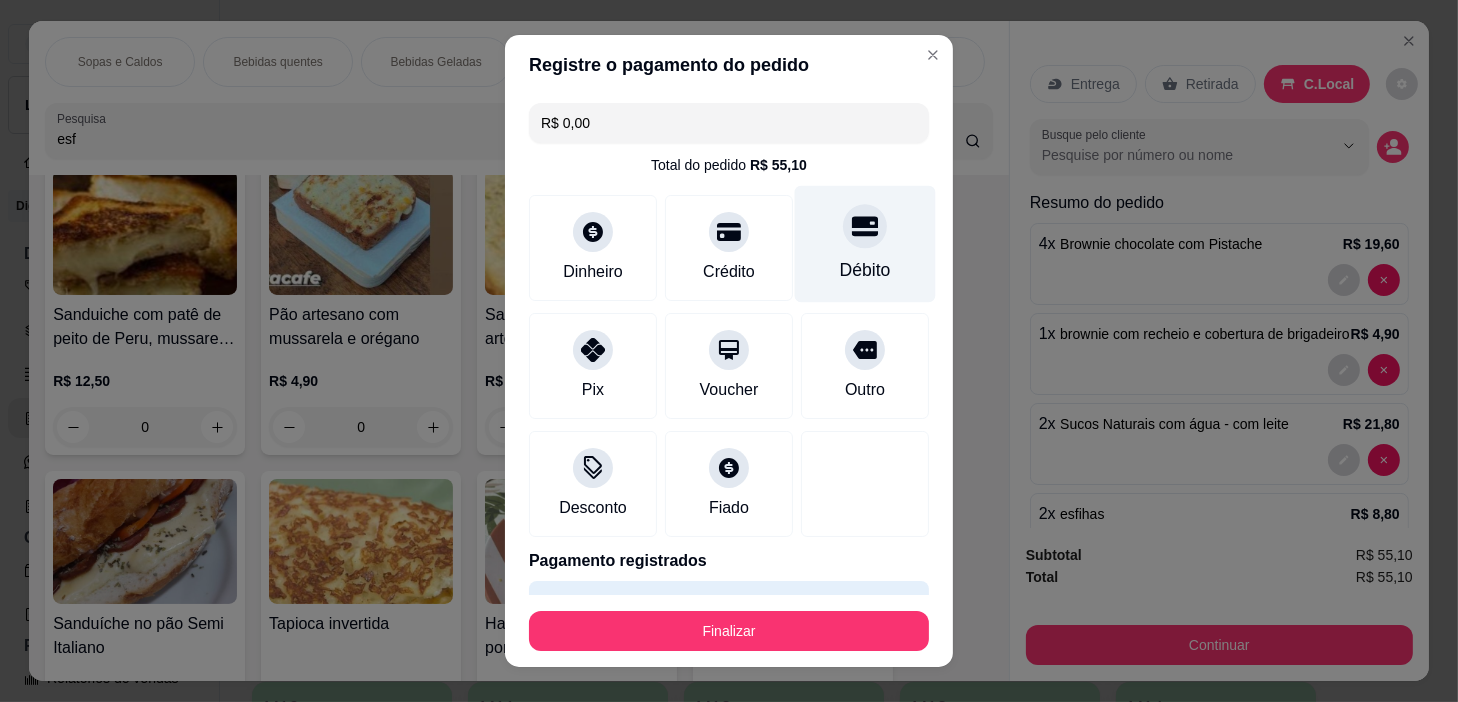 type on "R$ 0,00" 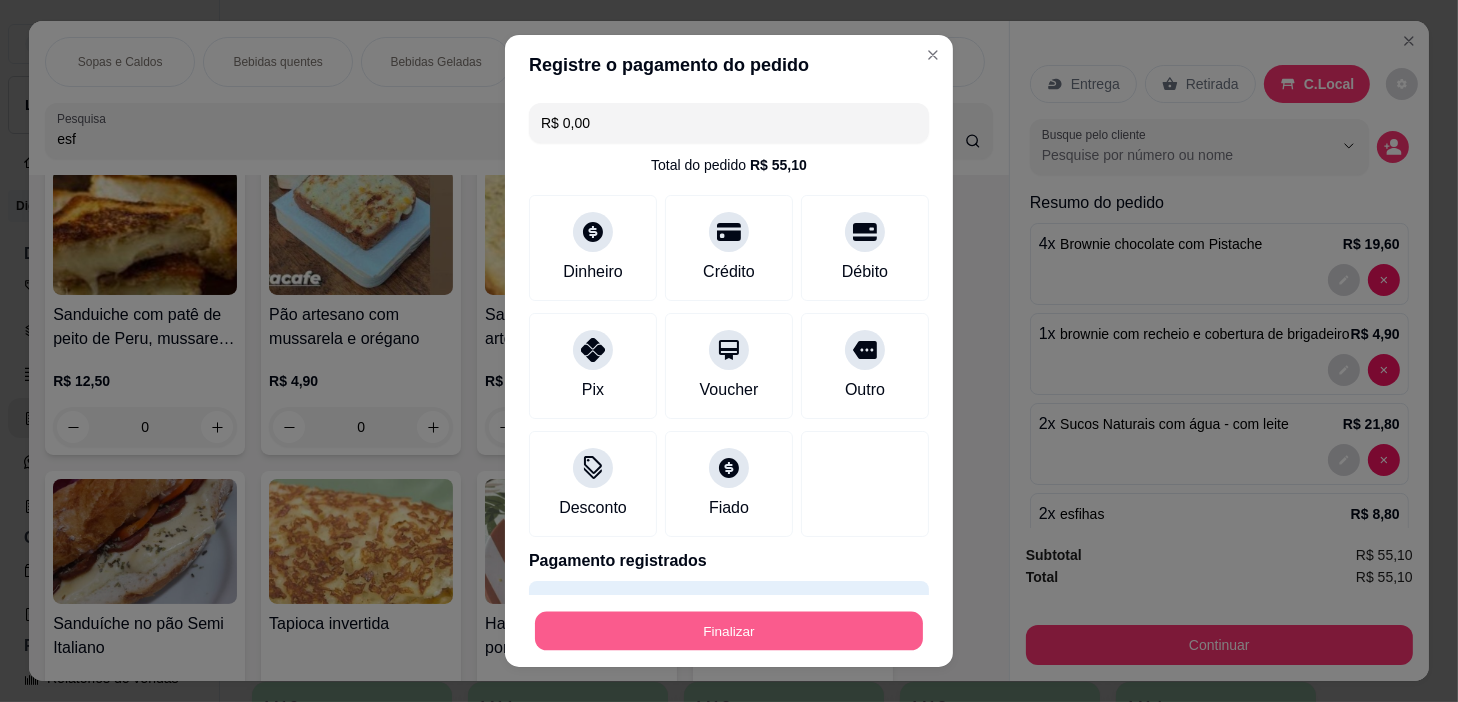 click on "Finalizar" at bounding box center [729, 631] 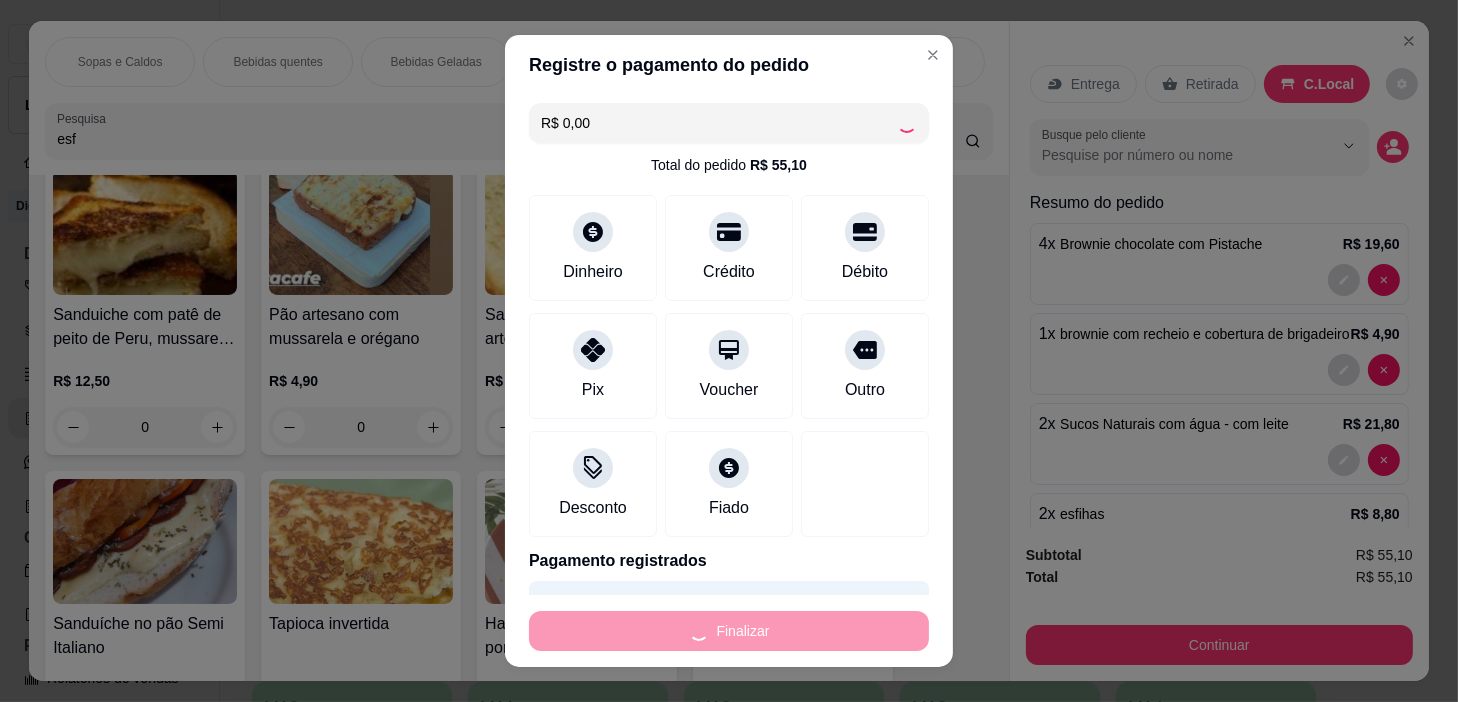 type on "0" 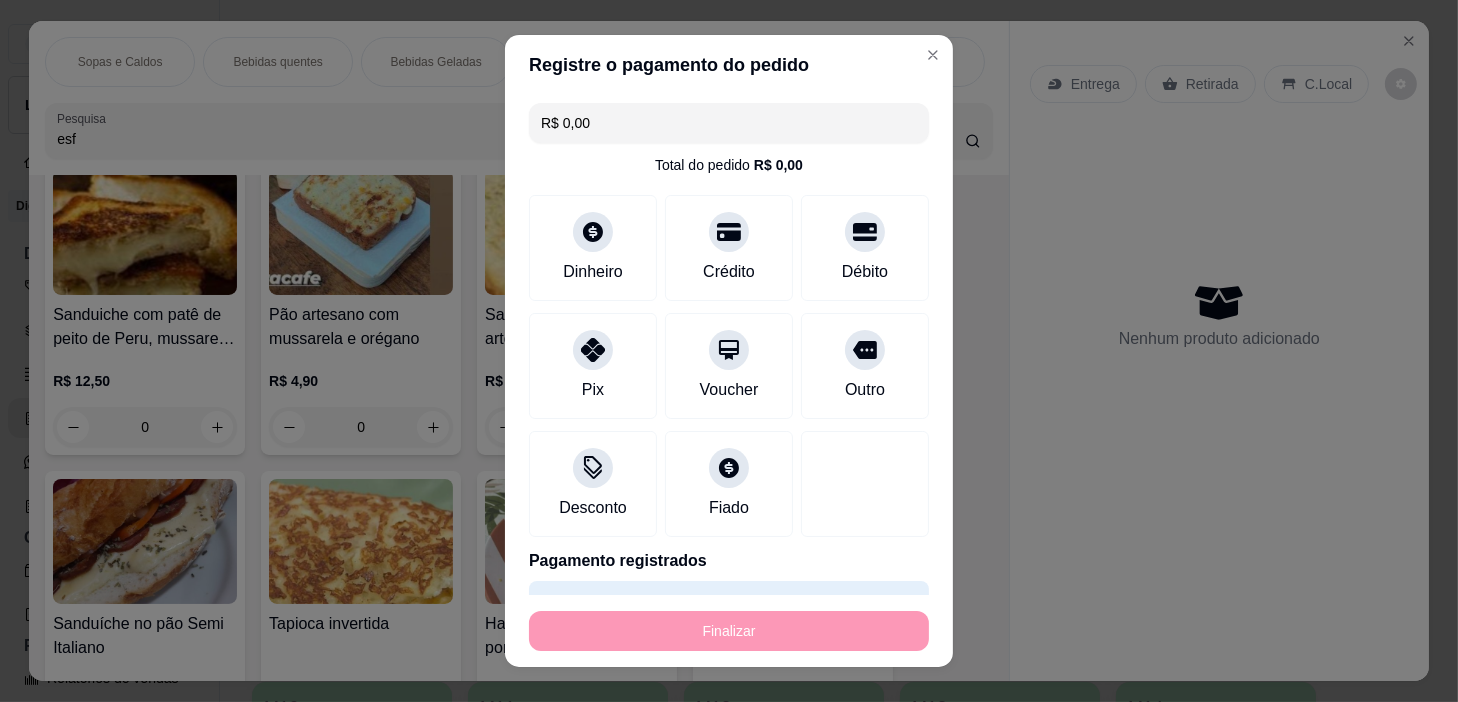 type on "-R$ 55,10" 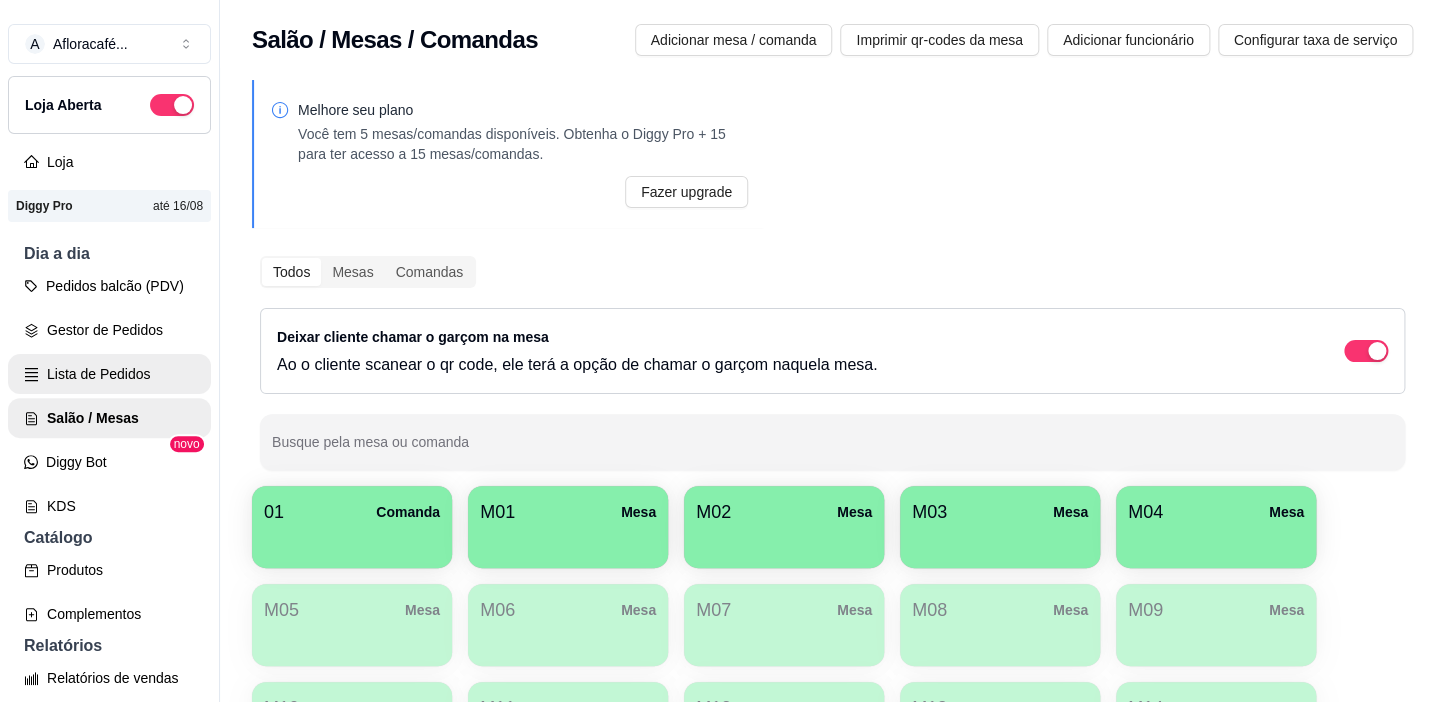 click on "Lista de Pedidos" at bounding box center [109, 374] 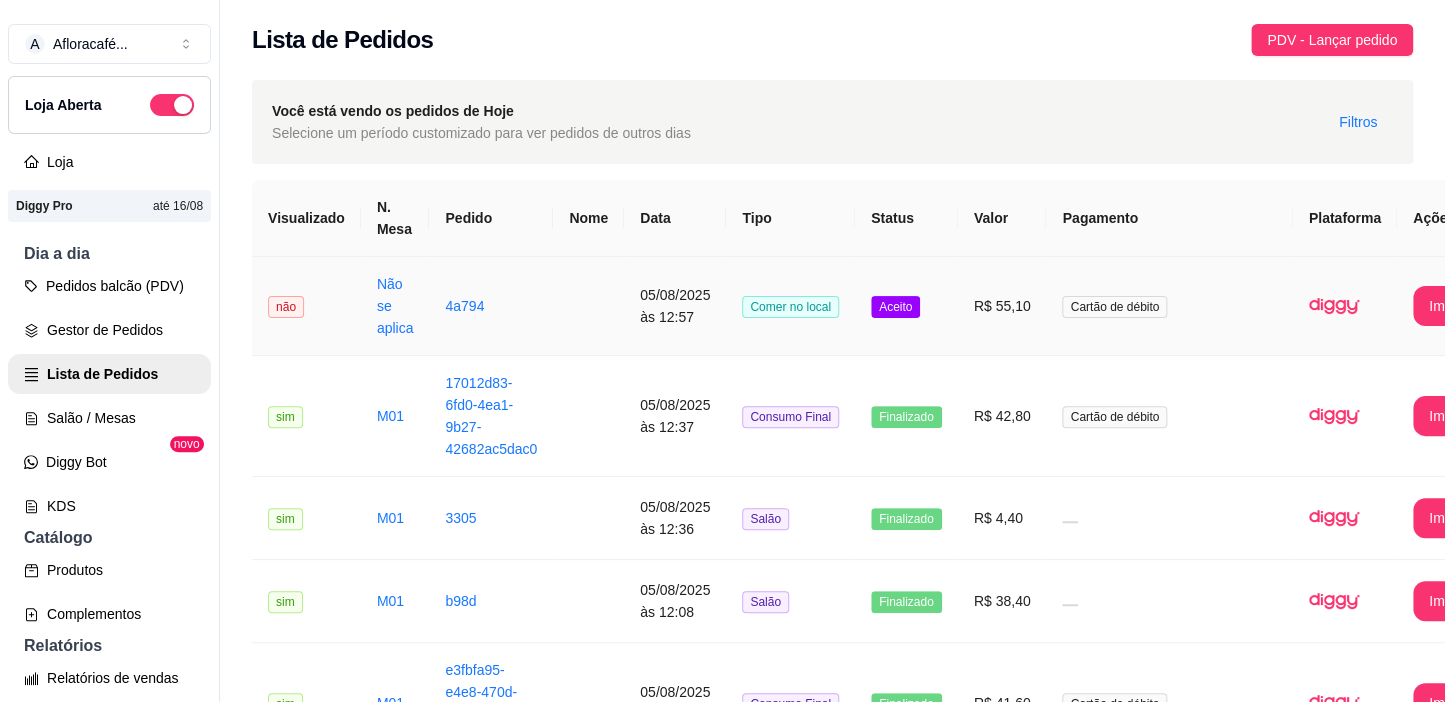 click on "Comer no local" at bounding box center [790, 306] 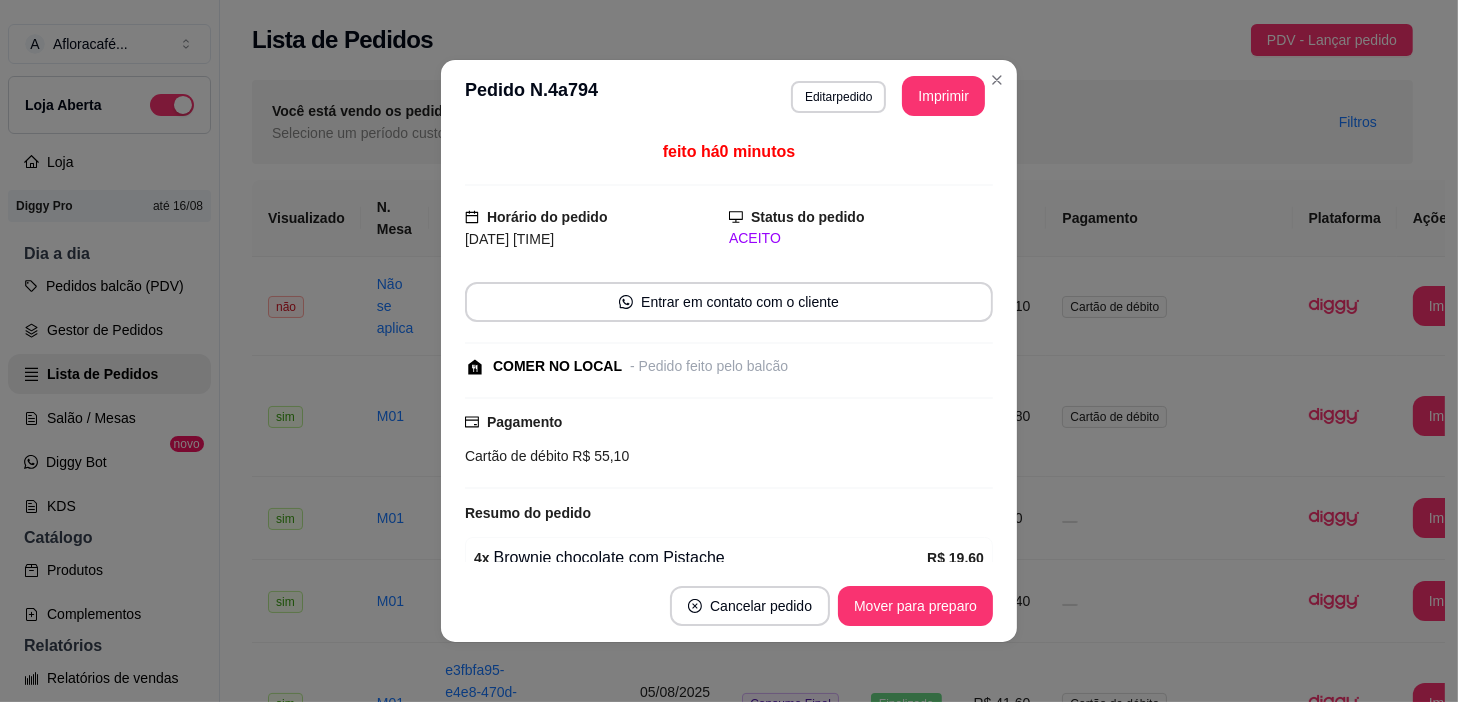 scroll, scrollTop: 279, scrollLeft: 0, axis: vertical 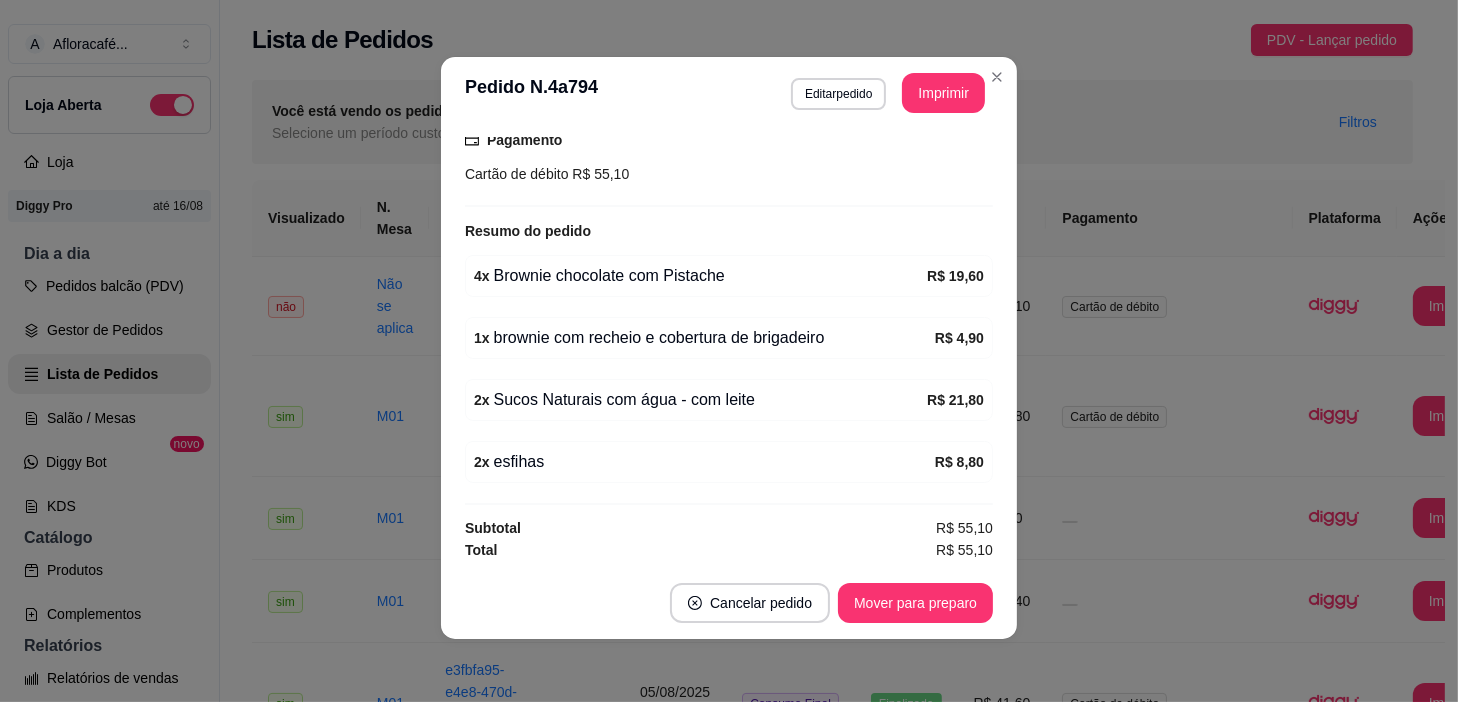 click on "Cancelar pedido Mover para preparo" at bounding box center (729, 603) 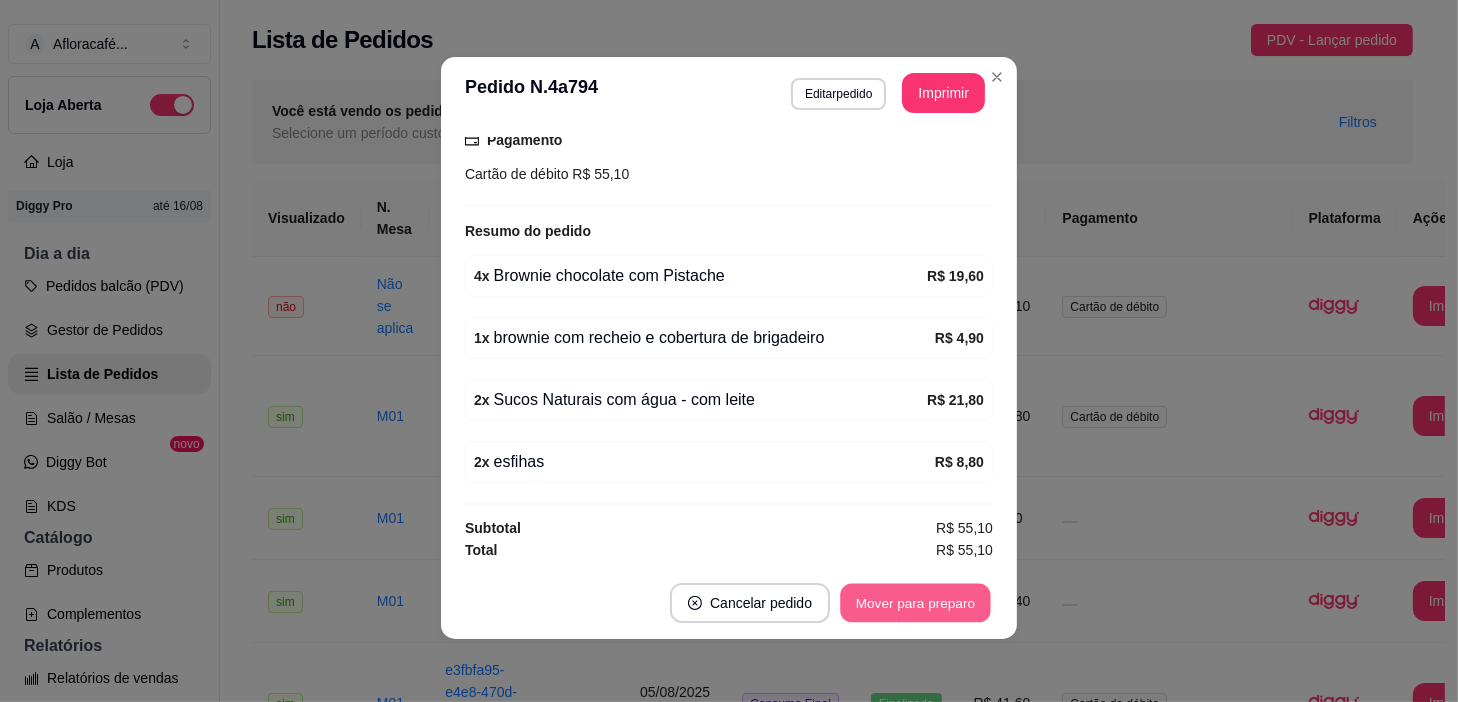 click on "Mover para preparo" at bounding box center (915, 603) 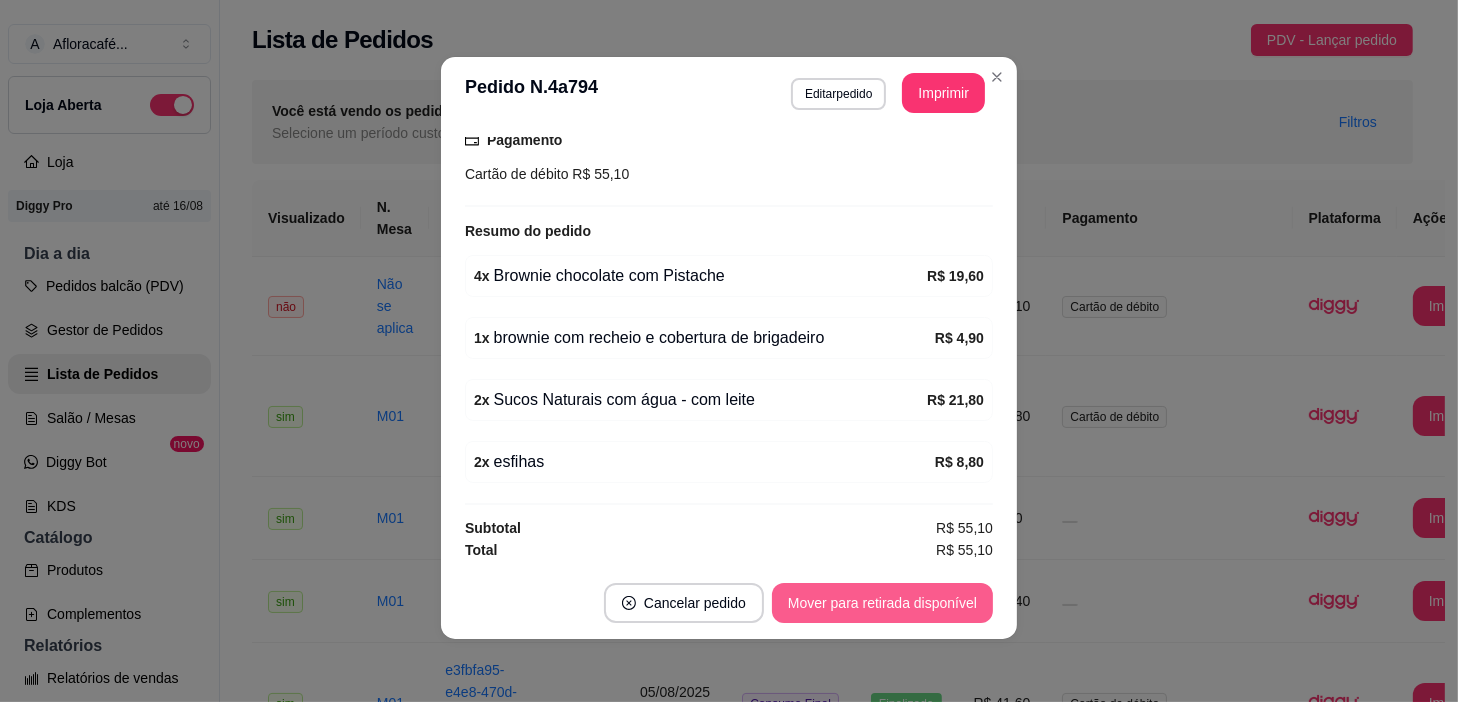 click on "Mover para retirada disponível" at bounding box center [882, 603] 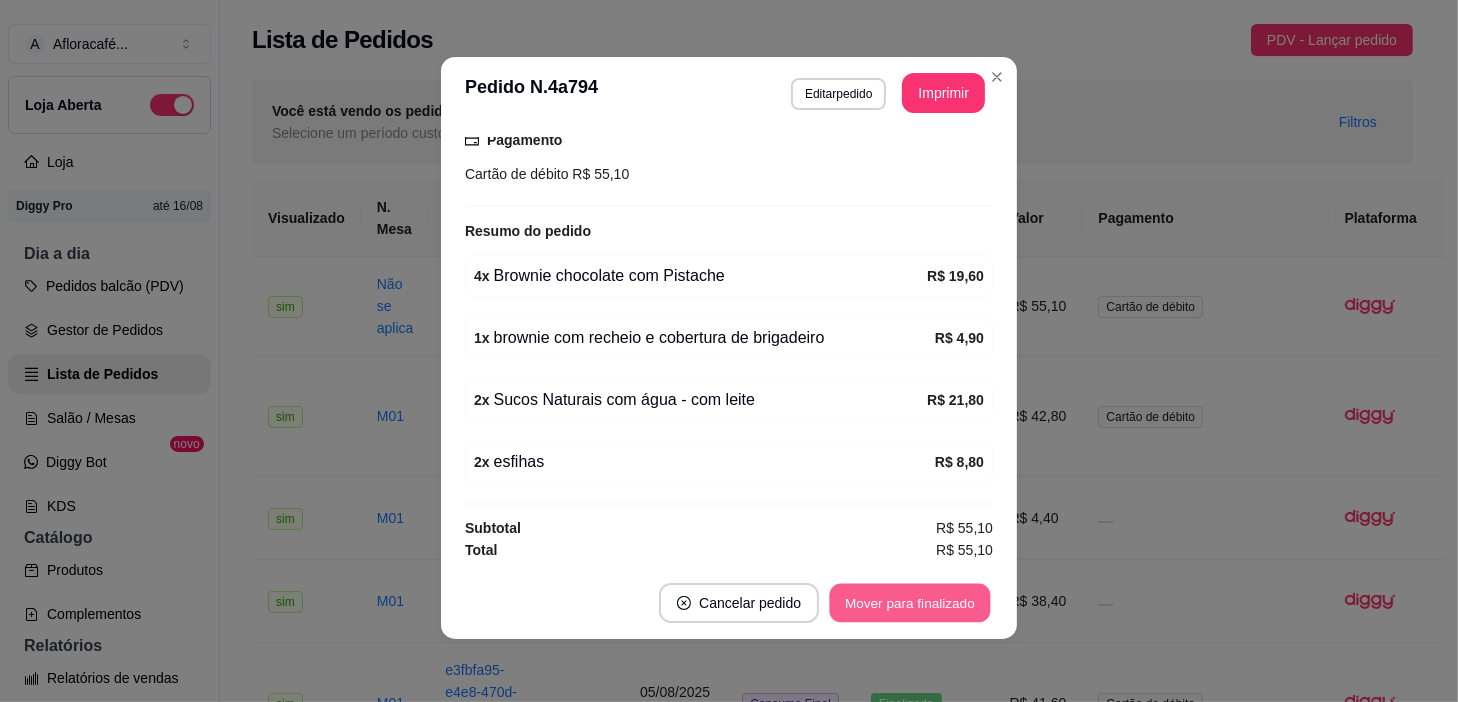 click on "Mover para finalizado" at bounding box center (910, 603) 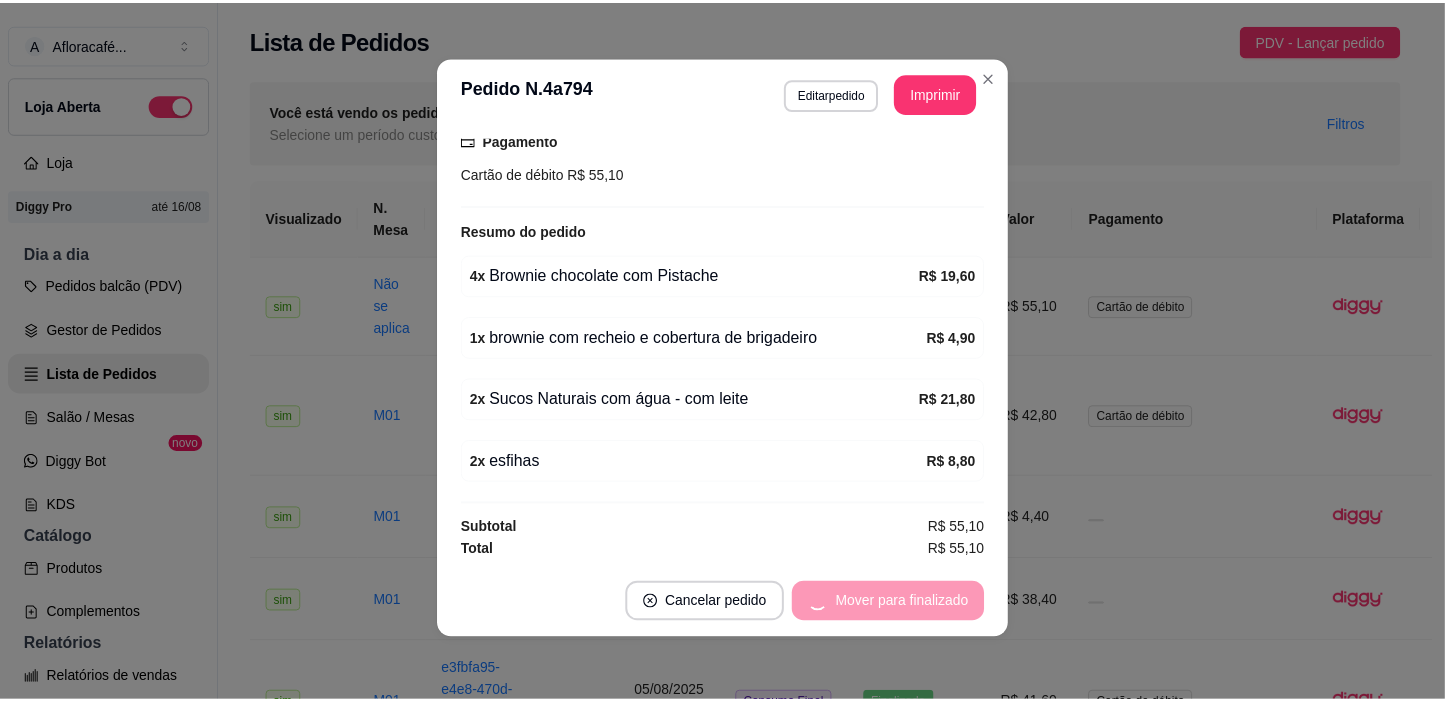 scroll, scrollTop: 193, scrollLeft: 0, axis: vertical 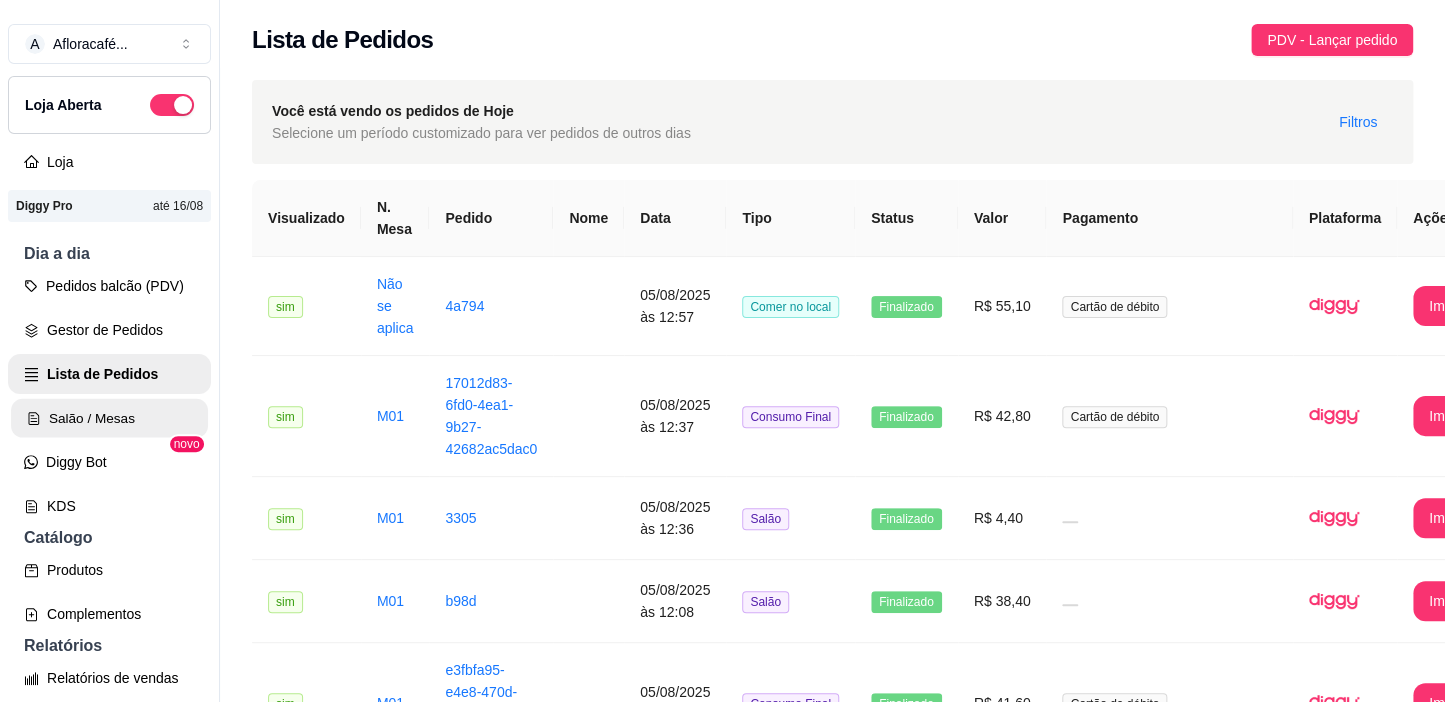 click on "Salão / Mesas" at bounding box center [109, 418] 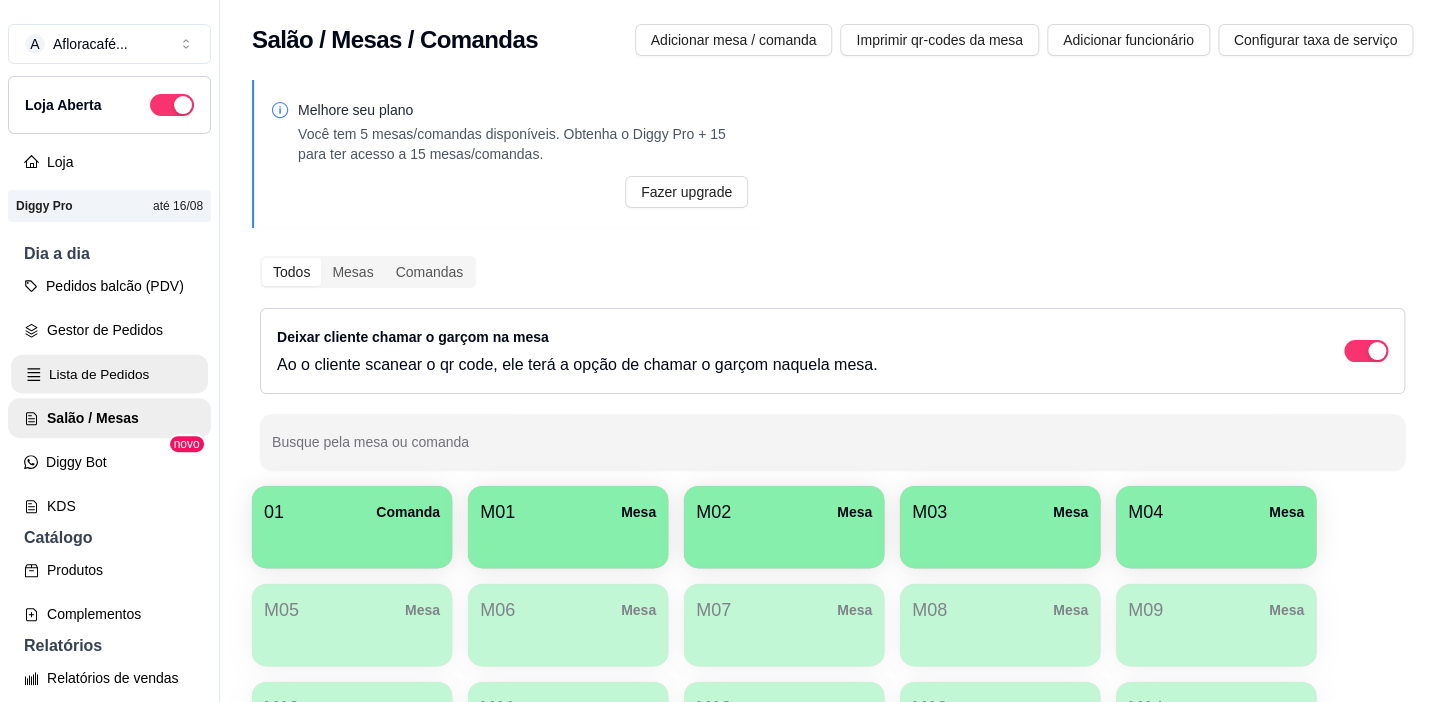 click on "Lista de Pedidos" at bounding box center (109, 374) 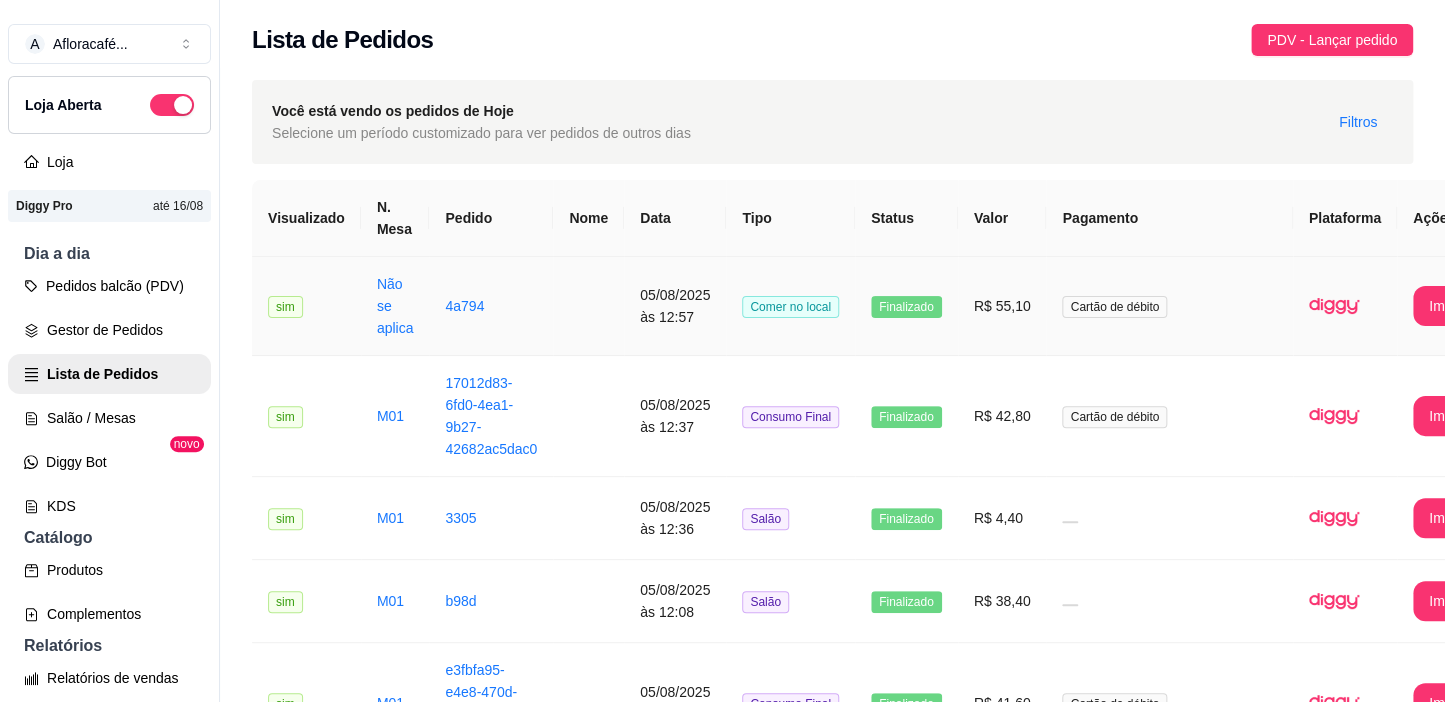 click on "Comer no local" at bounding box center [790, 306] 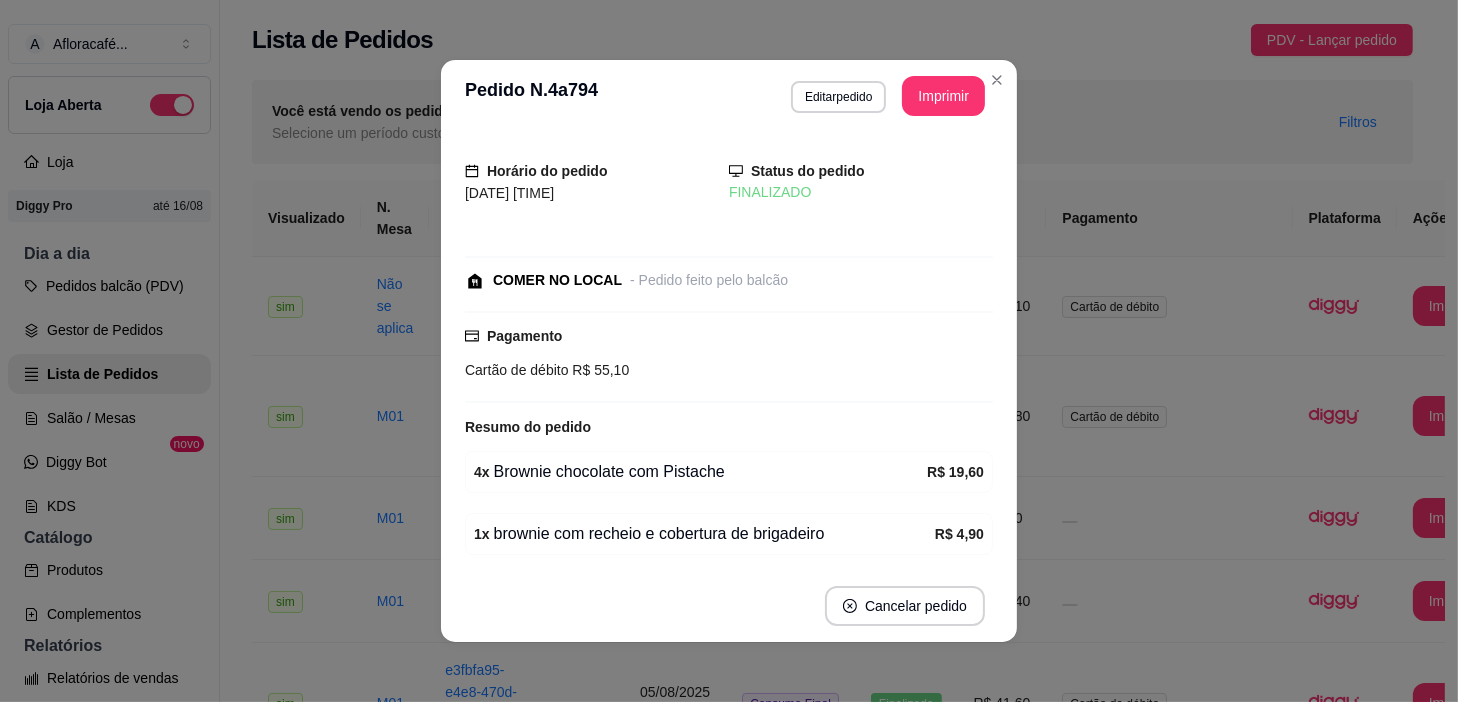 scroll, scrollTop: 193, scrollLeft: 0, axis: vertical 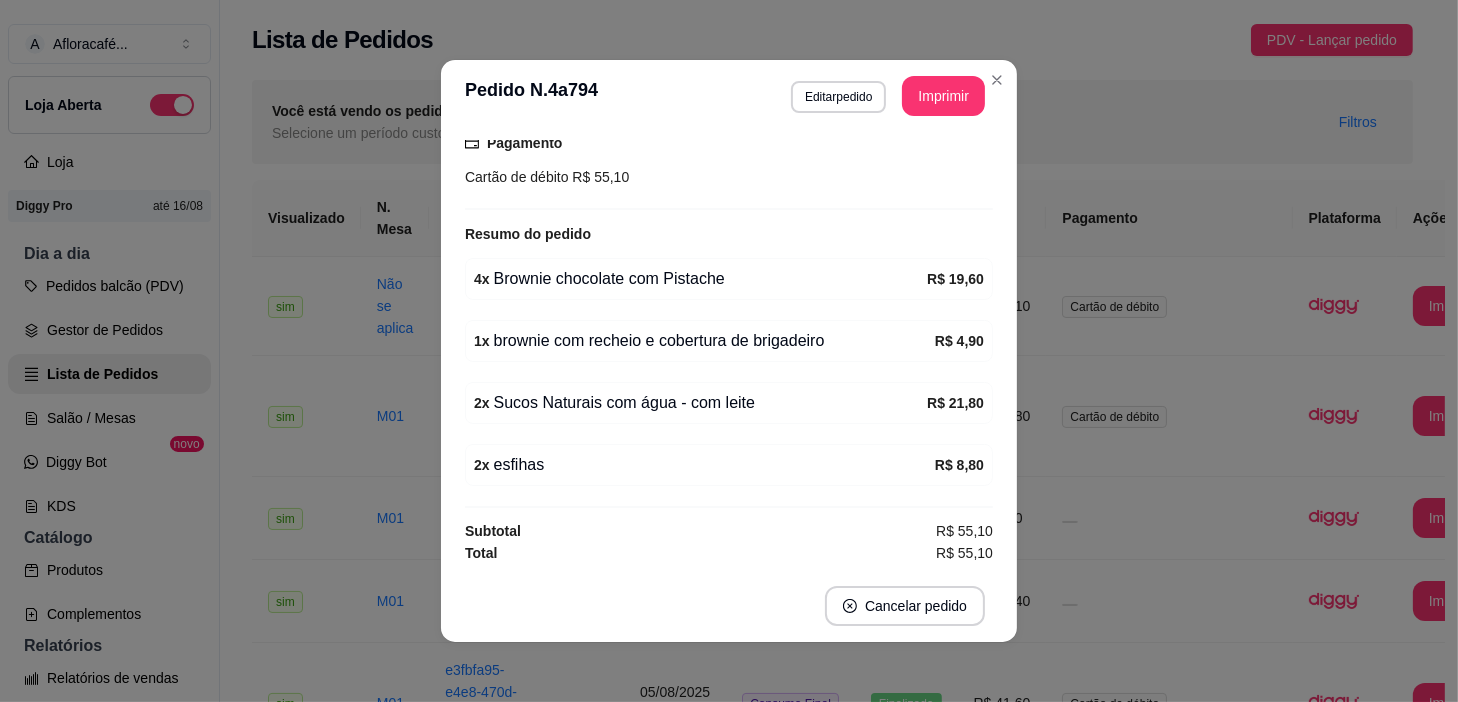 click on "**********" at bounding box center (729, 96) 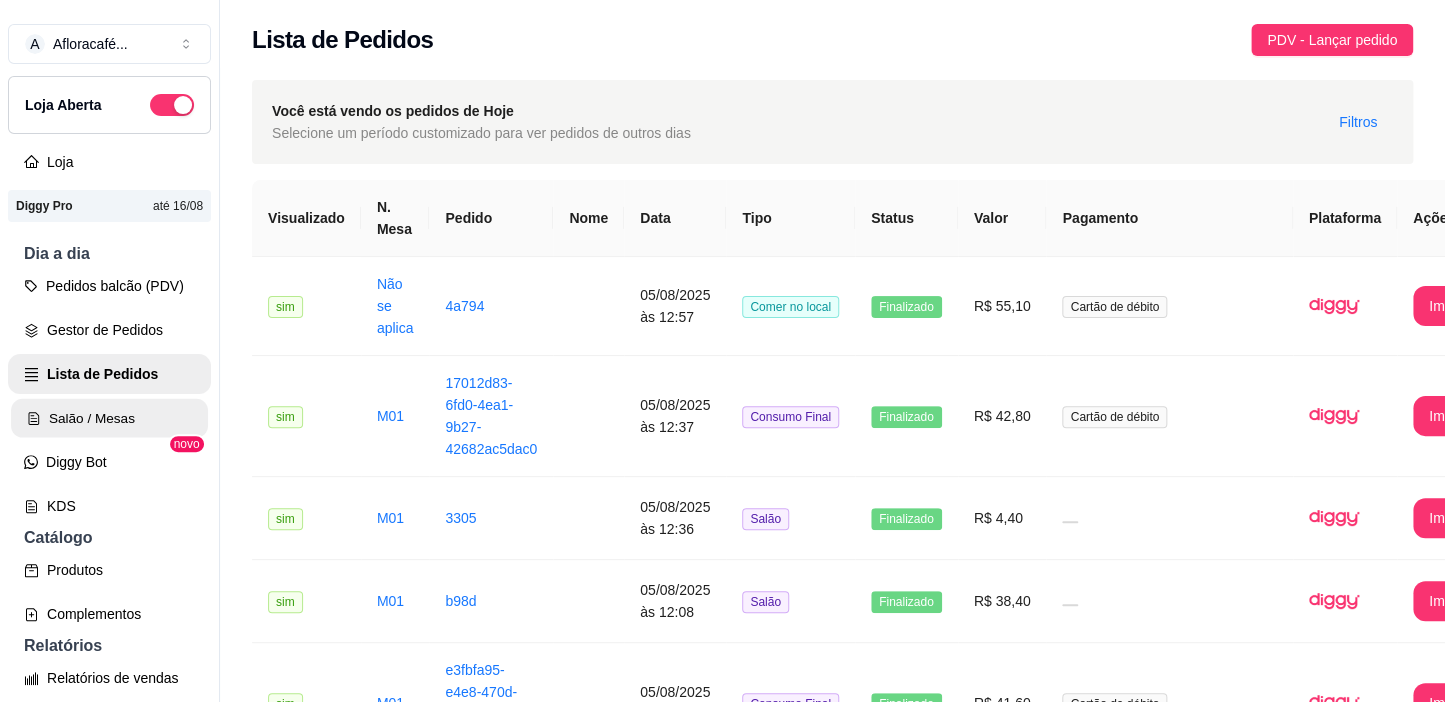 click on "Salão / Mesas" at bounding box center (109, 418) 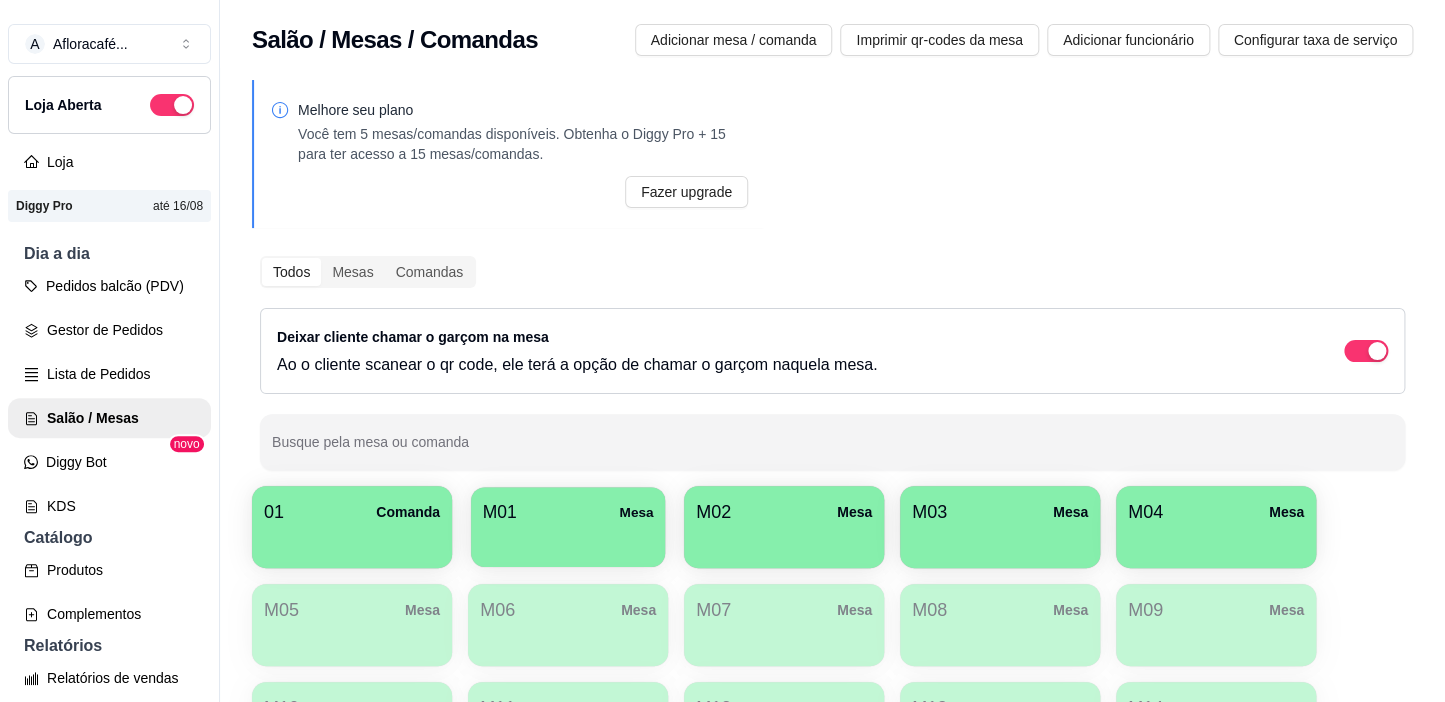 click on "M01 Mesa" at bounding box center [568, 512] 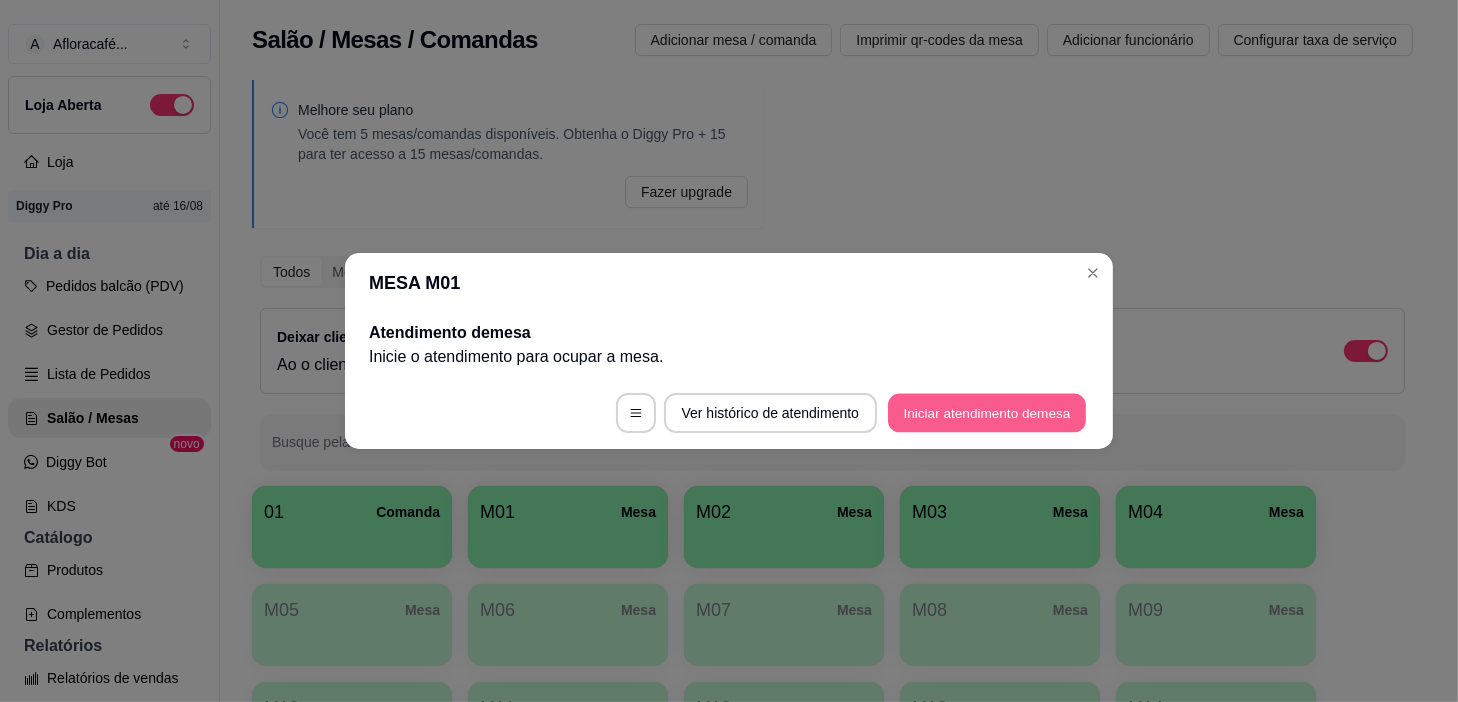 click on "Iniciar atendimento de  mesa" at bounding box center [987, 413] 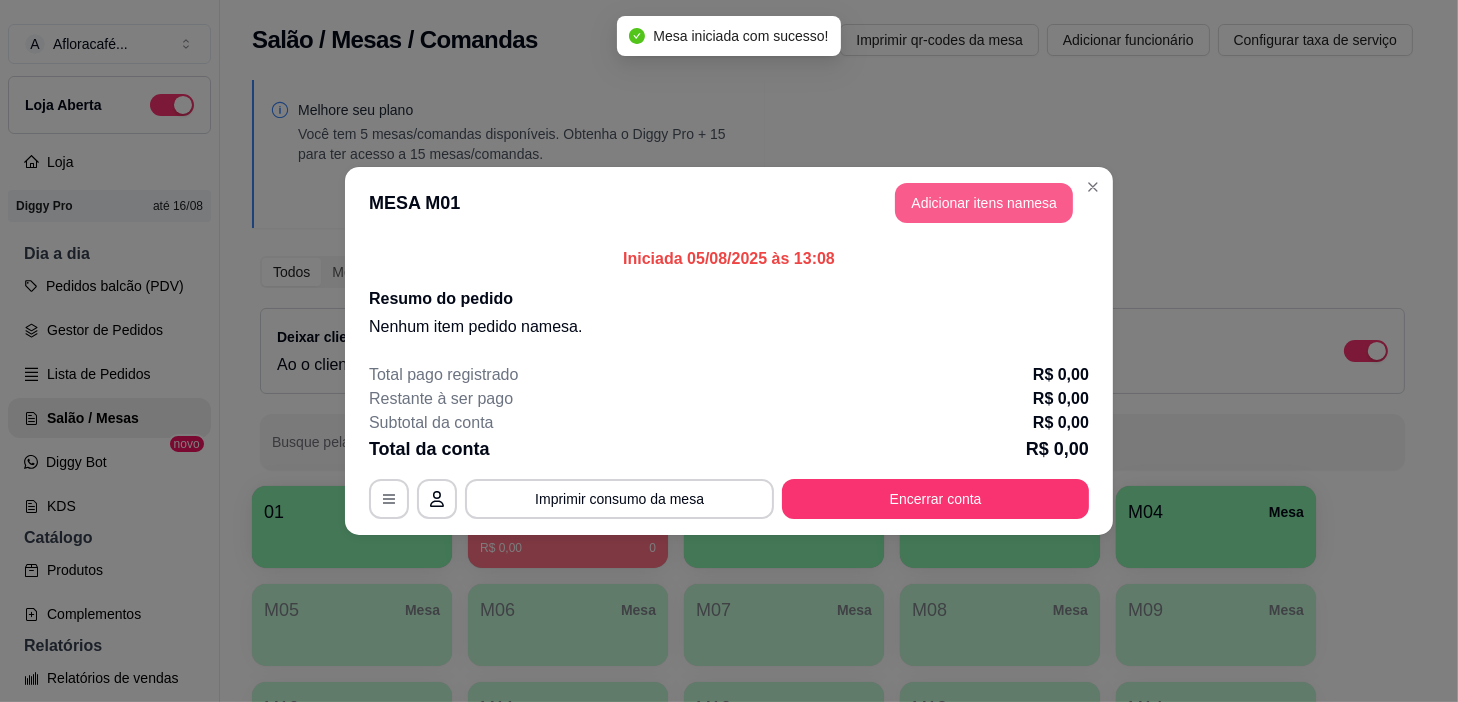 click on "Adicionar itens na  mesa" at bounding box center (984, 203) 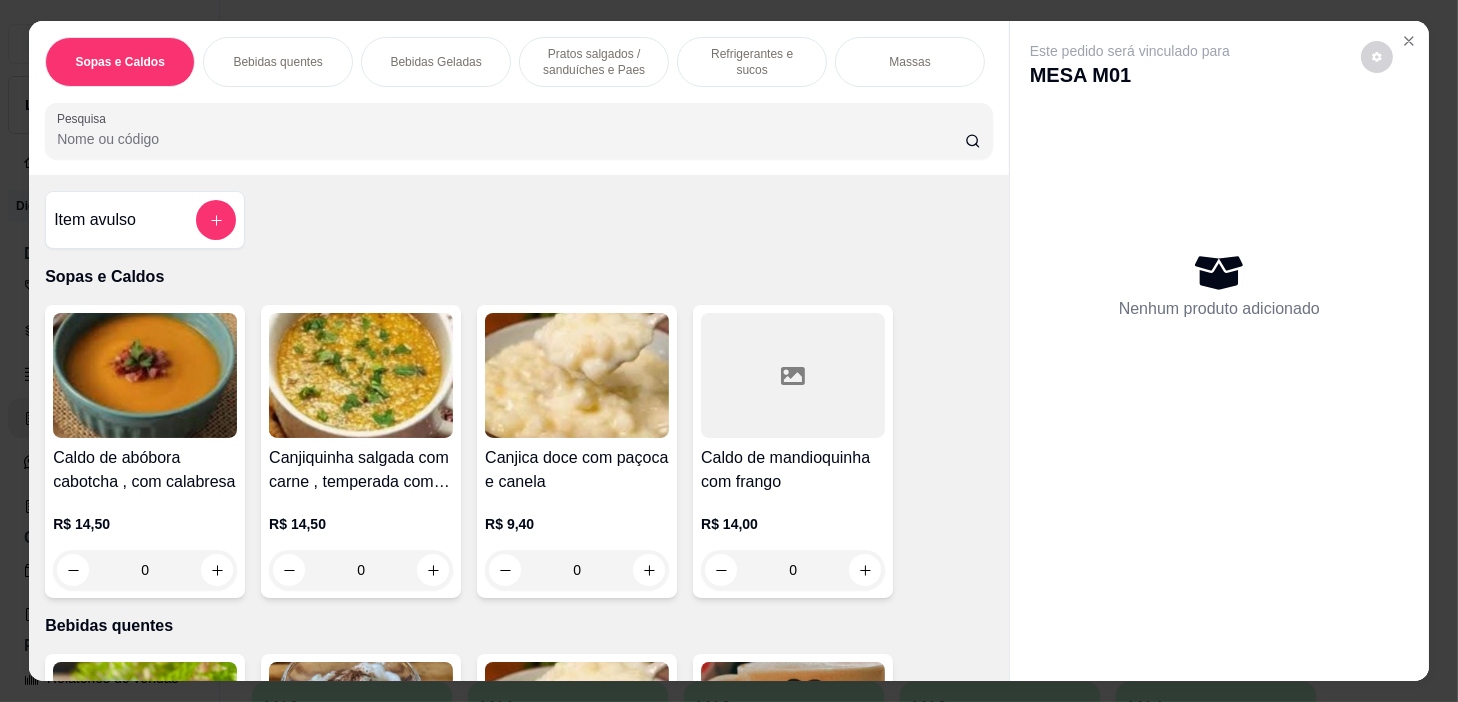 click on "Refrigerantes e sucos" at bounding box center [752, 62] 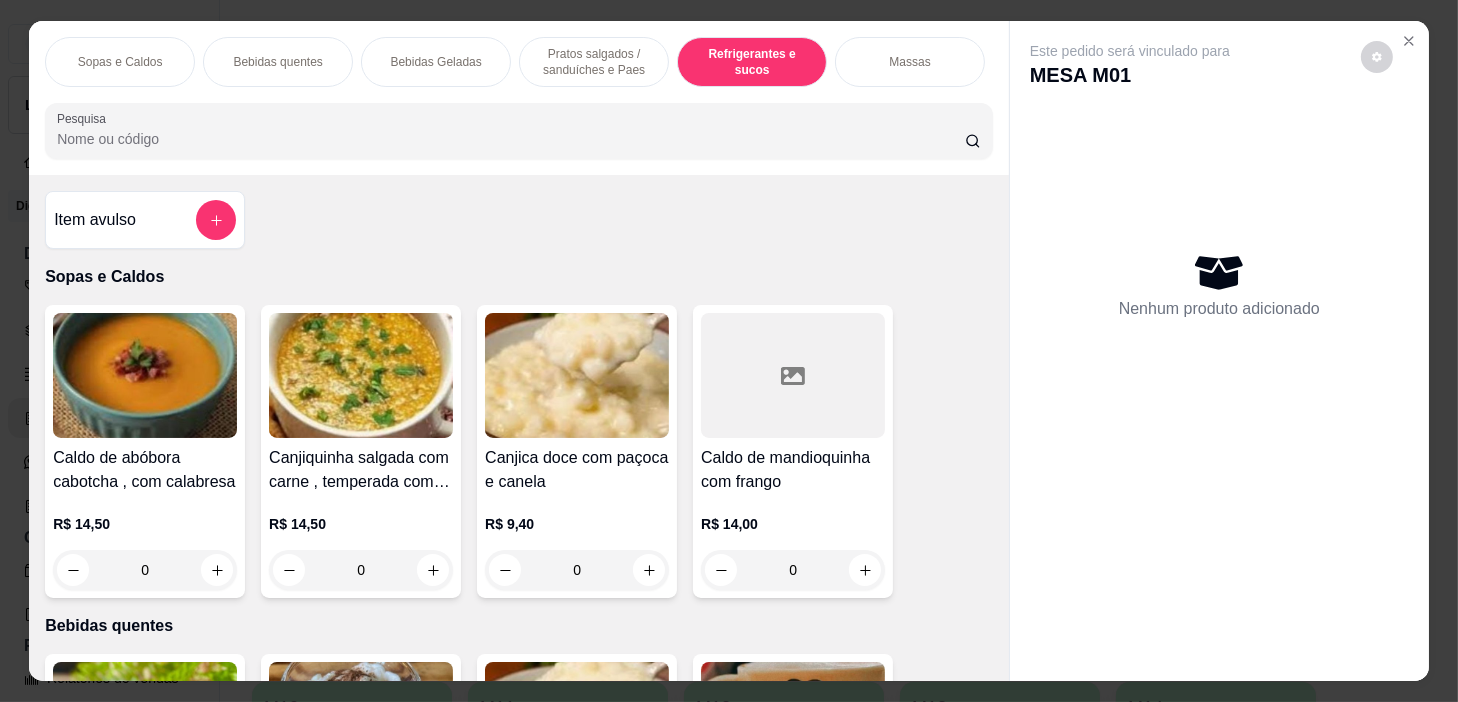 scroll, scrollTop: 8543, scrollLeft: 0, axis: vertical 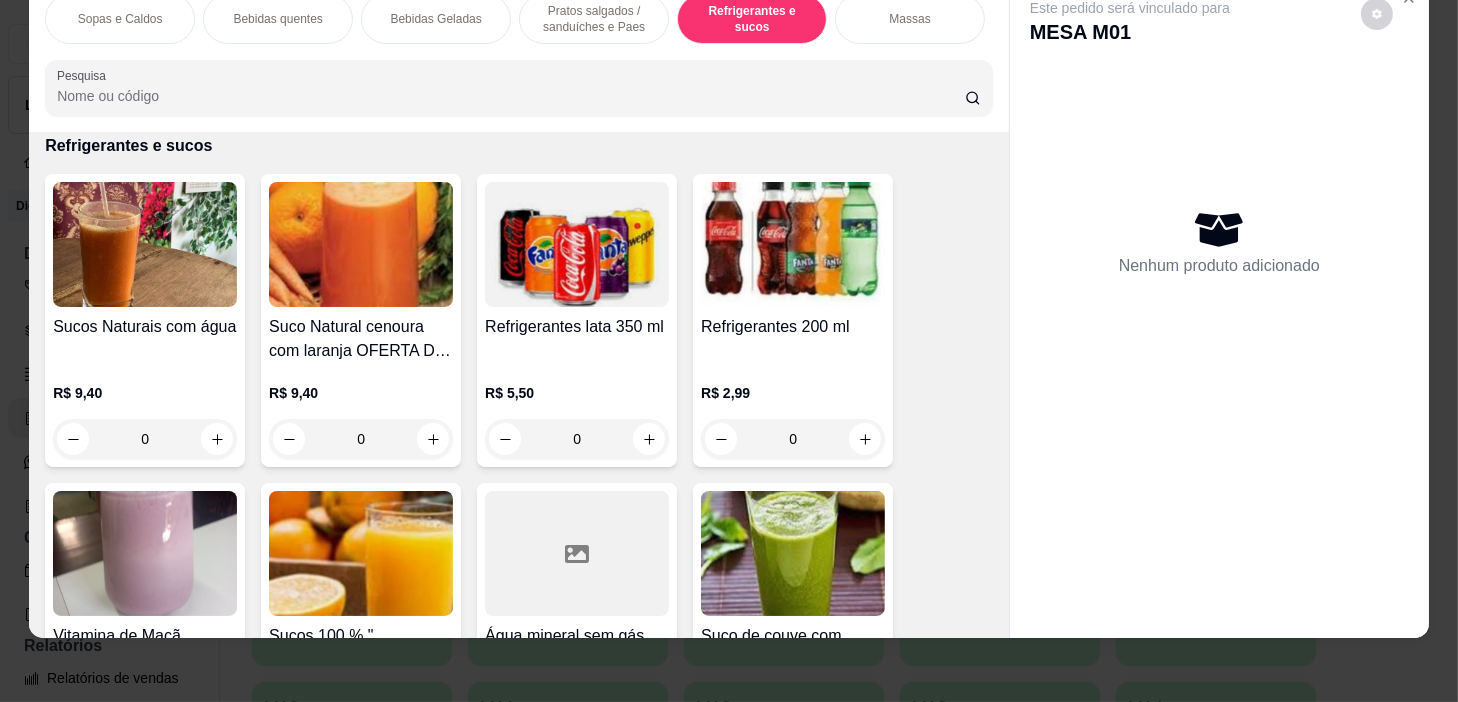 click on "0" at bounding box center (145, 439) 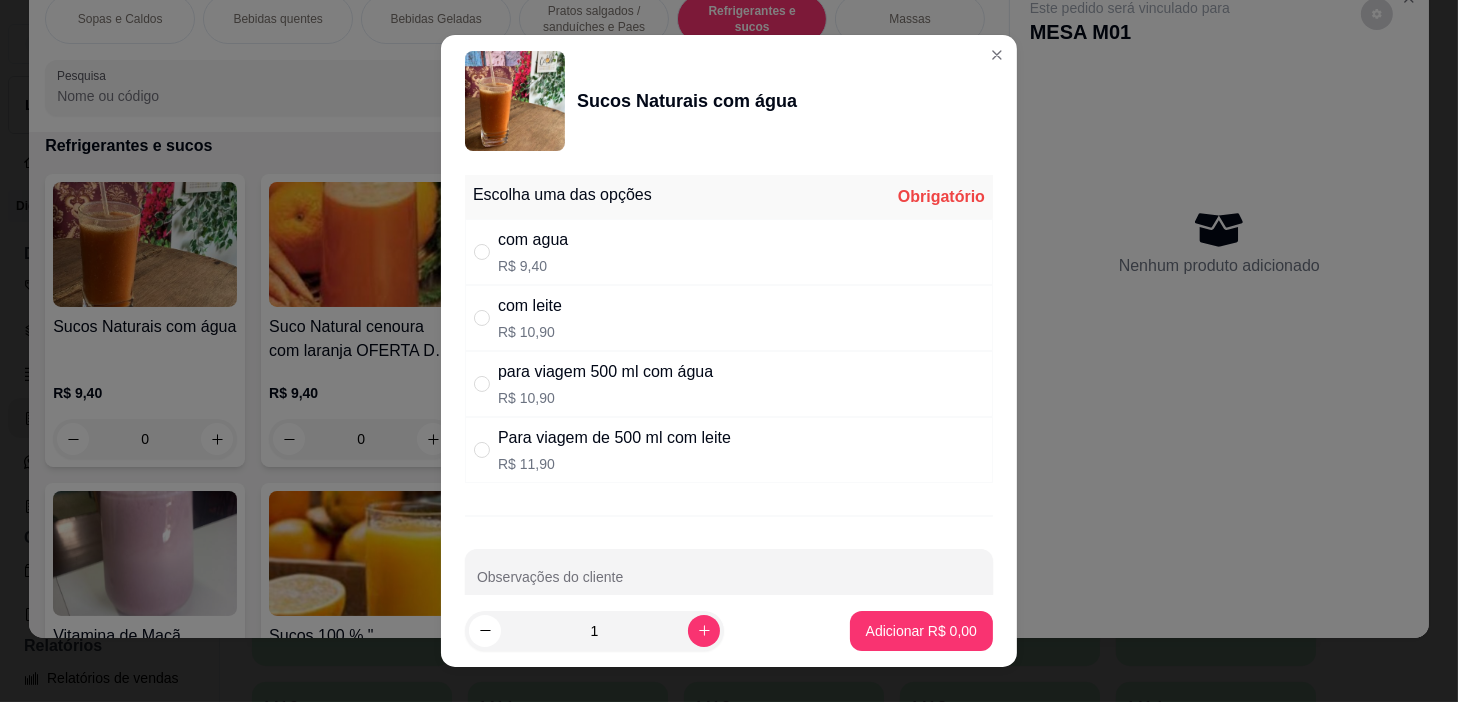 click on "com leite R$ 10,90" at bounding box center [729, 318] 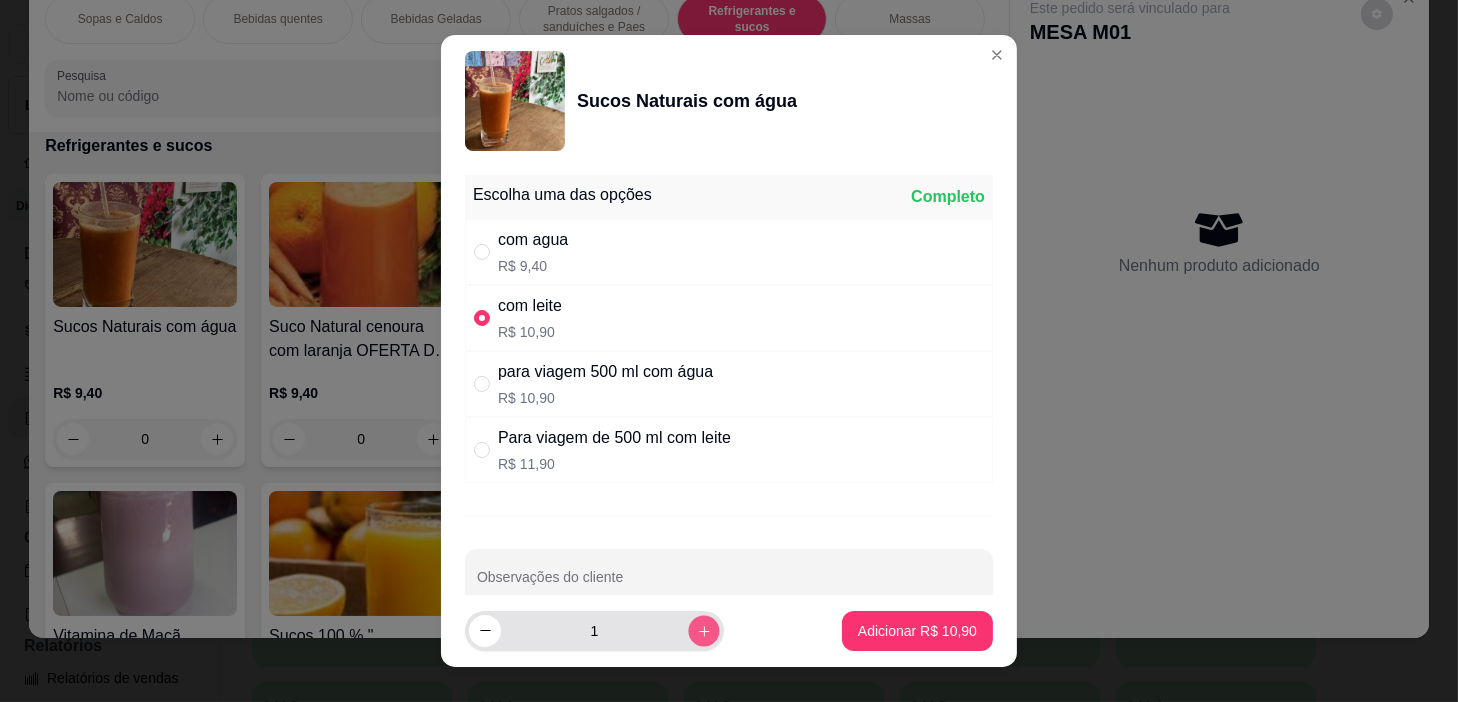 click 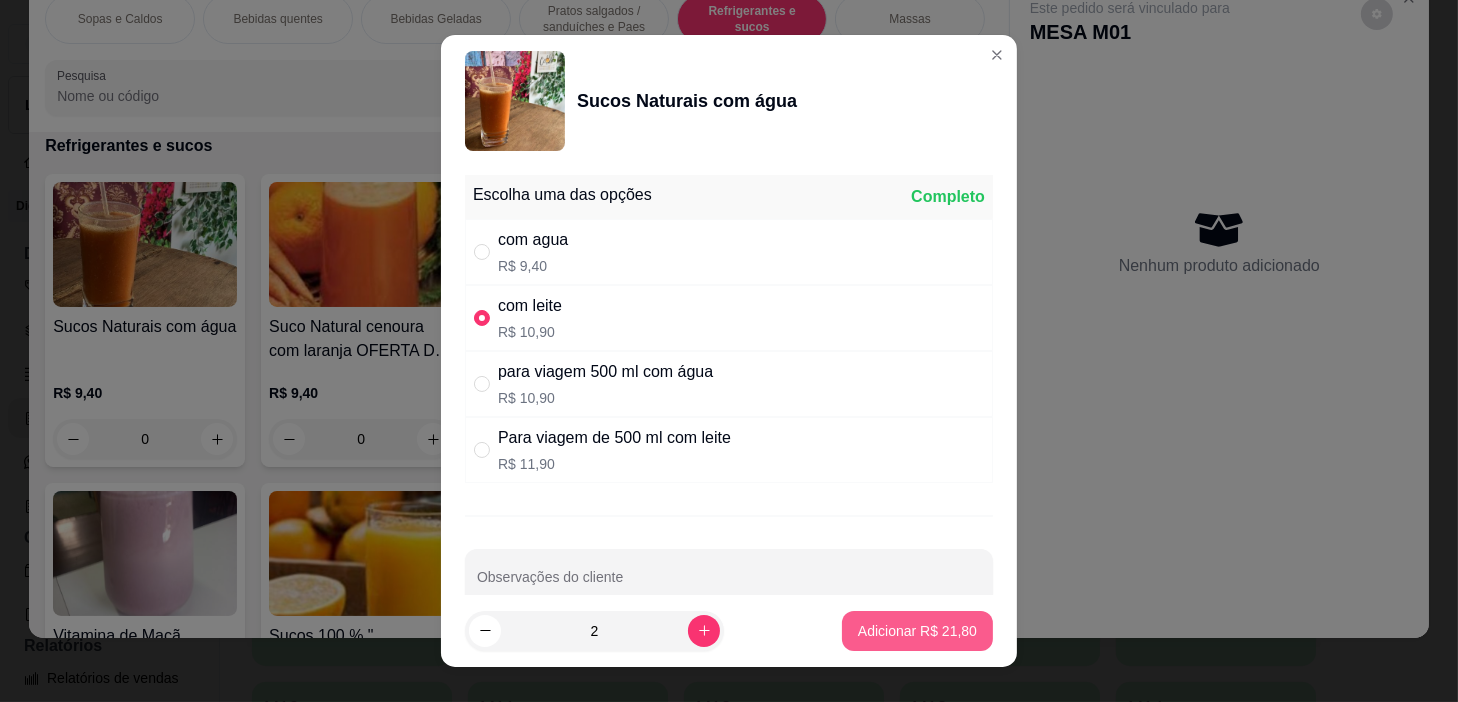 click on "Adicionar   R$ 21,80" at bounding box center (917, 631) 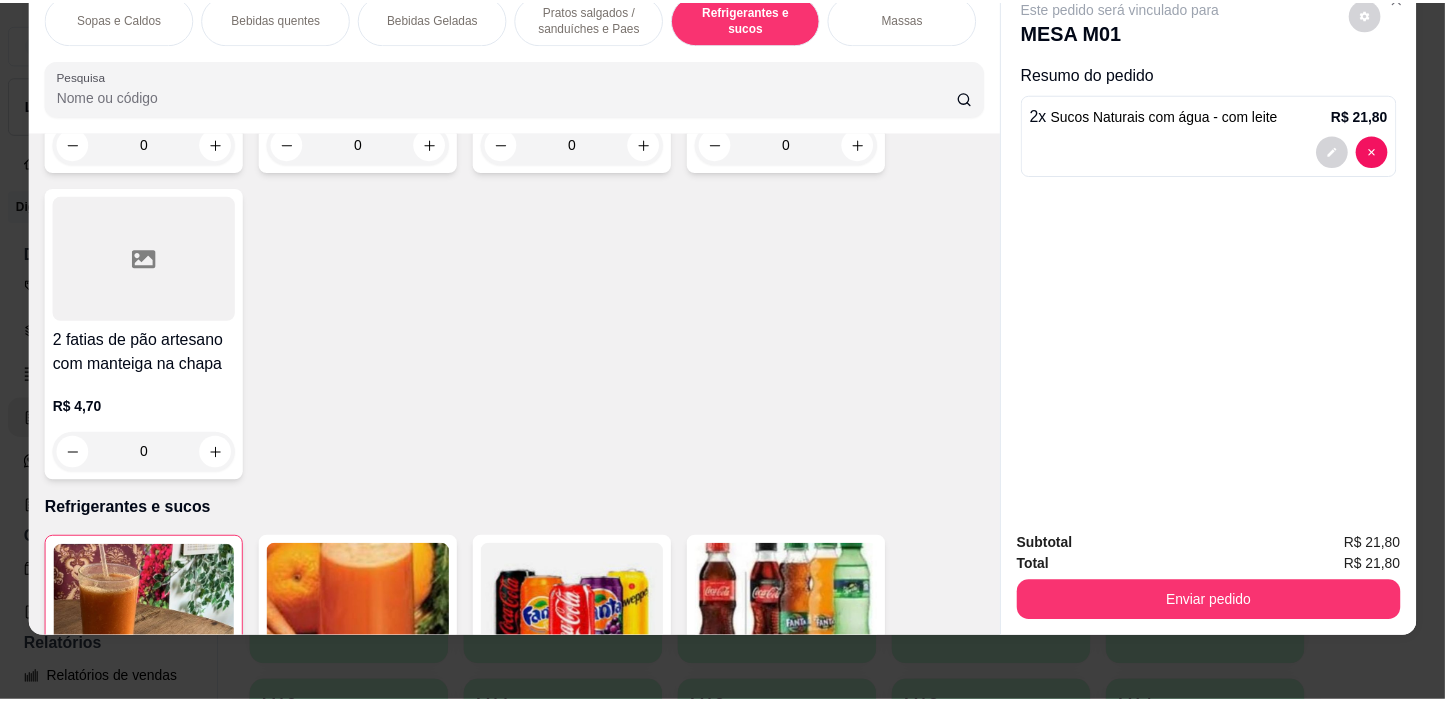 scroll, scrollTop: 8634, scrollLeft: 0, axis: vertical 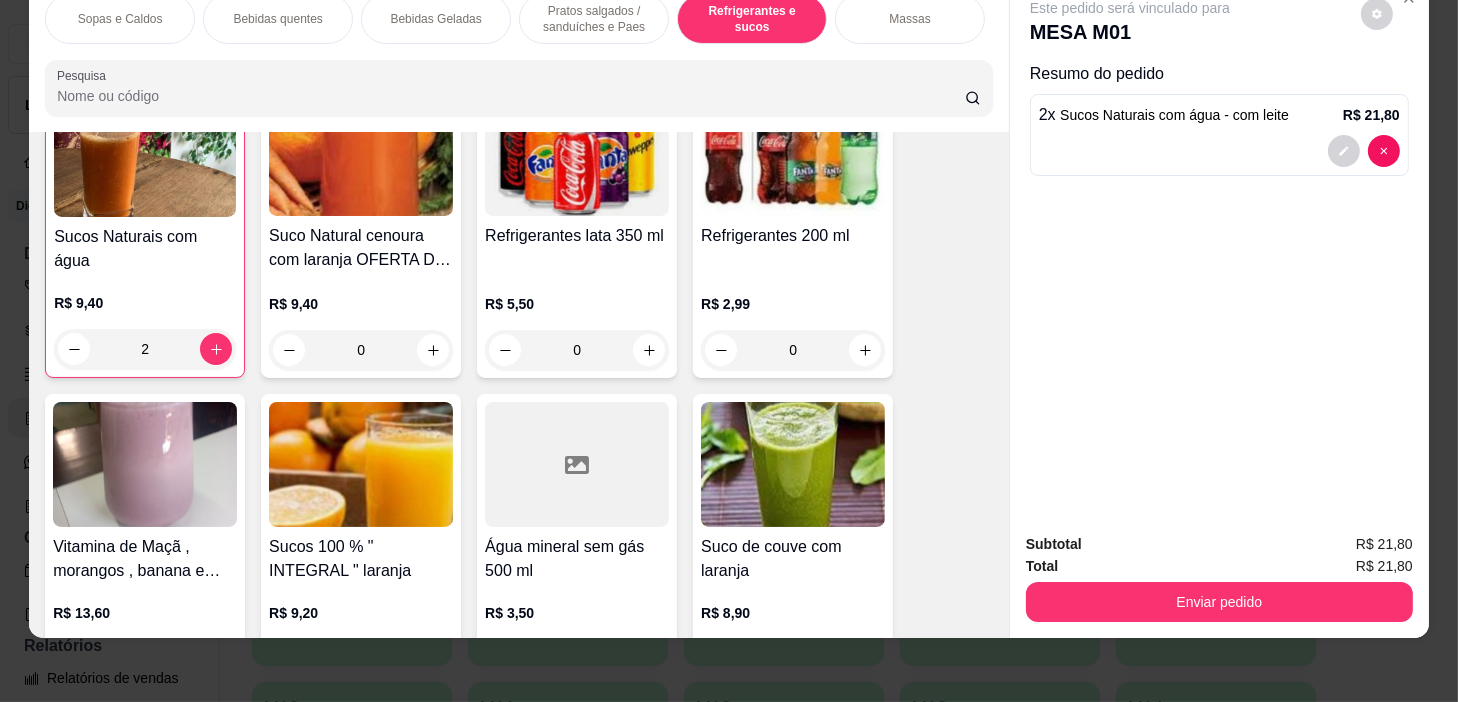 click on "2" at bounding box center [145, 349] 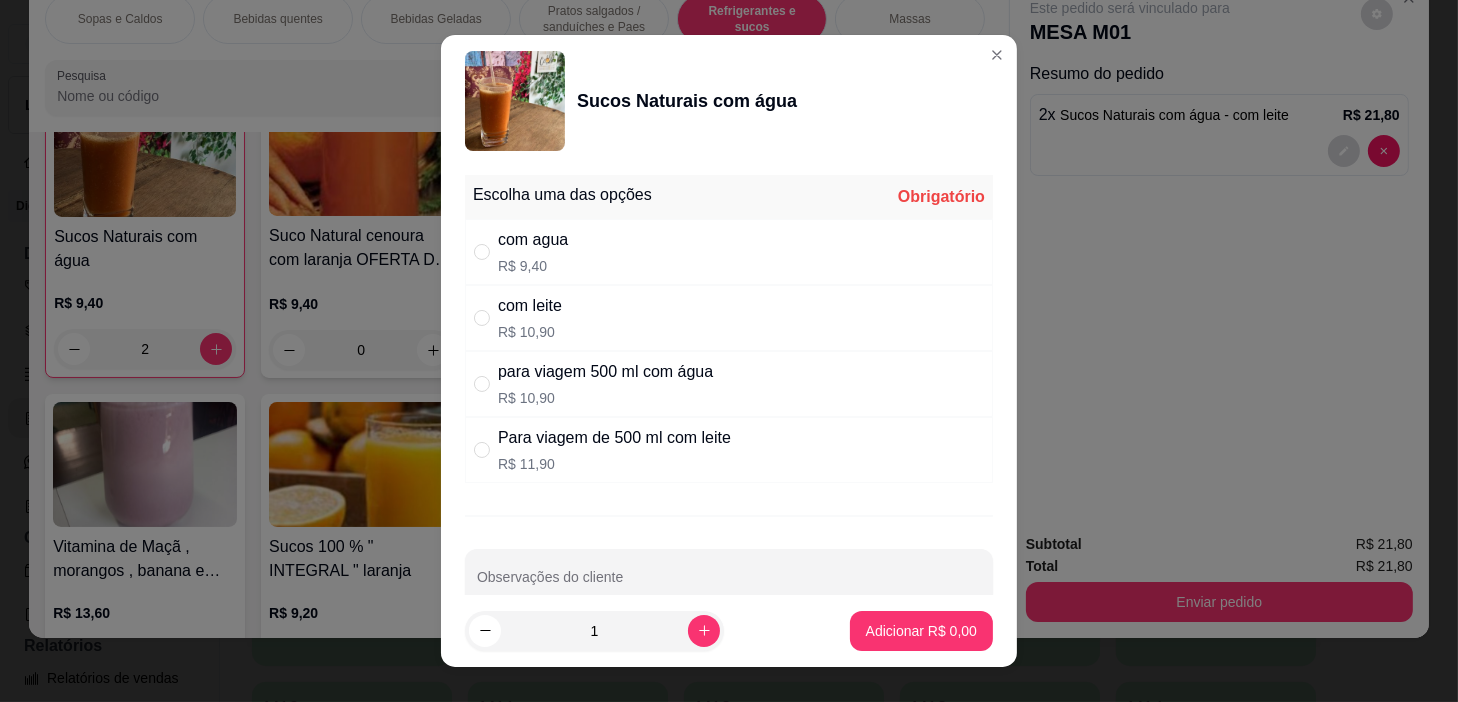 click on "Para viagem de 500 ml com leite" at bounding box center [614, 438] 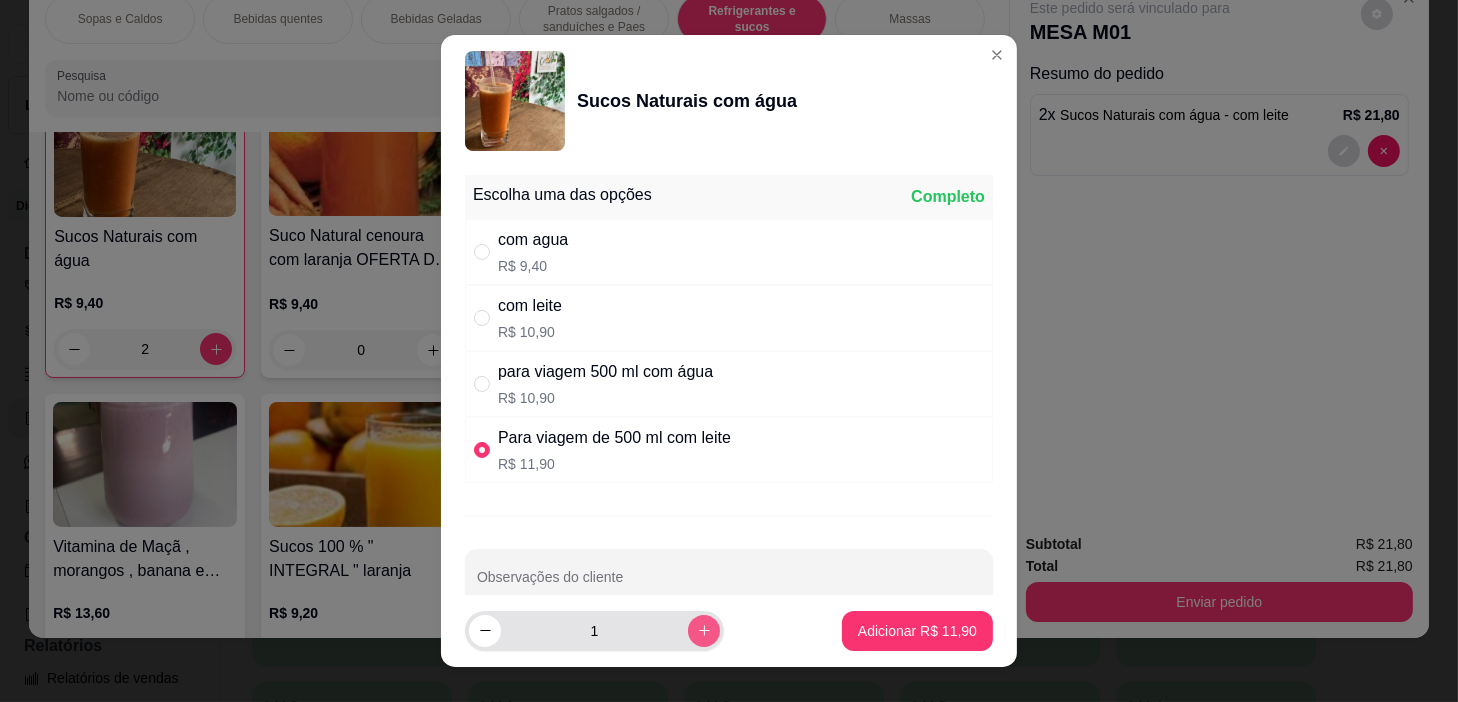 click 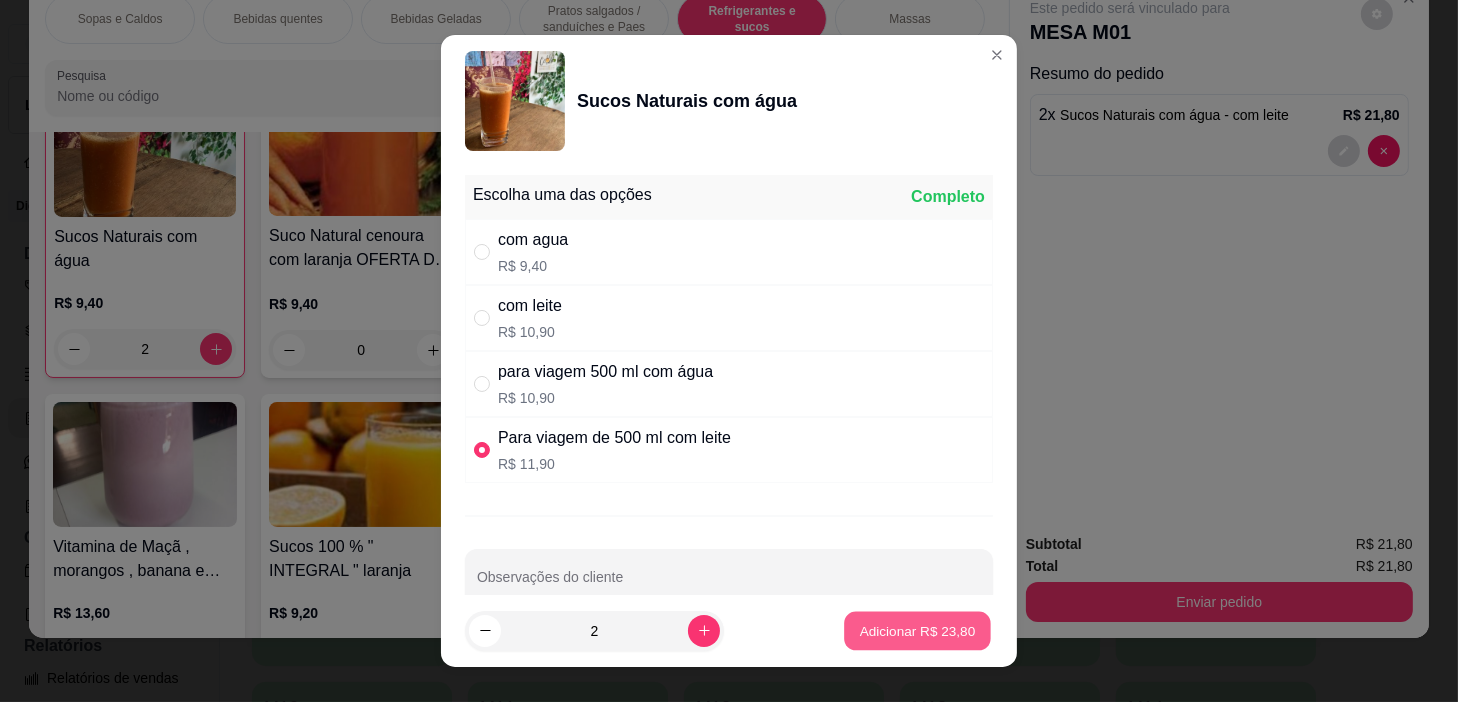 click on "Adicionar   R$ 23,80" at bounding box center (918, 630) 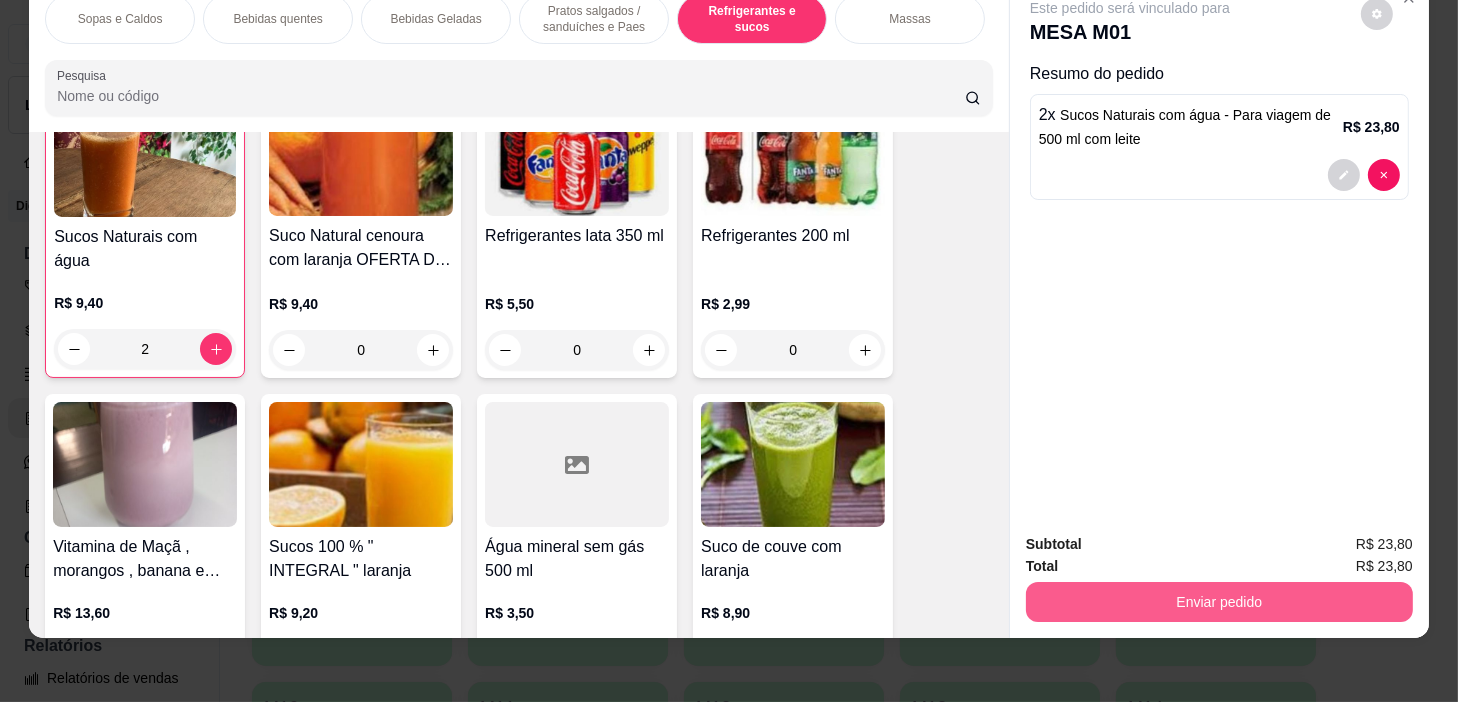 click on "Enviar pedido" at bounding box center (1219, 602) 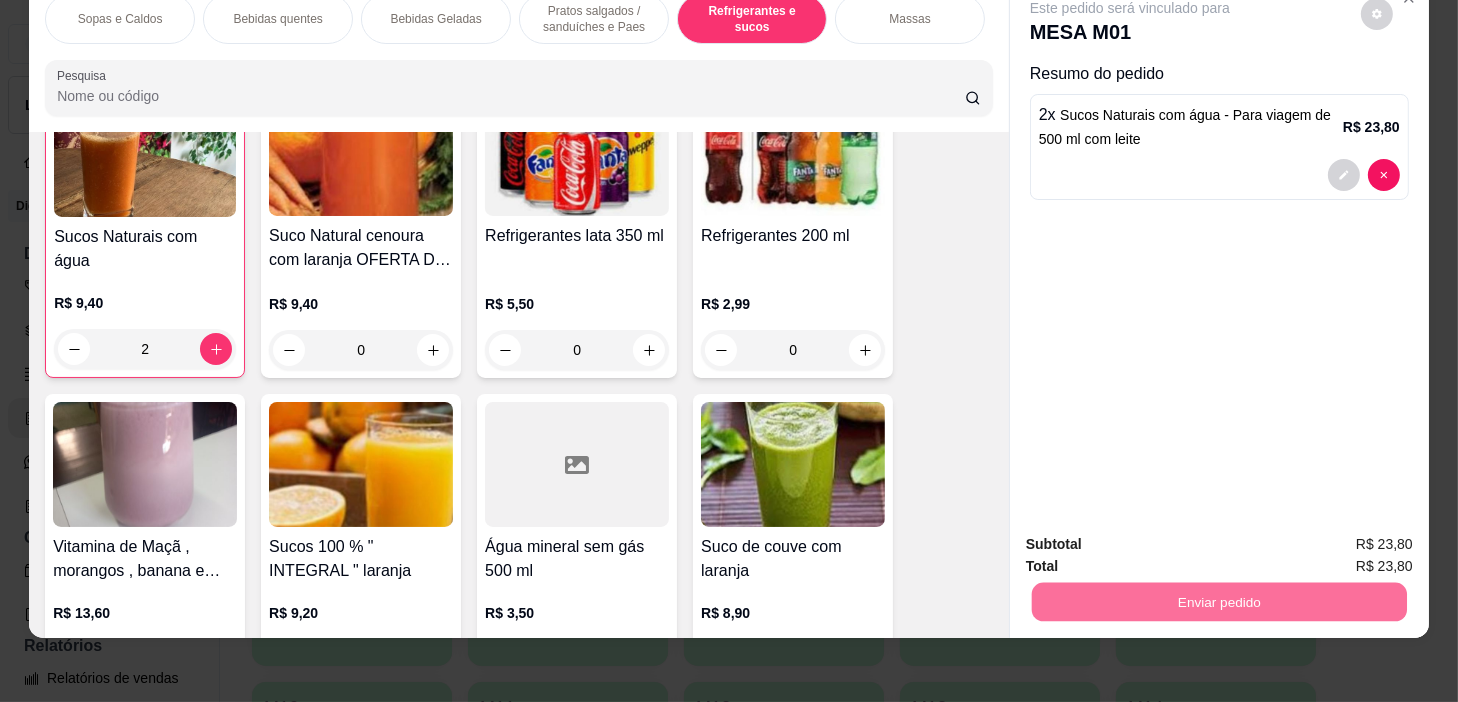 click on "Não registrar e enviar pedido" at bounding box center (1154, 539) 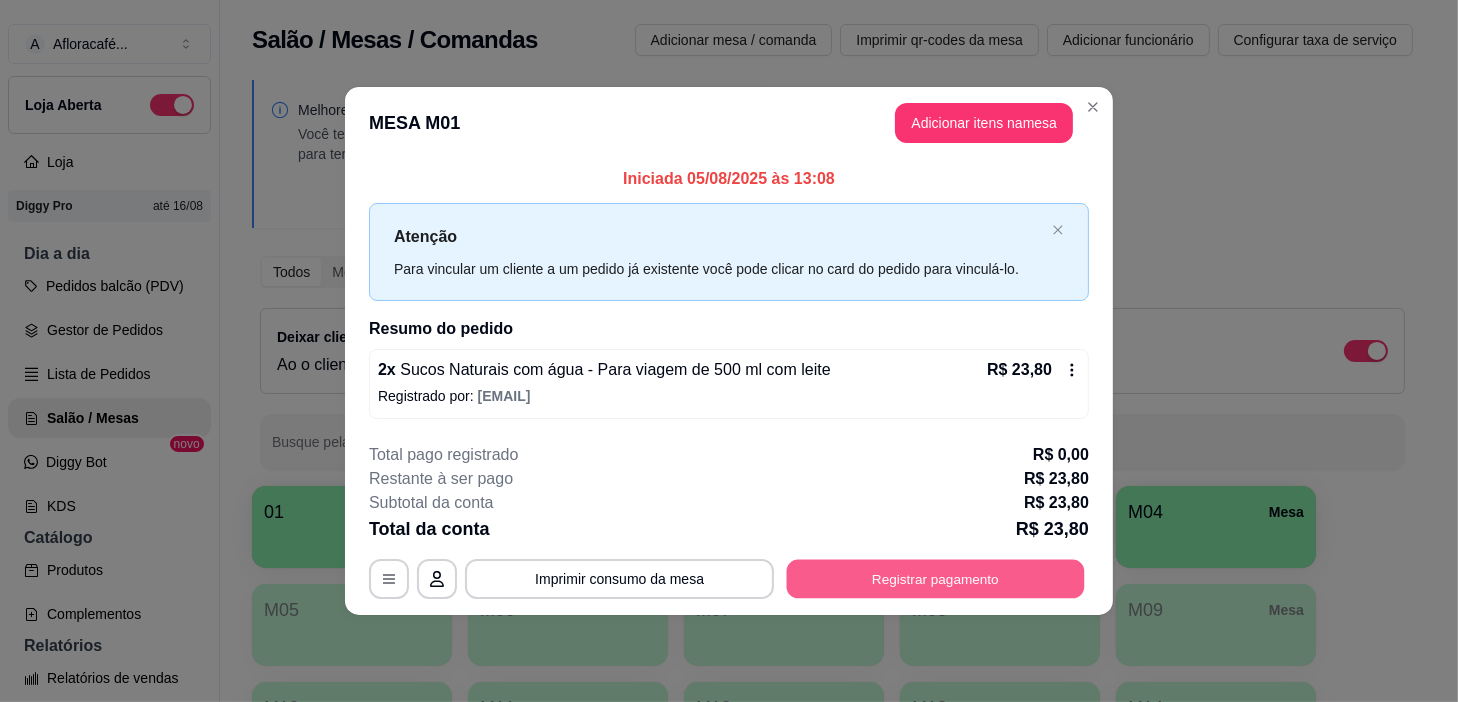 click on "Registrar pagamento" at bounding box center [936, 578] 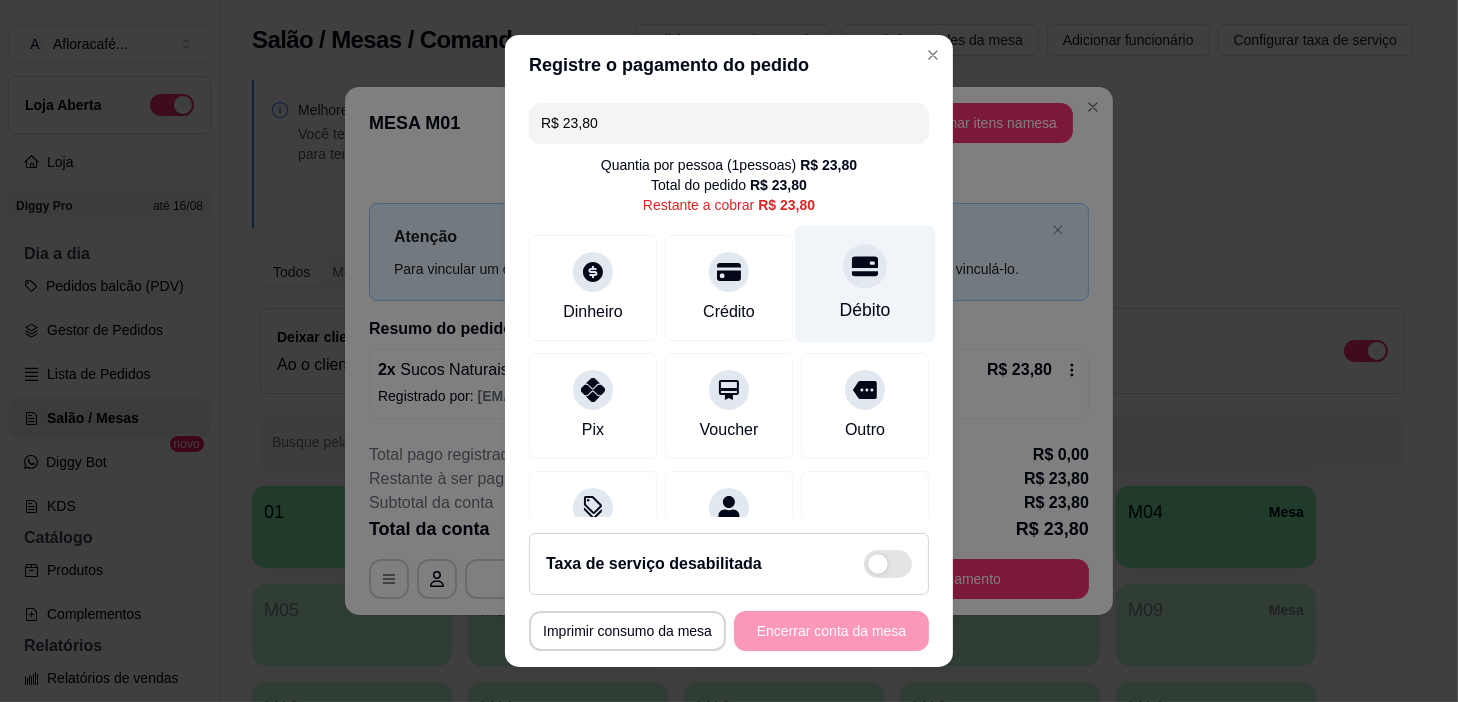 click on "Débito" at bounding box center (865, 284) 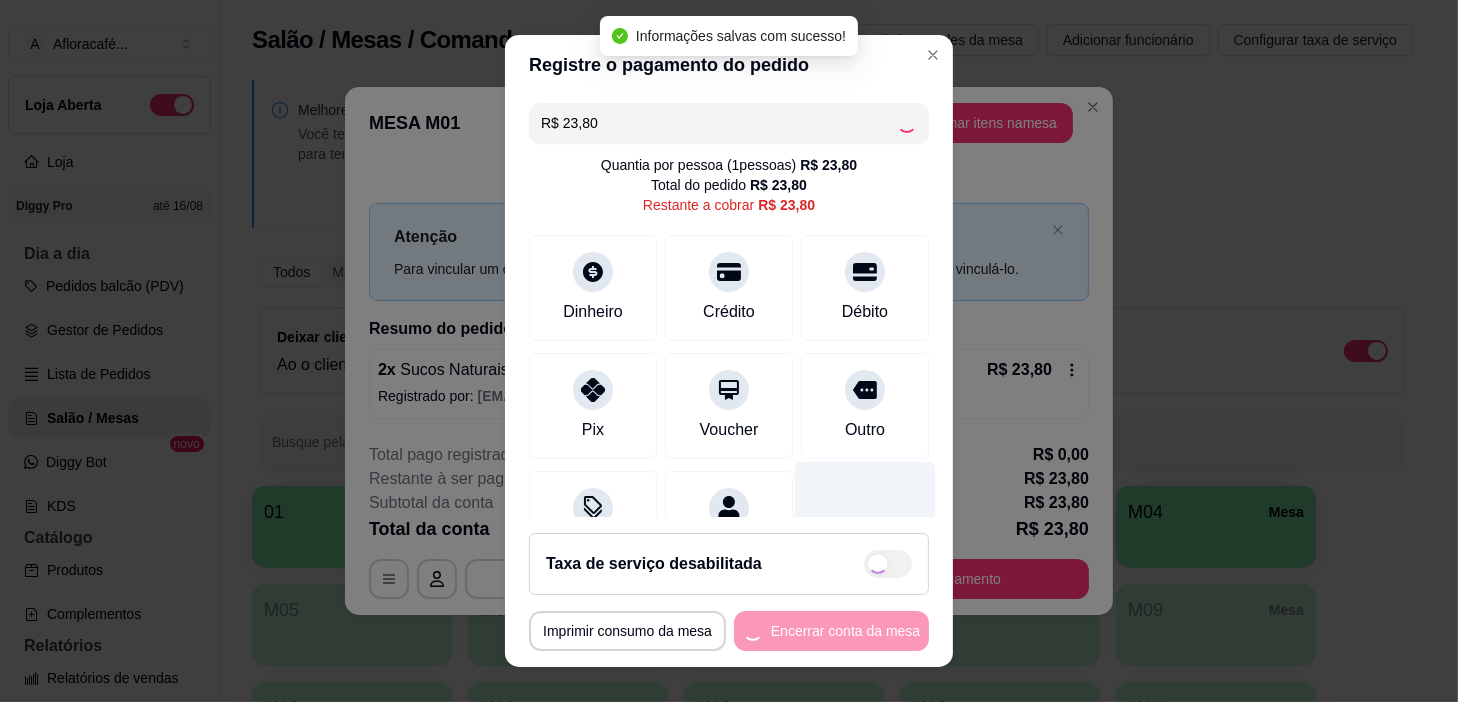 type on "R$ 0,00" 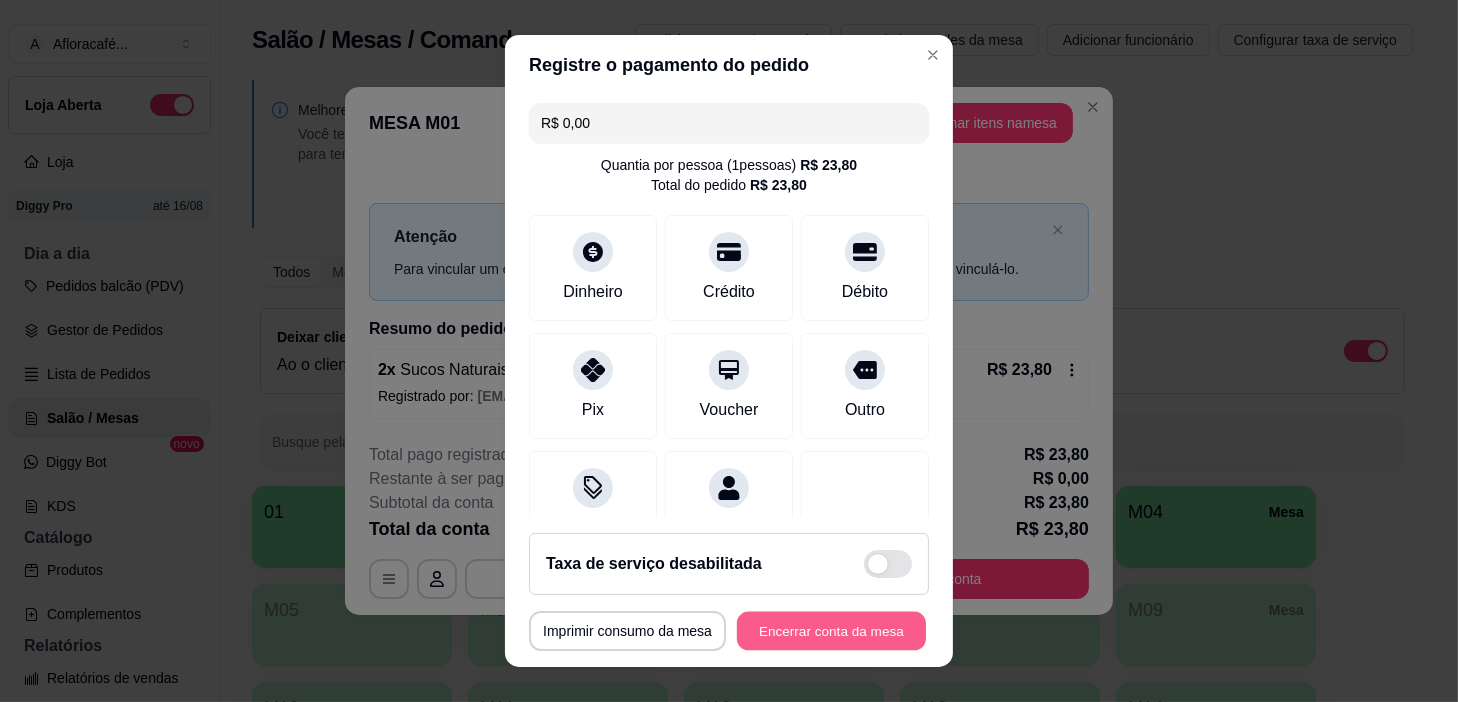 click on "Encerrar conta da mesa" at bounding box center (831, 631) 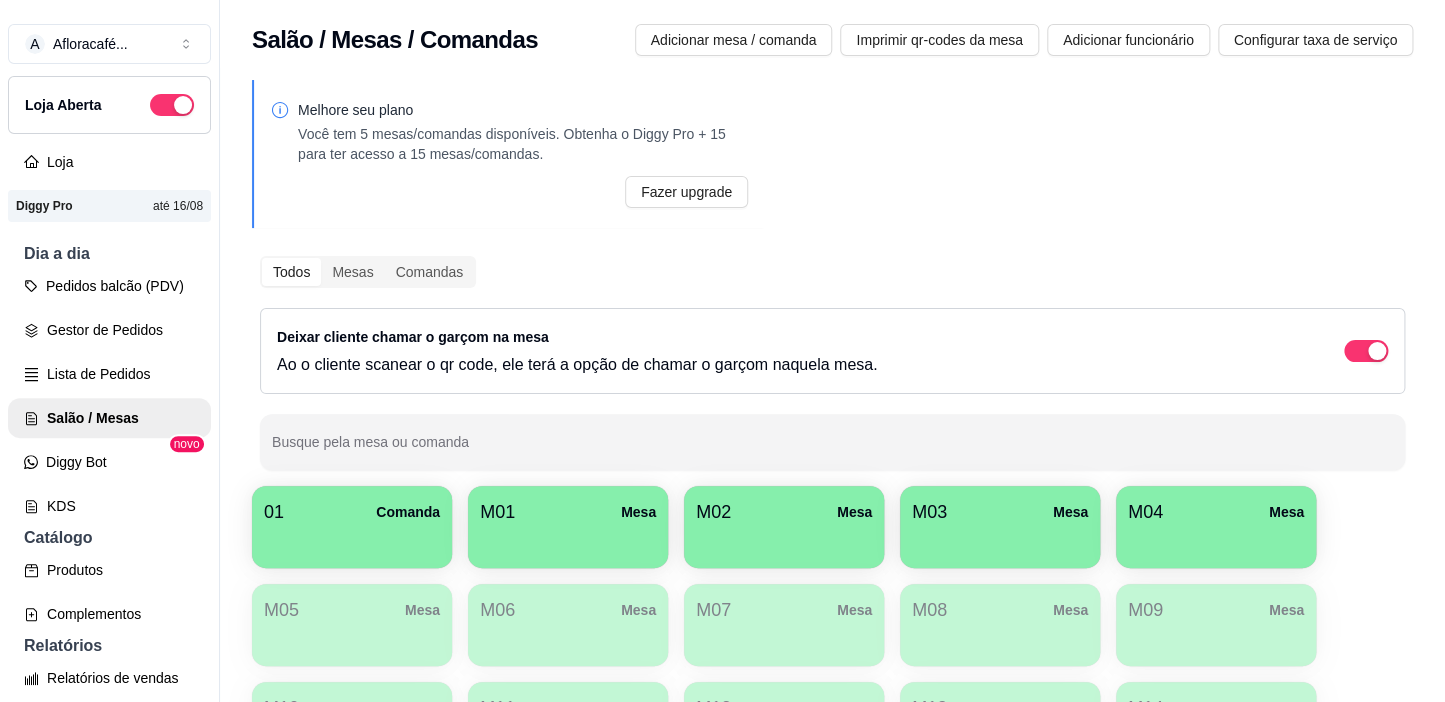 click on "M01 Mesa" at bounding box center [568, 512] 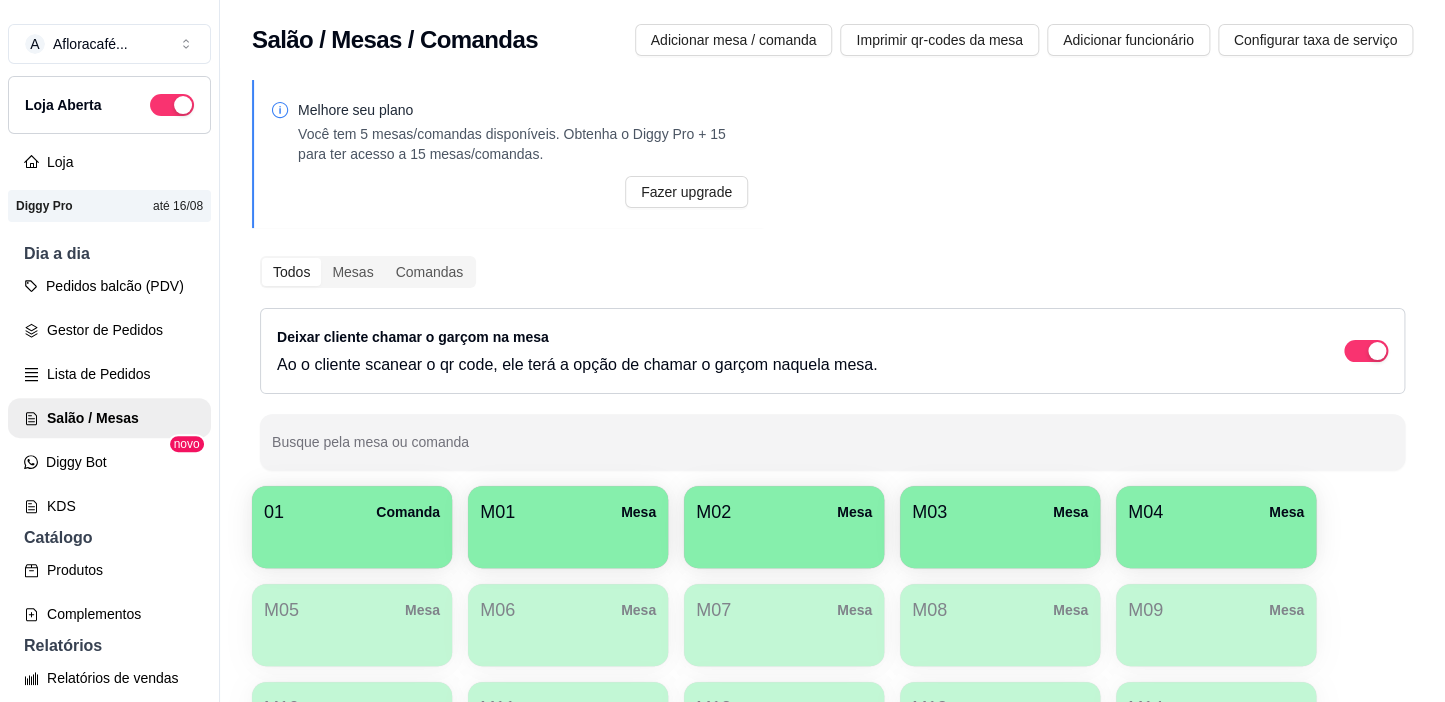 scroll, scrollTop: 253, scrollLeft: 0, axis: vertical 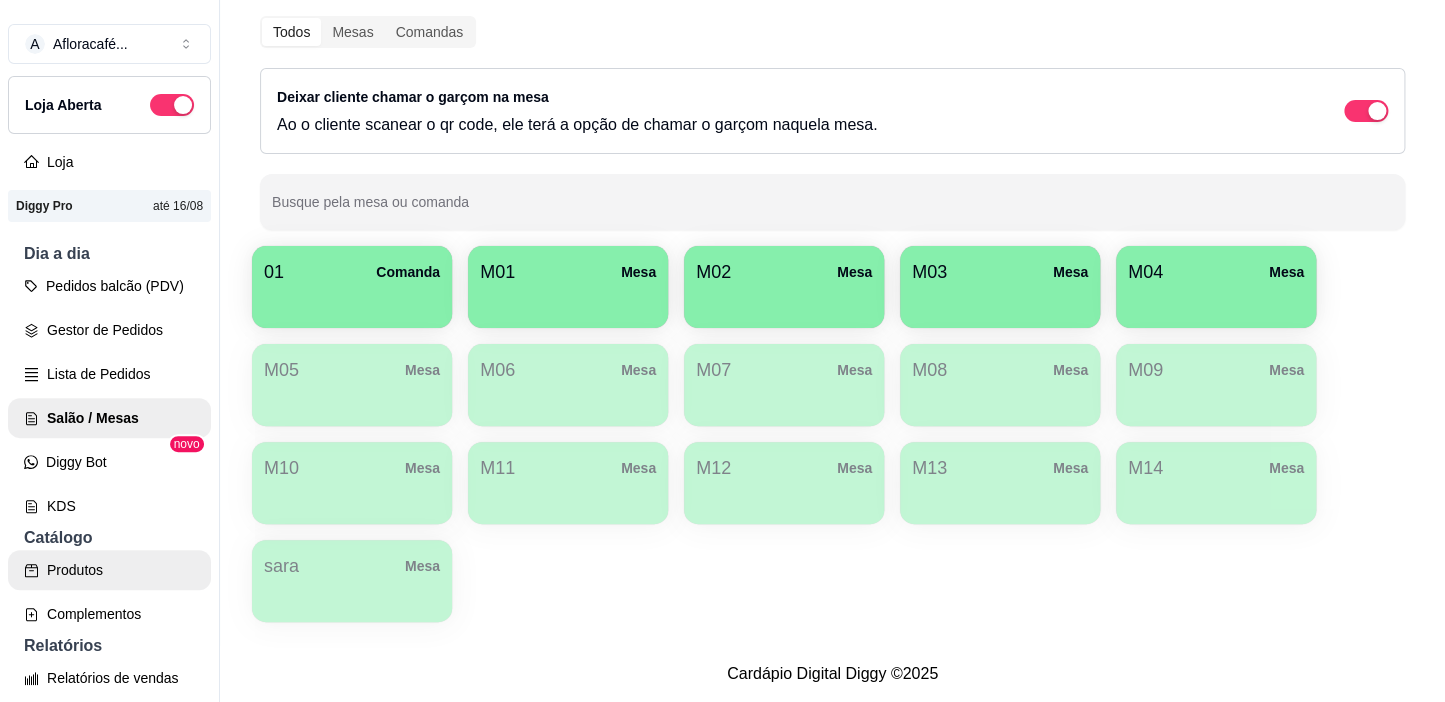 click on "Produtos" at bounding box center [109, 570] 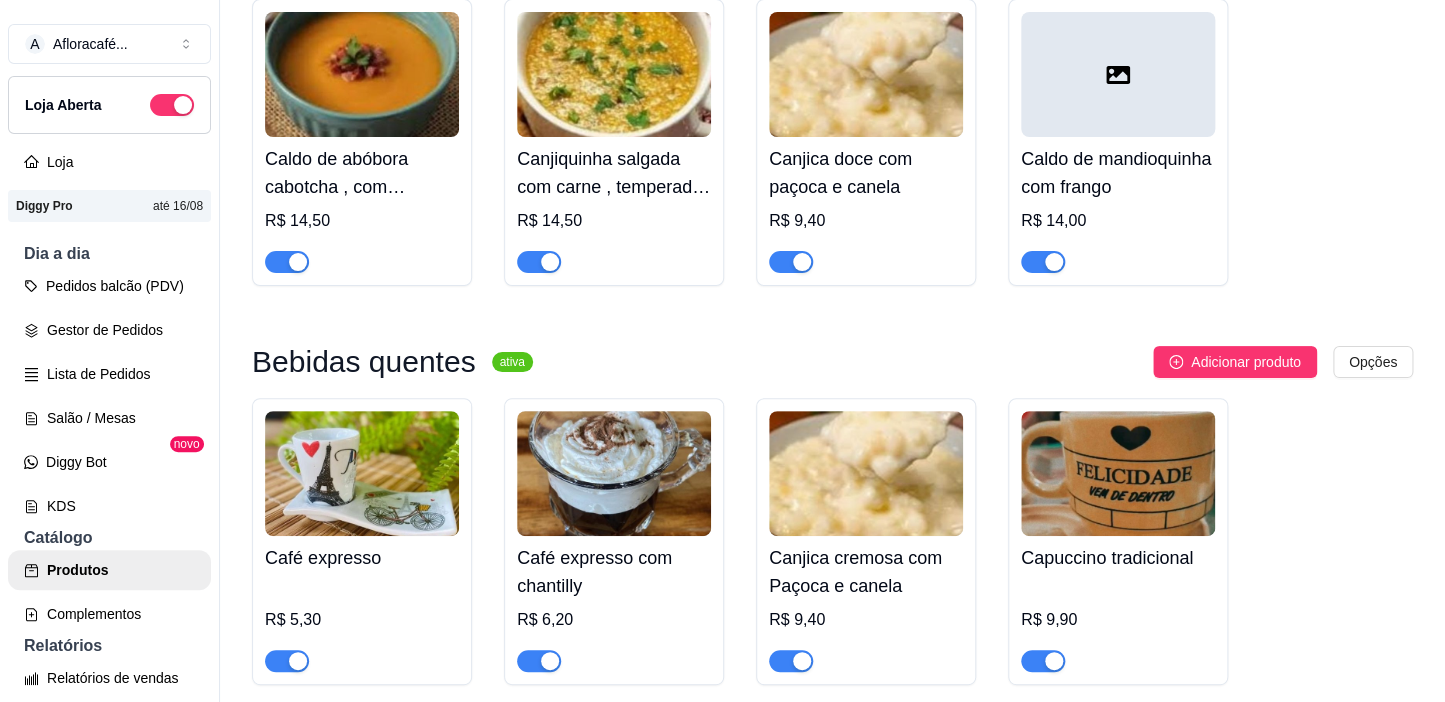 scroll, scrollTop: 0, scrollLeft: 0, axis: both 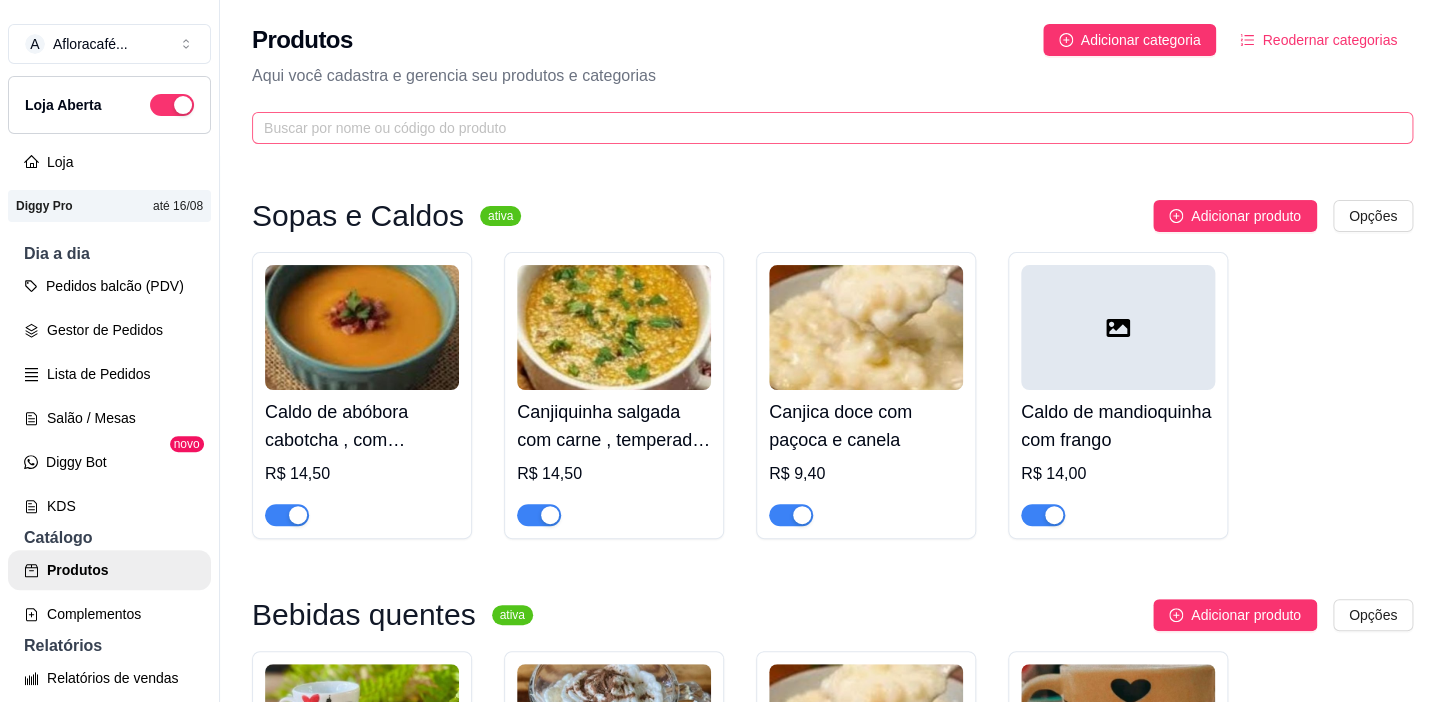 click at bounding box center (832, 128) 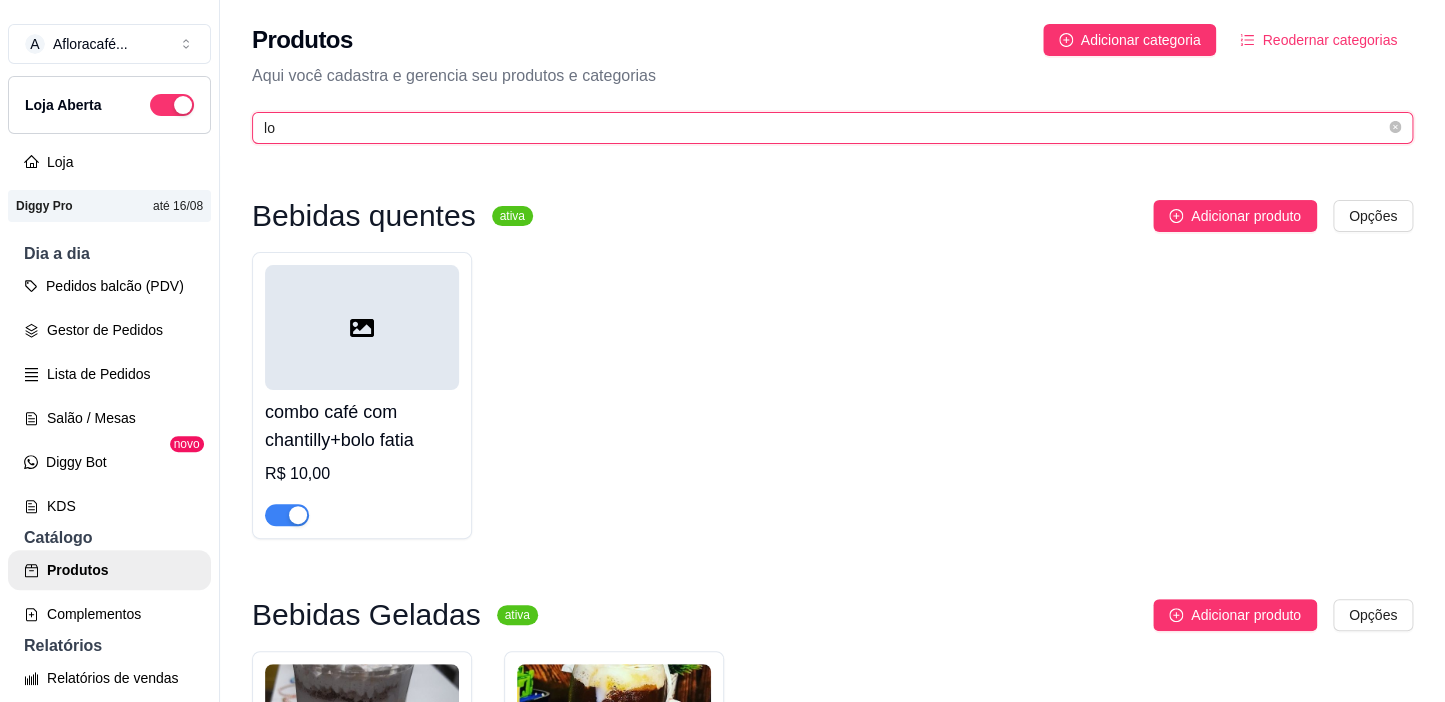 type on "l" 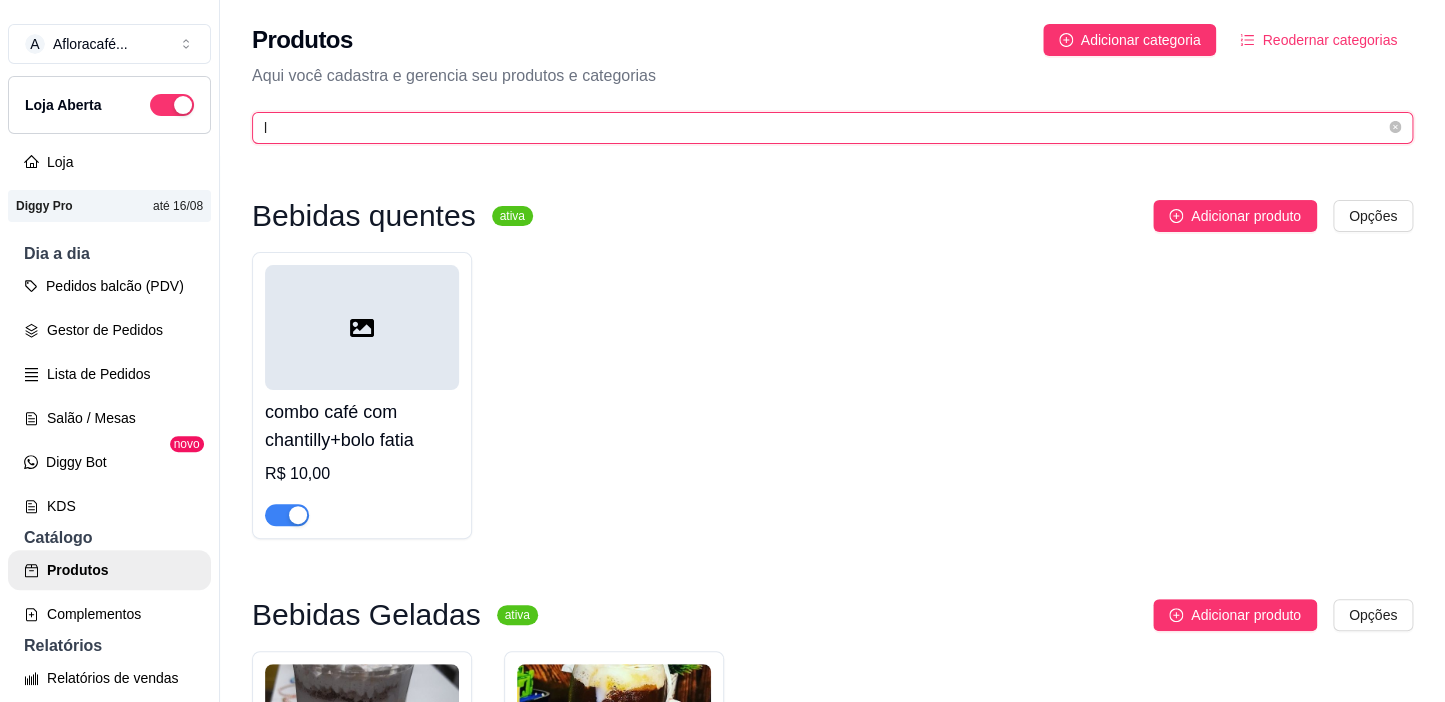 type 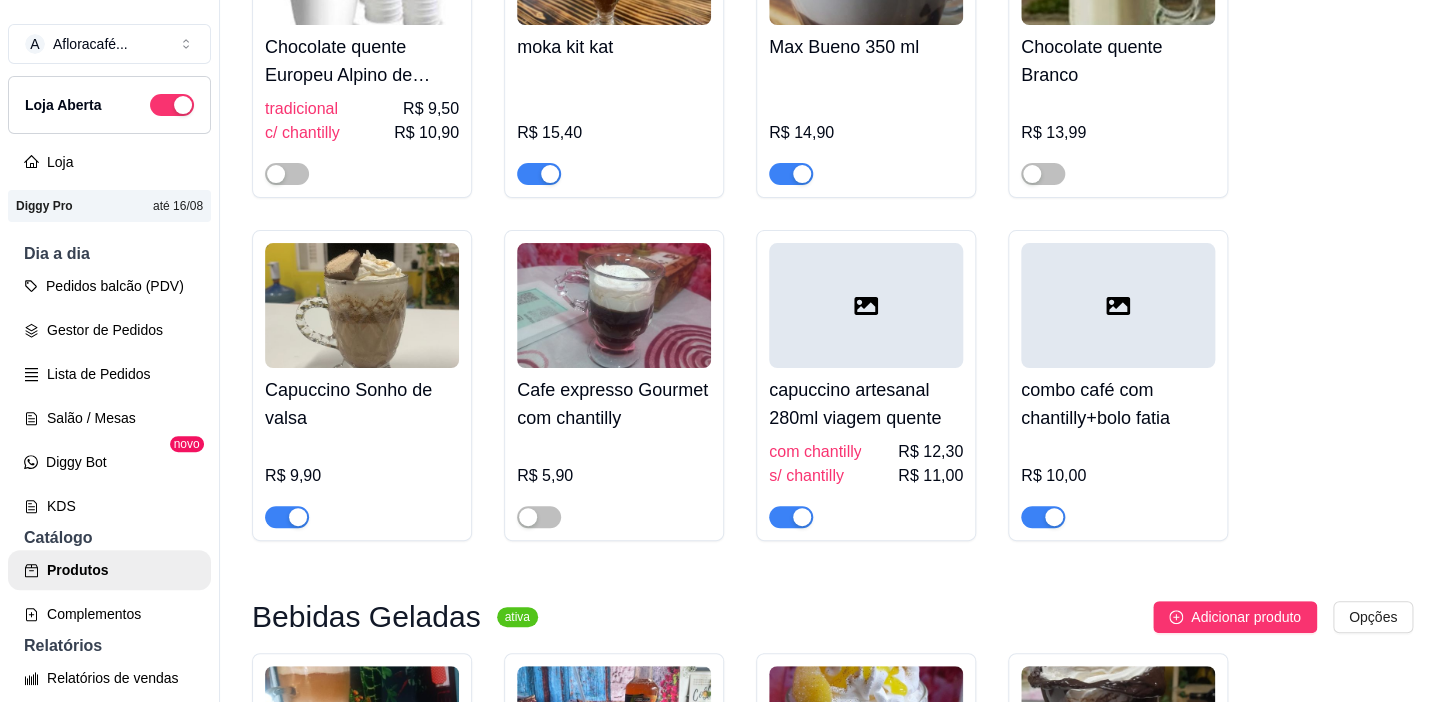 scroll, scrollTop: 3181, scrollLeft: 0, axis: vertical 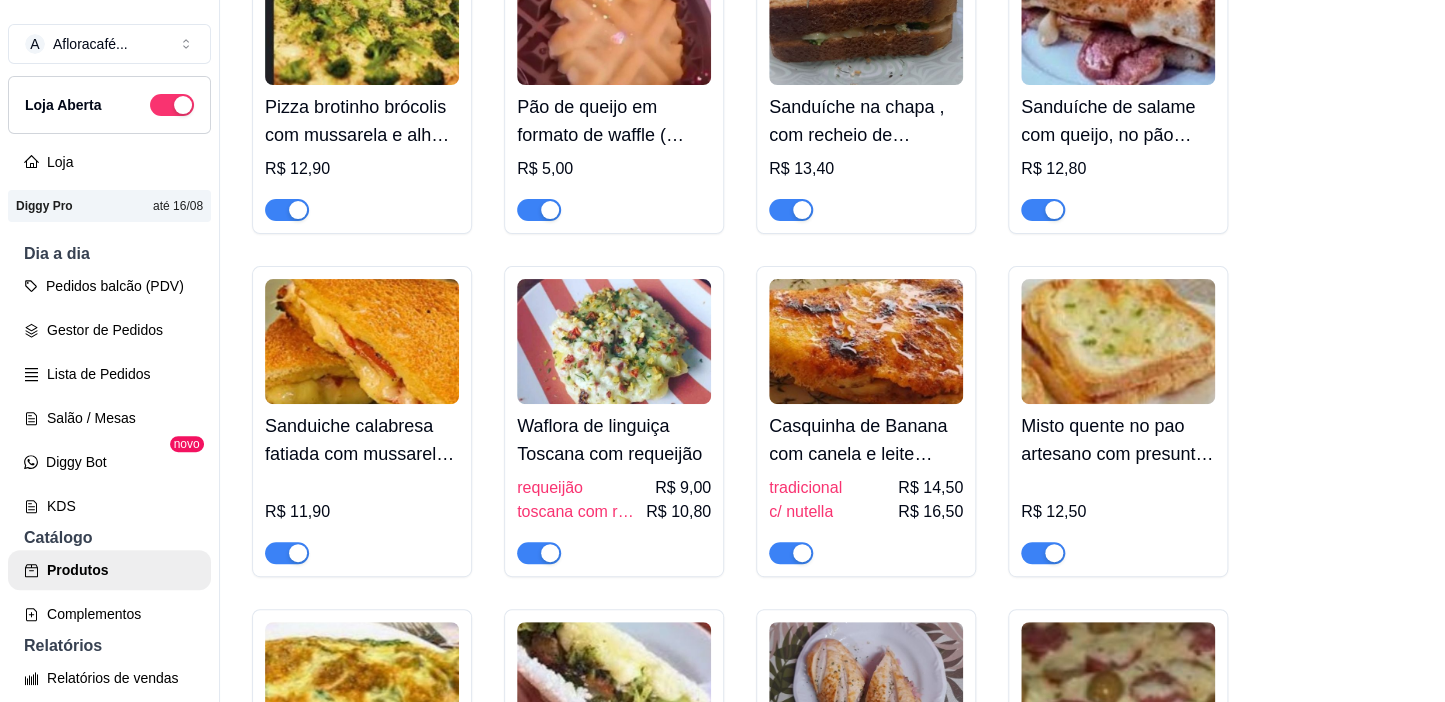 drag, startPoint x: 1421, startPoint y: 229, endPoint x: 1425, endPoint y: 241, distance: 12.649111 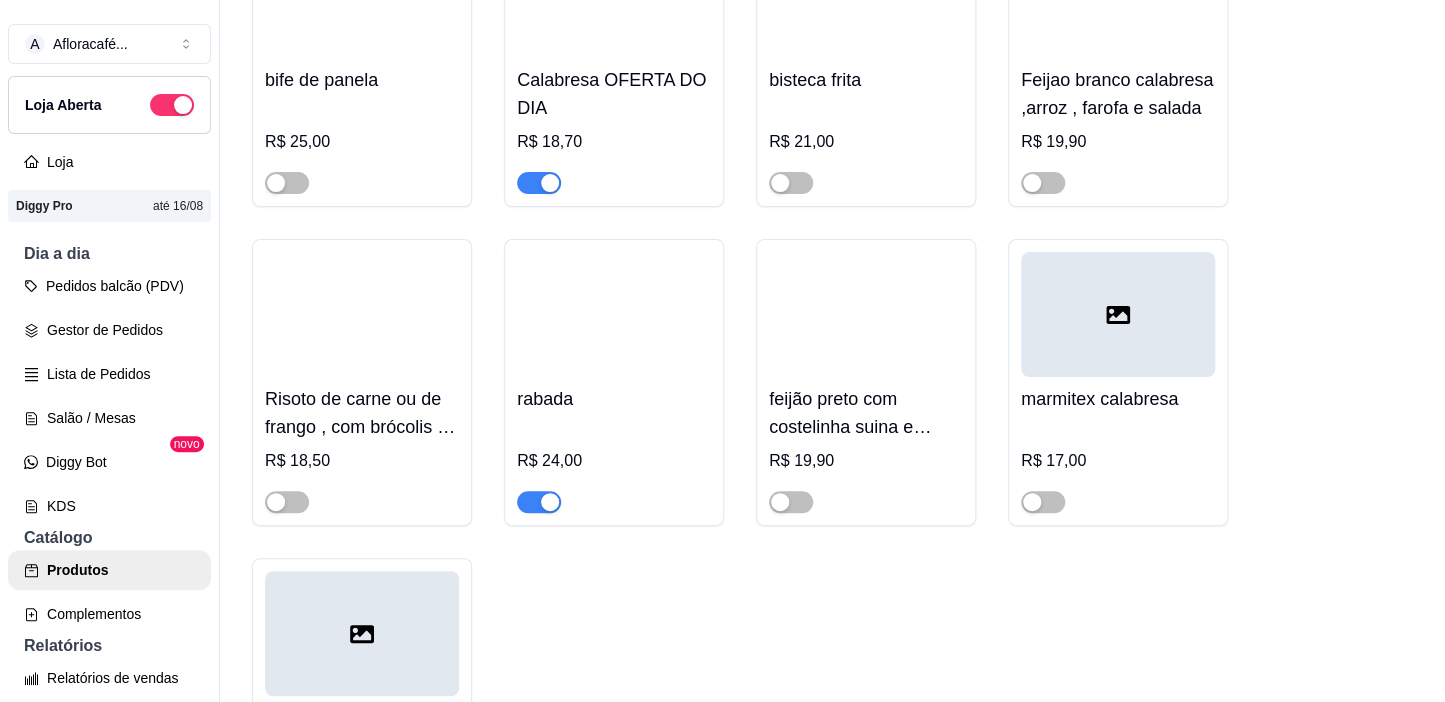scroll, scrollTop: 17234, scrollLeft: 0, axis: vertical 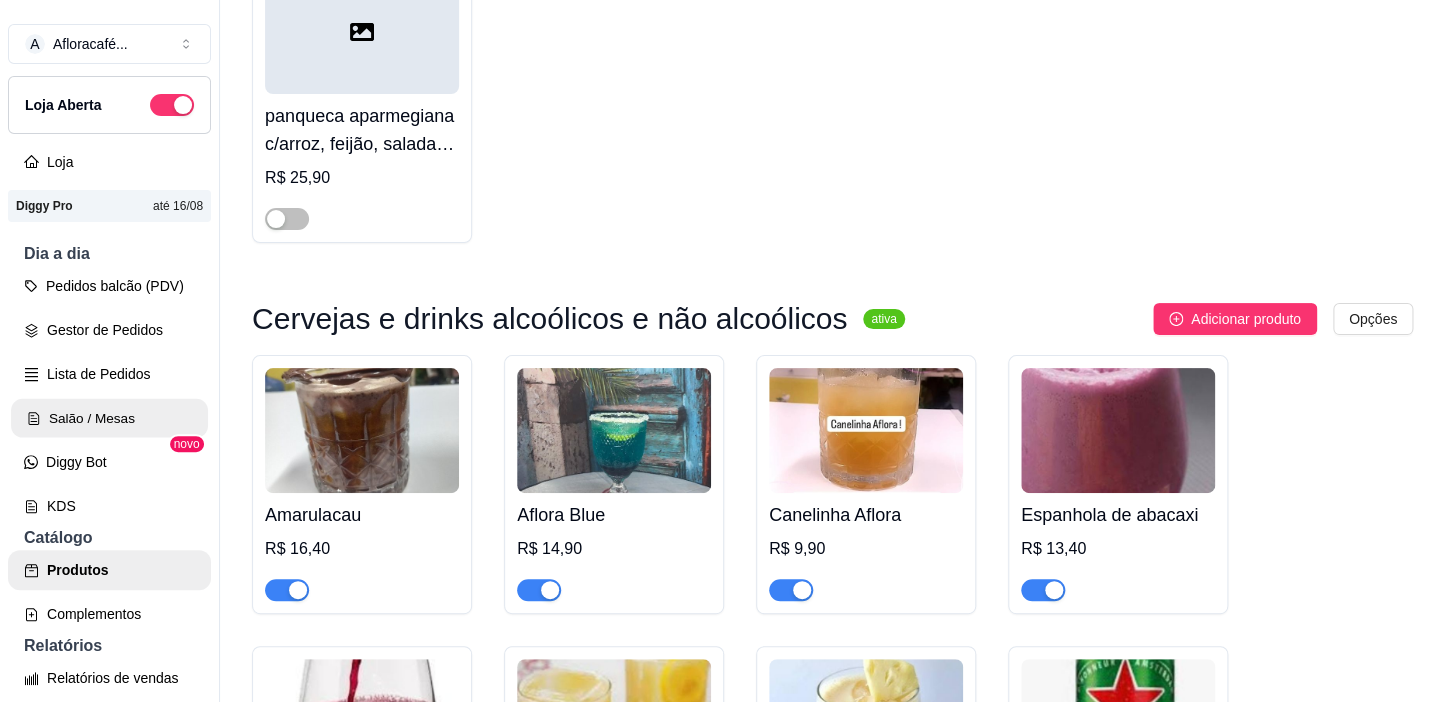 click on "Salão / Mesas" at bounding box center [109, 418] 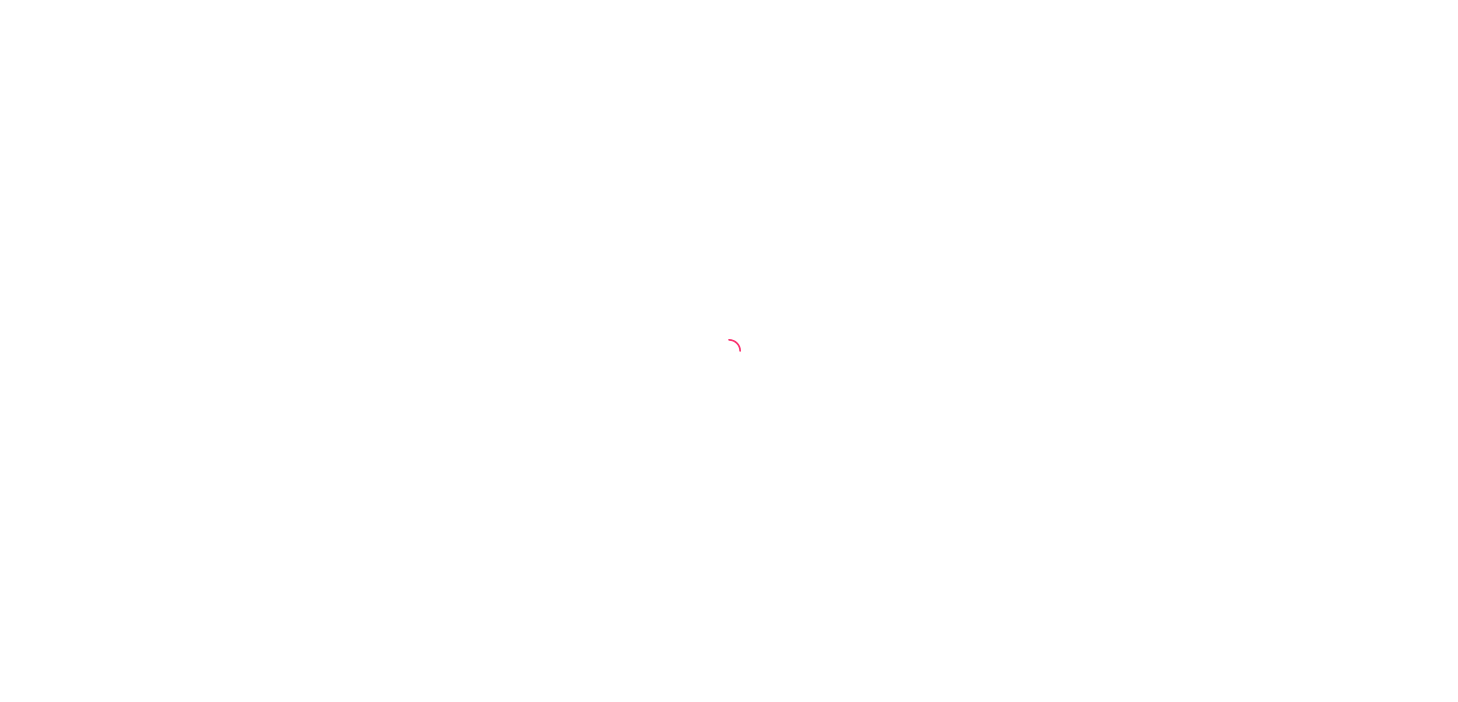 scroll, scrollTop: 0, scrollLeft: 0, axis: both 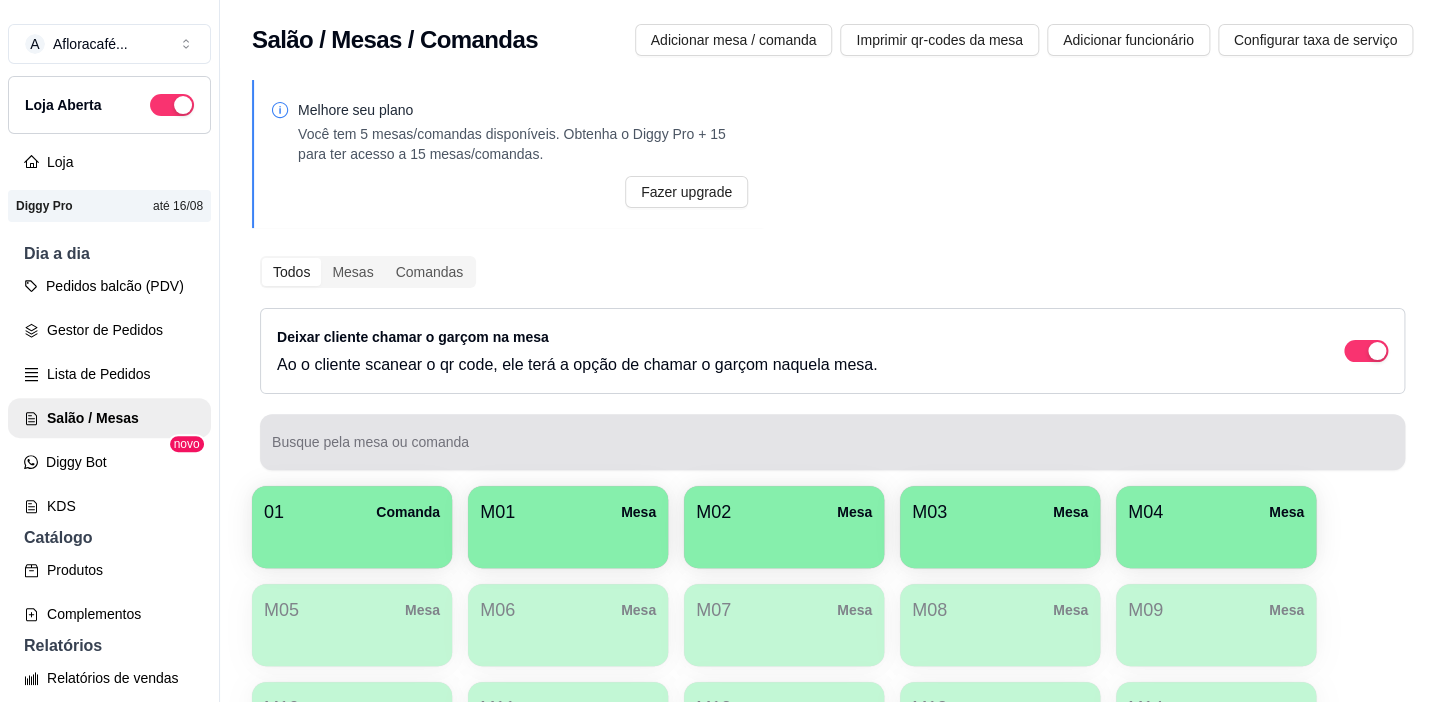 click on "M01 Mesa" at bounding box center [568, 527] 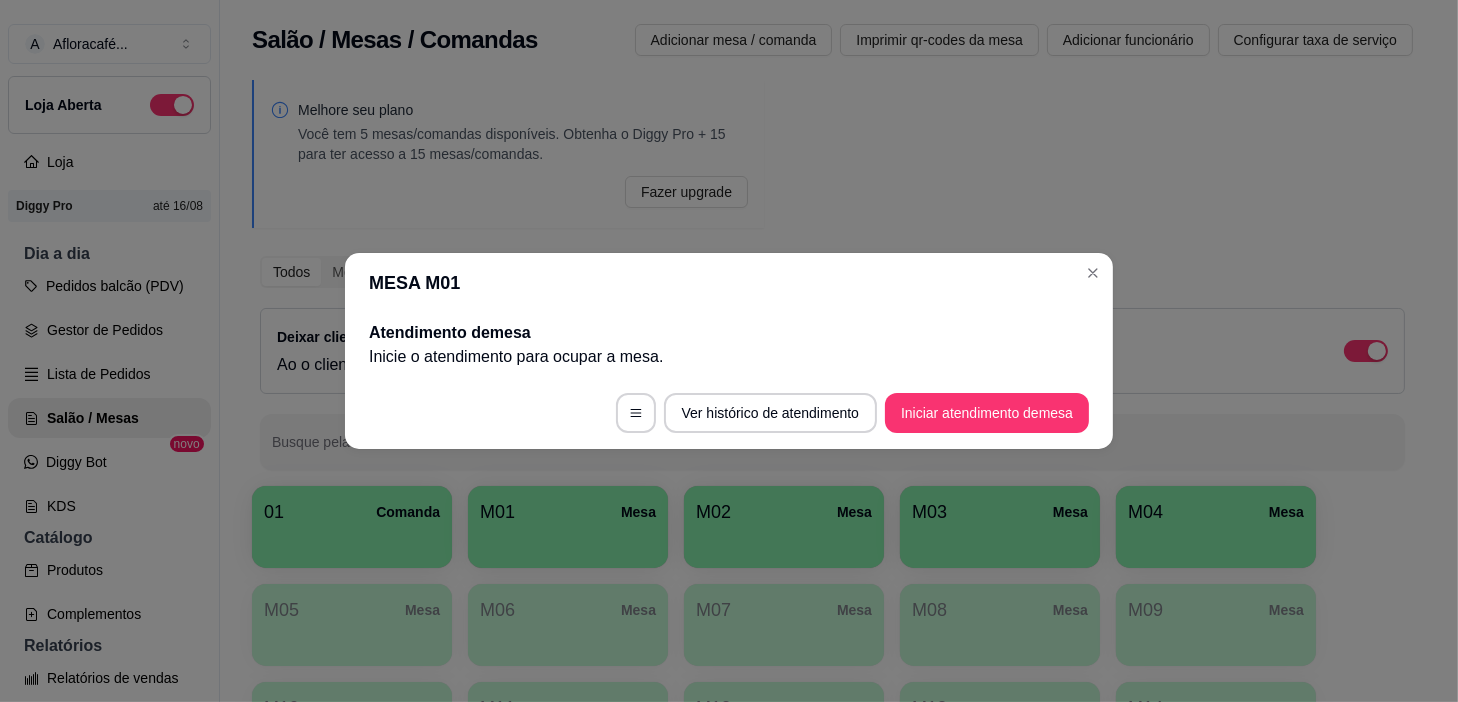 click on "Ver histórico de atendimento Iniciar atendimento de  mesa" at bounding box center [729, 413] 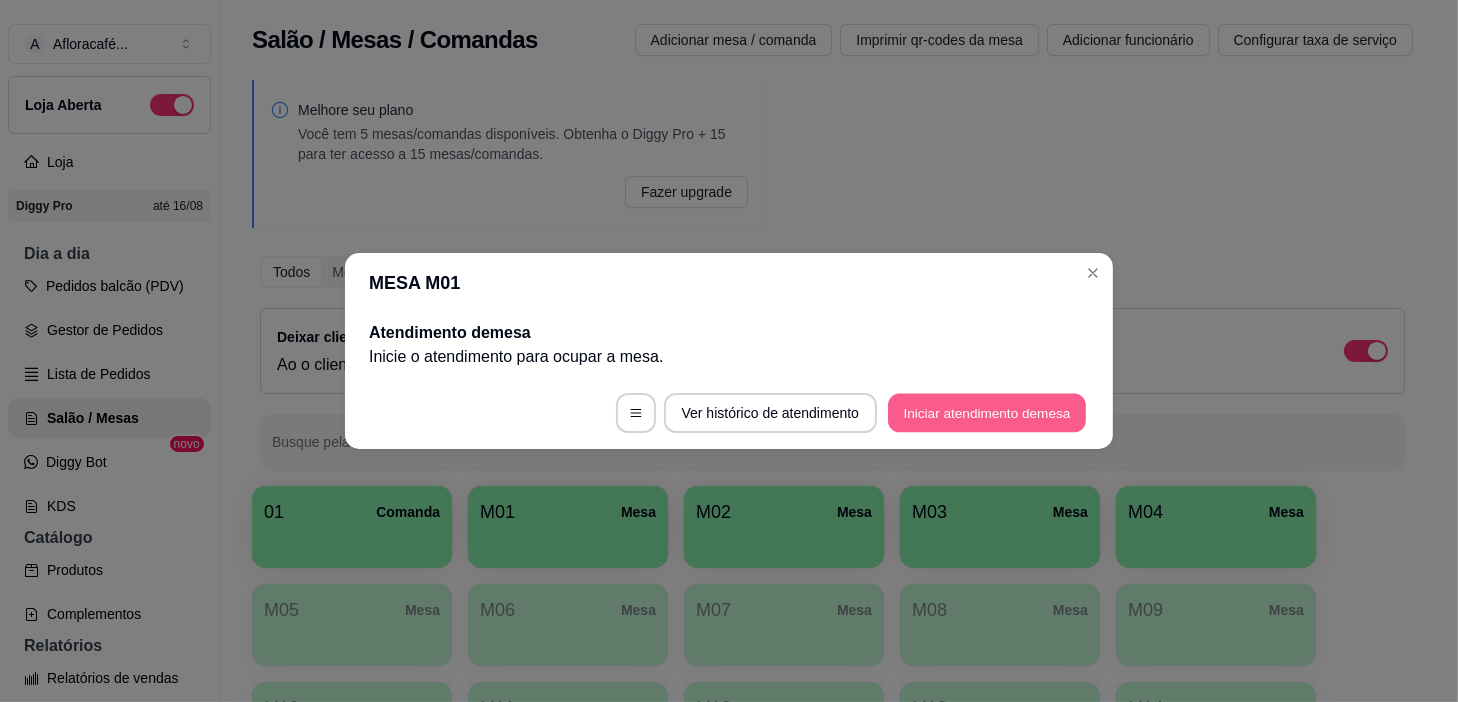 click on "Iniciar atendimento de  mesa" at bounding box center (987, 413) 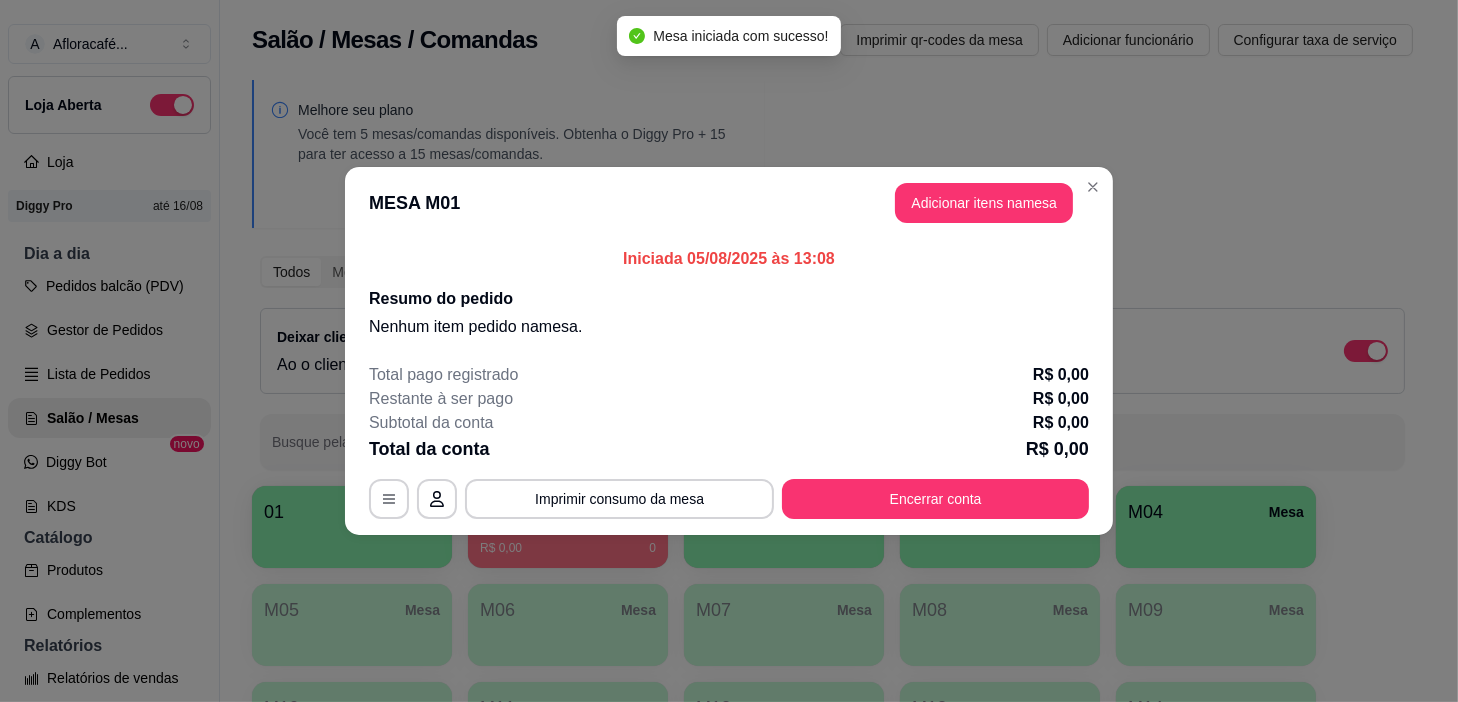 drag, startPoint x: 889, startPoint y: 234, endPoint x: 921, endPoint y: 223, distance: 33.83785 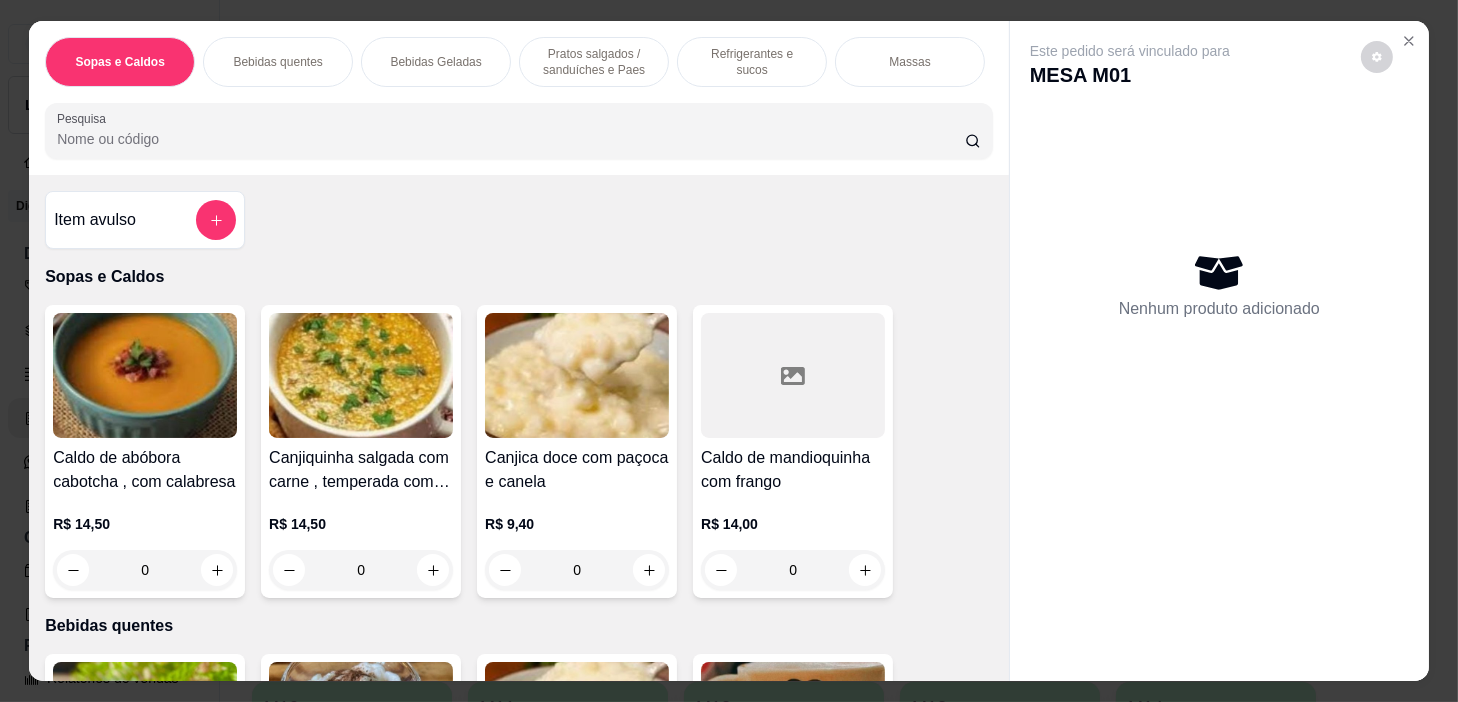 scroll, scrollTop: 50, scrollLeft: 0, axis: vertical 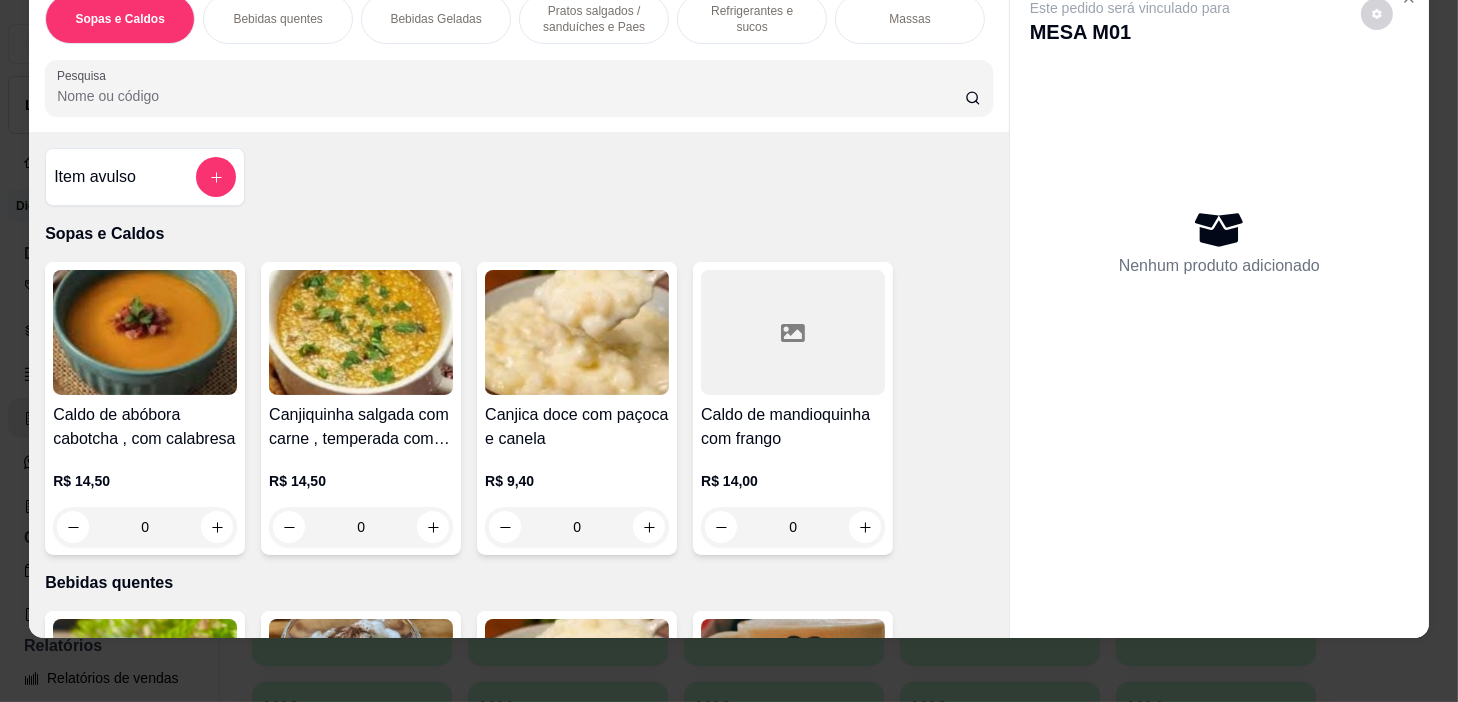 click on "Sopas e Caldos  Bebidas quentes Bebidas Geladas Pratos salgados / sanduíches e Paes  Refrigerantes e sucos  Massas  Refeições  Cervejas e drinks alcoólicos e não alcoólicos  Acompanhamentos das refeições  Pratos Doces e sobremesas  Descartáveis para consumos de alimentos que não são da loja" at bounding box center [519, 19] 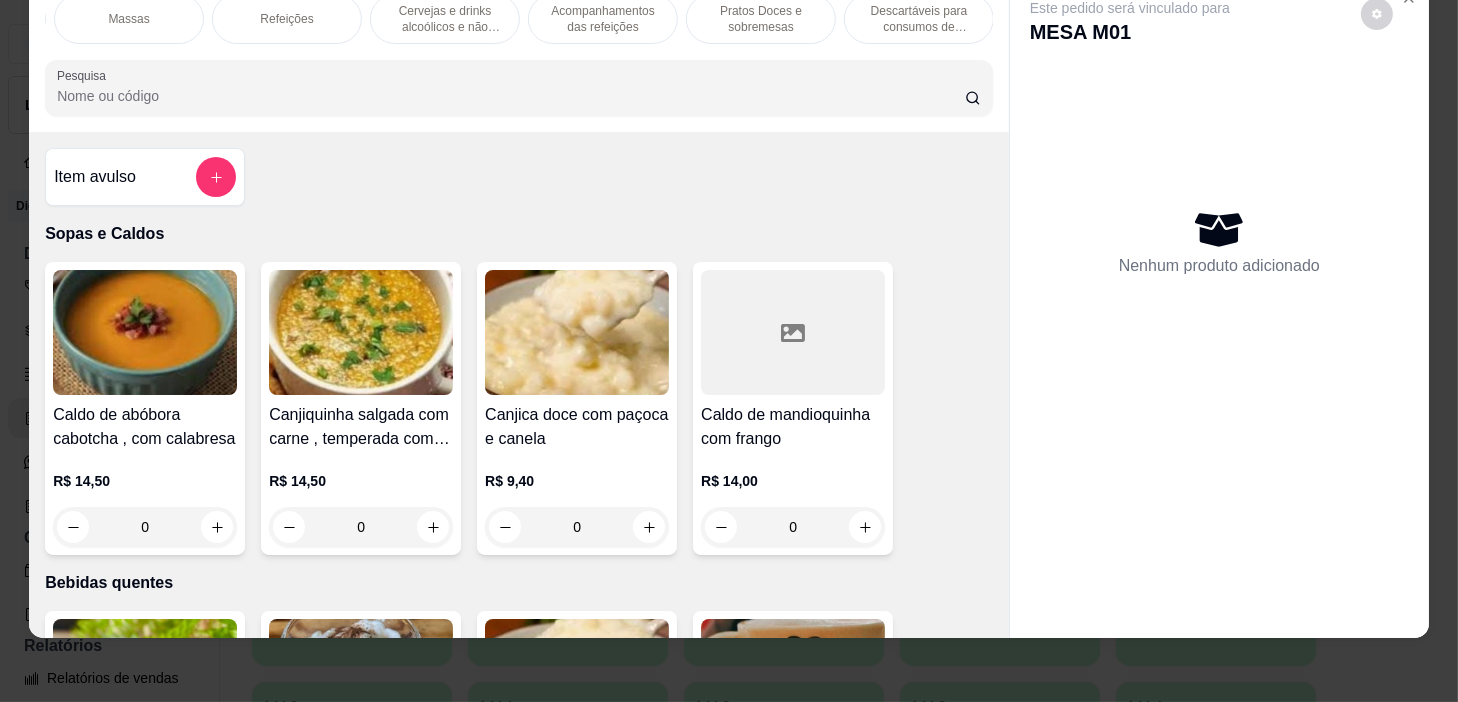 click on "Pratos Doces e sobremesas" at bounding box center (761, 19) 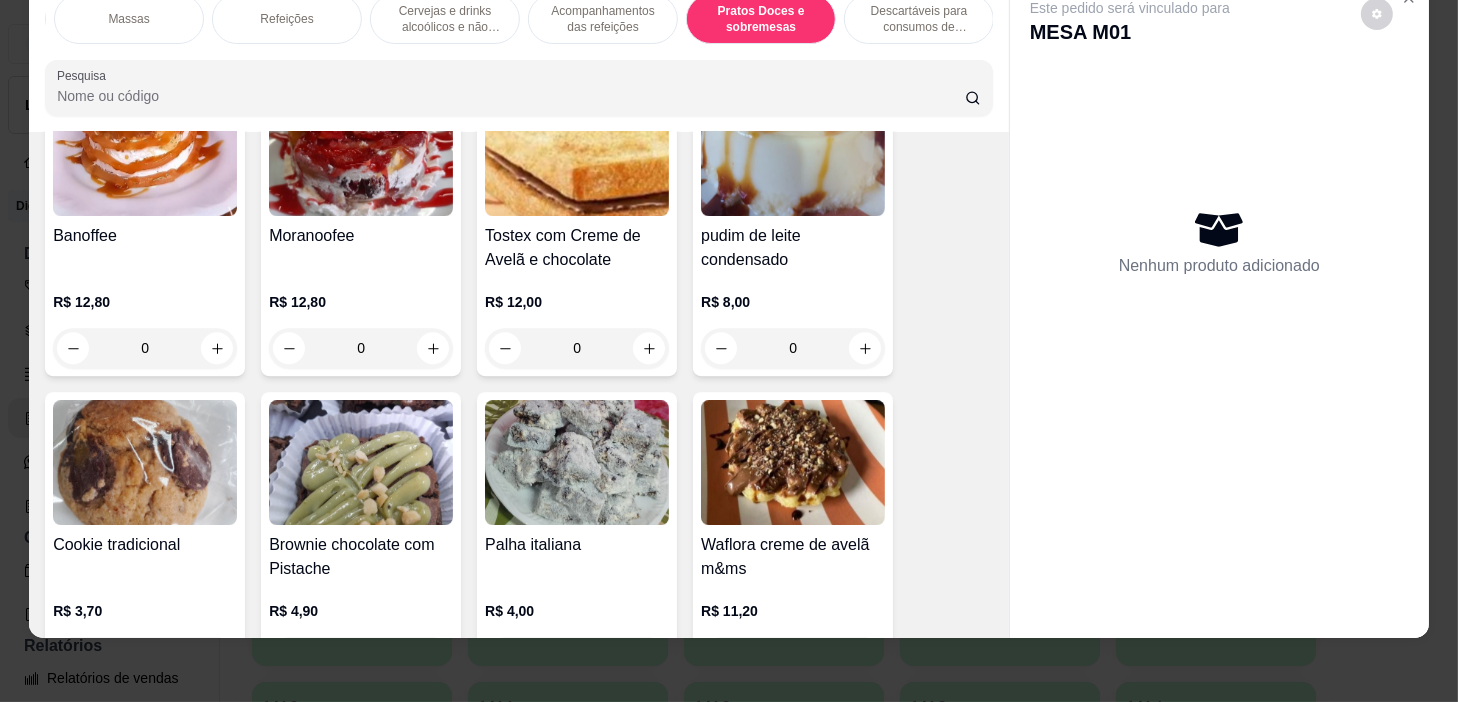 scroll, scrollTop: 14481, scrollLeft: 0, axis: vertical 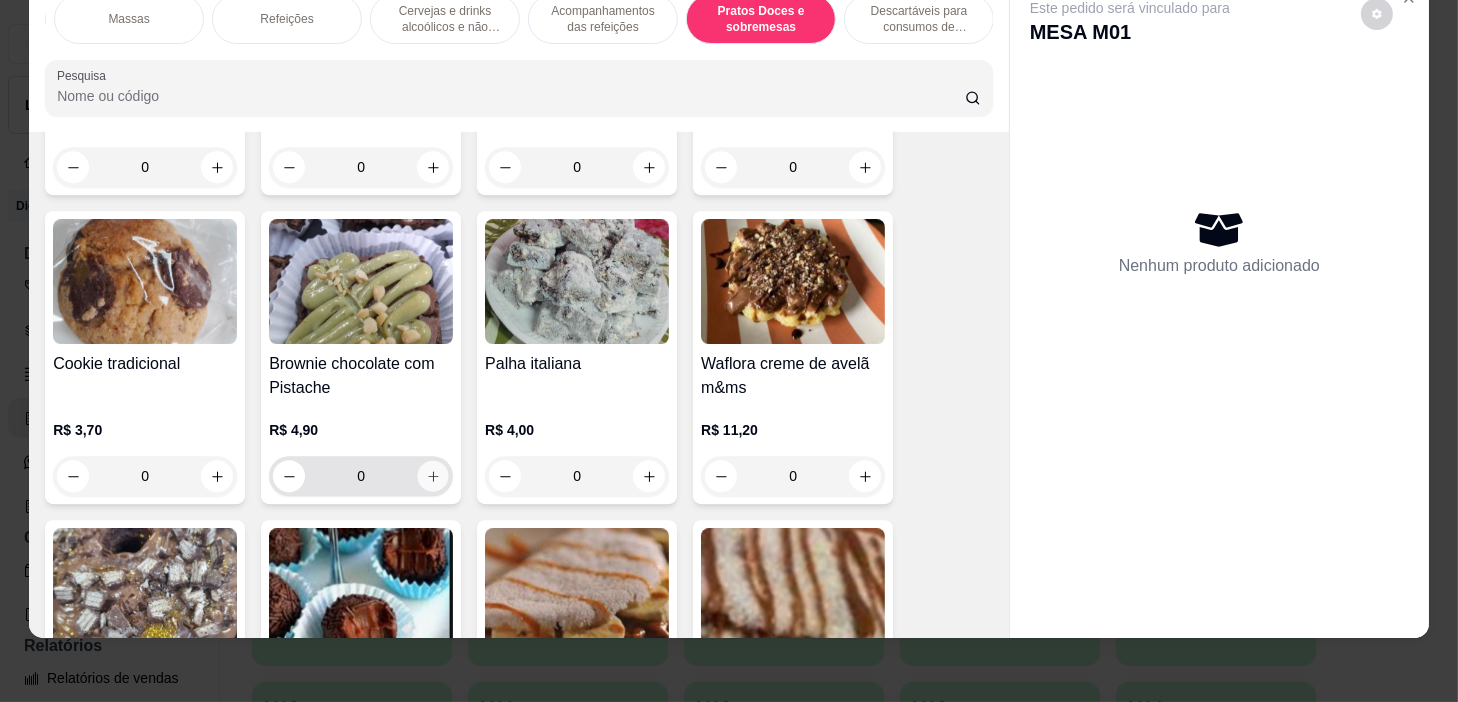 click at bounding box center (433, 476) 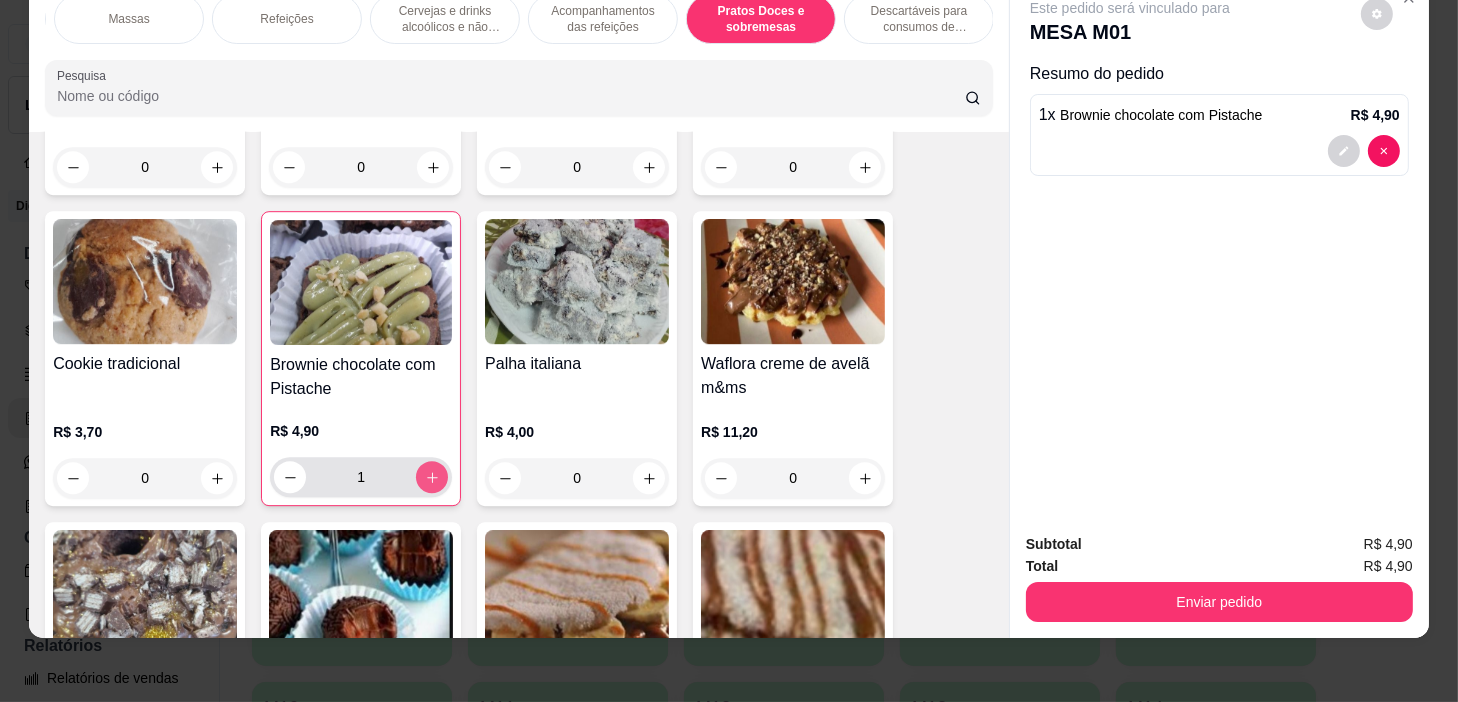 click at bounding box center (432, 477) 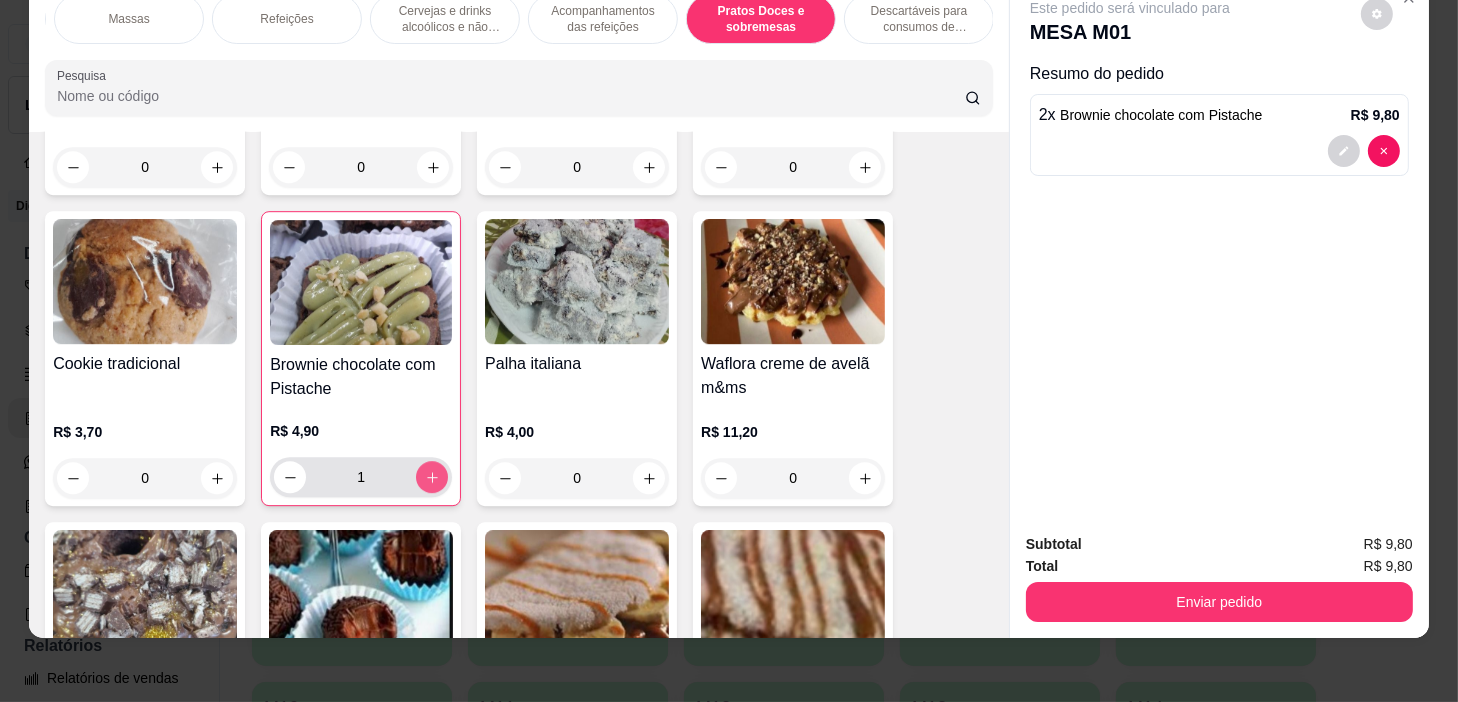 type on "2" 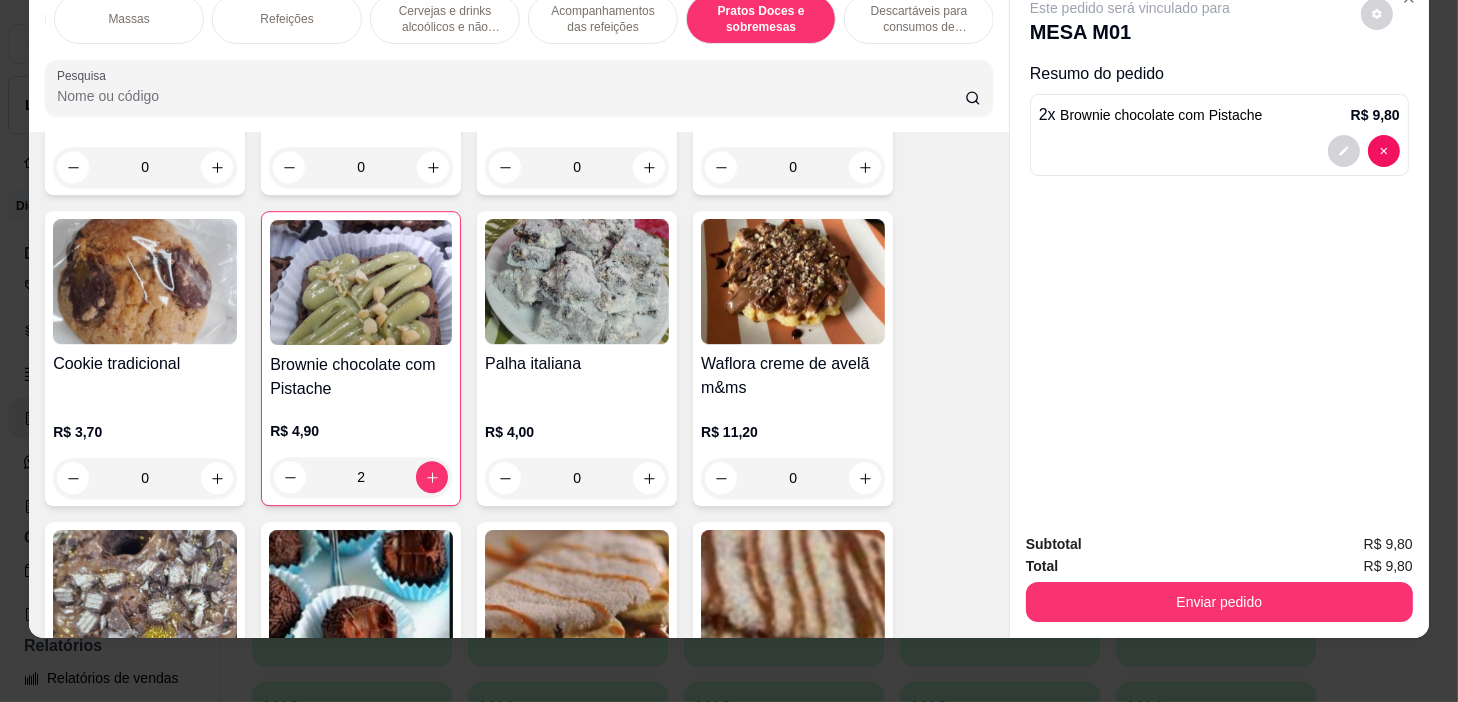 scroll, scrollTop: 0, scrollLeft: 0, axis: both 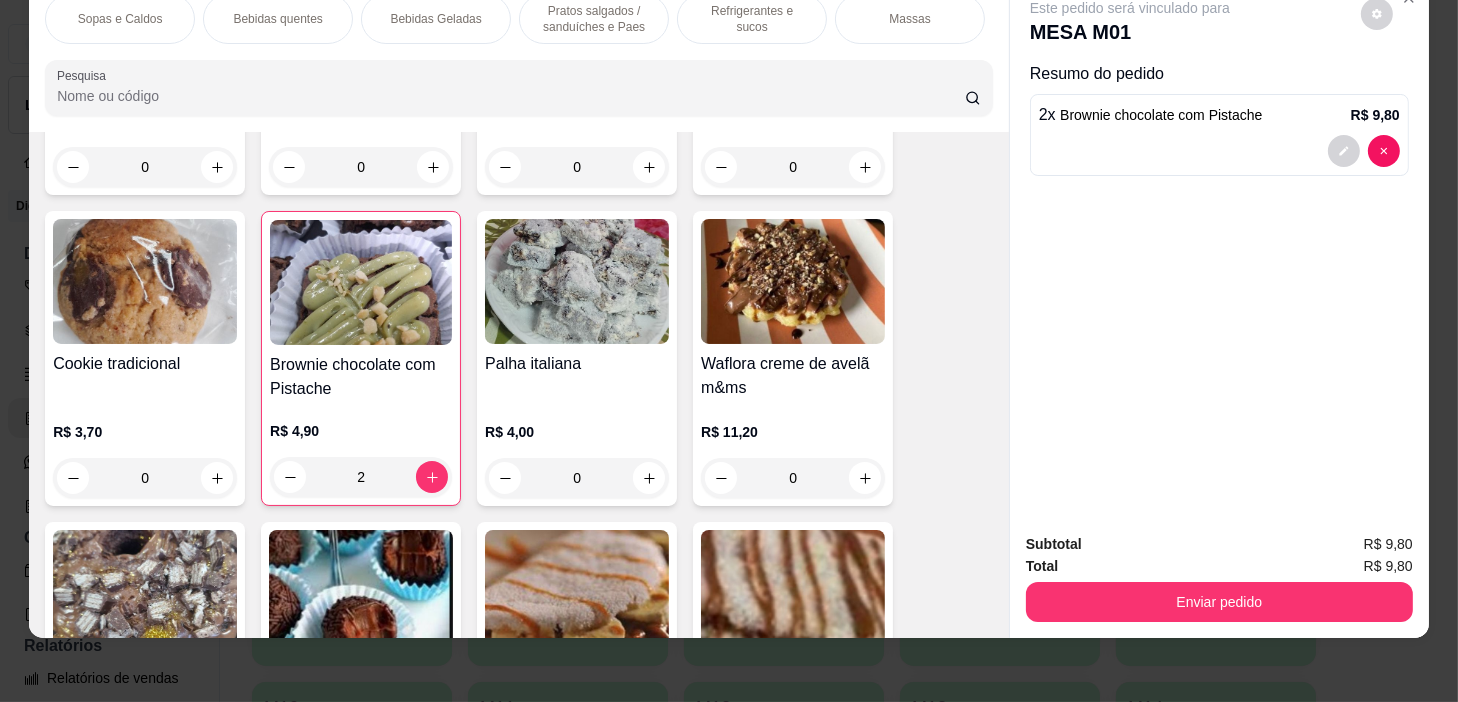 click on "Sopas e Caldos" at bounding box center [120, 19] 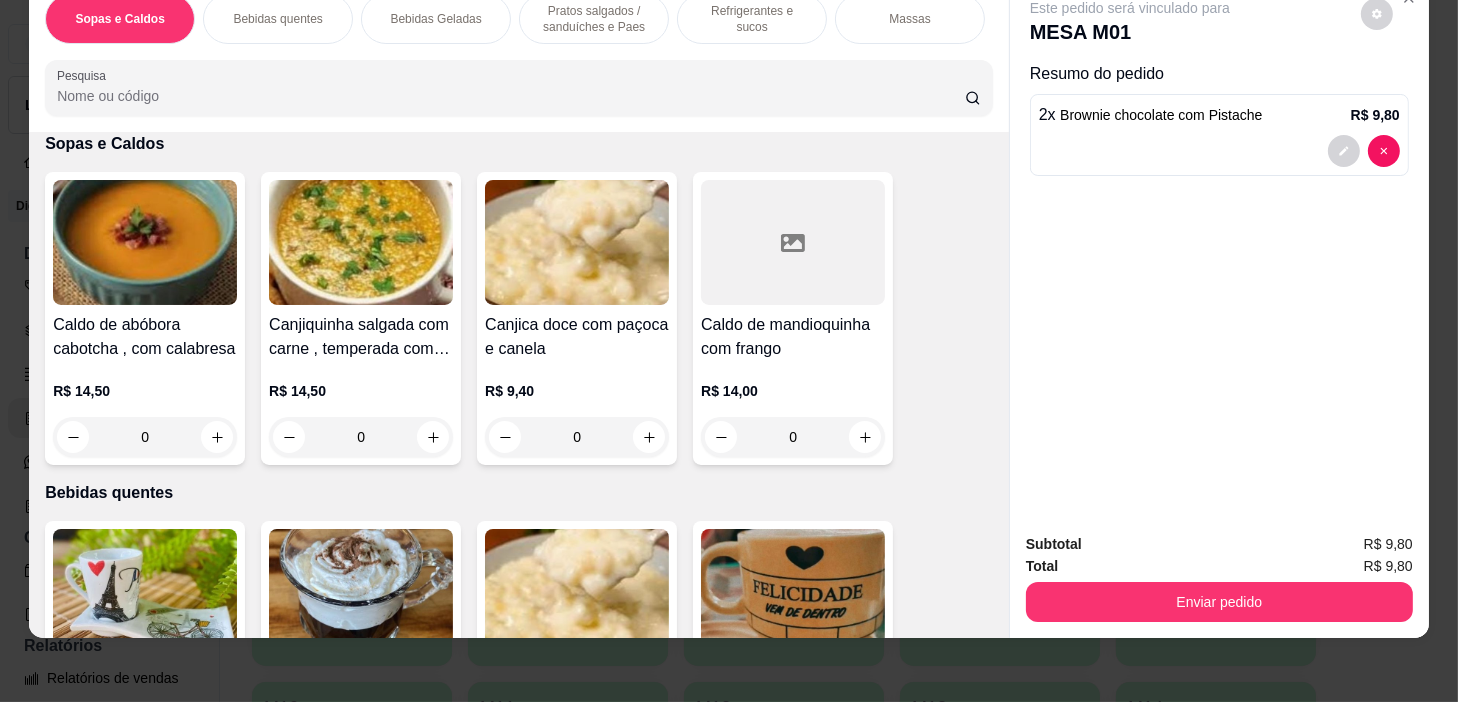 click on "Bebidas quentes" at bounding box center [278, 19] 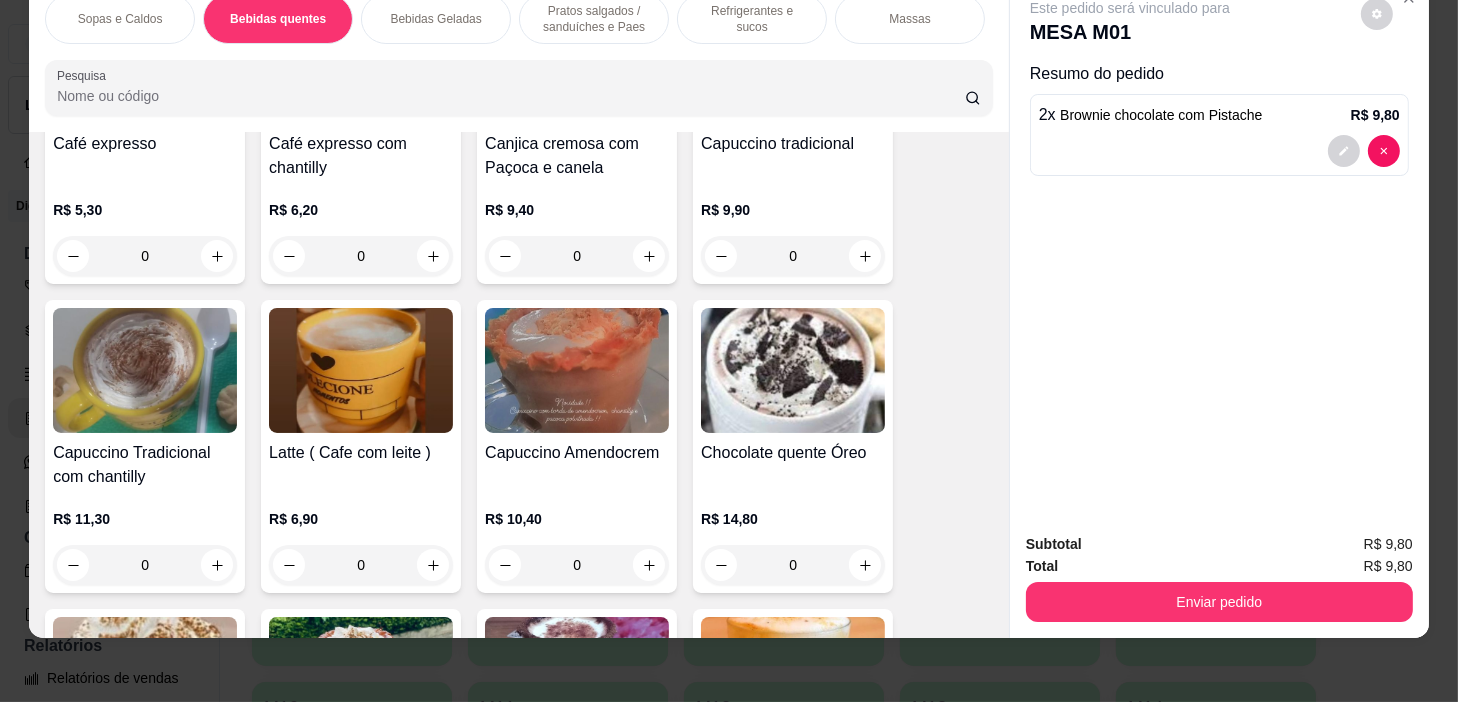 scroll, scrollTop: 802, scrollLeft: 0, axis: vertical 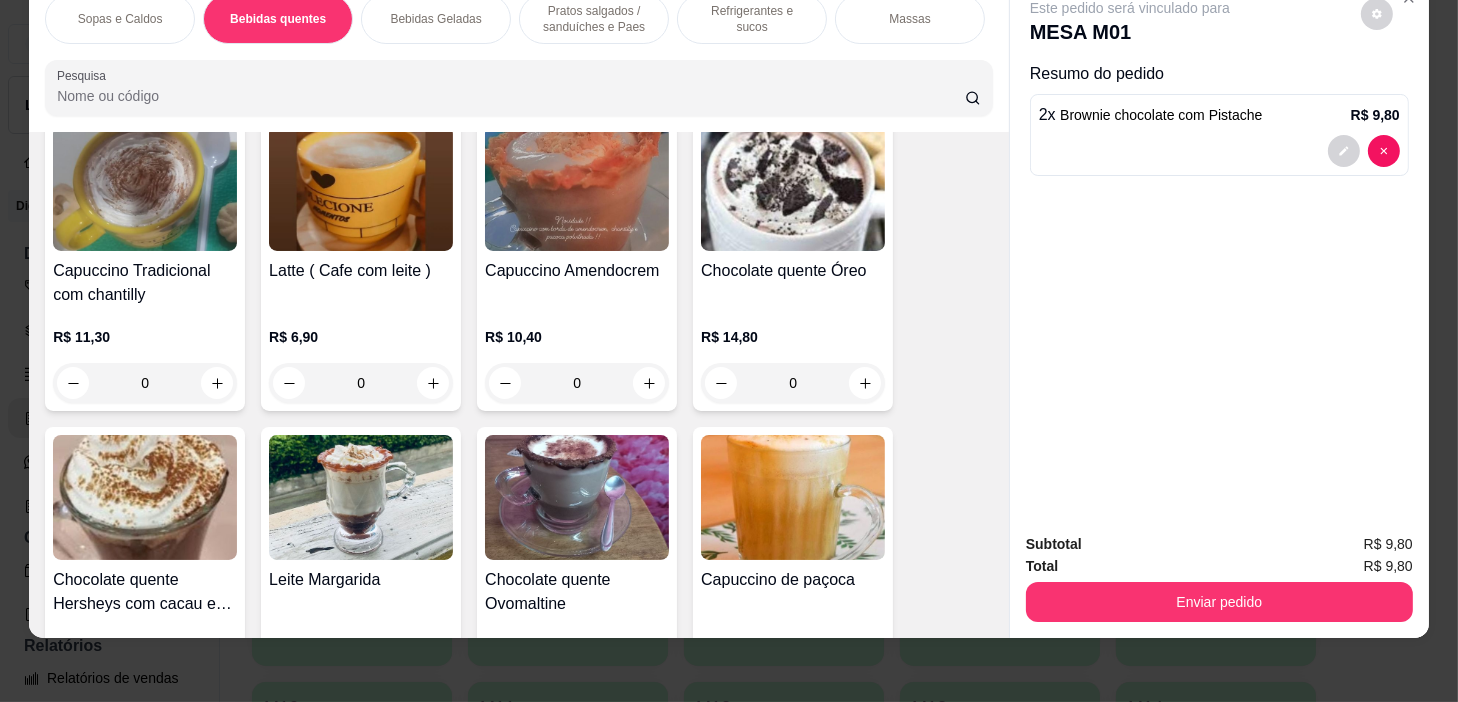 click on "0" at bounding box center (361, 383) 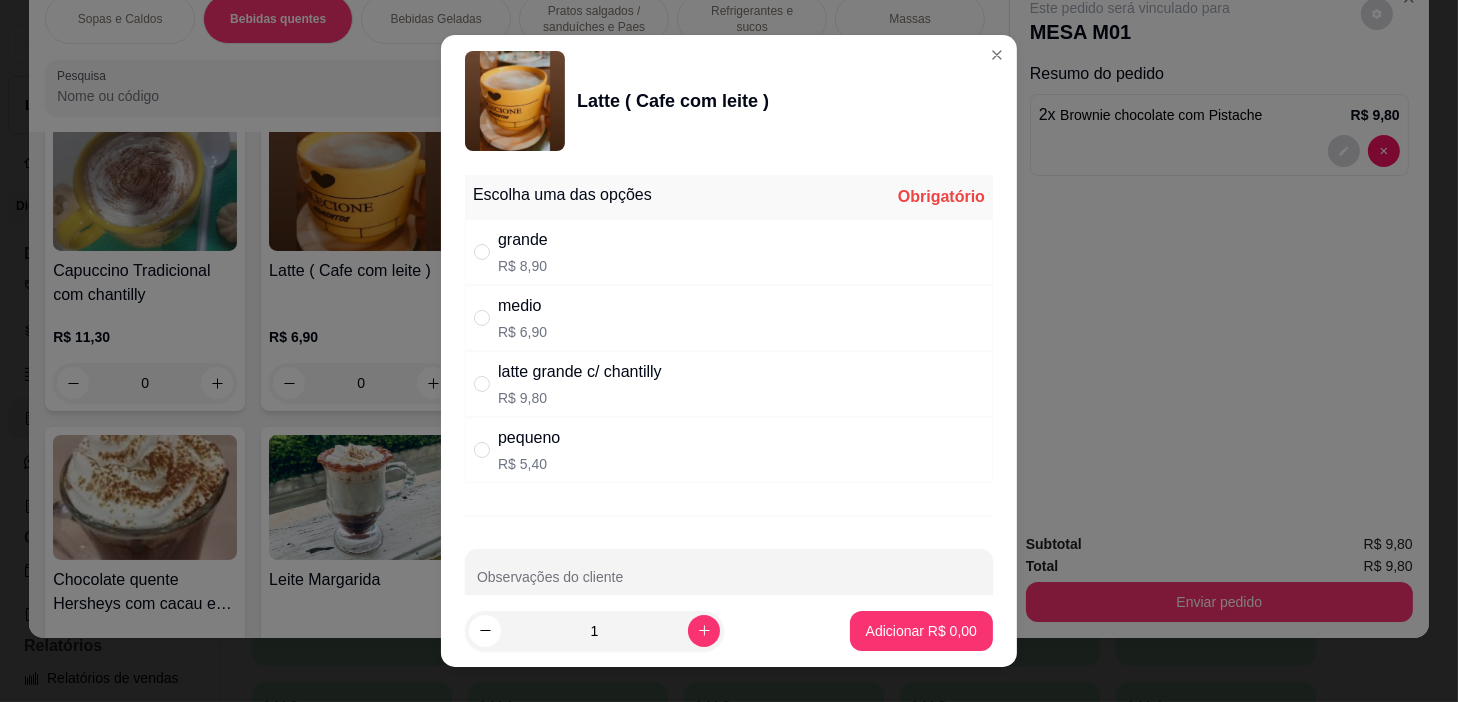 drag, startPoint x: 555, startPoint y: 425, endPoint x: 562, endPoint y: 437, distance: 13.892444 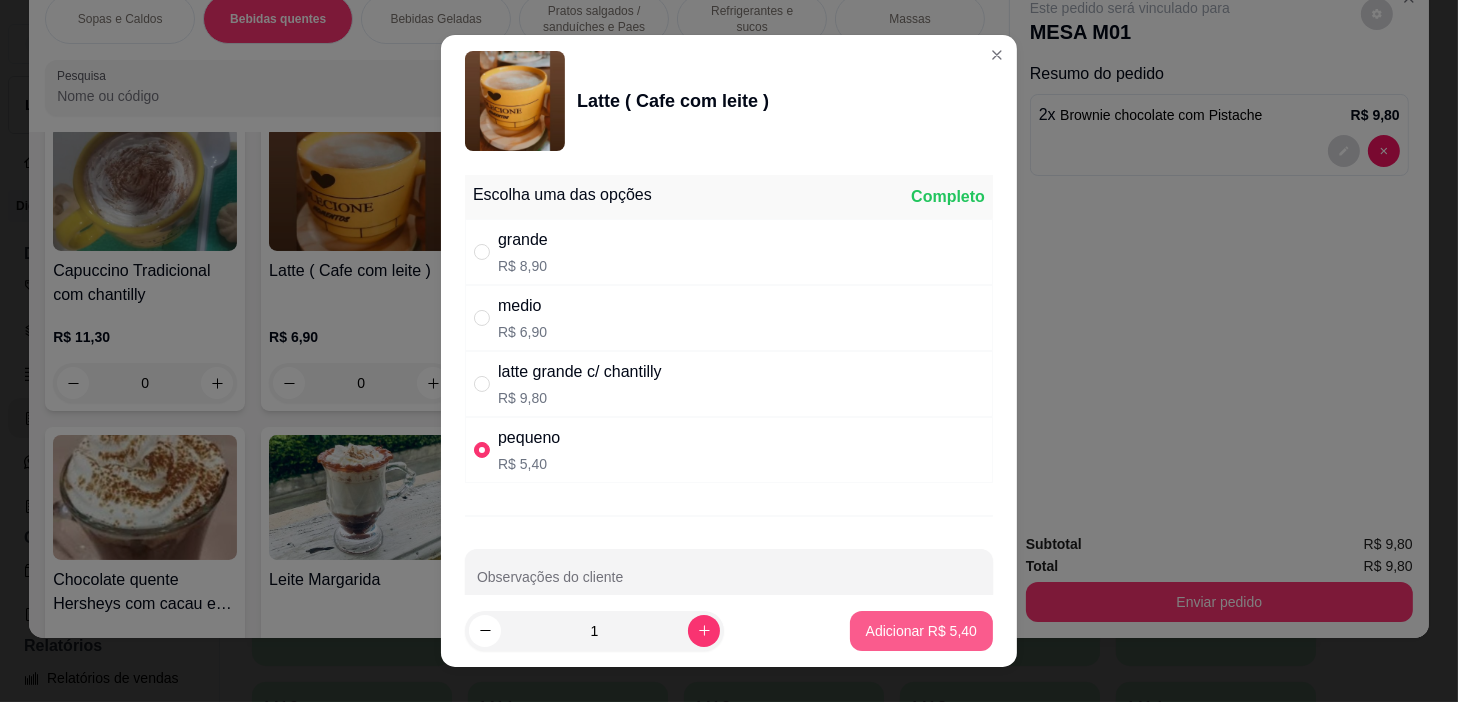 click on "Adicionar   R$ 5,40" at bounding box center [921, 631] 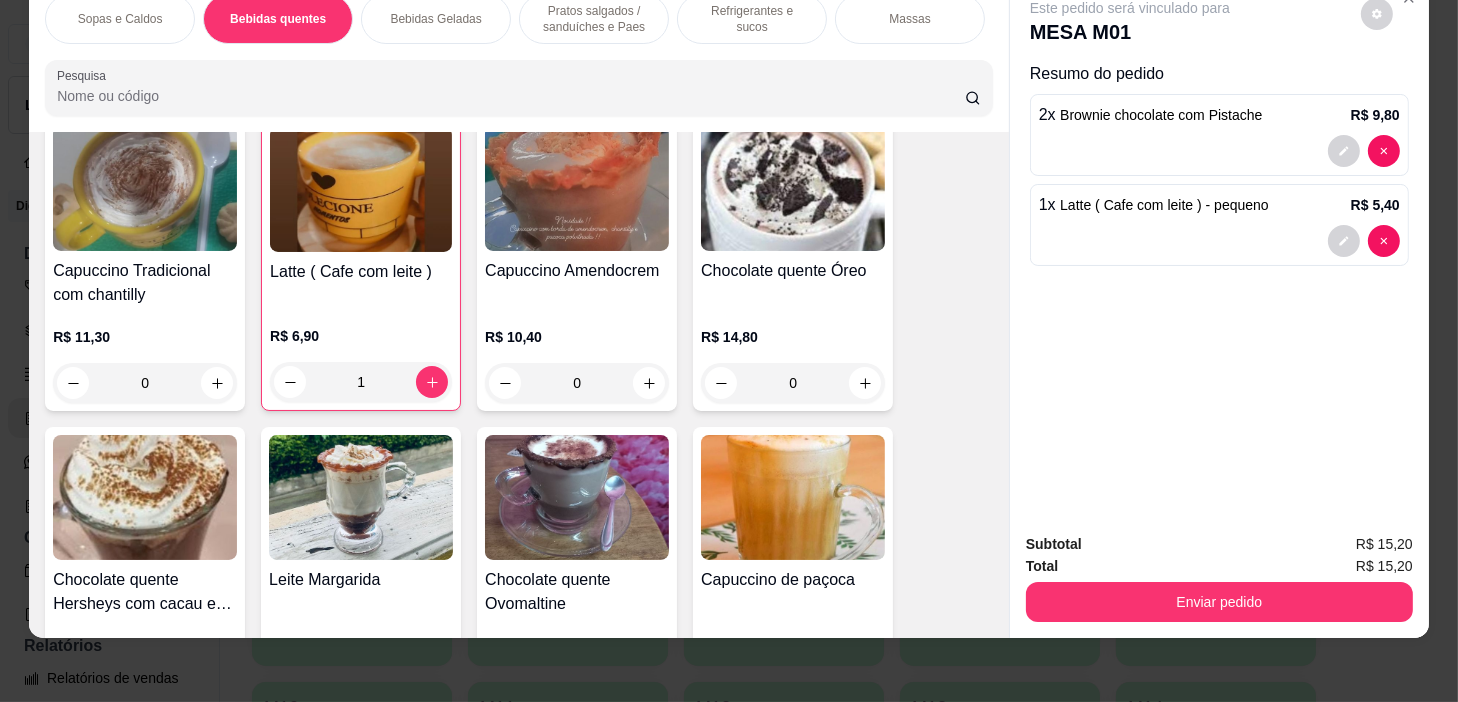 type on "1" 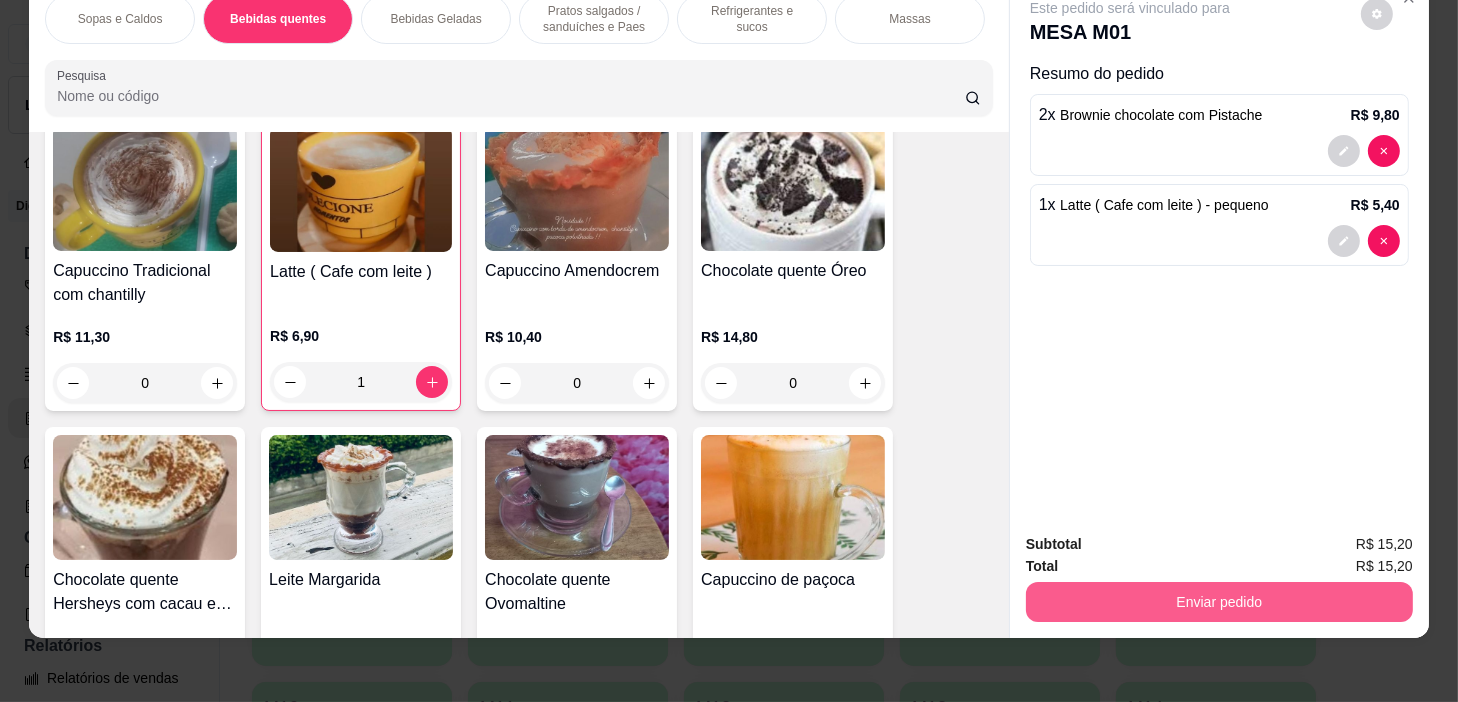 click on "Enviar pedido" at bounding box center (1219, 602) 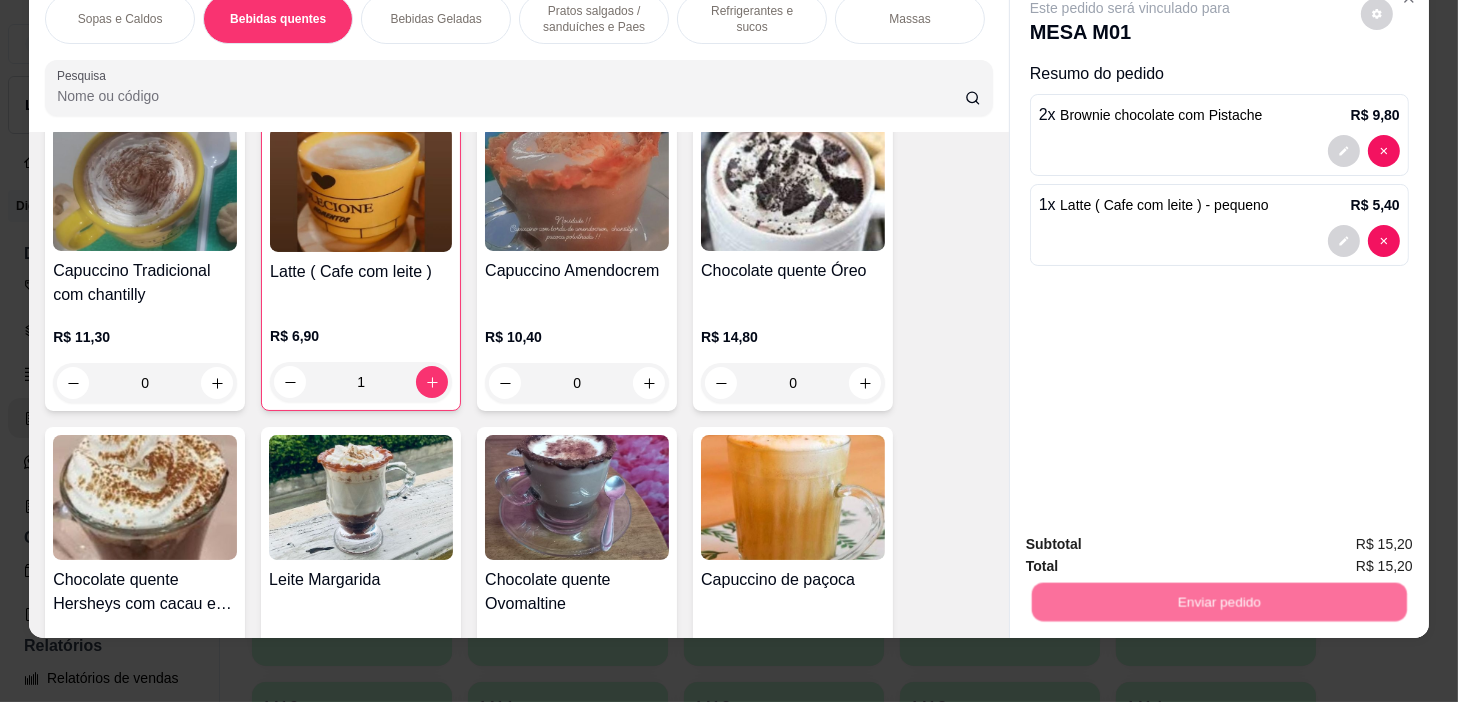 click on "Não registrar e enviar pedido" at bounding box center [1154, 538] 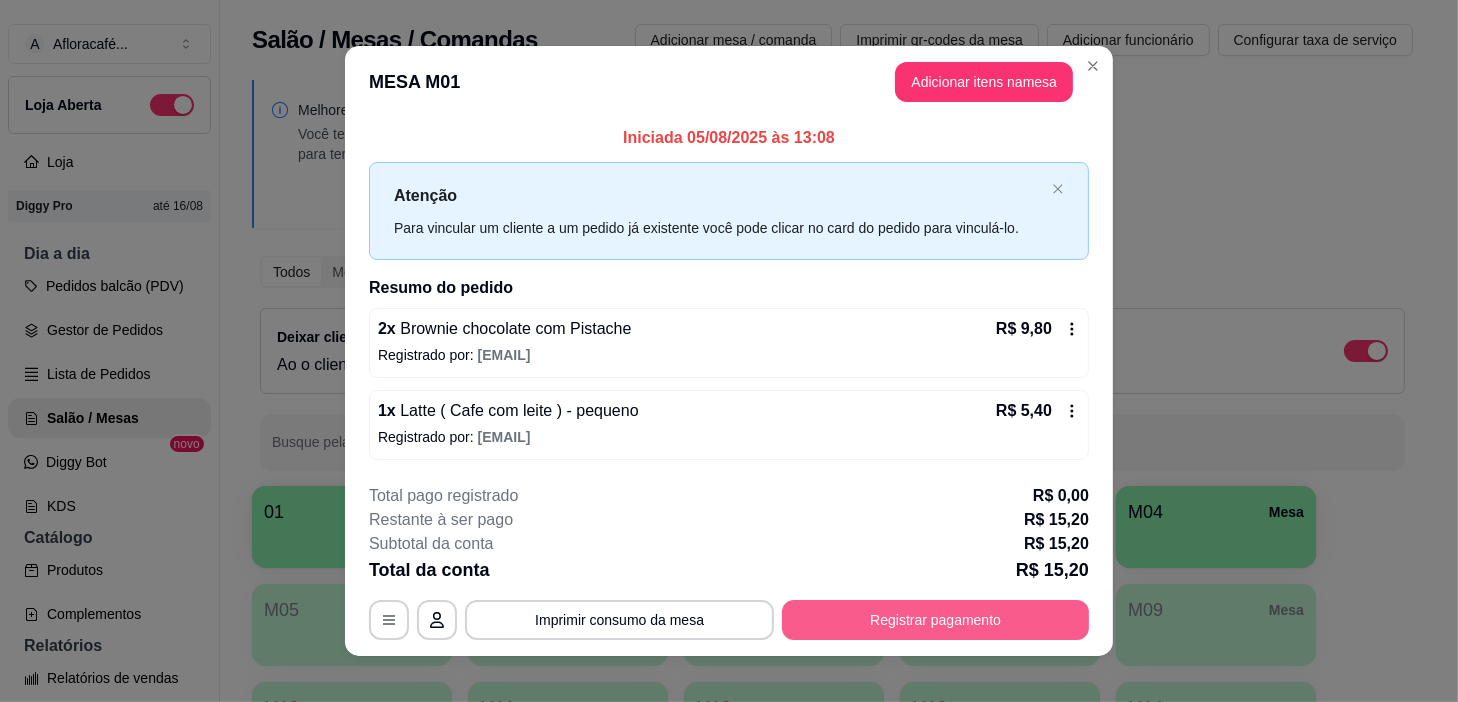 scroll, scrollTop: 17, scrollLeft: 0, axis: vertical 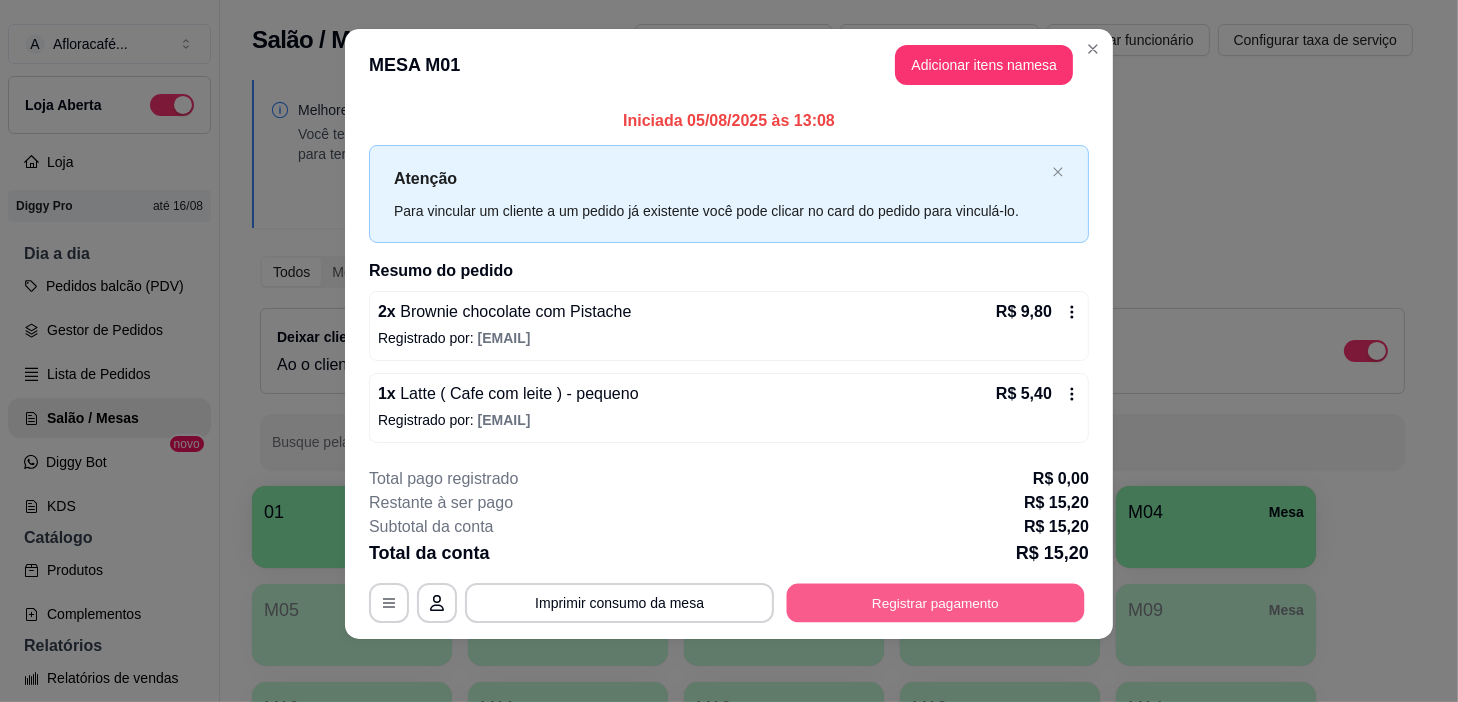 click on "Registrar pagamento" at bounding box center [936, 602] 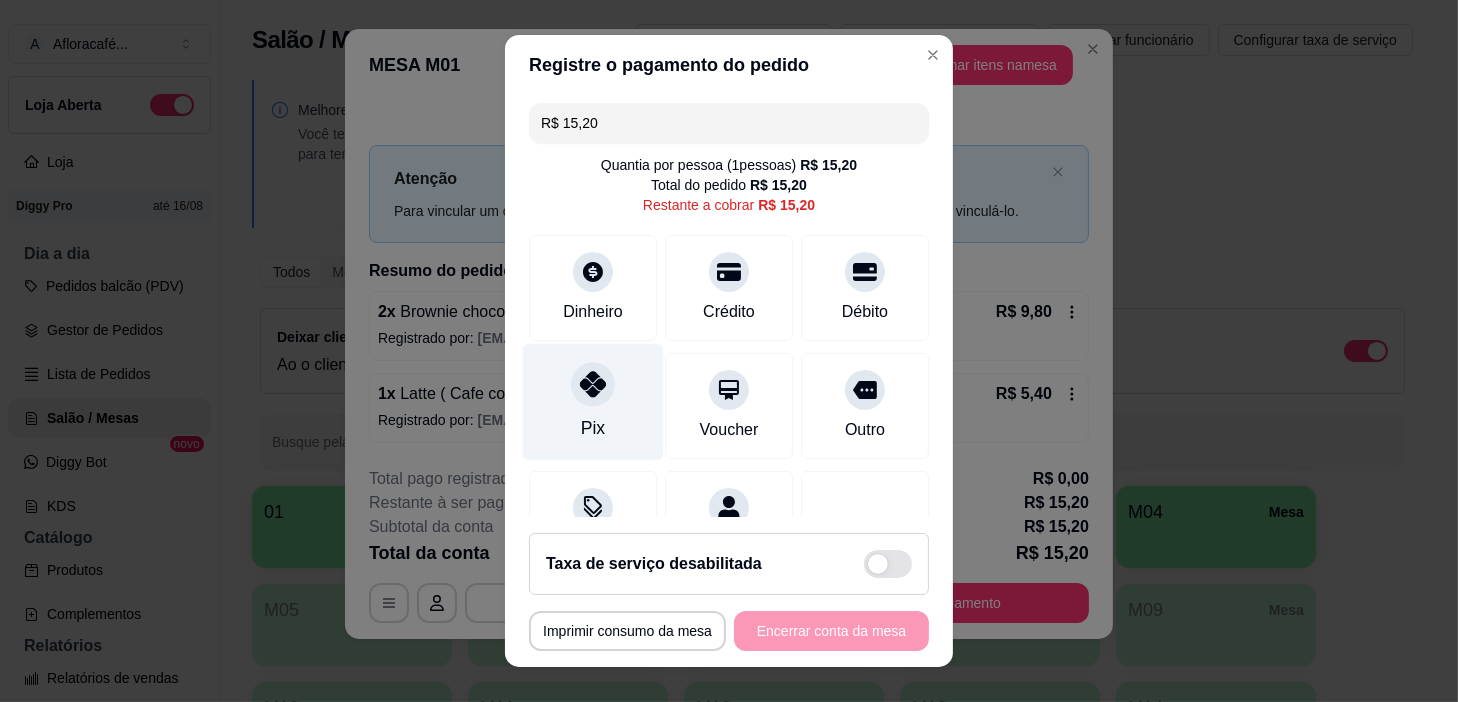 click on "Pix" at bounding box center (593, 402) 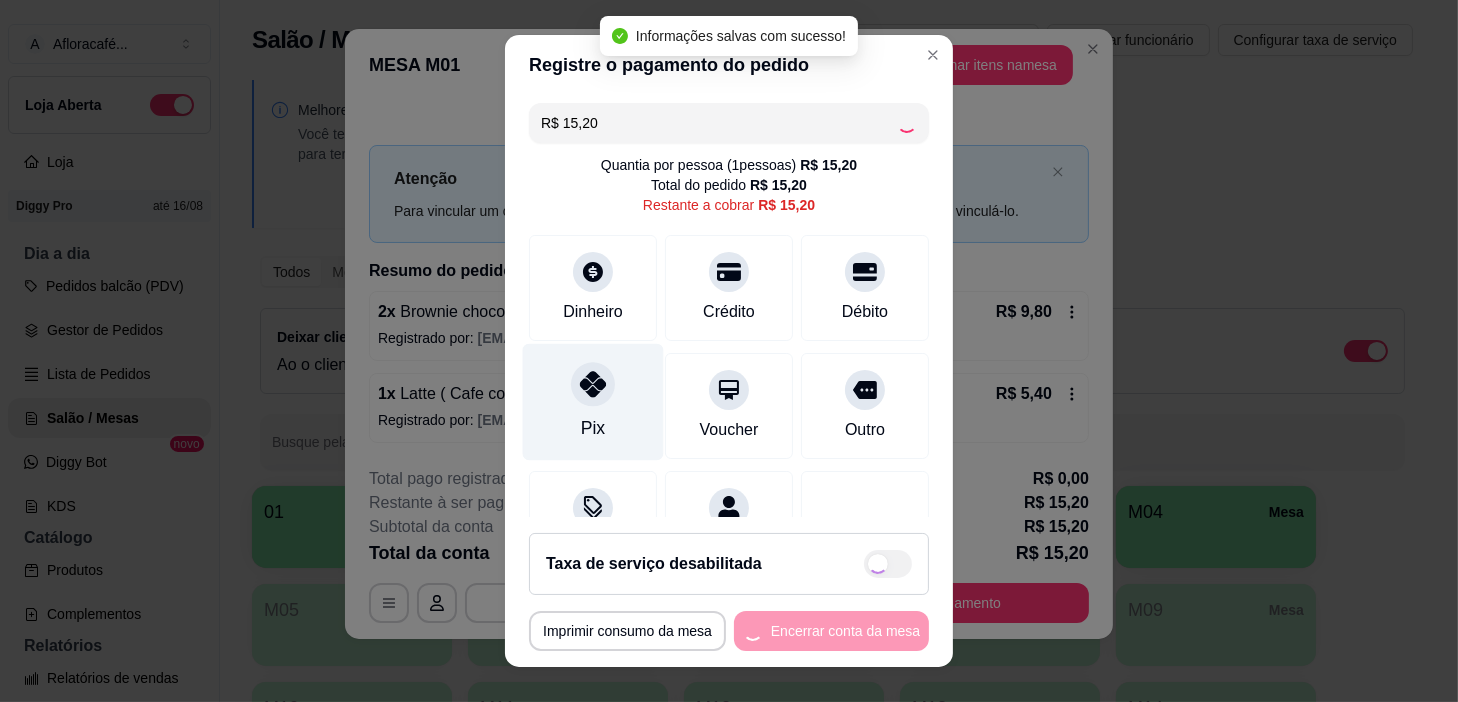 type on "R$ 0,00" 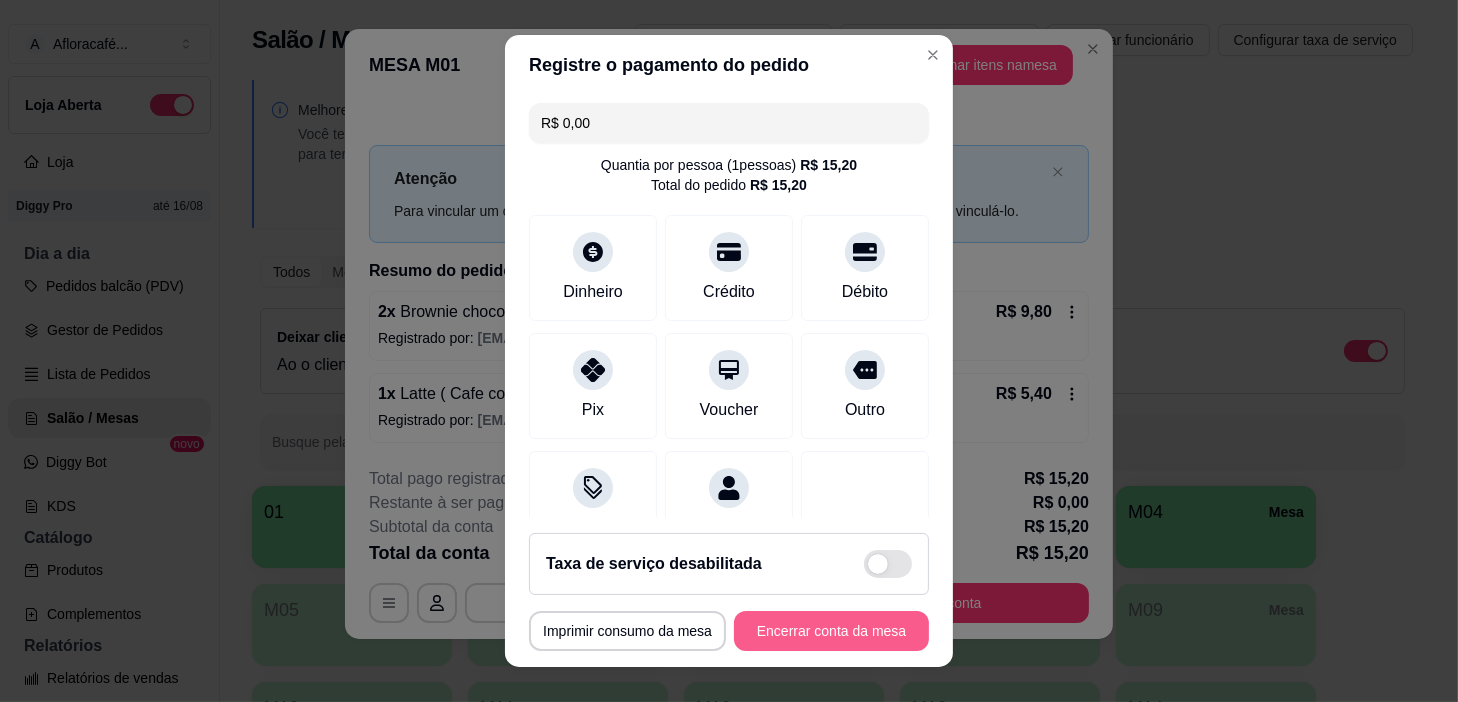 click on "Encerrar conta da mesa" at bounding box center [831, 631] 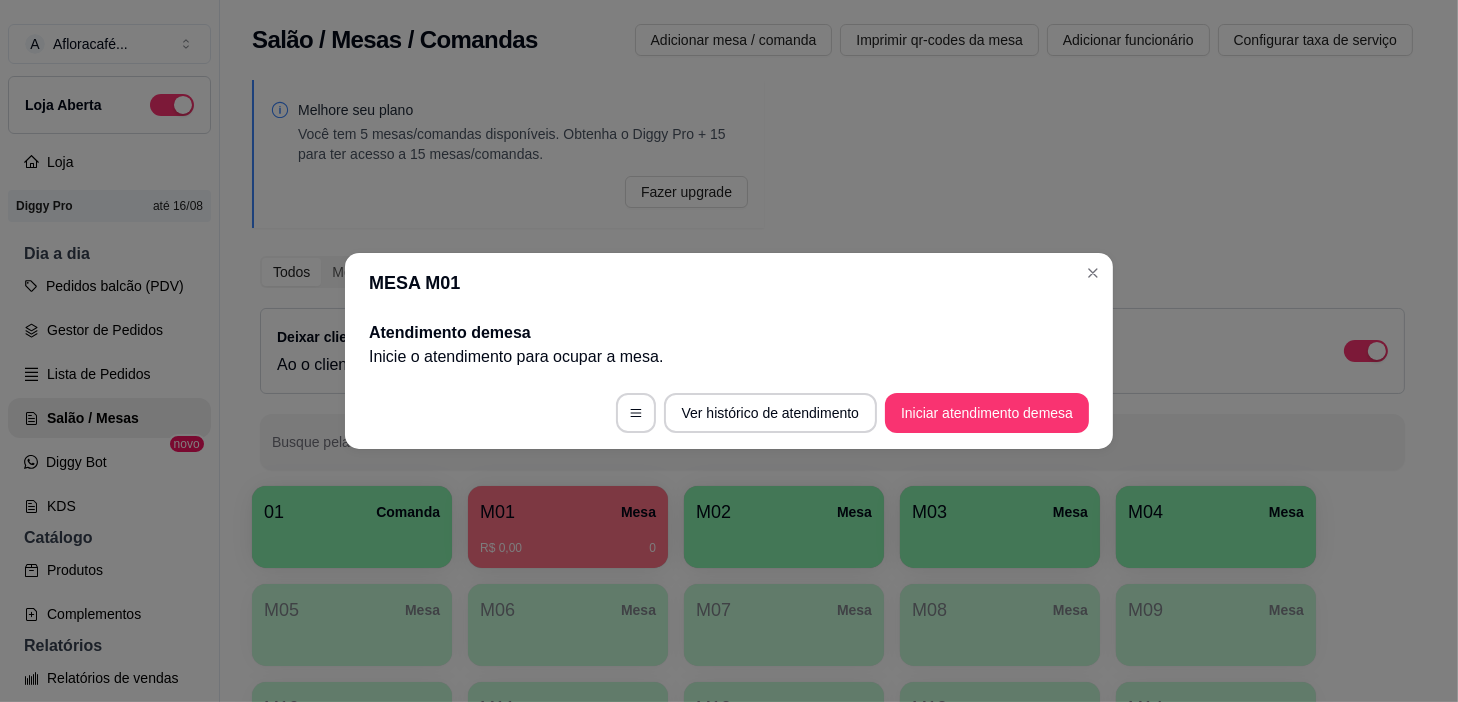 scroll, scrollTop: 0, scrollLeft: 0, axis: both 